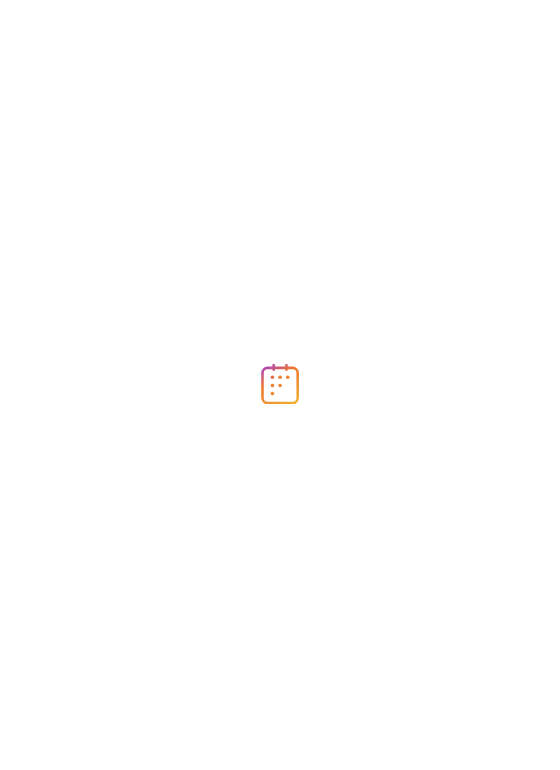scroll, scrollTop: 0, scrollLeft: 0, axis: both 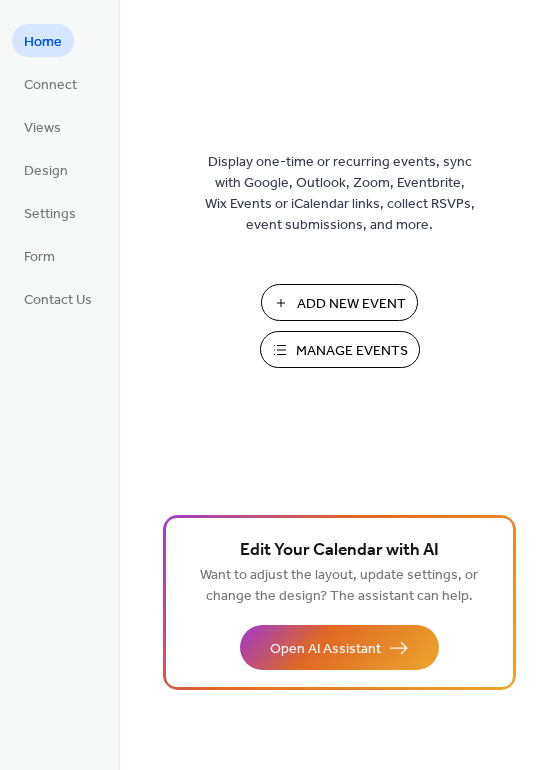 click on "Manage Events" at bounding box center (352, 351) 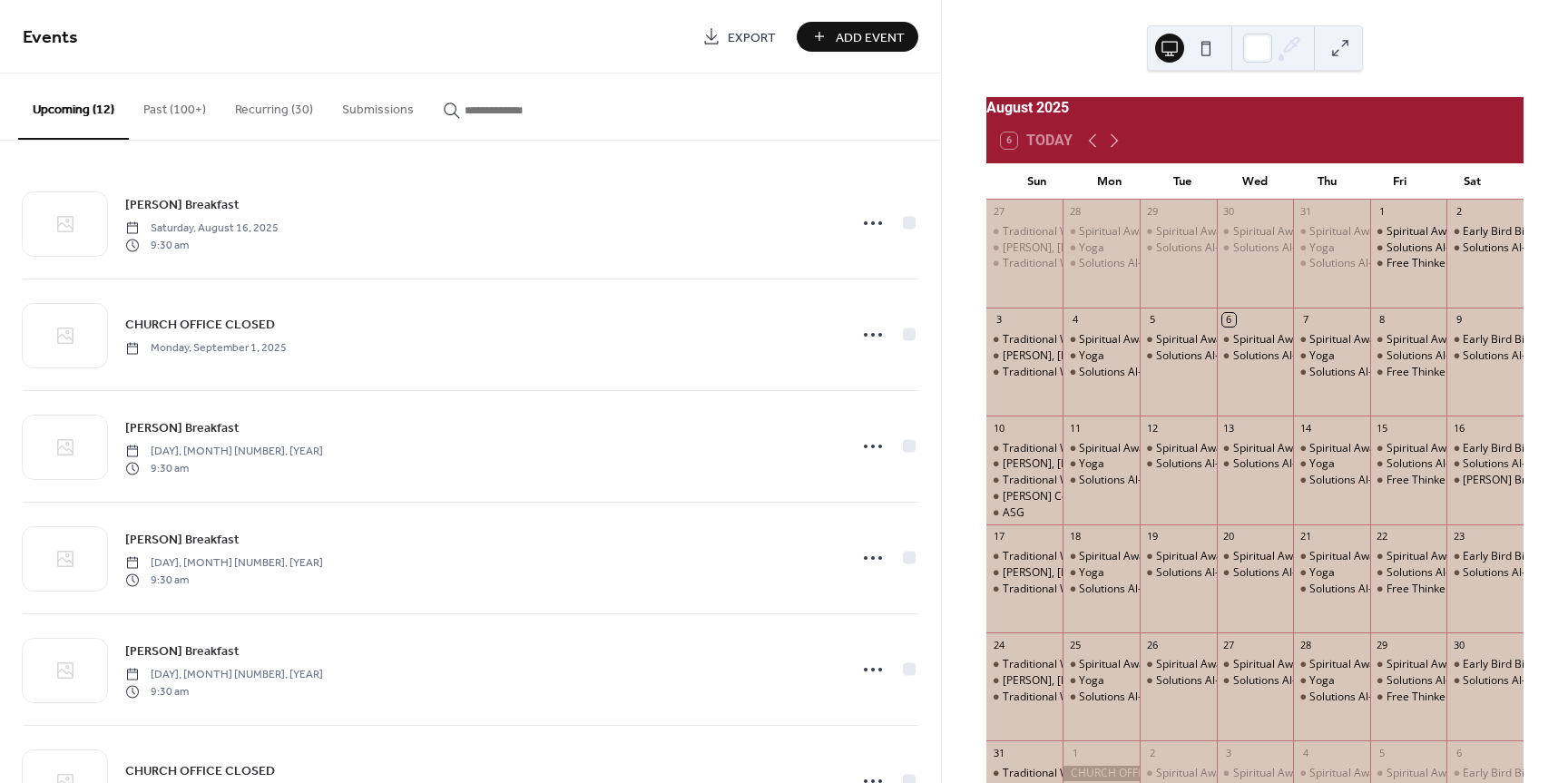 scroll, scrollTop: 0, scrollLeft: 0, axis: both 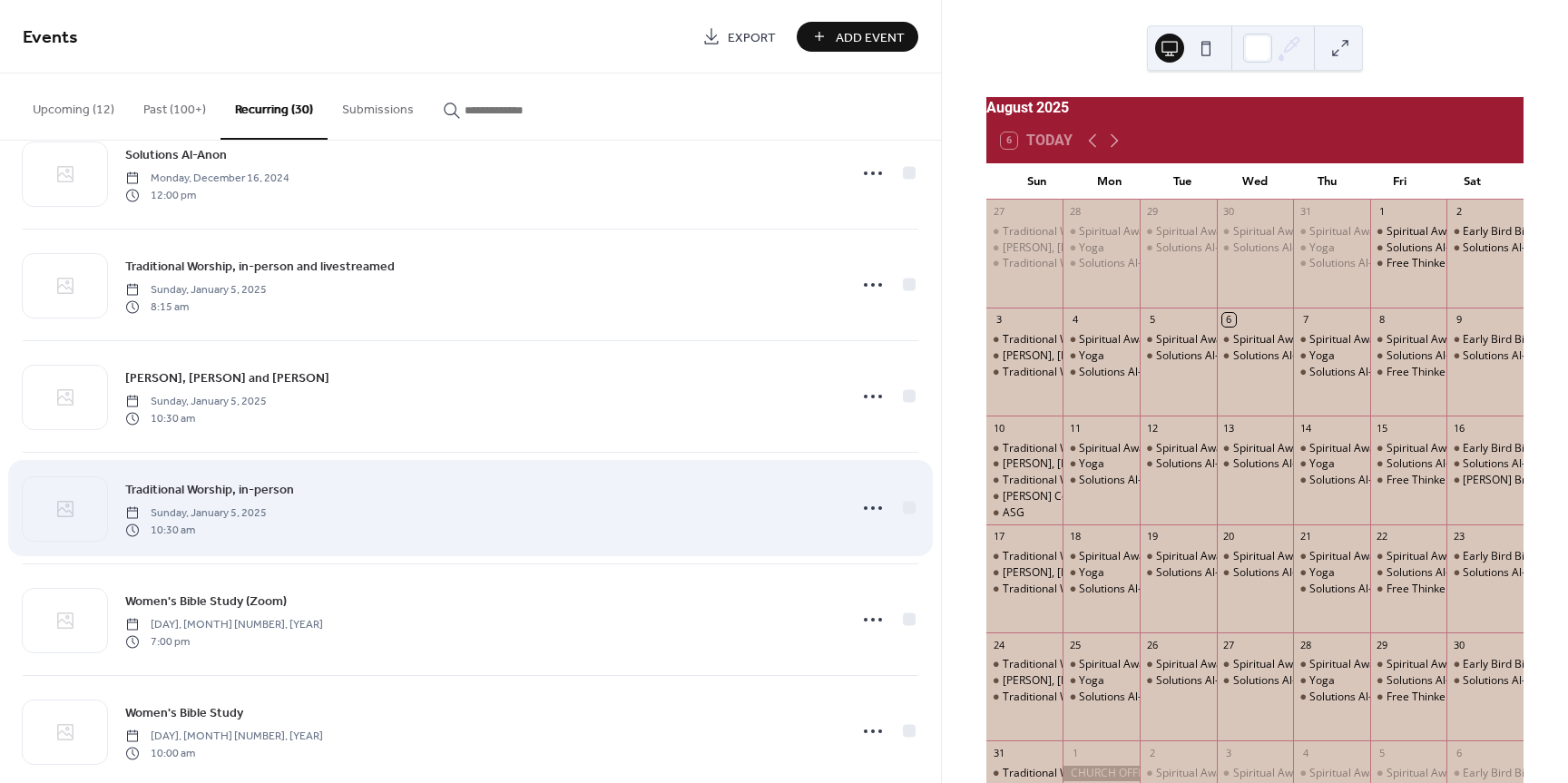 click on "[DAY], [MONTH] [NUMBER], [YEAR] [NUMBER]:[NUMBER] [AM/PM]" at bounding box center (480, 508) 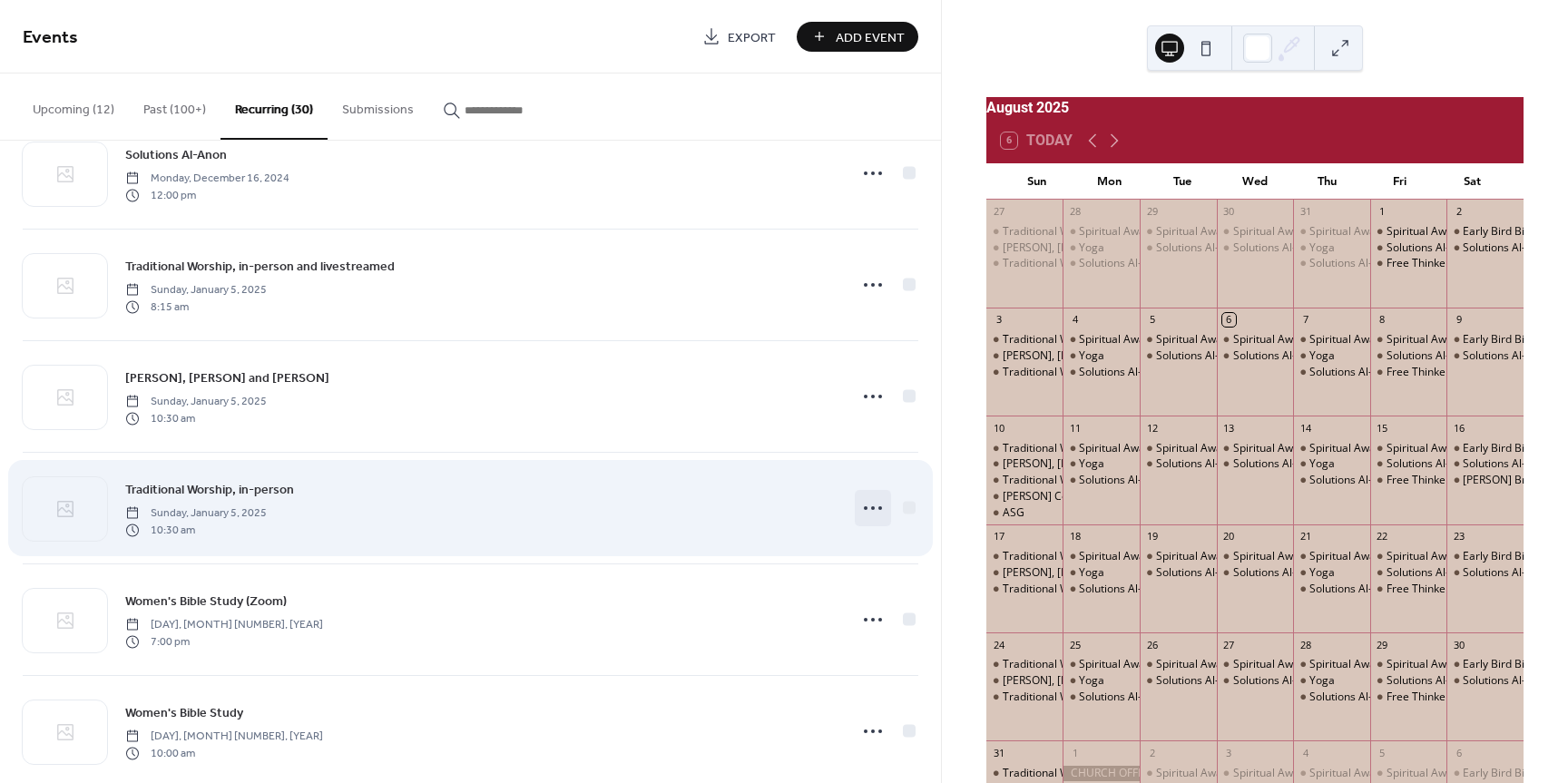 click 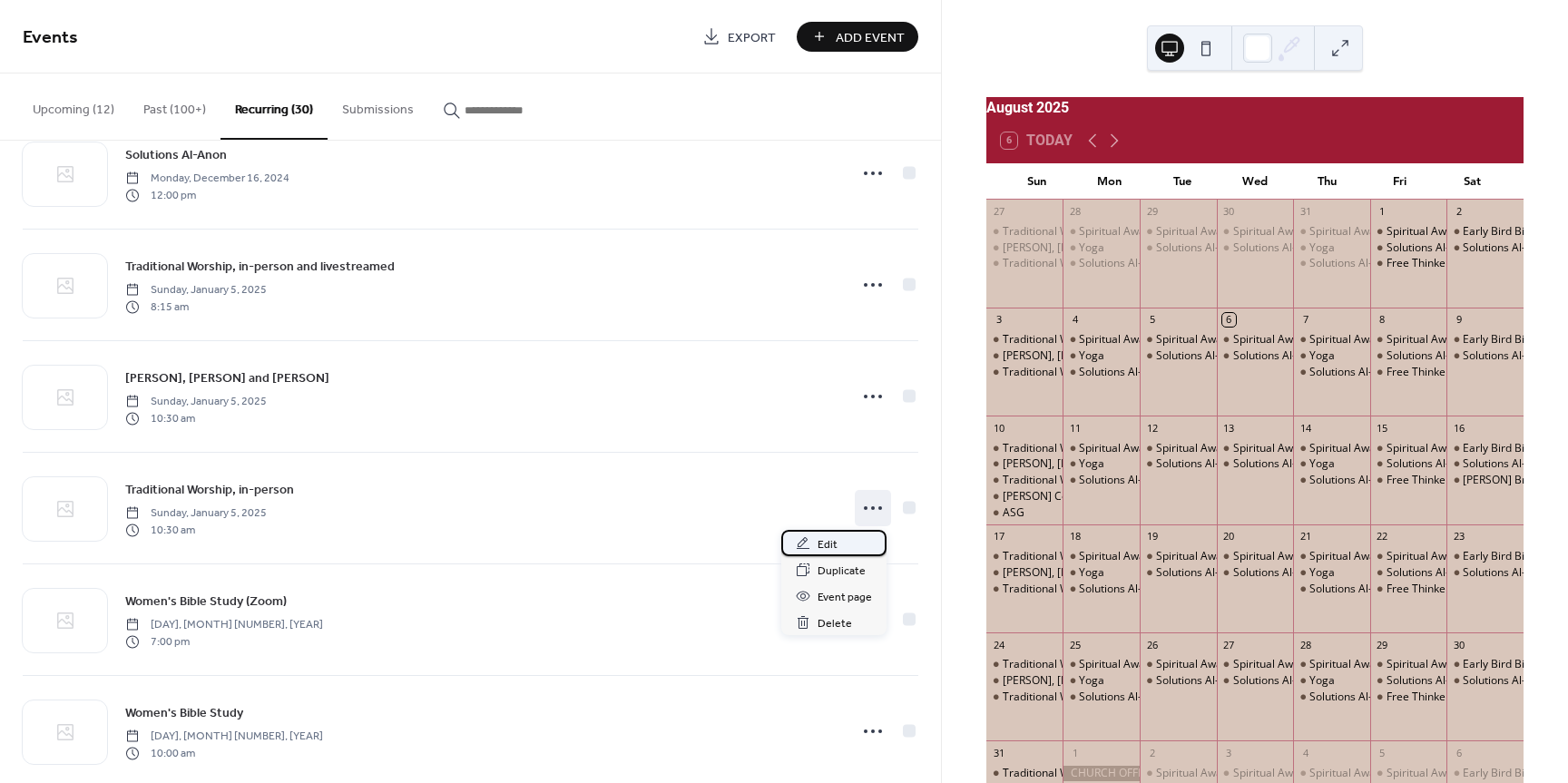 click on "Edit" at bounding box center (834, 543) 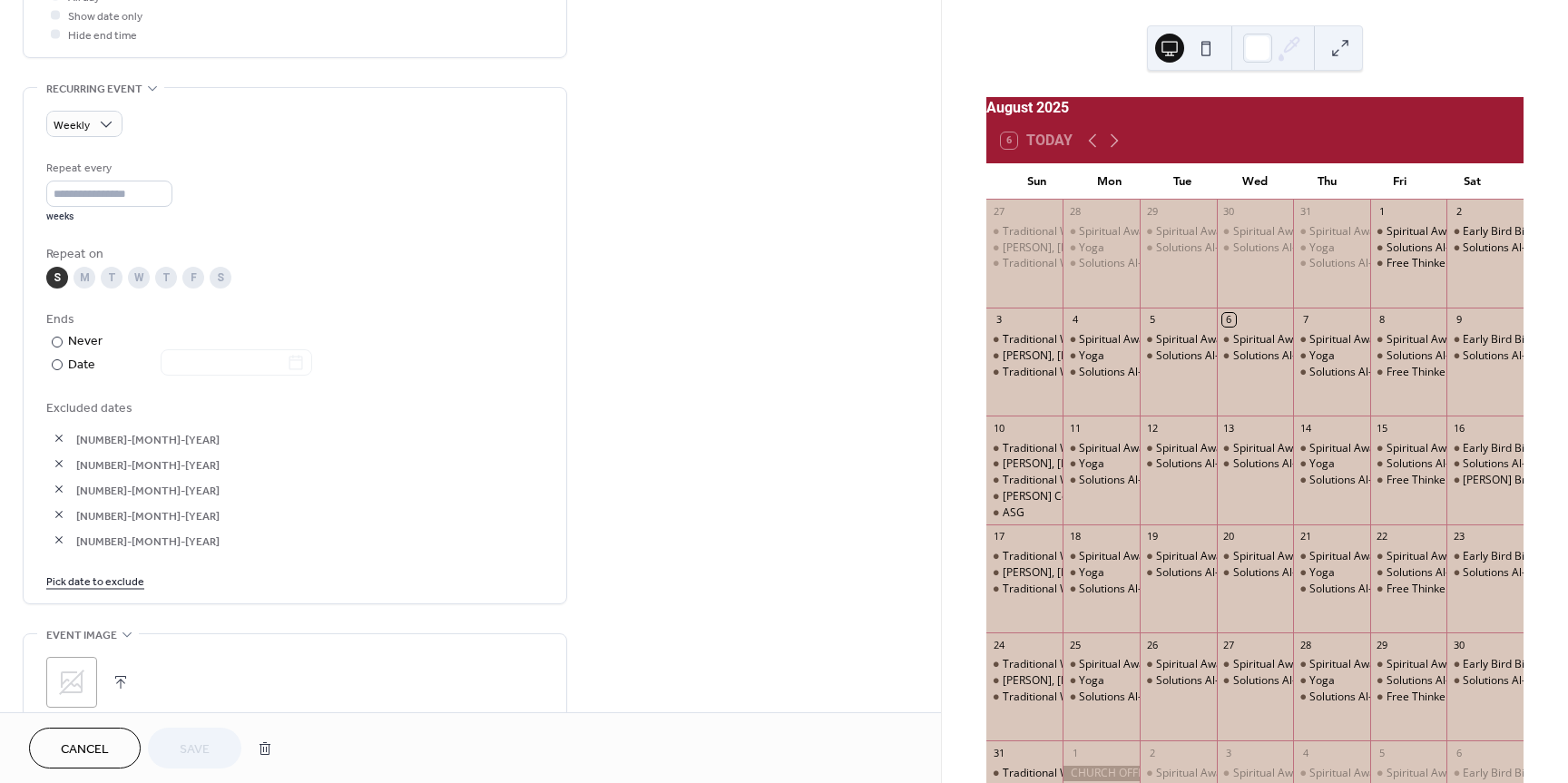 scroll, scrollTop: 726, scrollLeft: 0, axis: vertical 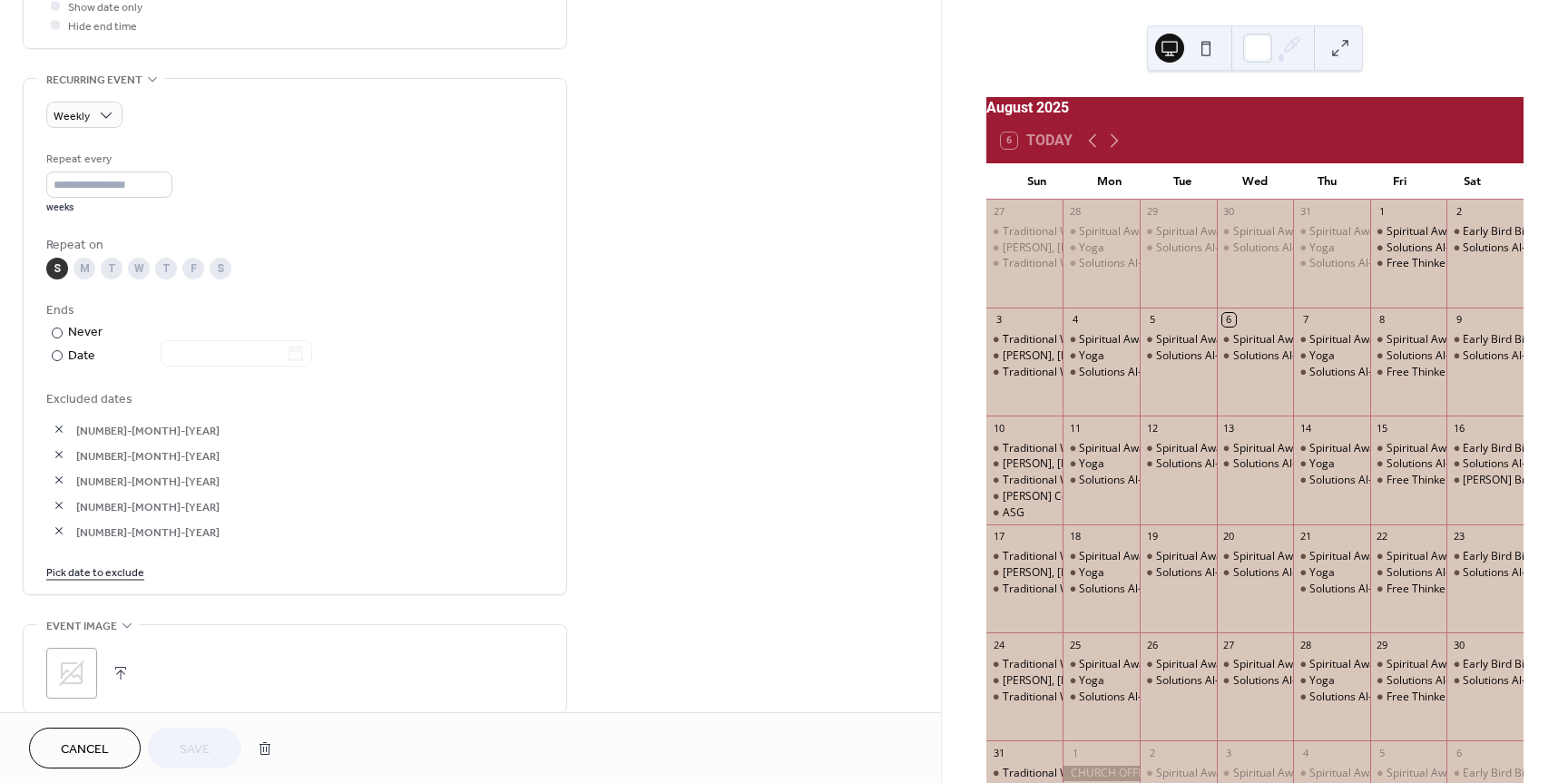 click on "Pick date to exclude" at bounding box center (95, 571) 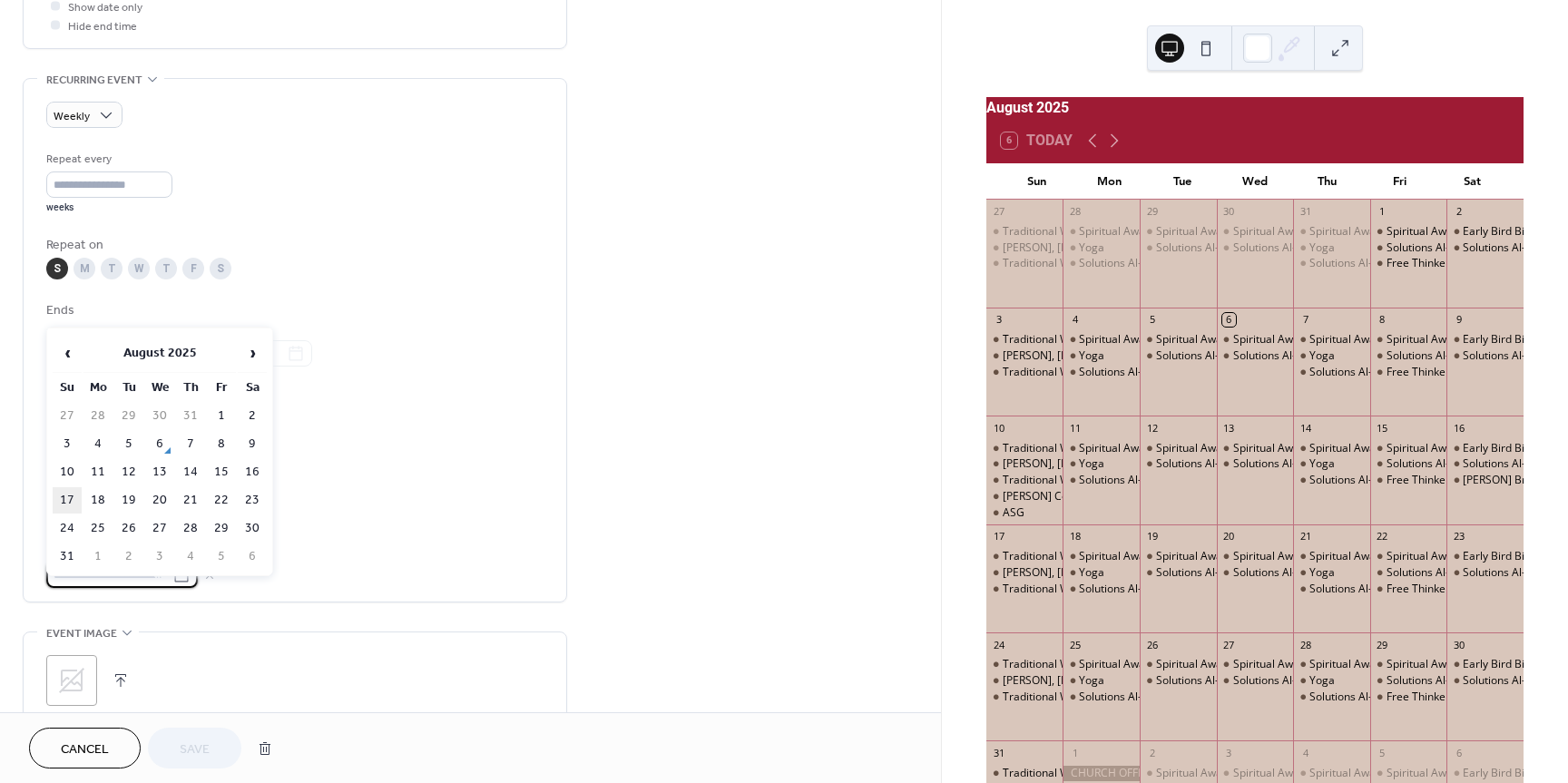 click on "17" at bounding box center [67, 500] 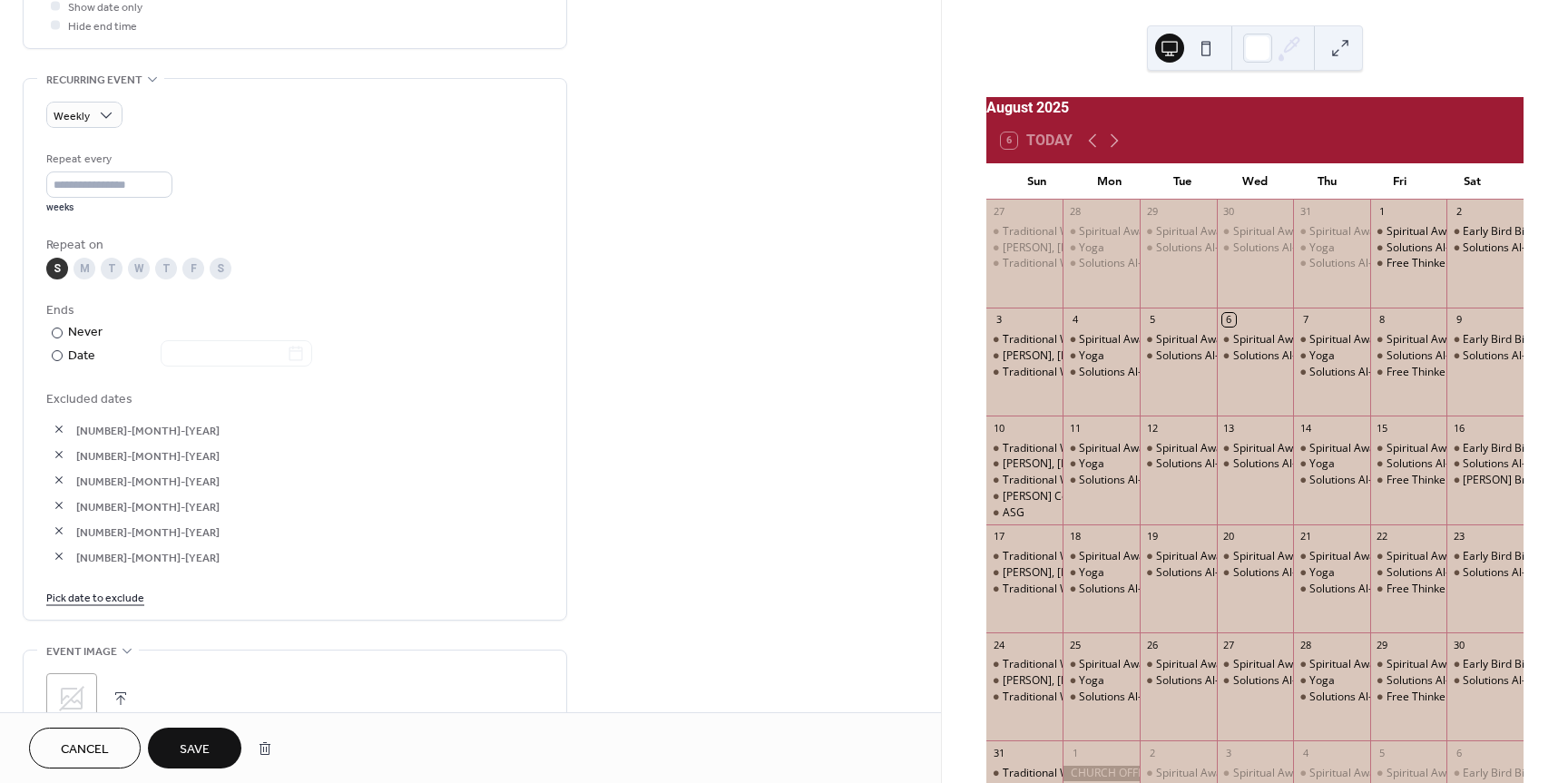 click on "Save" at bounding box center (194, 749) 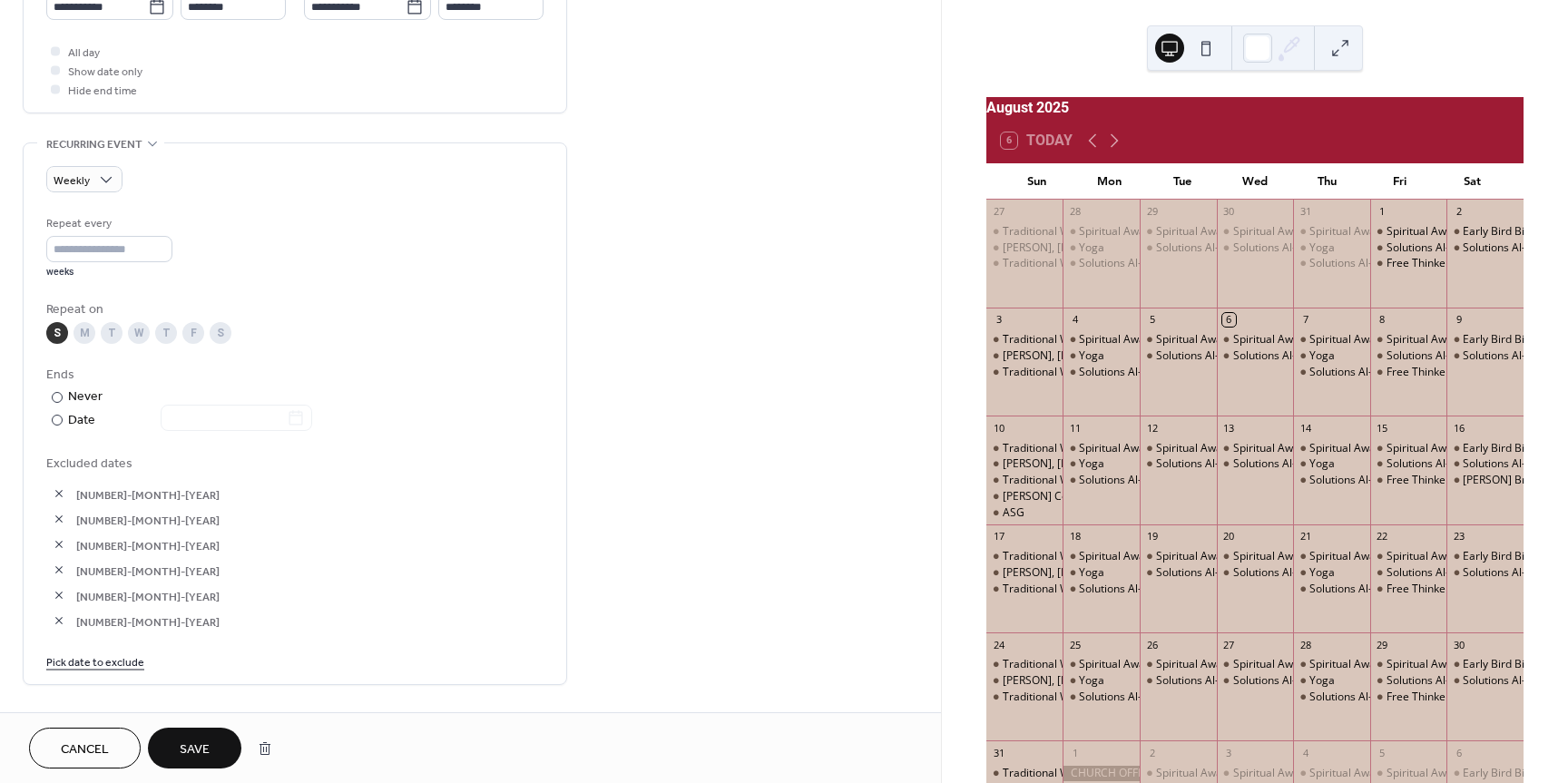 scroll, scrollTop: 790, scrollLeft: 0, axis: vertical 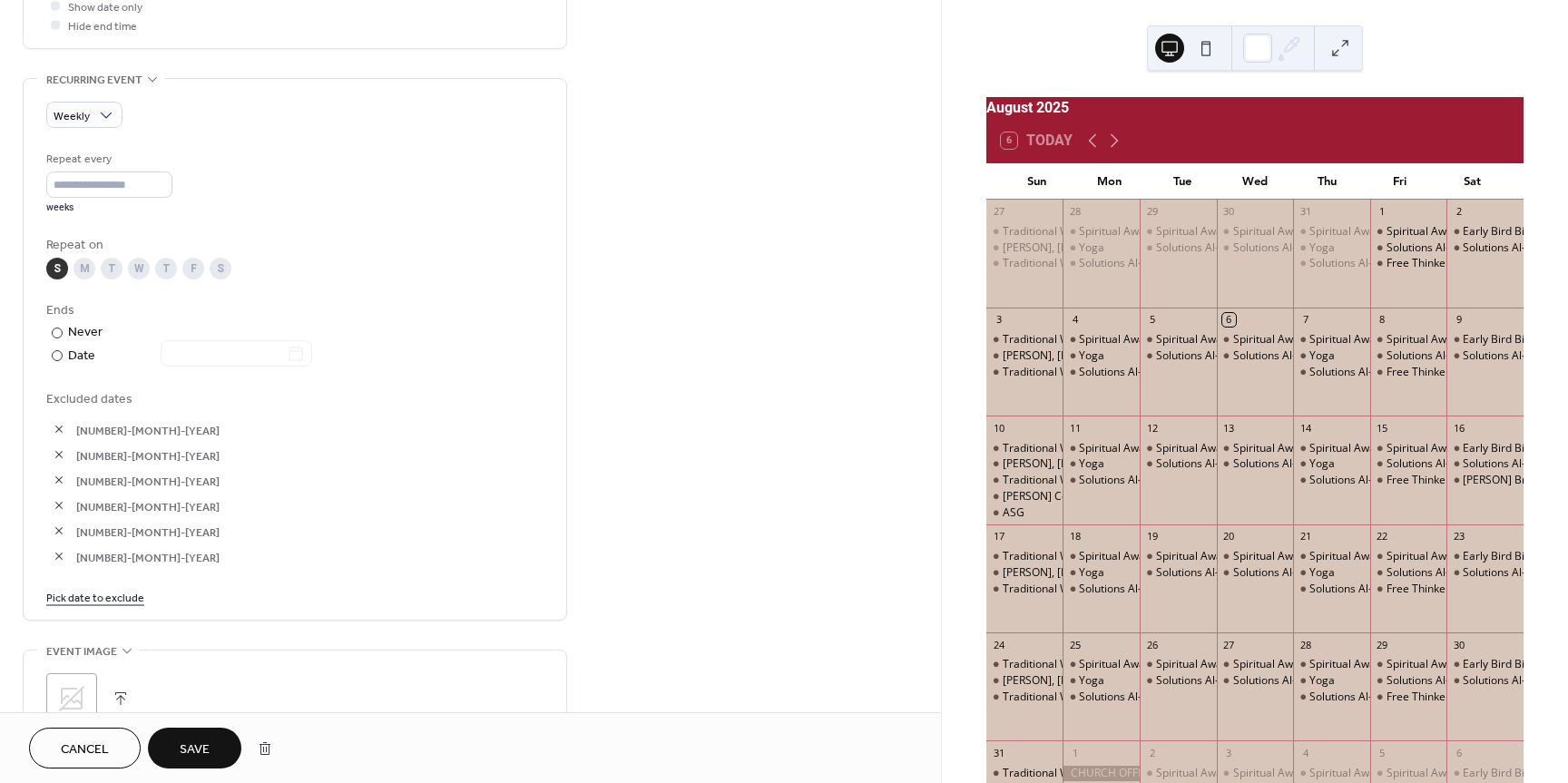 click on "Save" at bounding box center (194, 749) 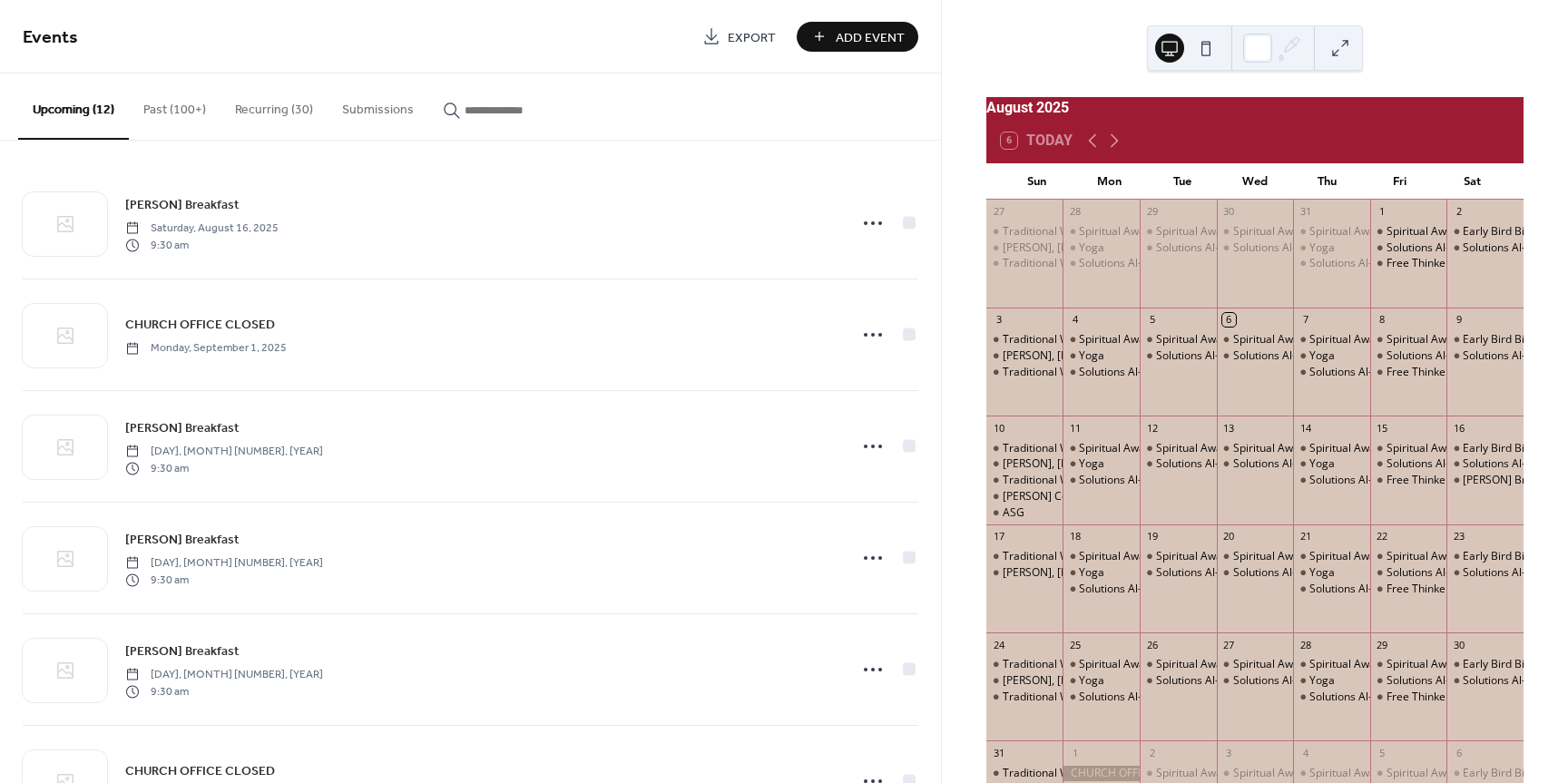 click on "Recurring (30)" at bounding box center [274, 105] 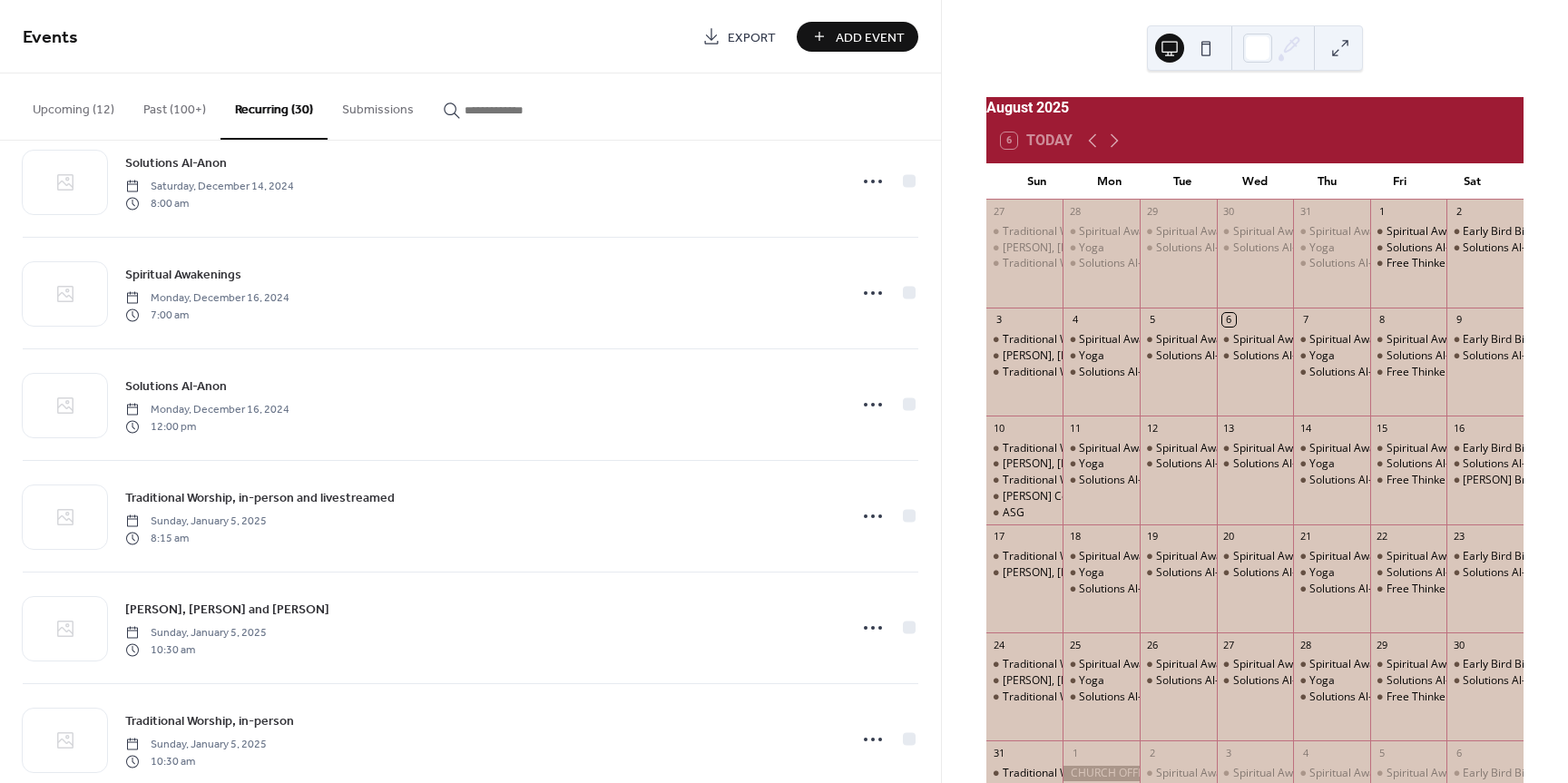scroll, scrollTop: 1542, scrollLeft: 0, axis: vertical 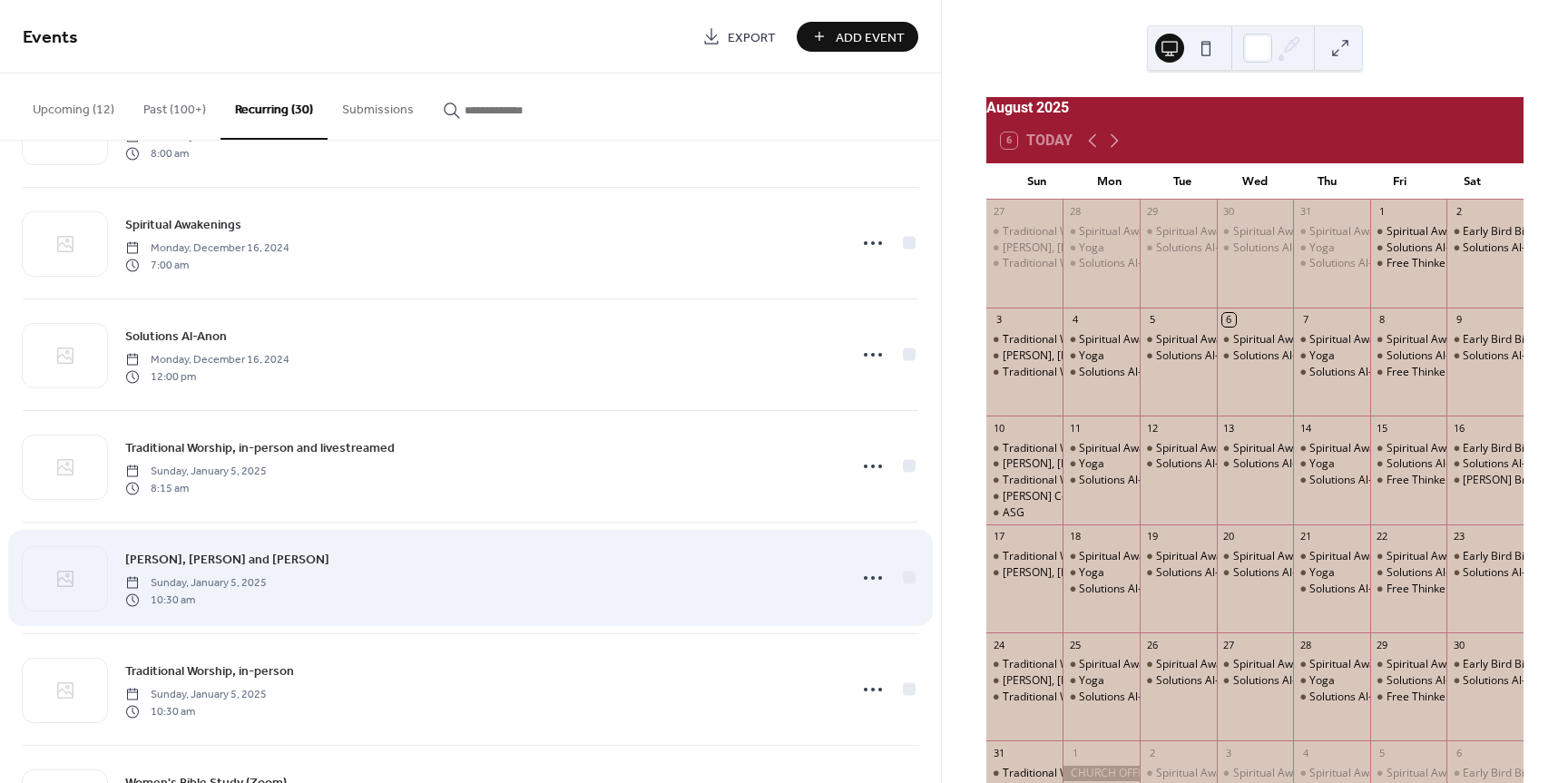 click on "[PERSON], [PERSON] and [PERSON]" at bounding box center (227, 560) 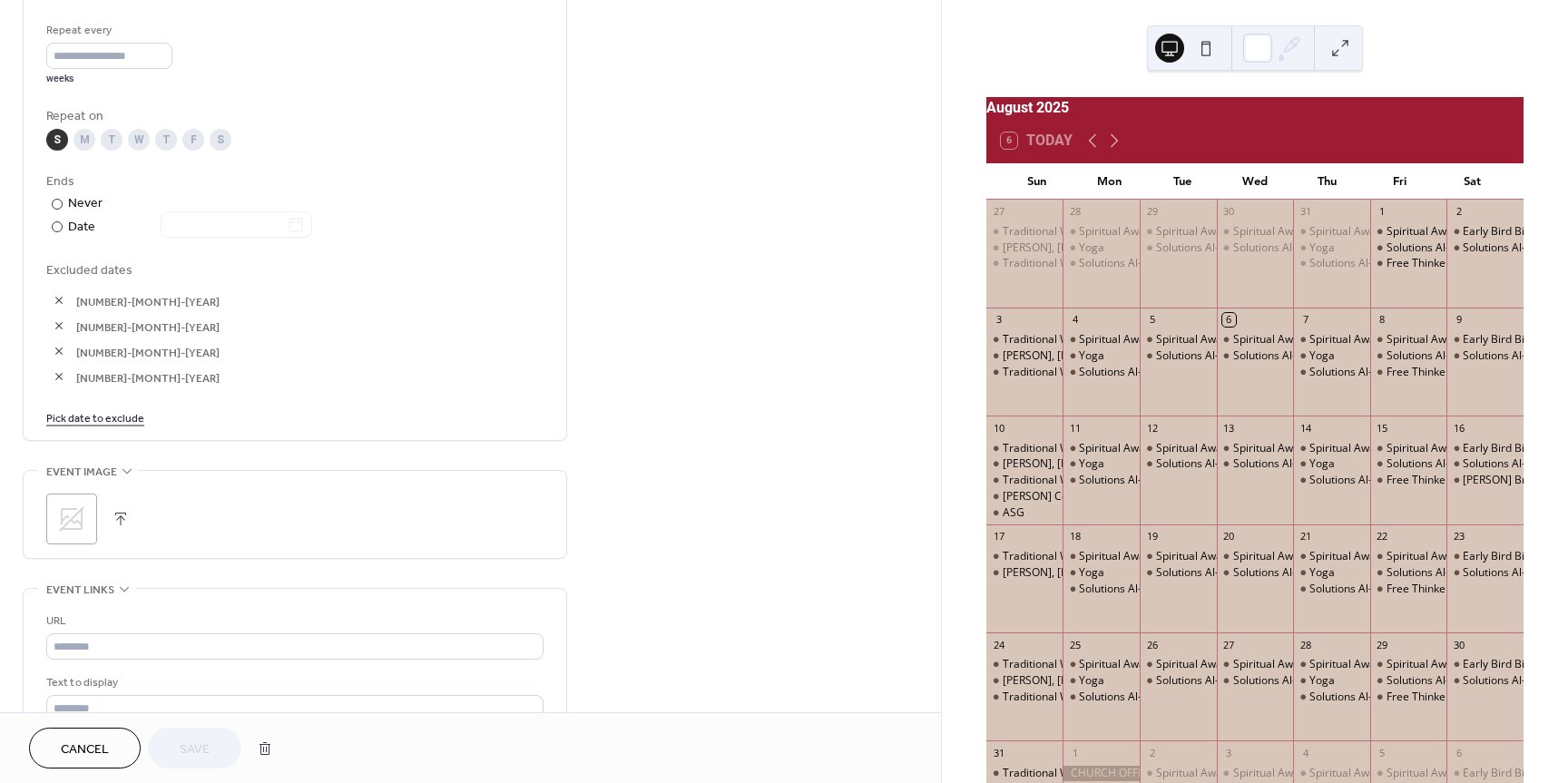 scroll, scrollTop: 907, scrollLeft: 0, axis: vertical 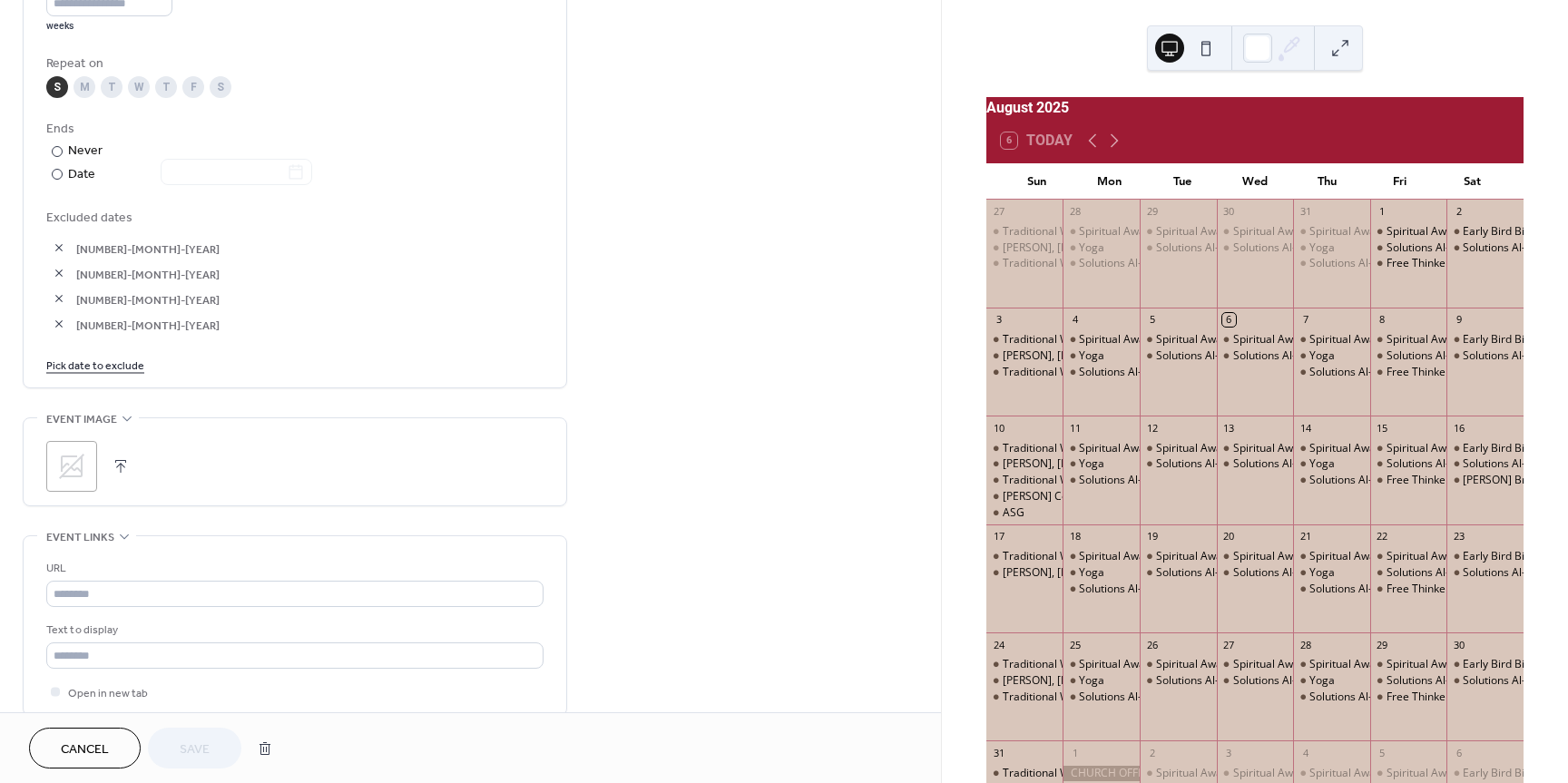click on "Pick date to exclude" at bounding box center [95, 364] 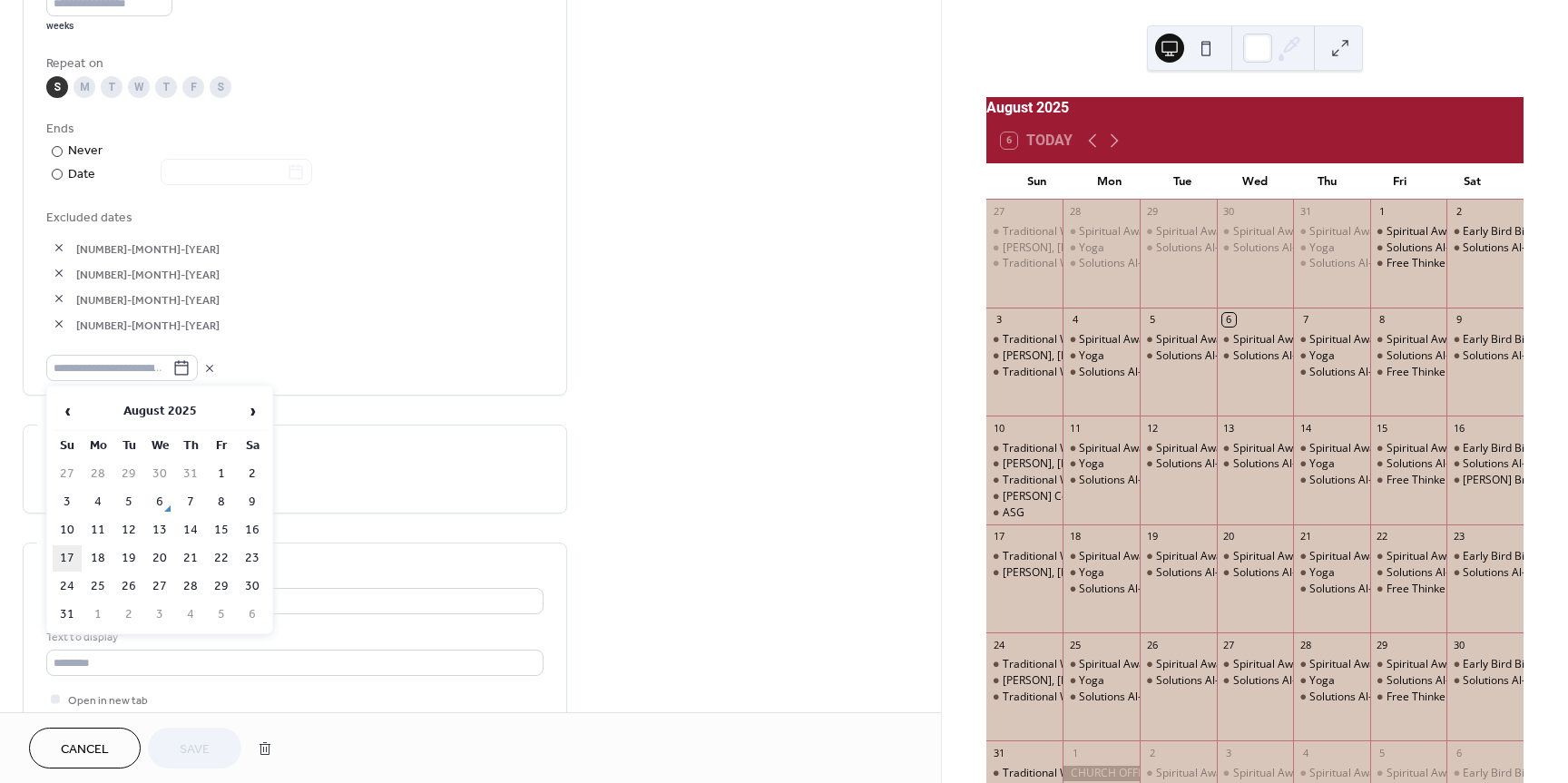 click on "17" at bounding box center [67, 558] 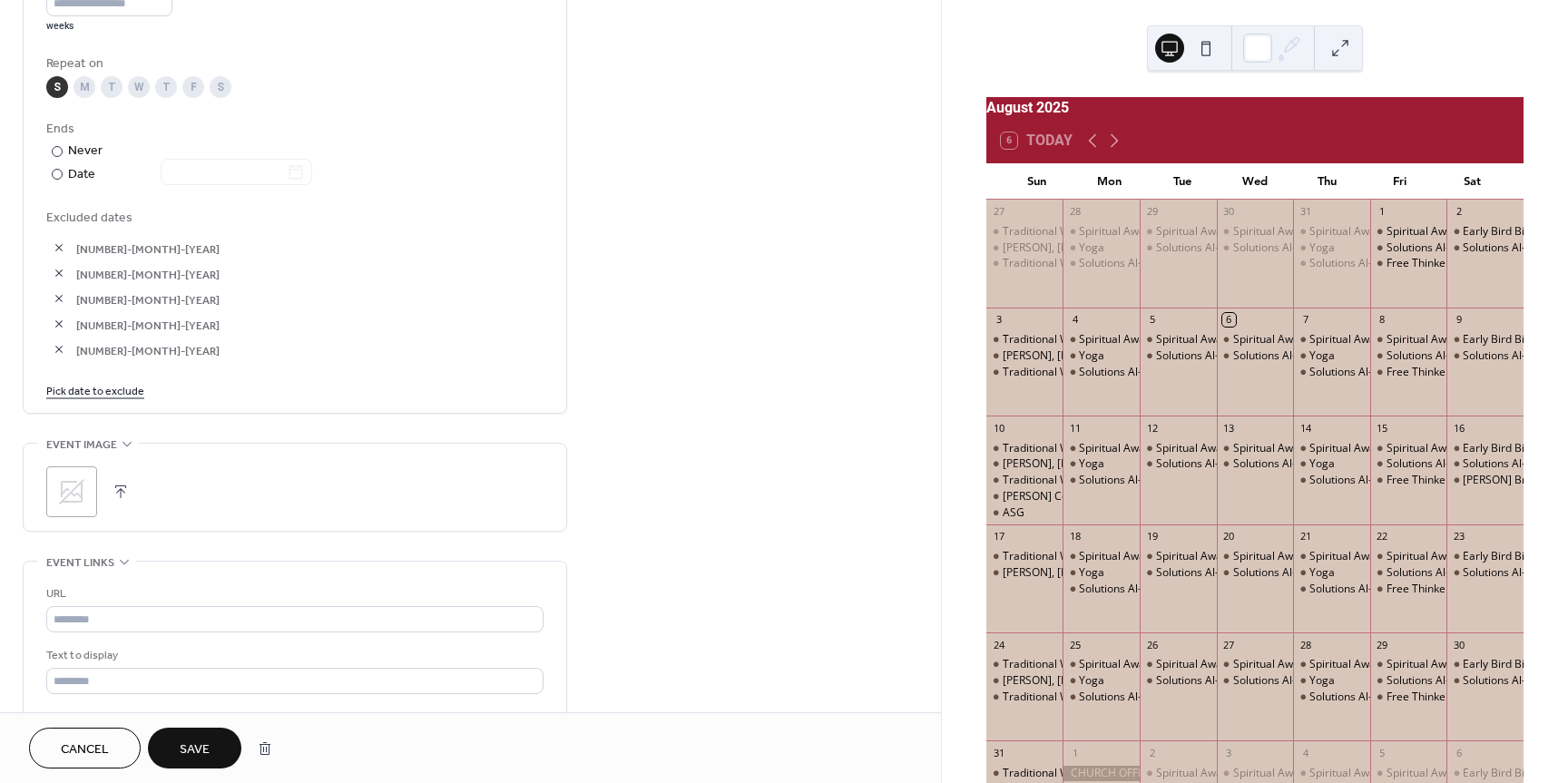 click on "Save" at bounding box center [194, 749] 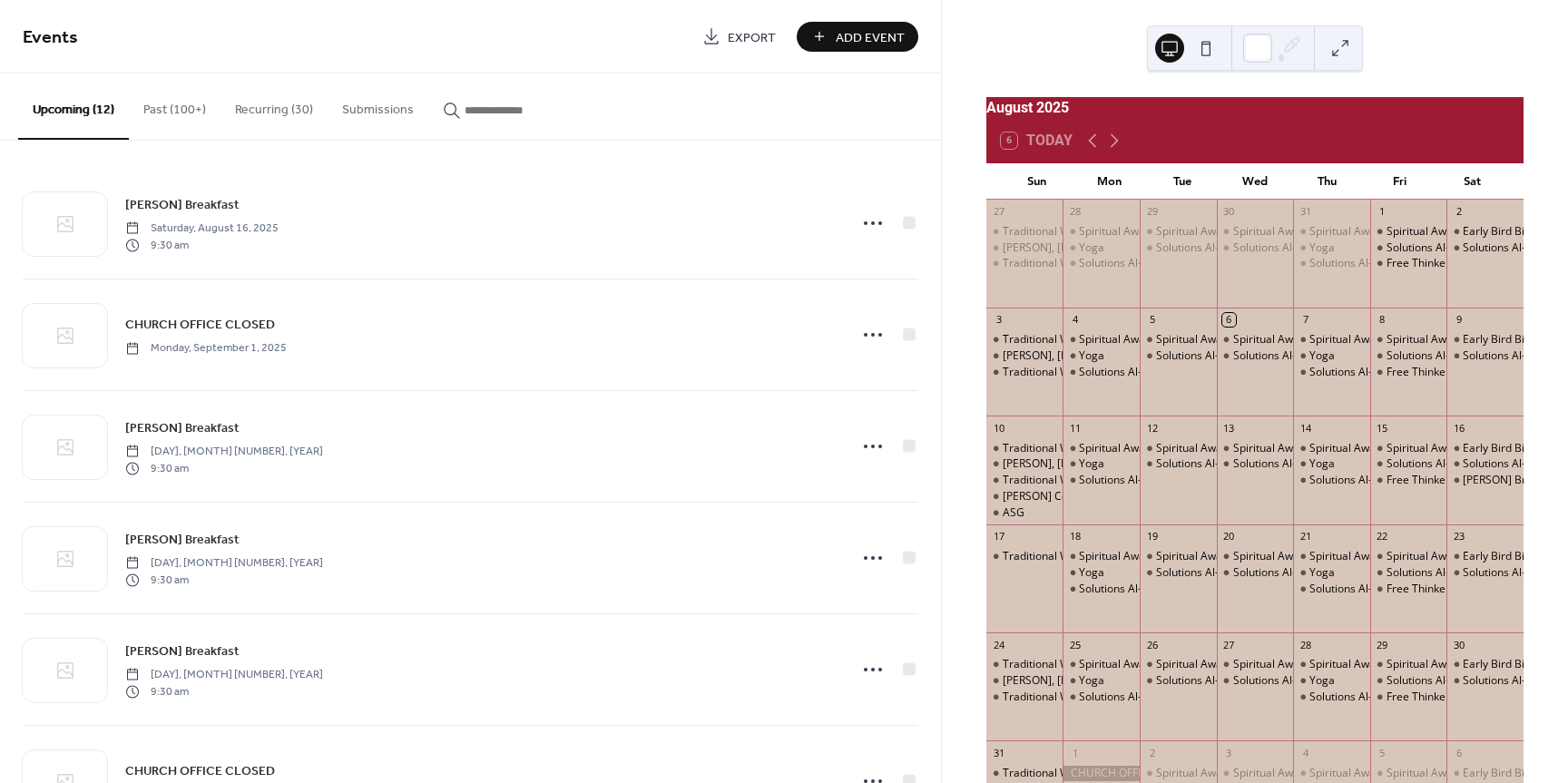 click on "Past (100+)" at bounding box center [174, 105] 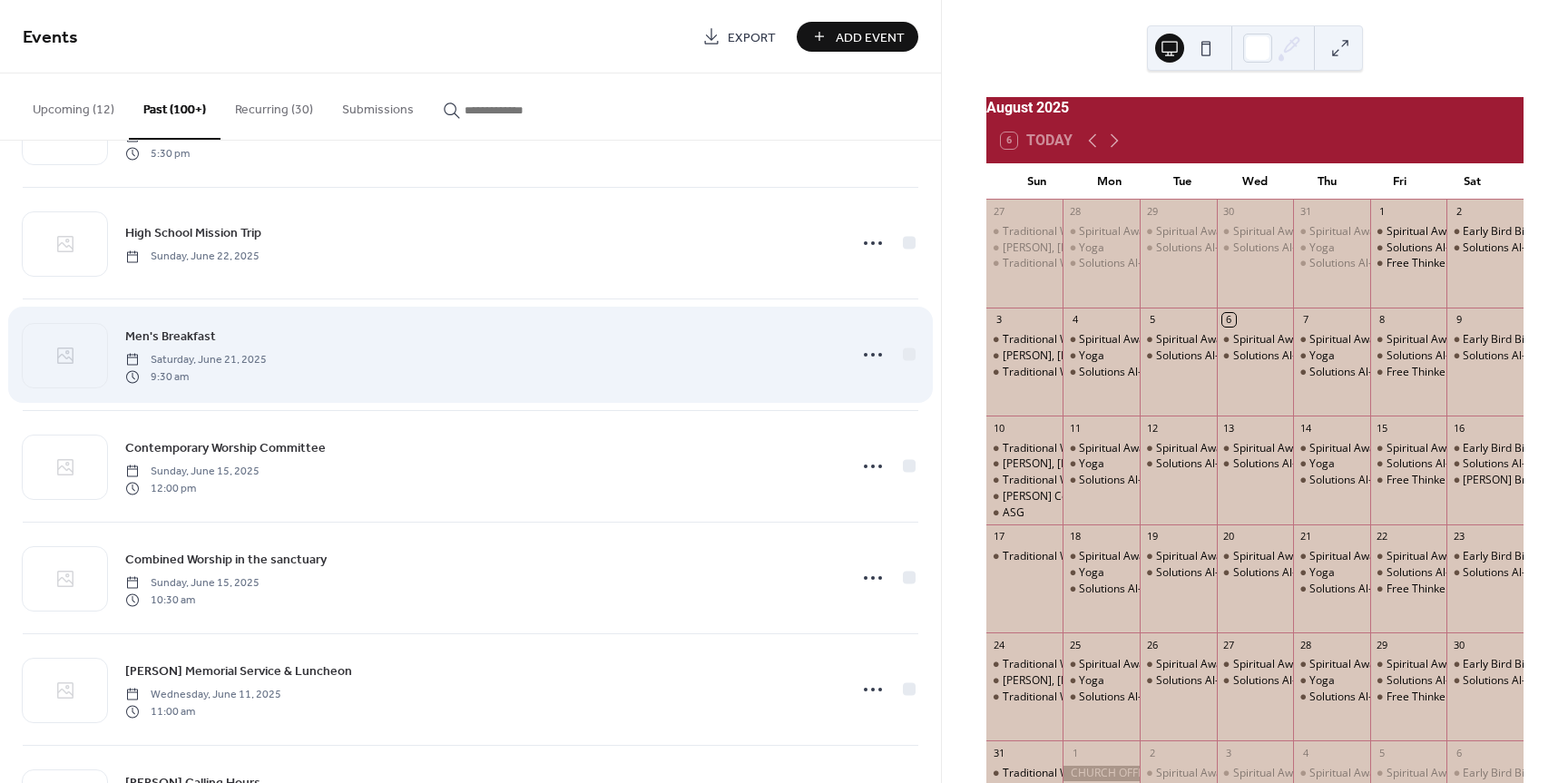 scroll, scrollTop: 363, scrollLeft: 0, axis: vertical 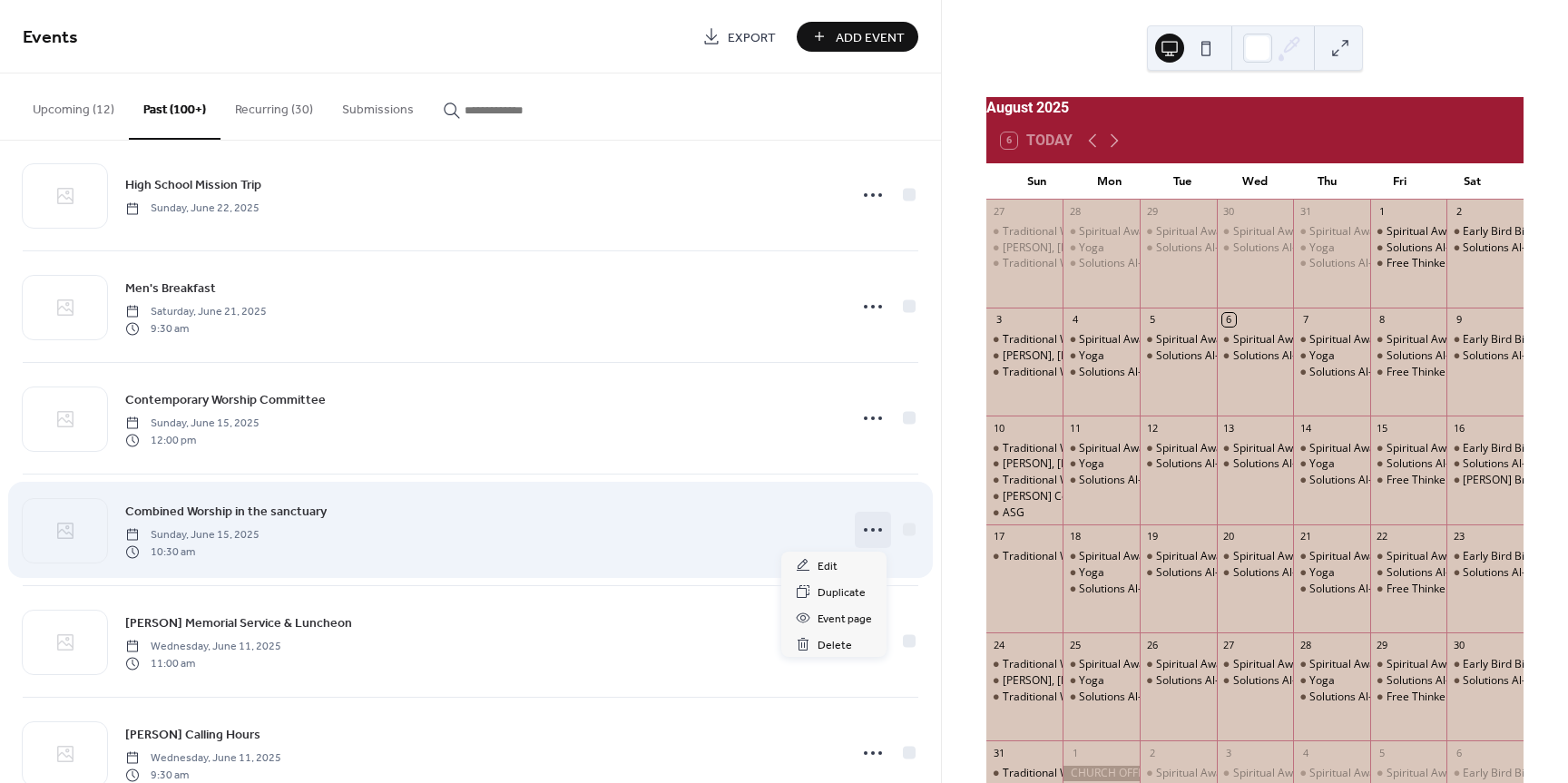click 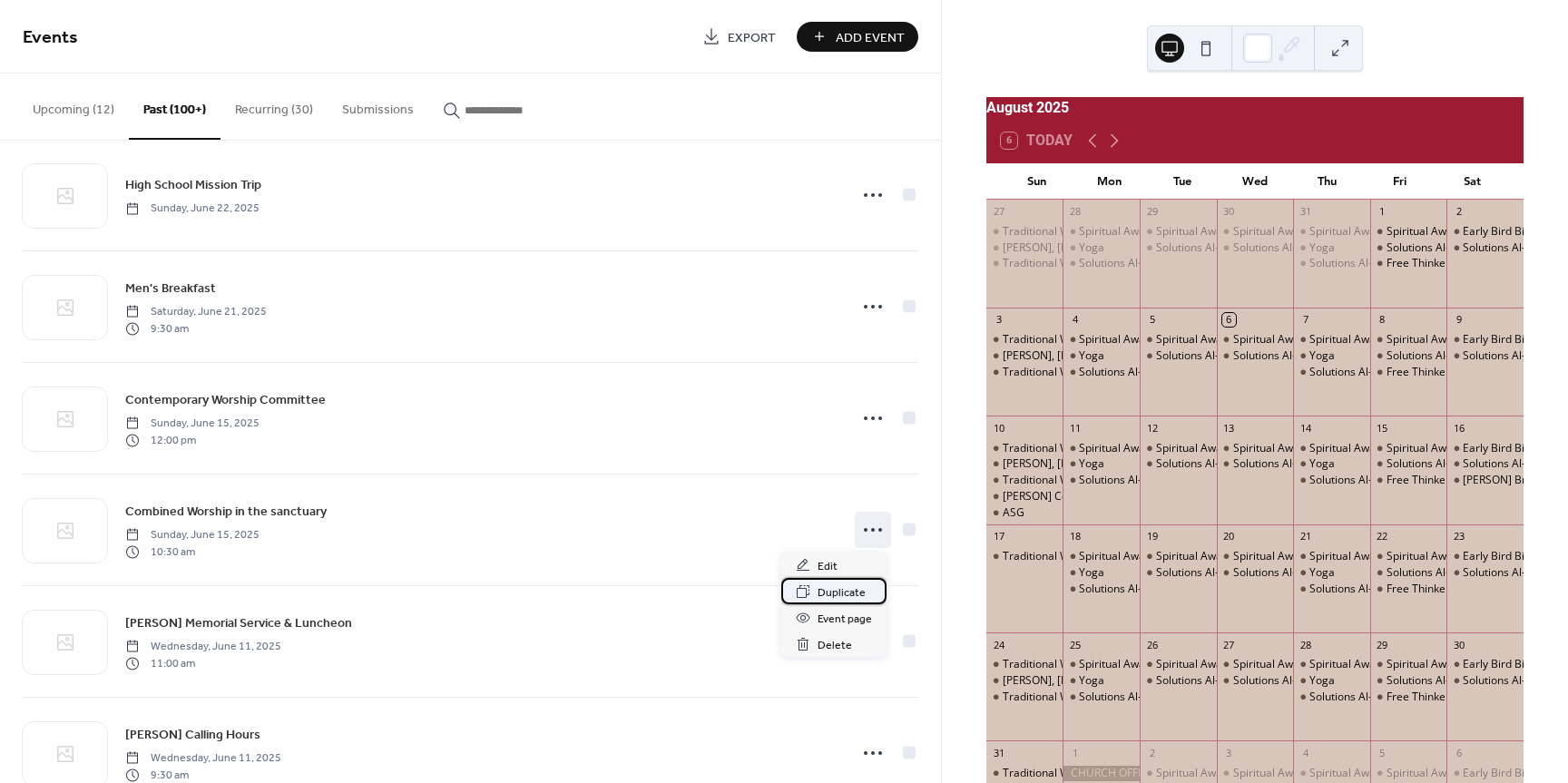 click on "Duplicate" at bounding box center [841, 592] 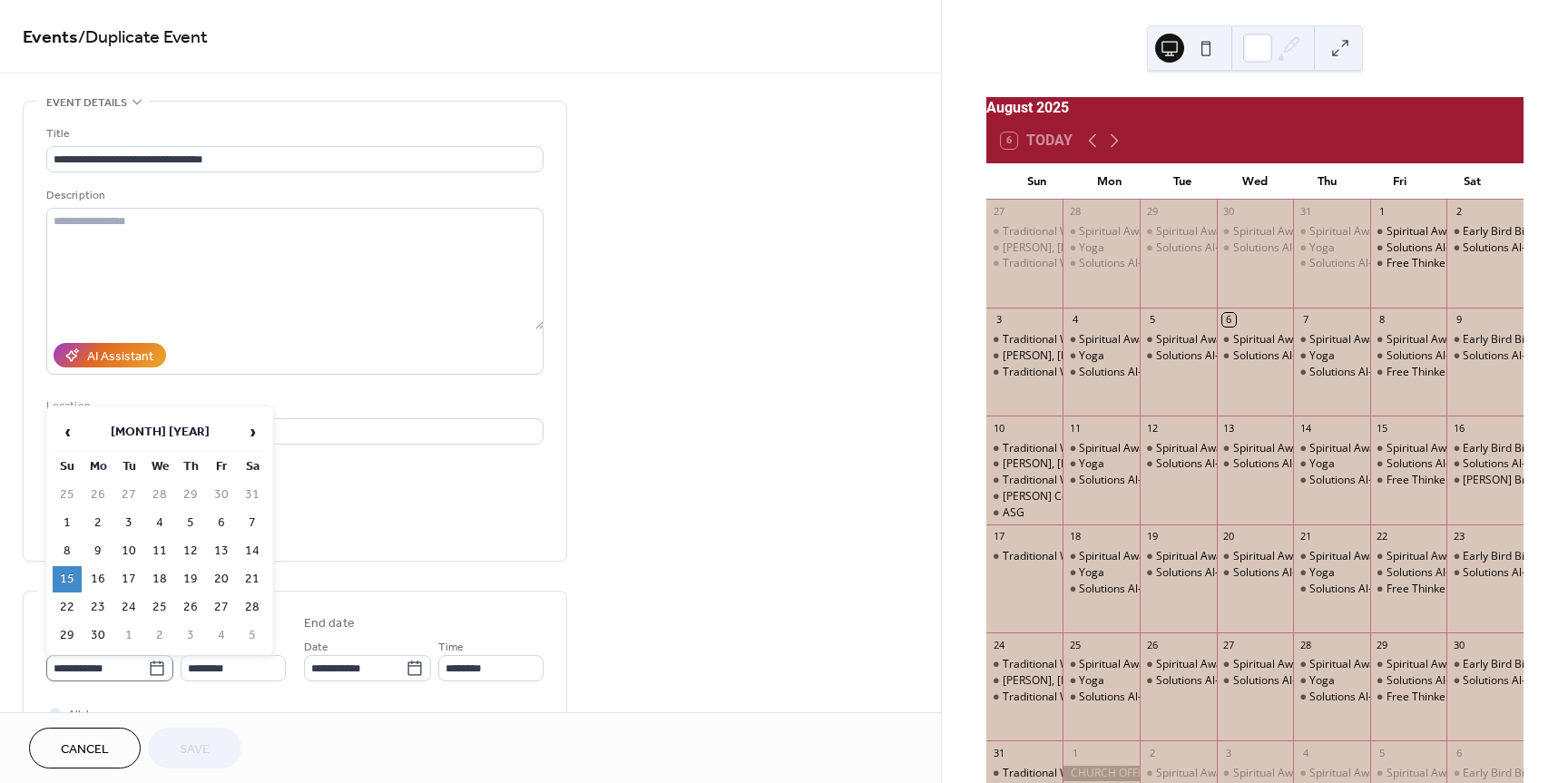 click 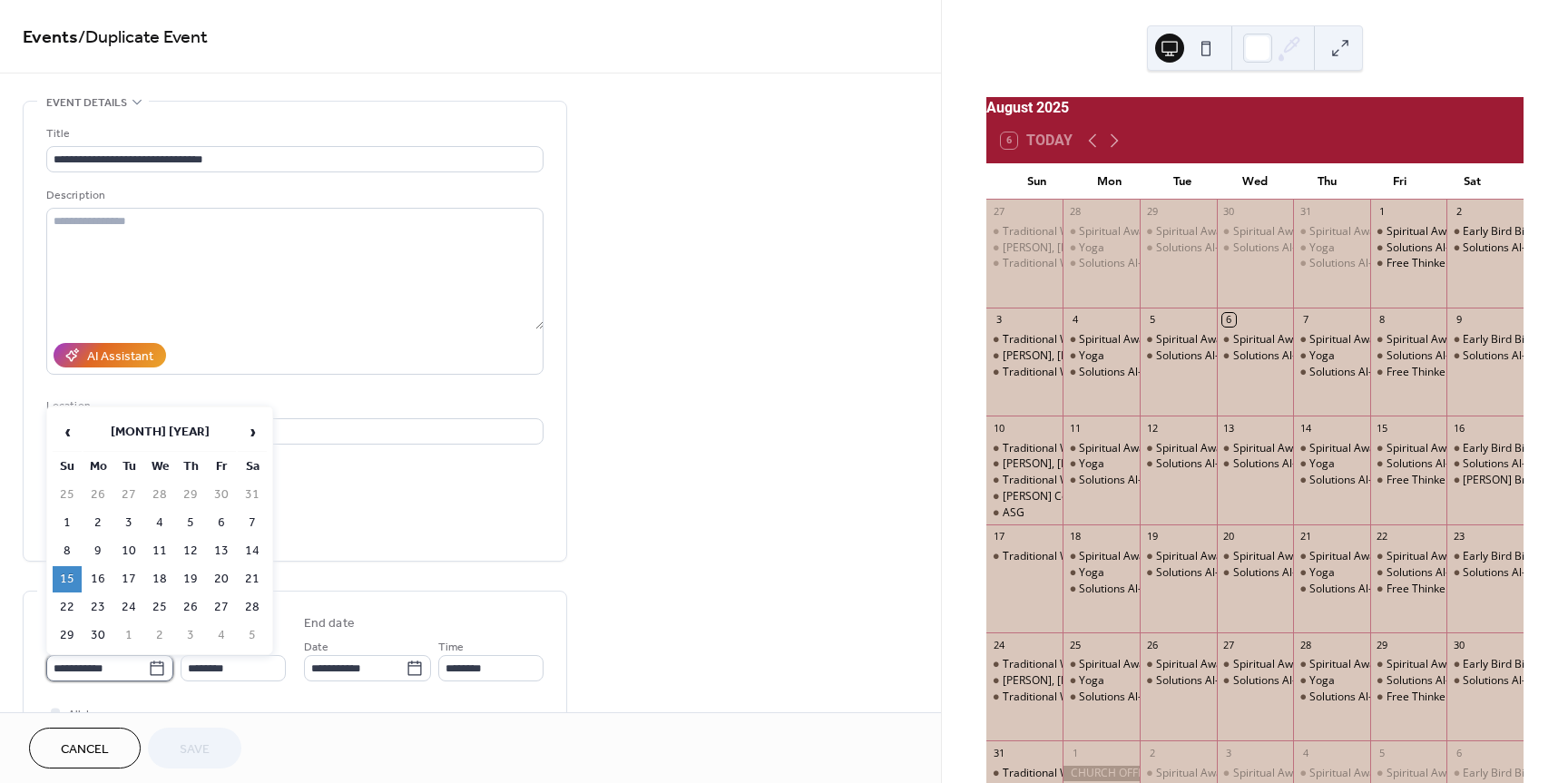click on "**********" at bounding box center (97, 668) 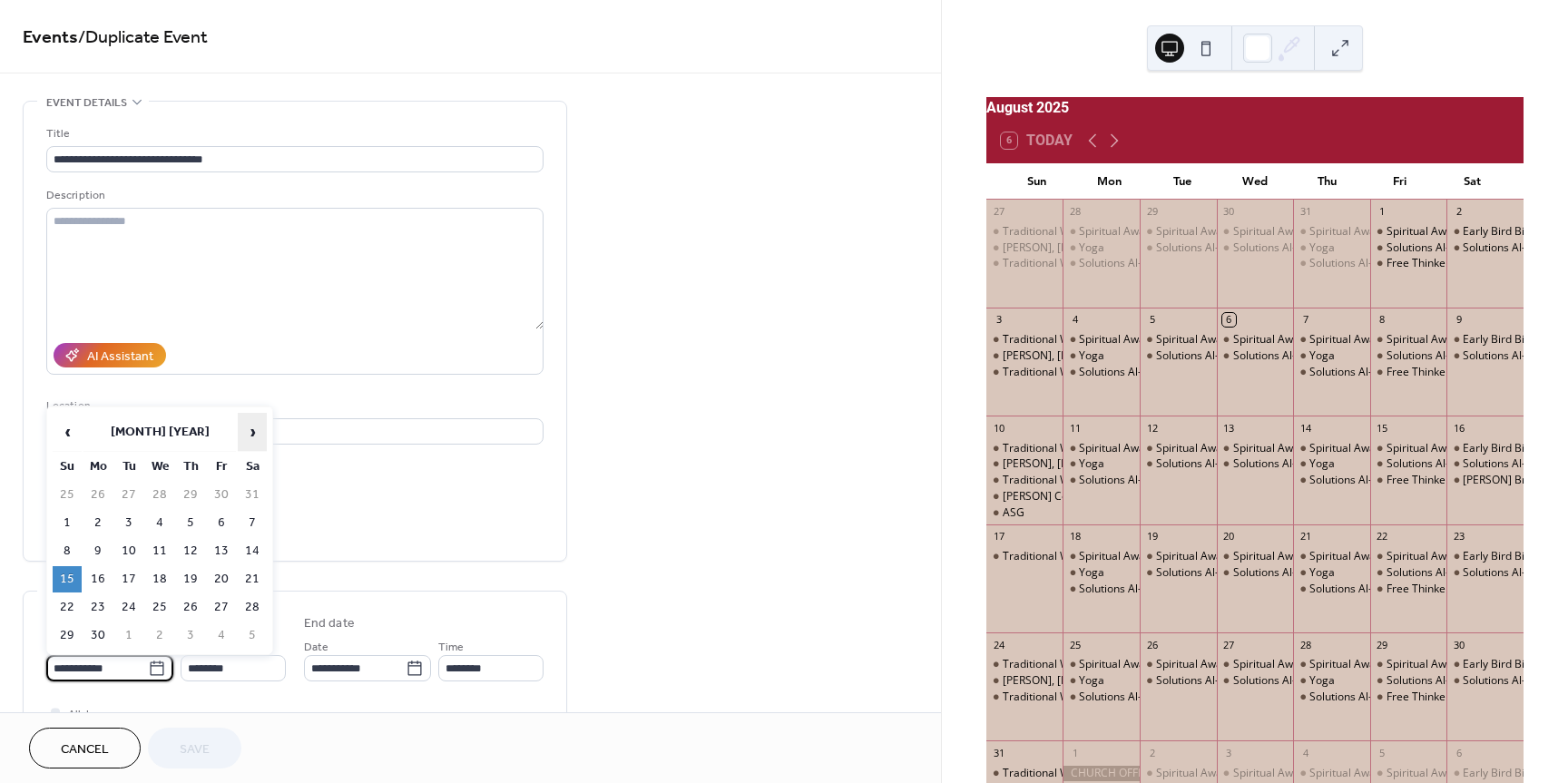 click on "›" at bounding box center [252, 432] 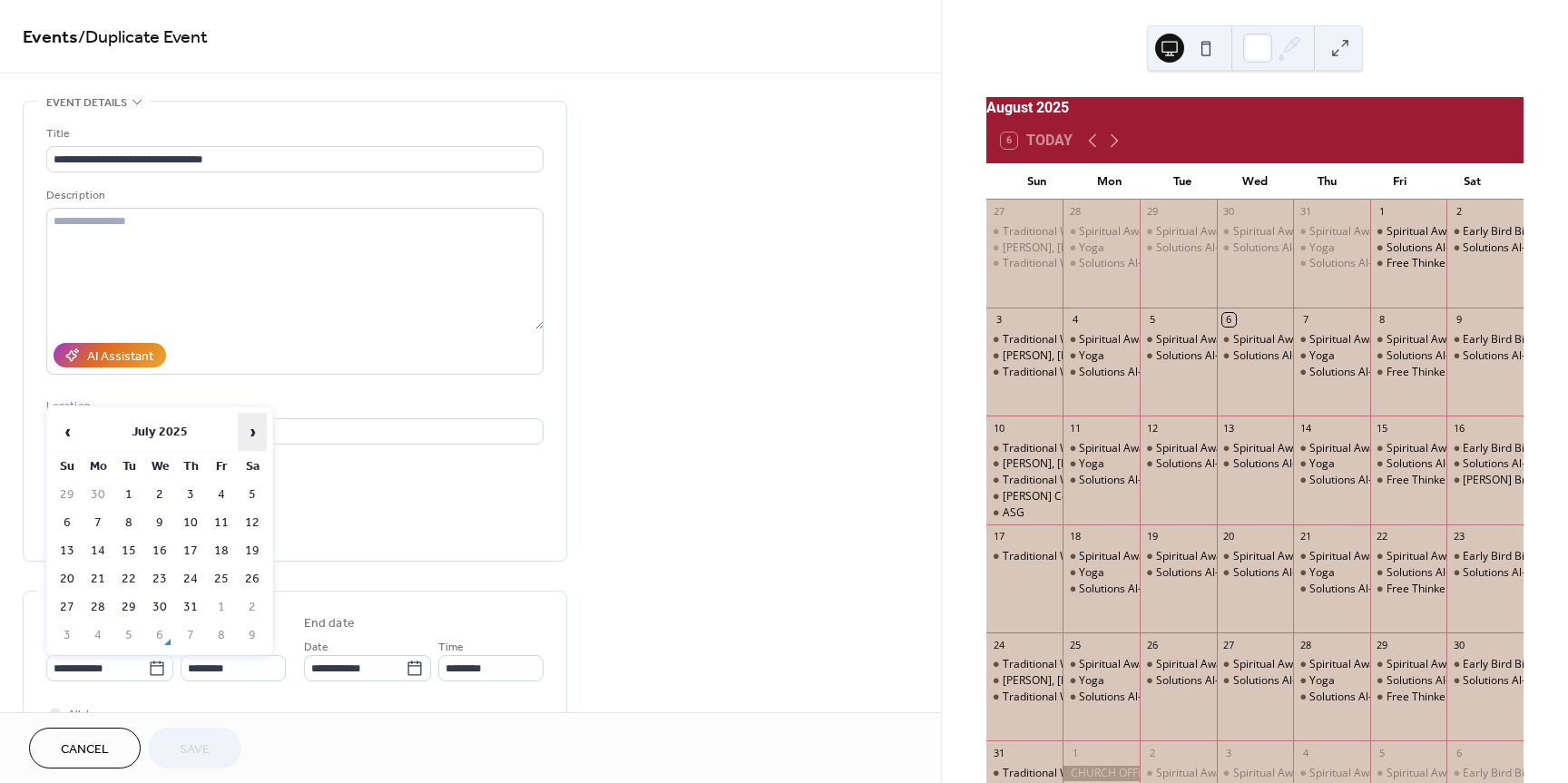 click on "›" at bounding box center (252, 432) 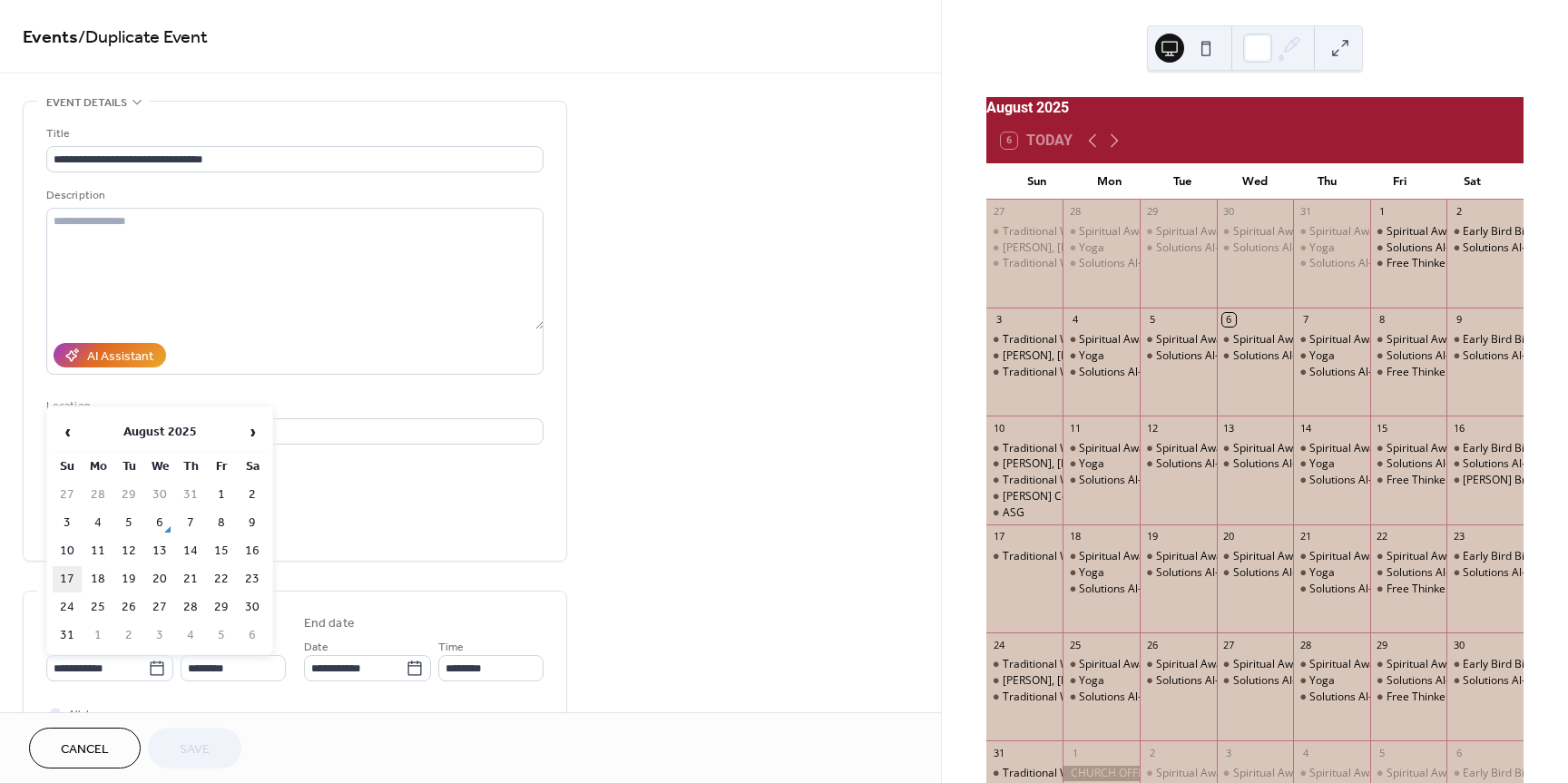 click on "17" at bounding box center [67, 579] 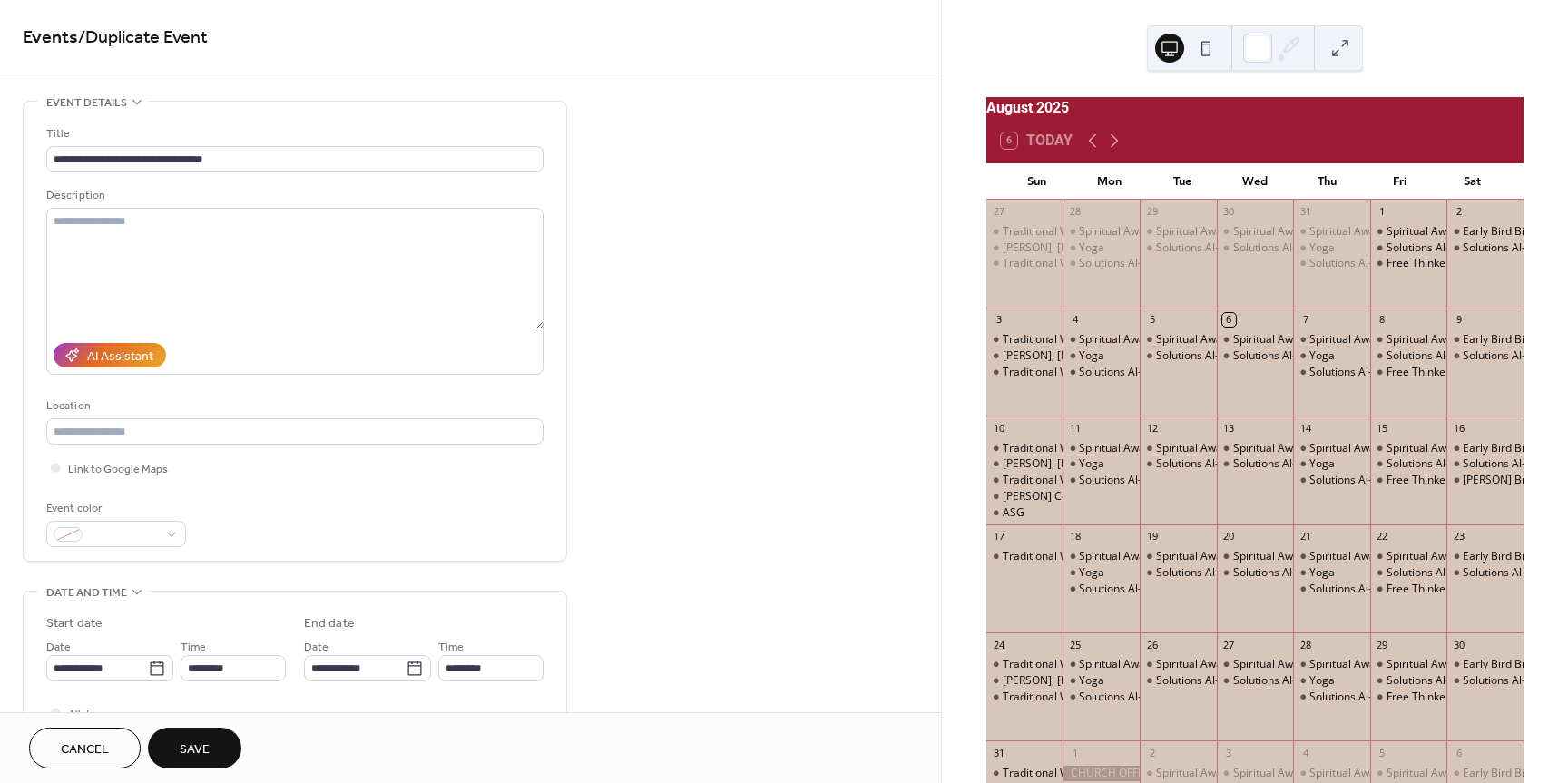 click on "Save" at bounding box center (194, 749) 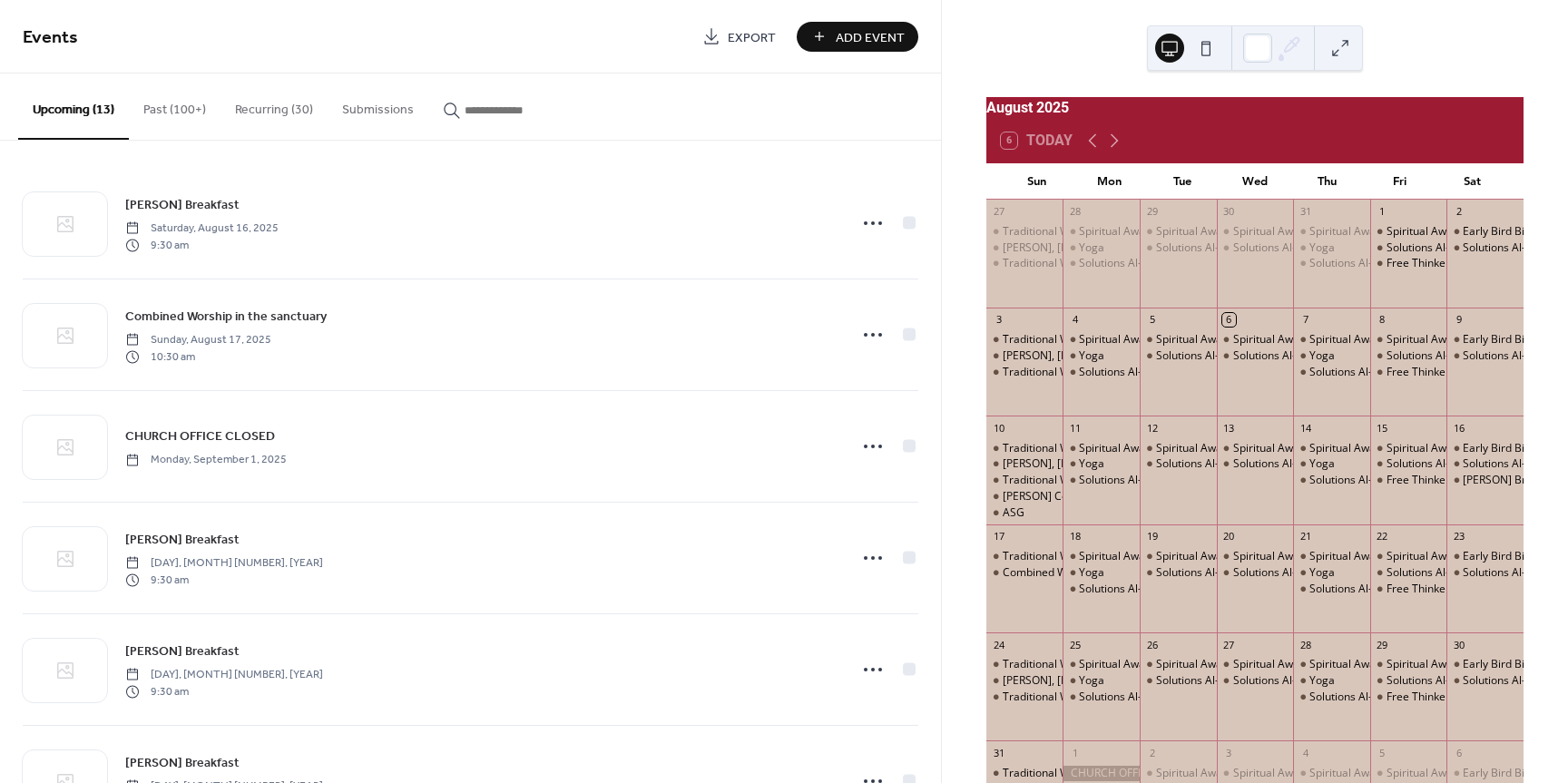 click on "Recurring (30)" at bounding box center (274, 105) 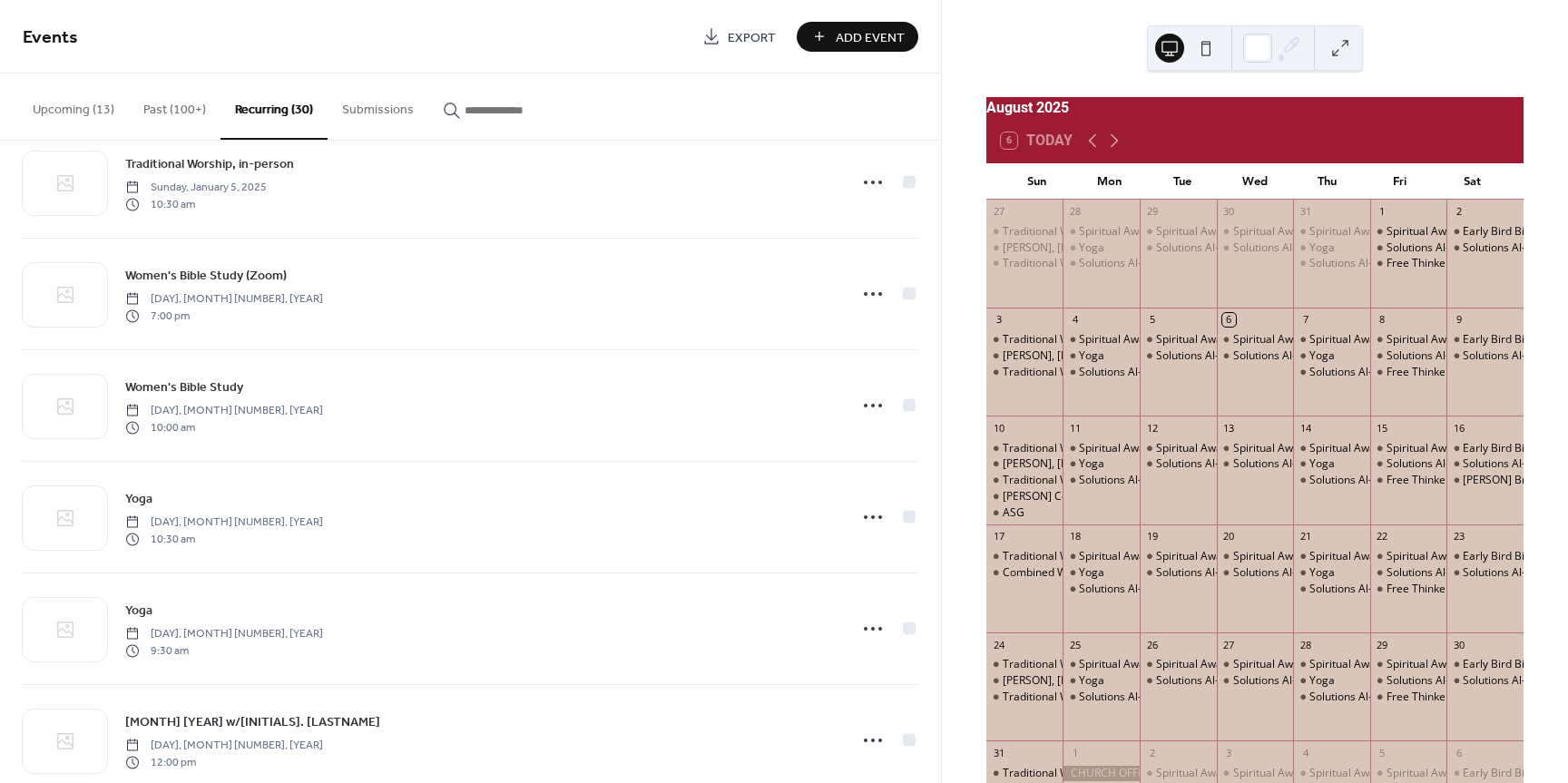scroll, scrollTop: 2087, scrollLeft: 0, axis: vertical 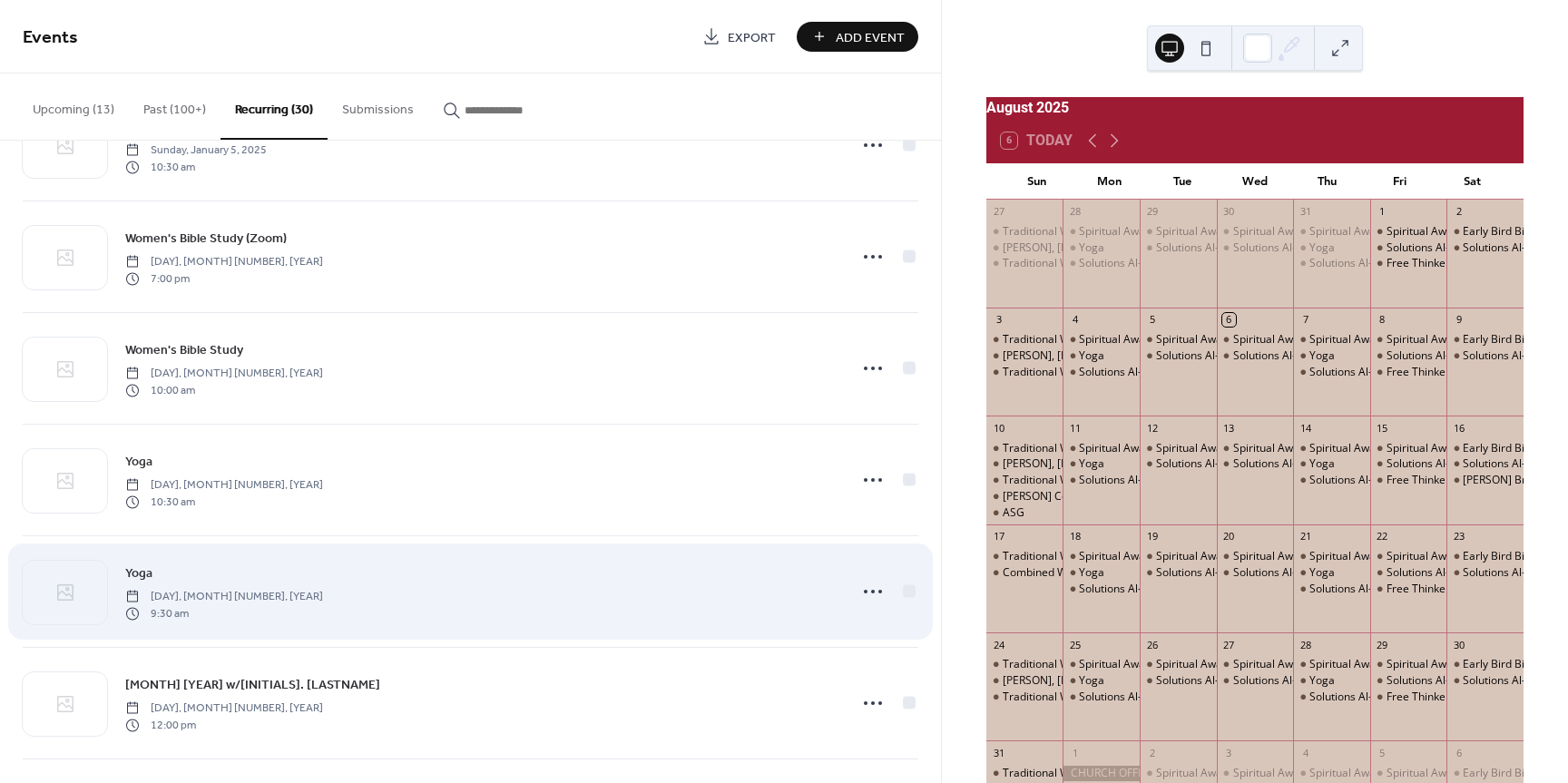 click on "[PERSON] [DAY], [MONTH] [NUMBER], [YEAR] [NUMBER]:[NUMBER] [AM/PM]" at bounding box center [480, 592] 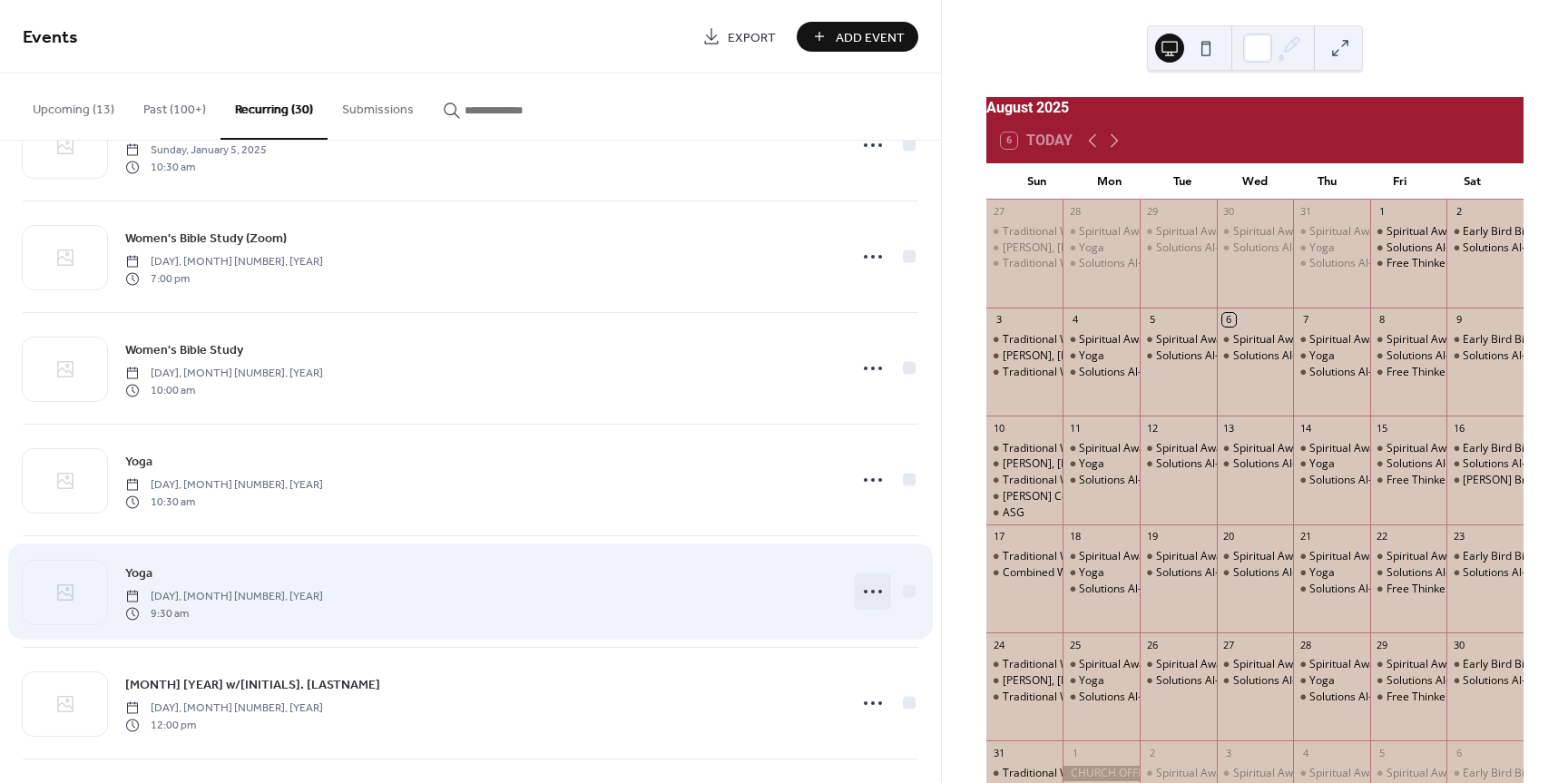 drag, startPoint x: 870, startPoint y: 591, endPoint x: 882, endPoint y: 580, distance: 16.278821 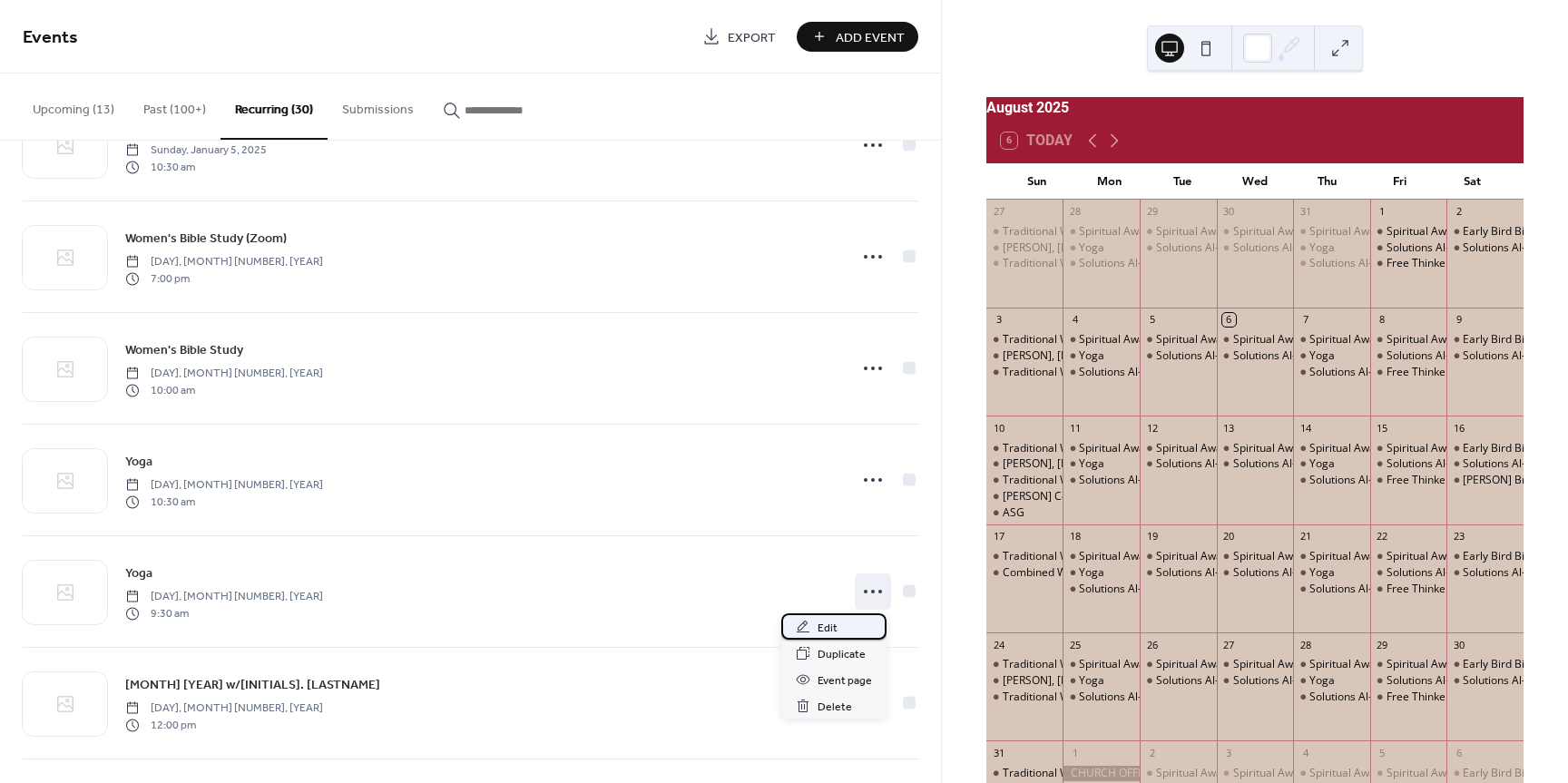 click on "Edit" at bounding box center [834, 626] 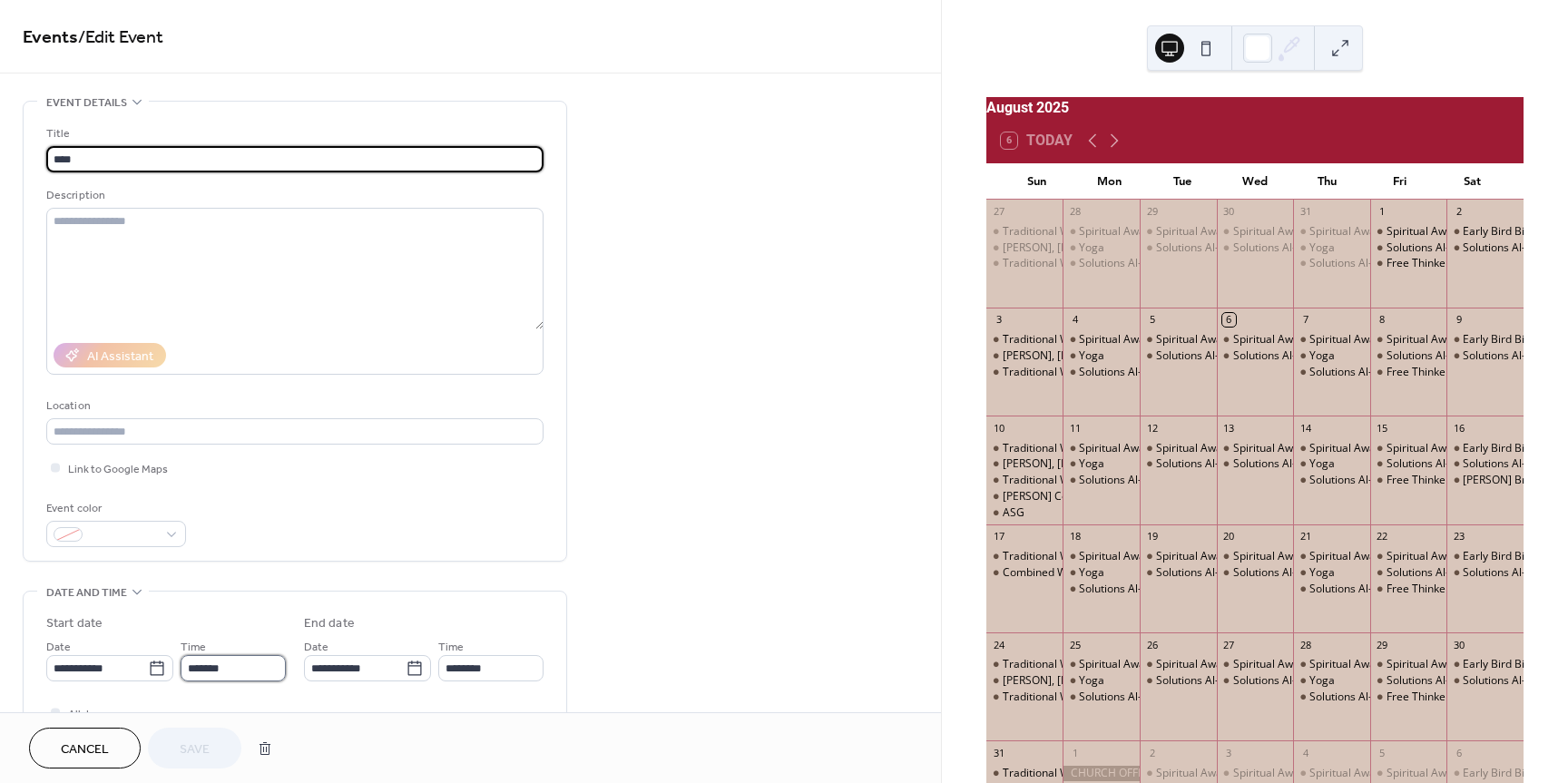 click on "*******" at bounding box center [233, 668] 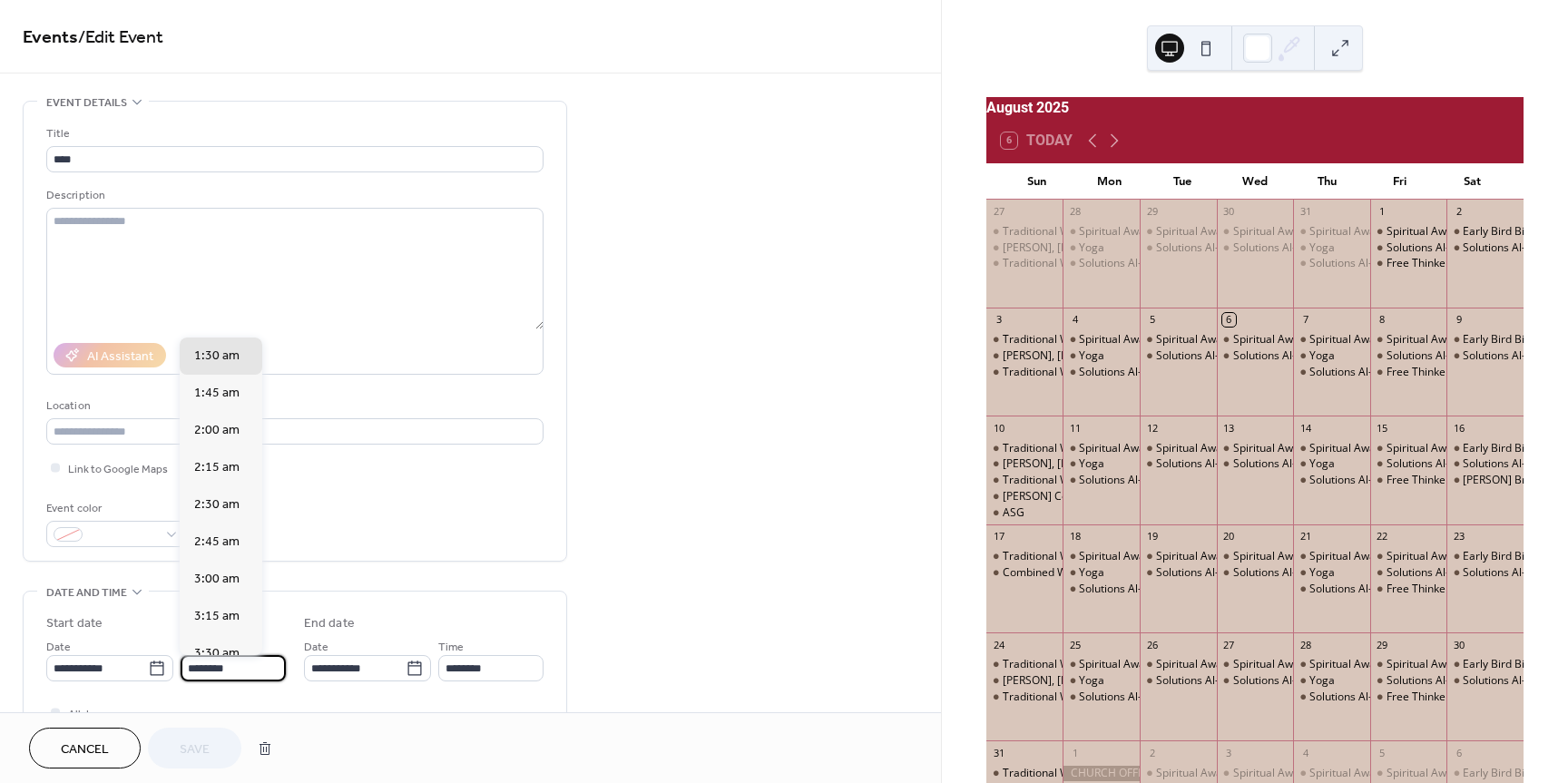 scroll, scrollTop: 1562, scrollLeft: 0, axis: vertical 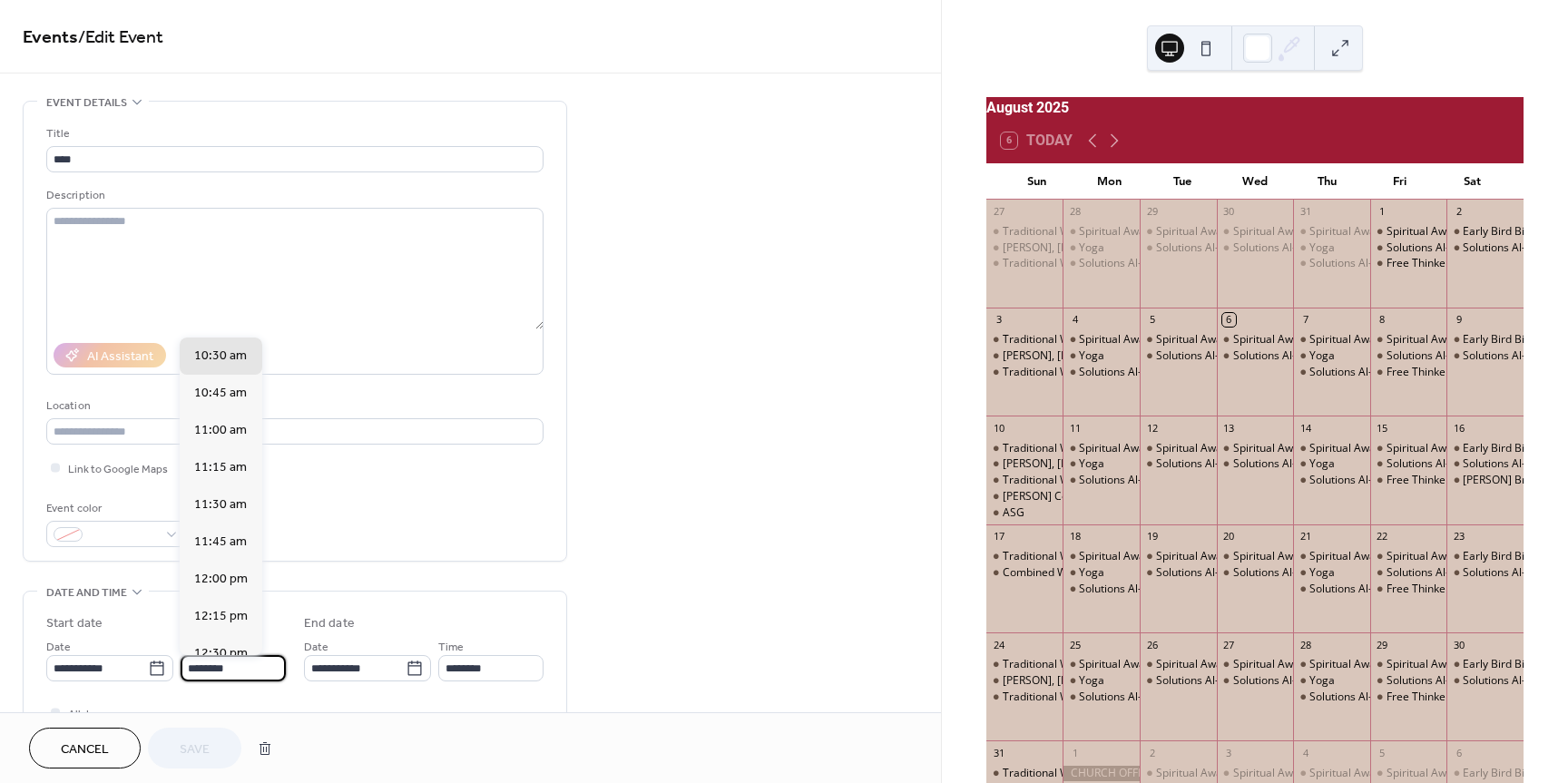 type on "********" 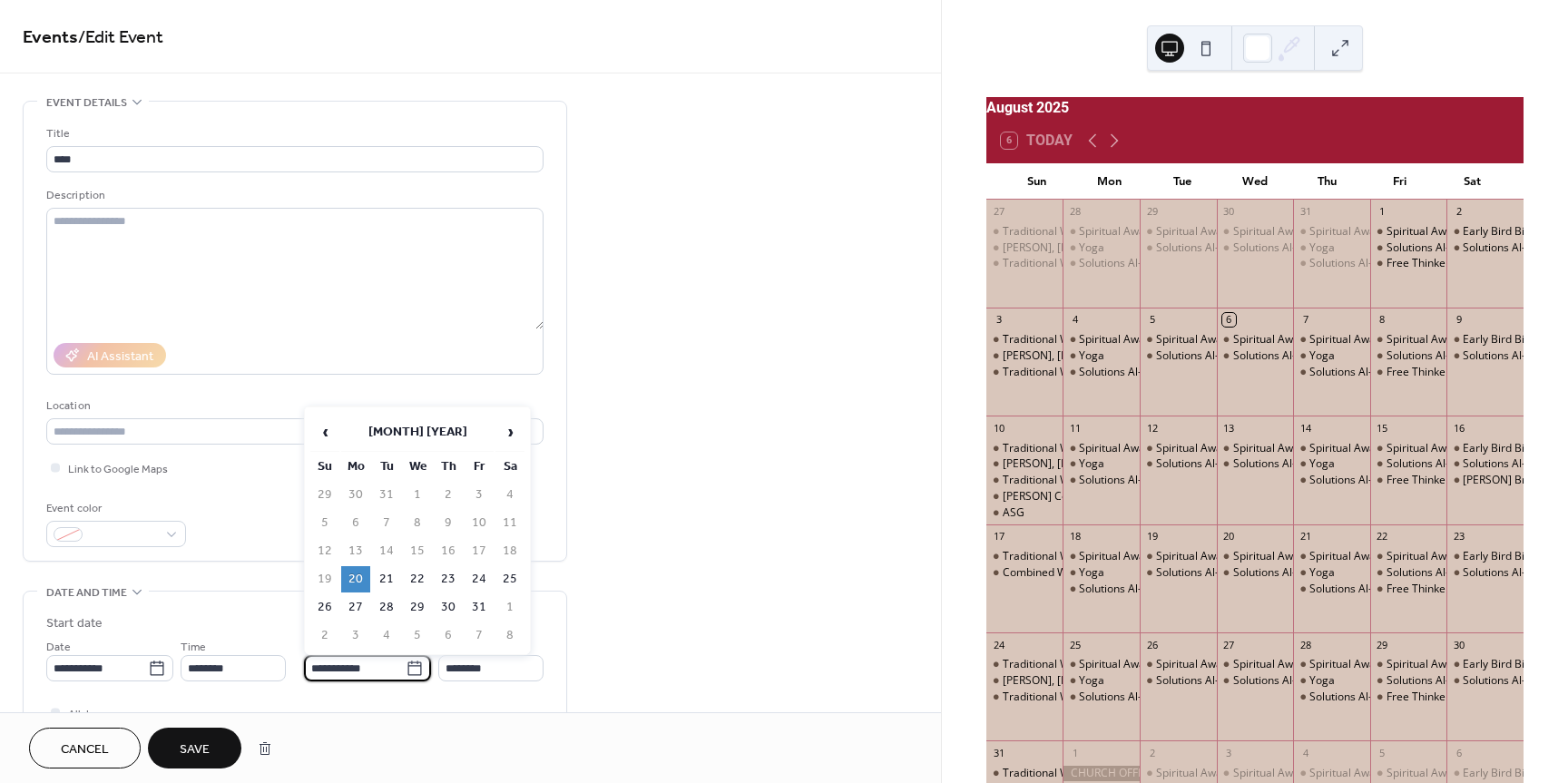 type on "********" 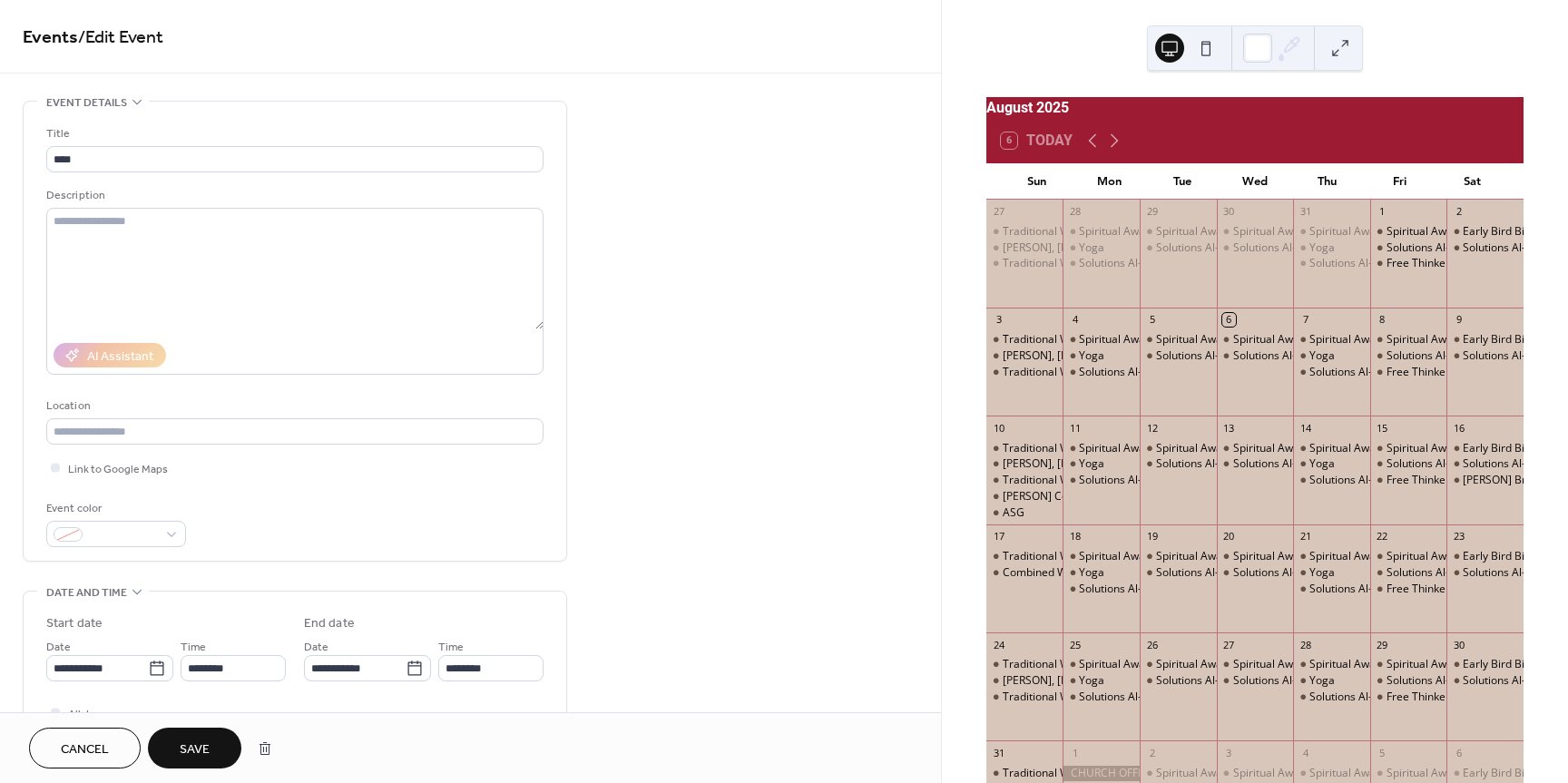click on "Save" at bounding box center [194, 749] 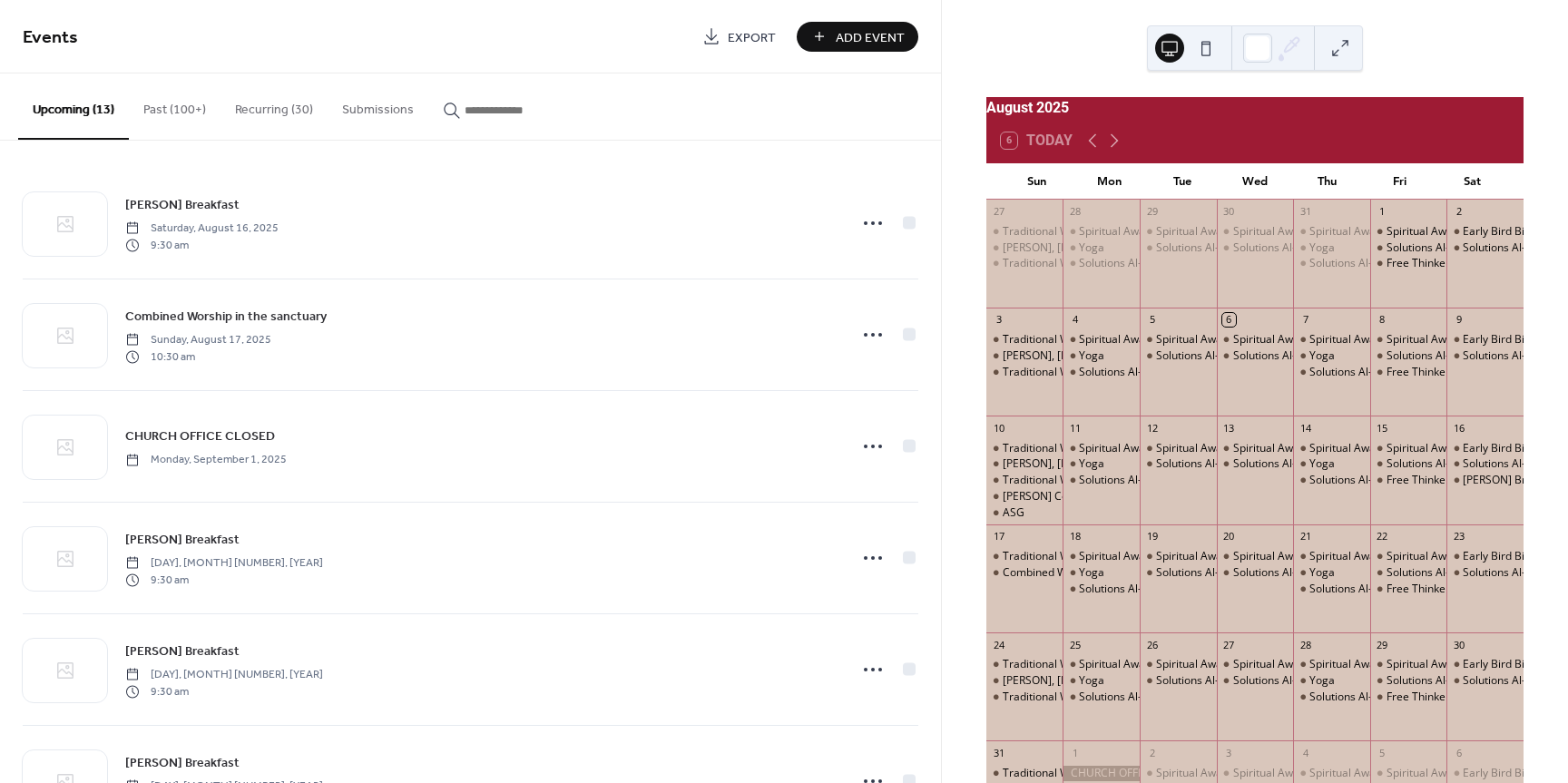 click on "Recurring (30)" at bounding box center [274, 105] 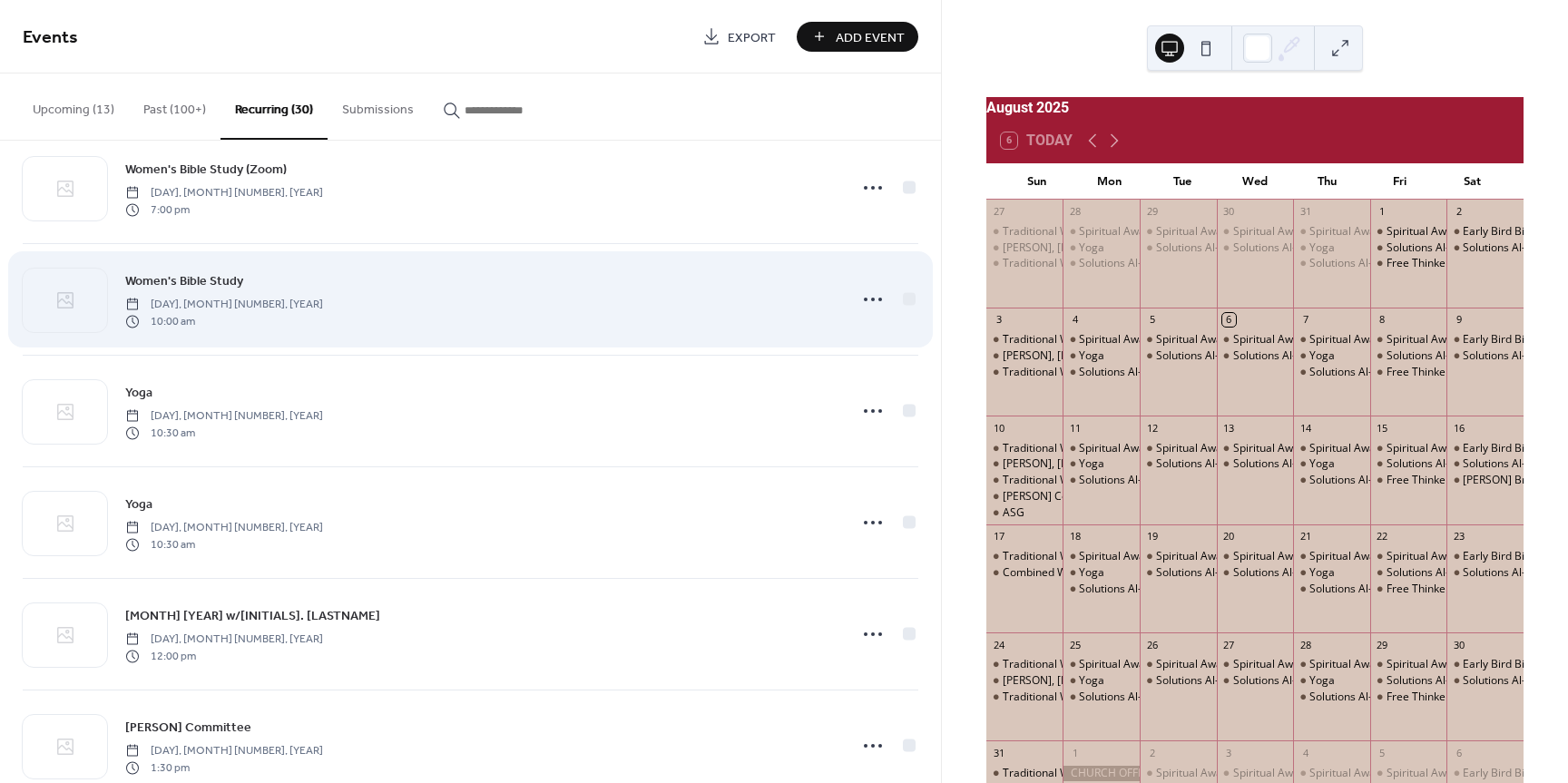 scroll, scrollTop: 2178, scrollLeft: 0, axis: vertical 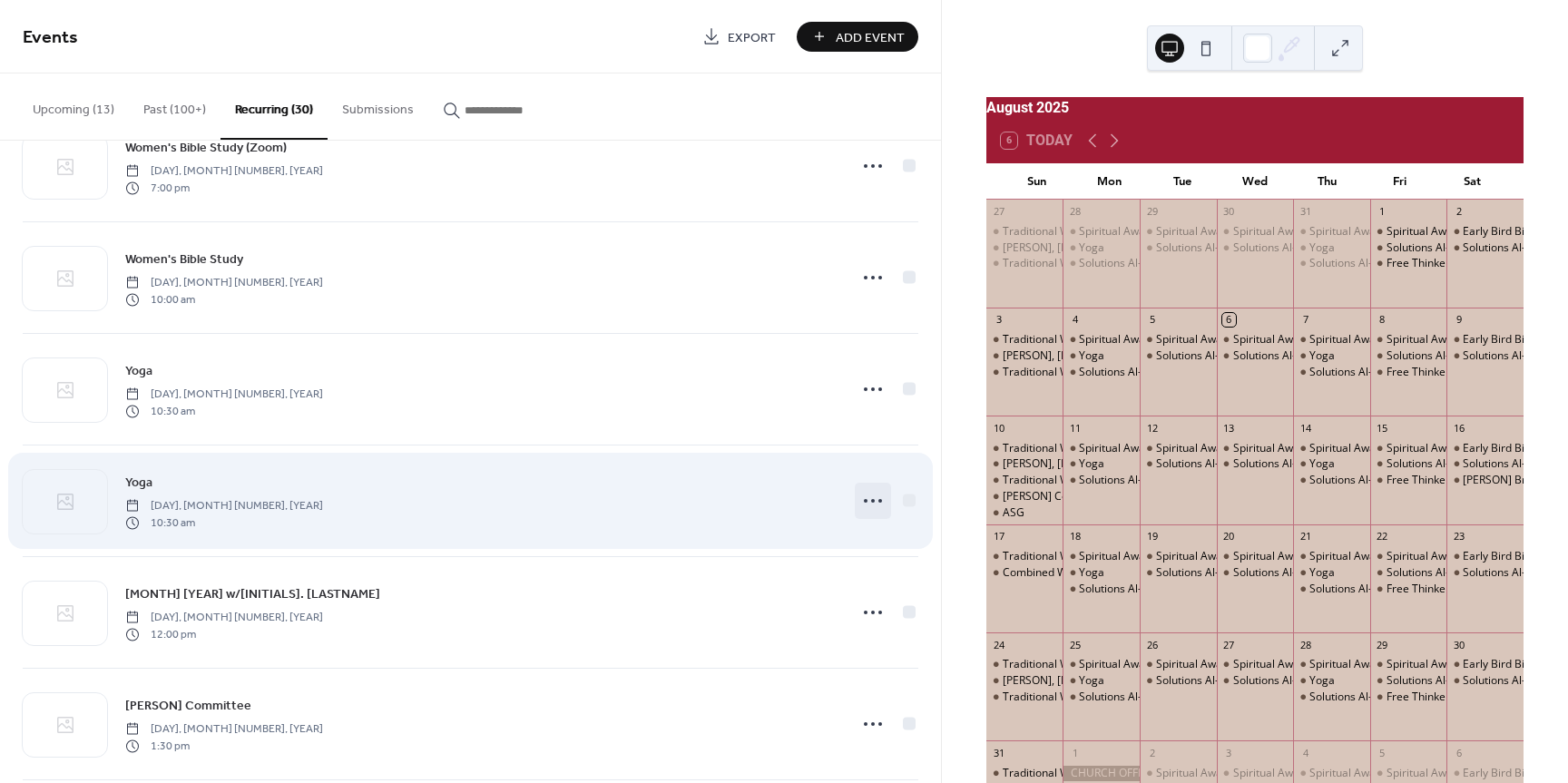 click 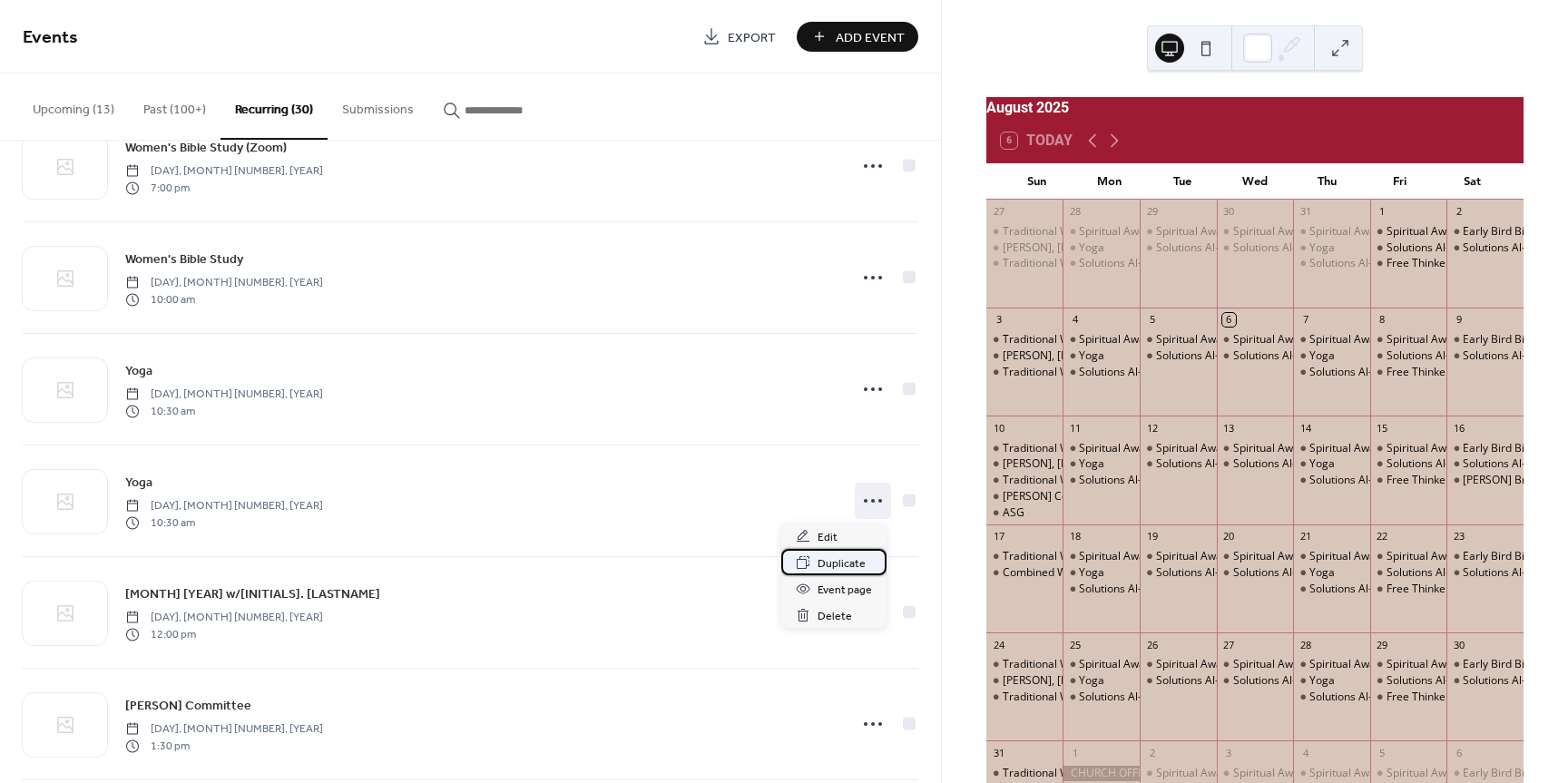 click on "Duplicate" at bounding box center (841, 563) 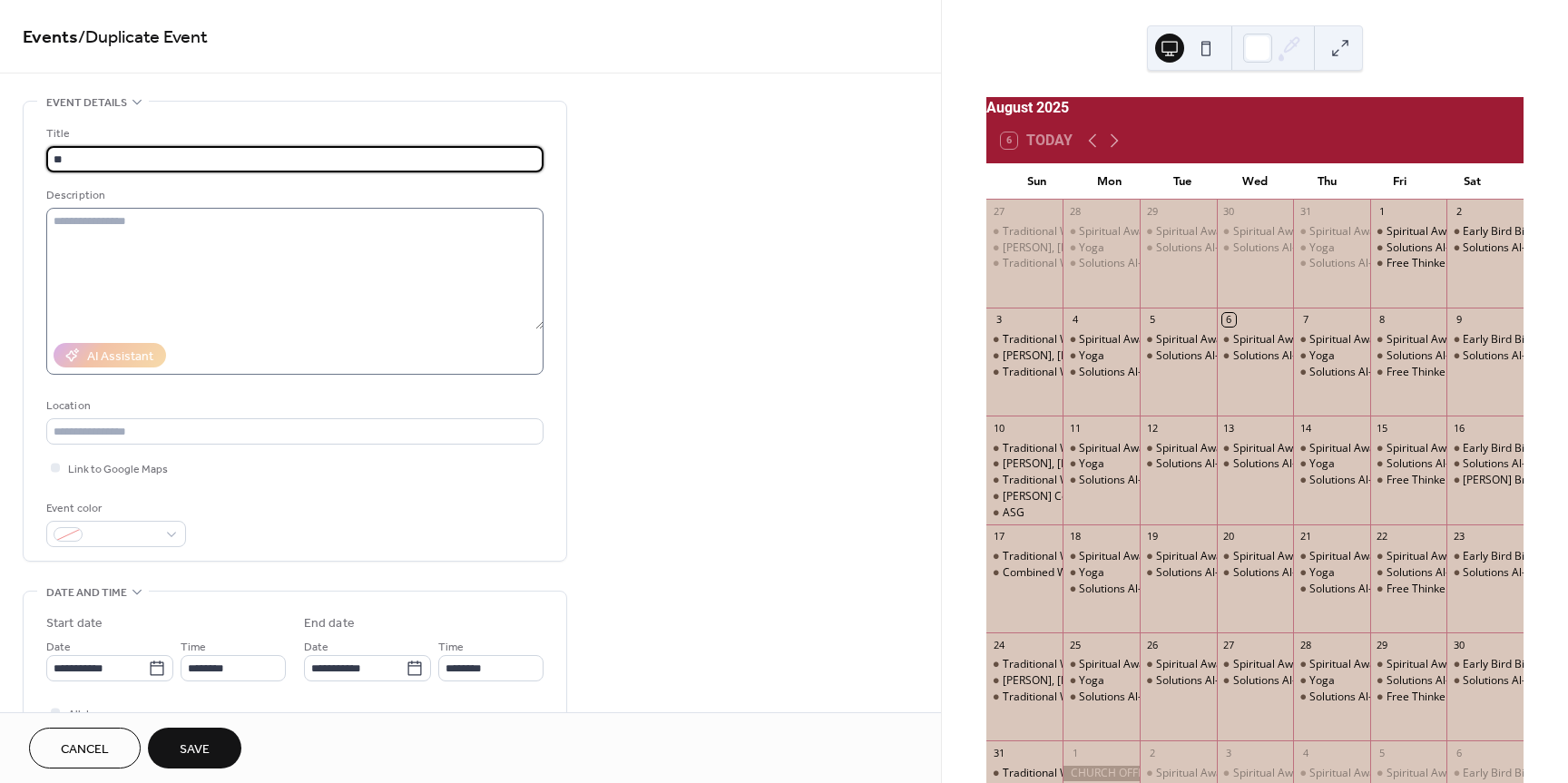 type on "*" 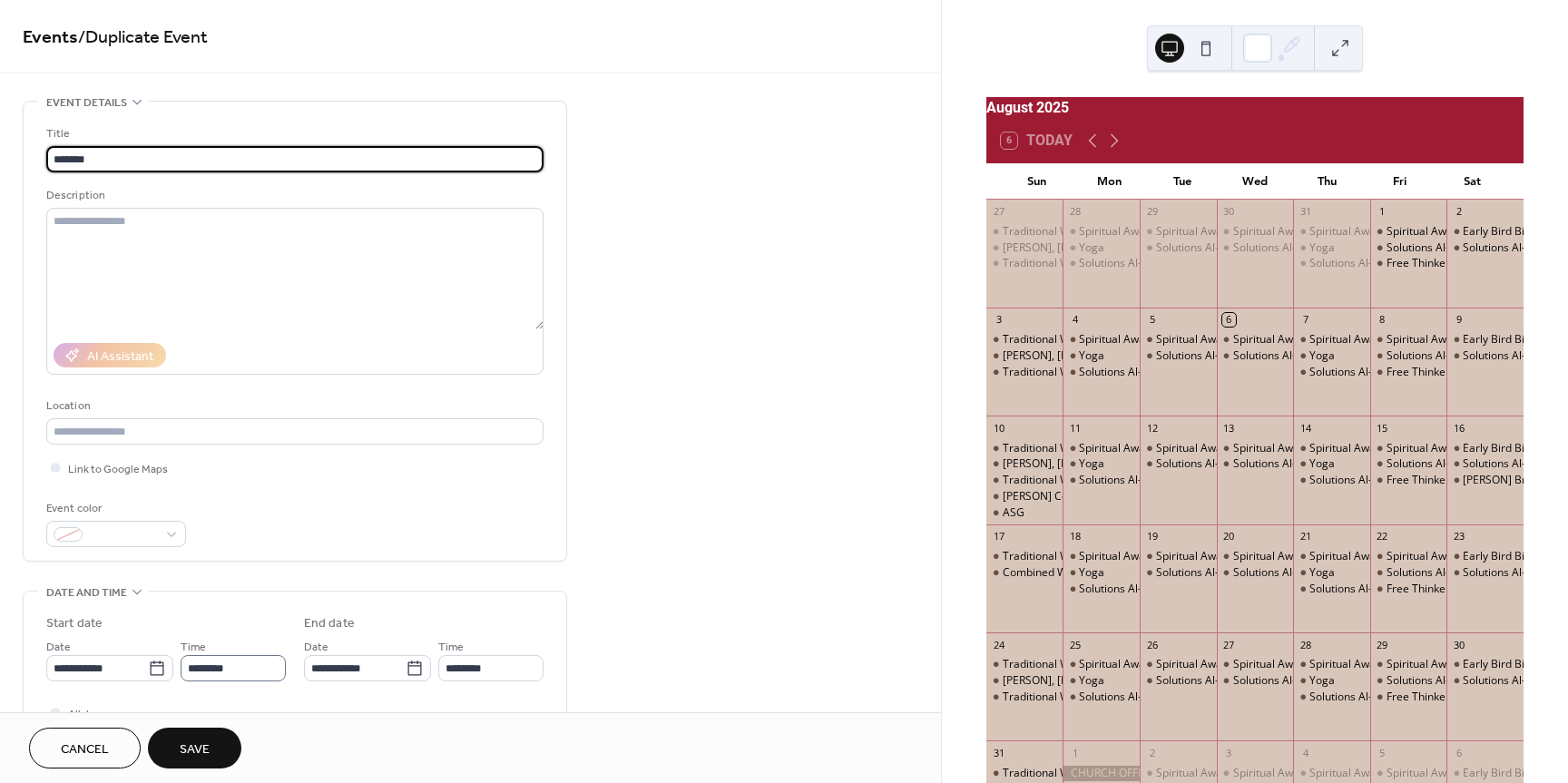 type on "*******" 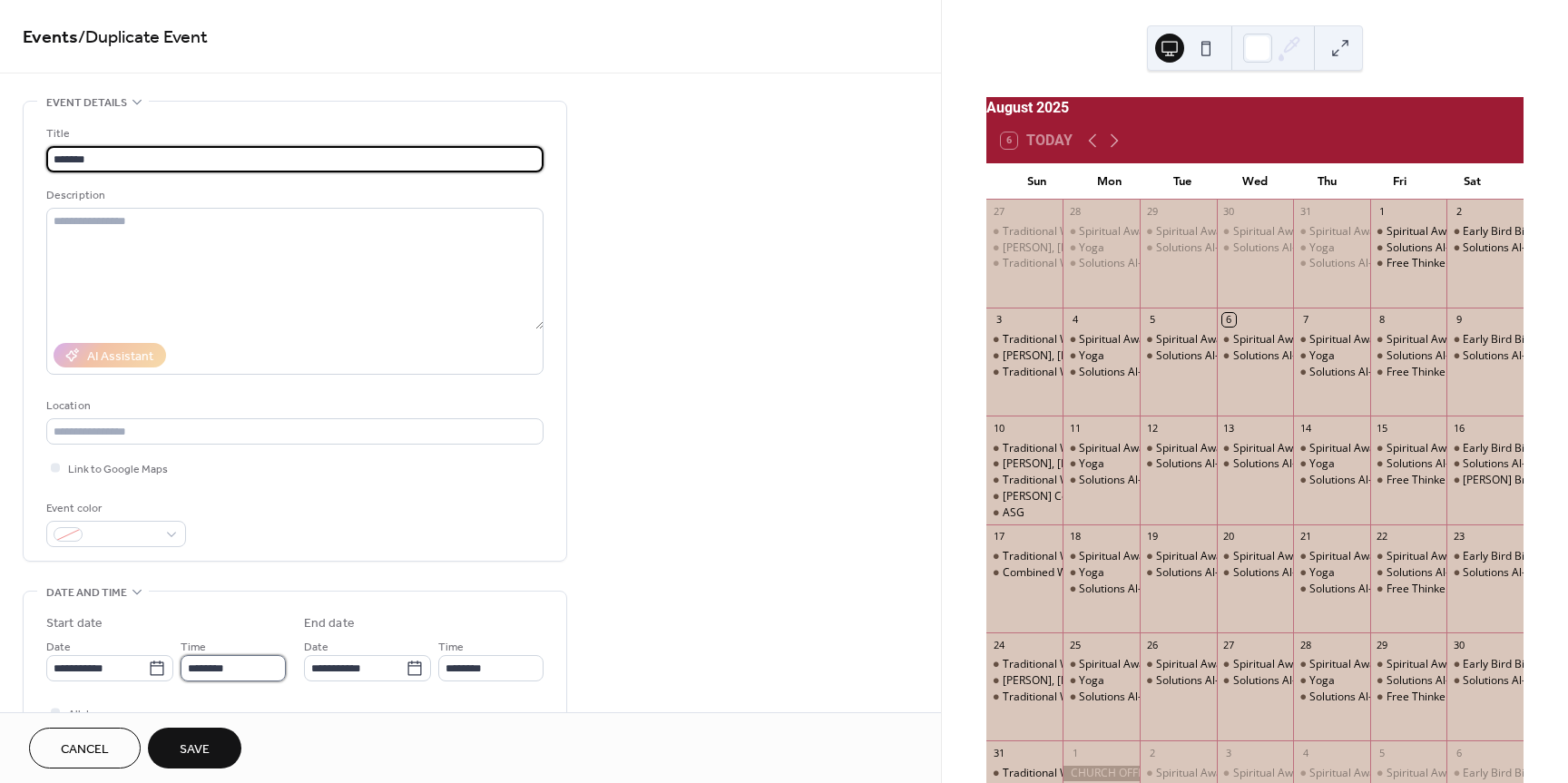 click on "********" at bounding box center [233, 668] 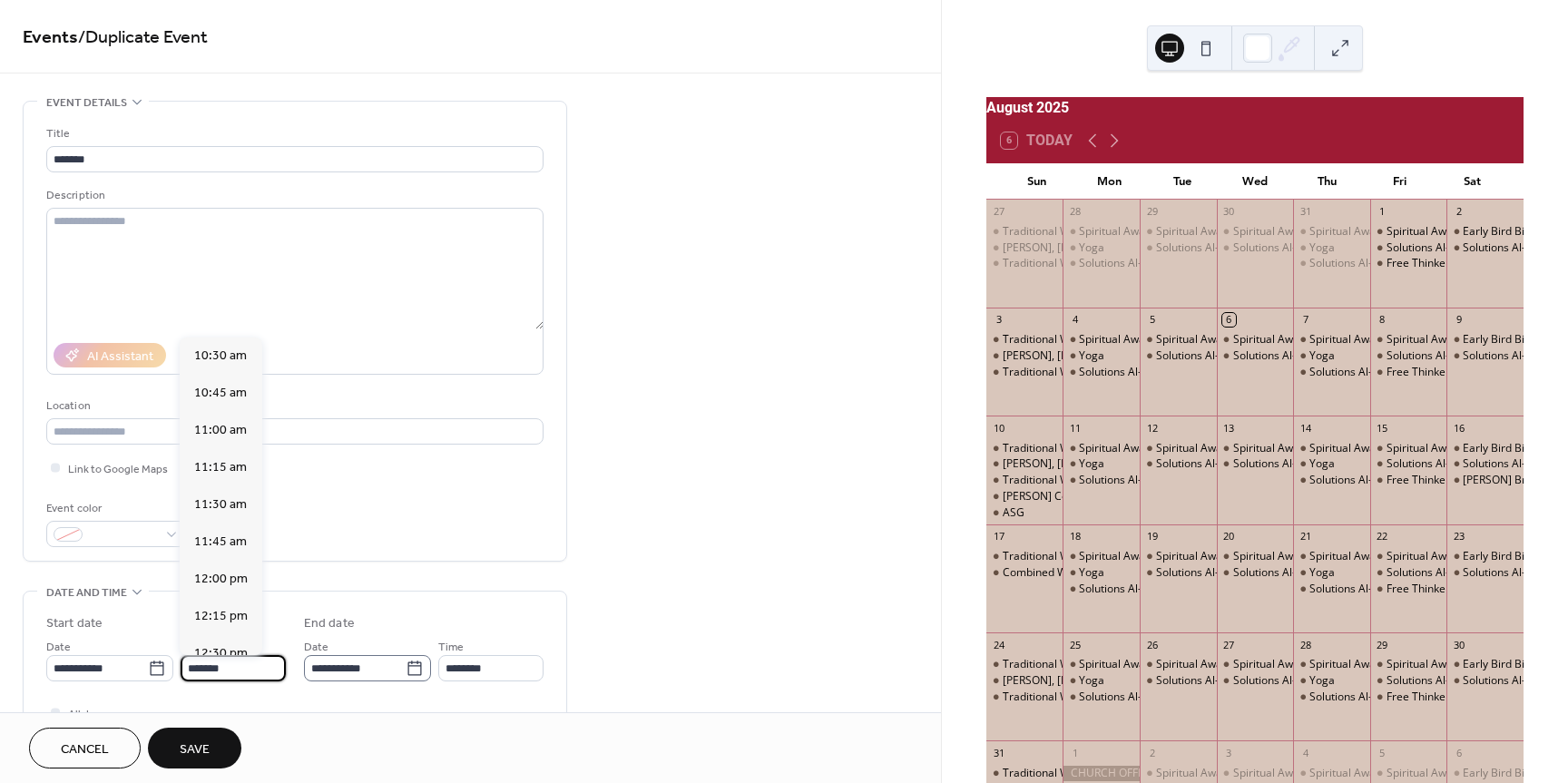 scroll, scrollTop: 1414, scrollLeft: 0, axis: vertical 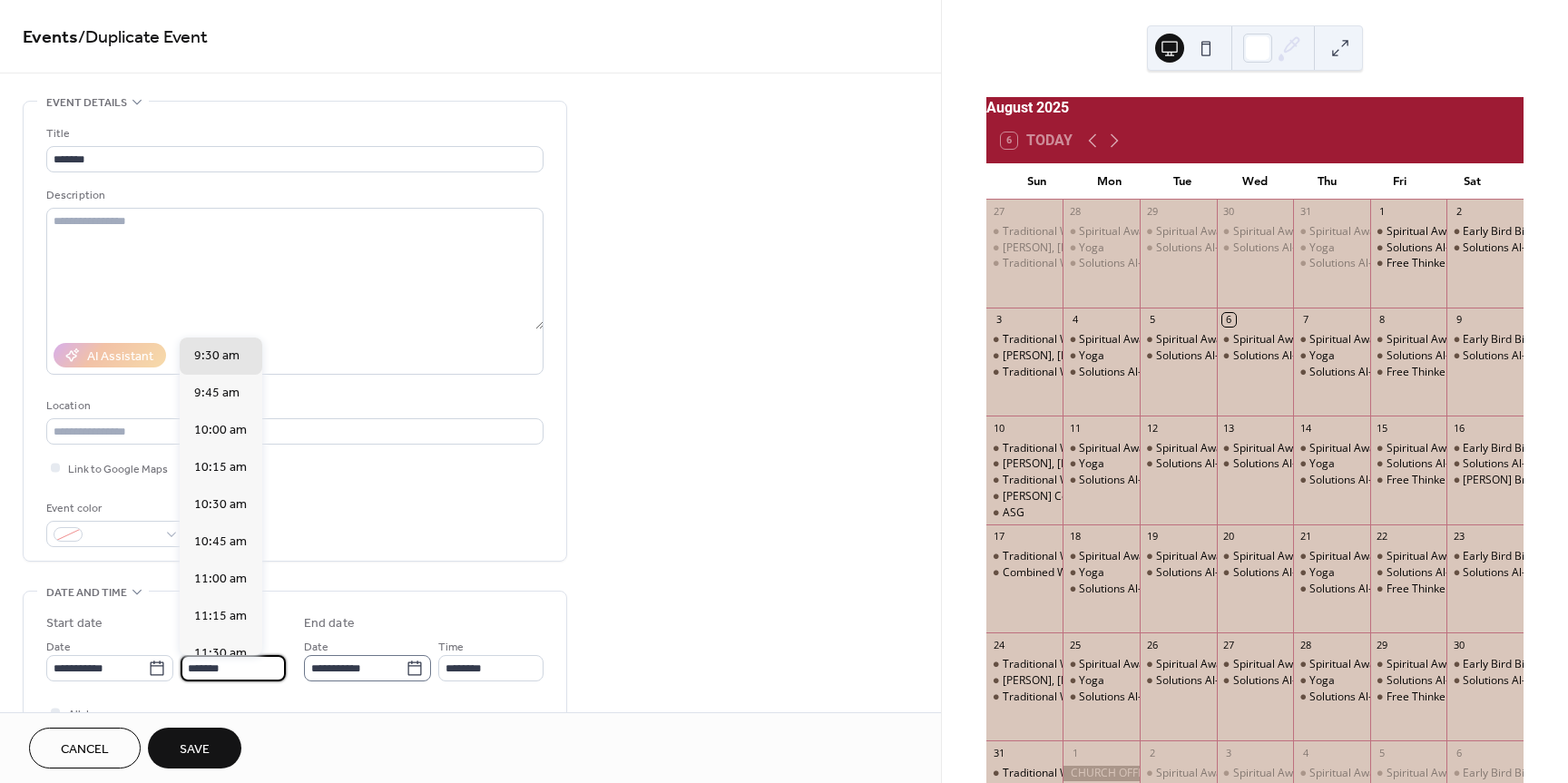 type on "*******" 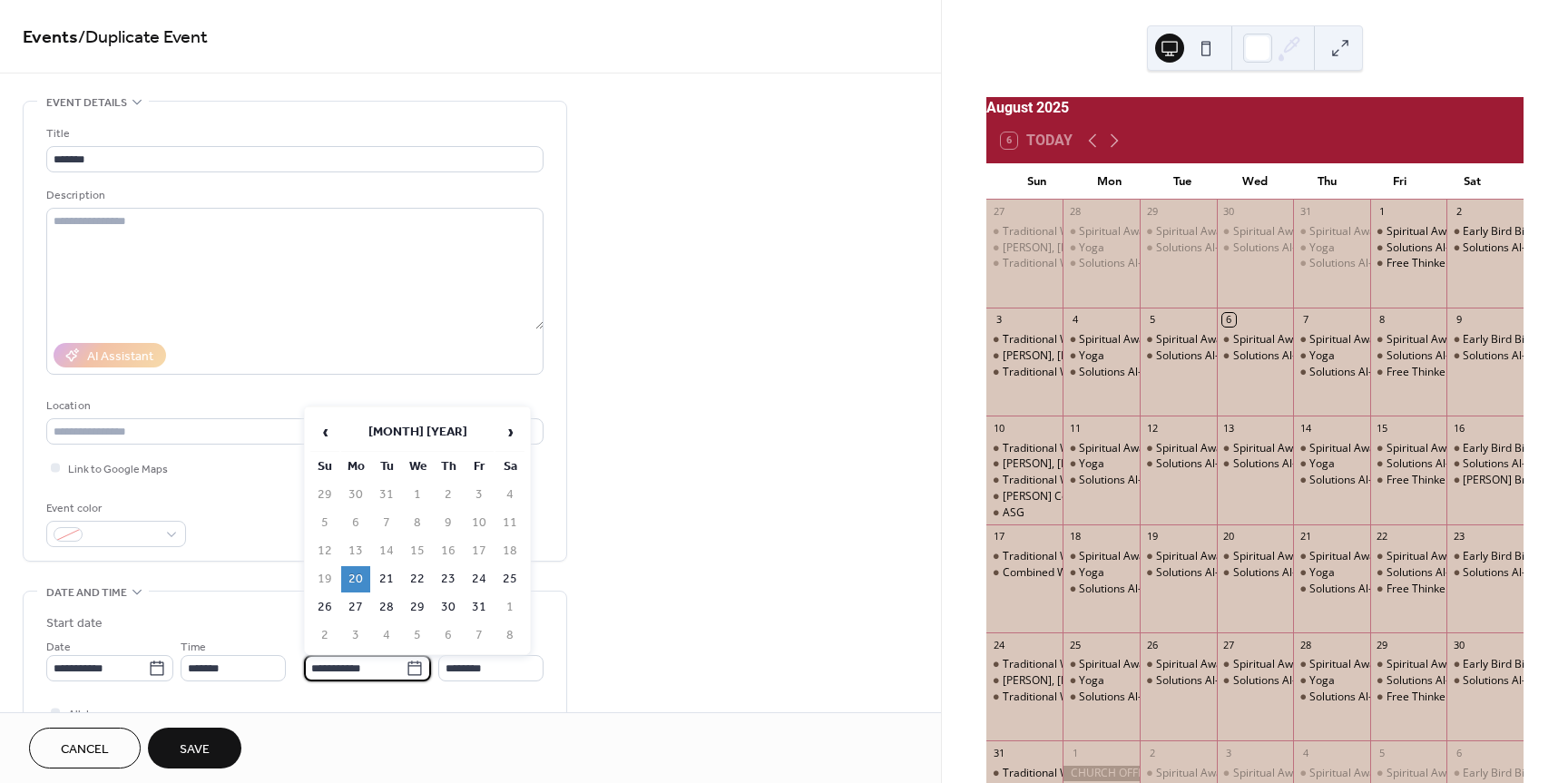 type on "********" 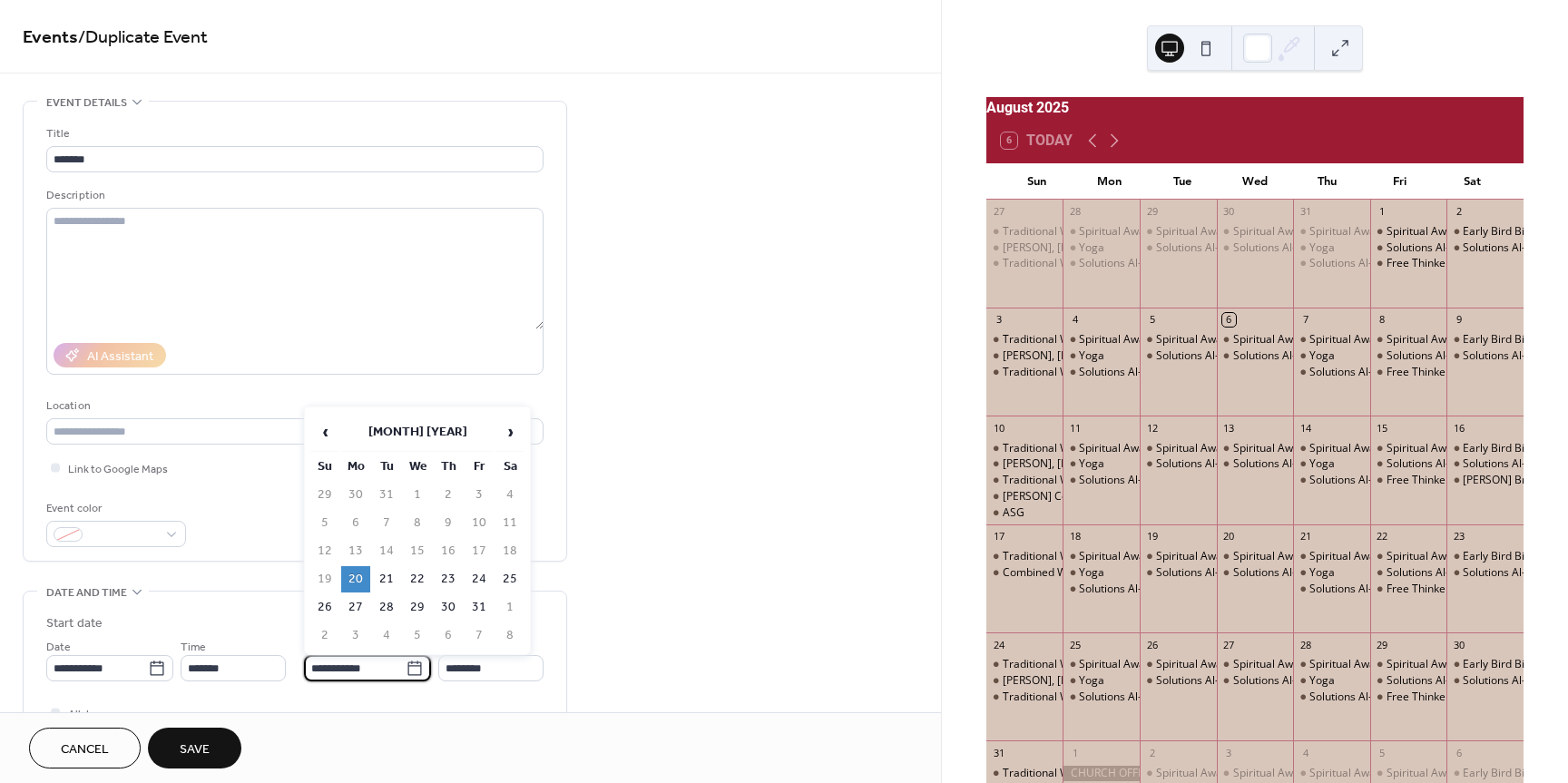 click on "Save" at bounding box center (194, 748) 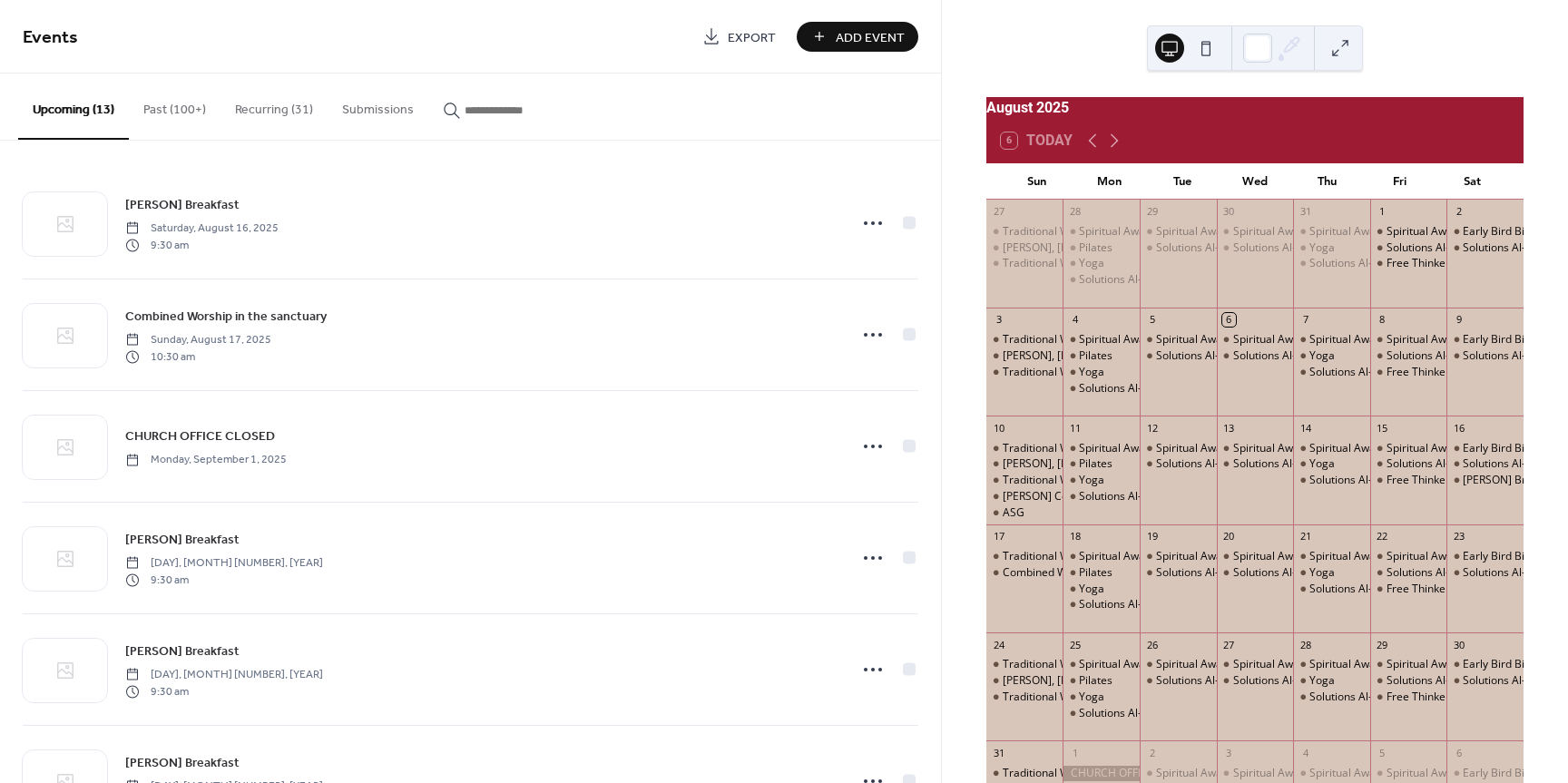 click on "Add Event" at bounding box center [870, 37] 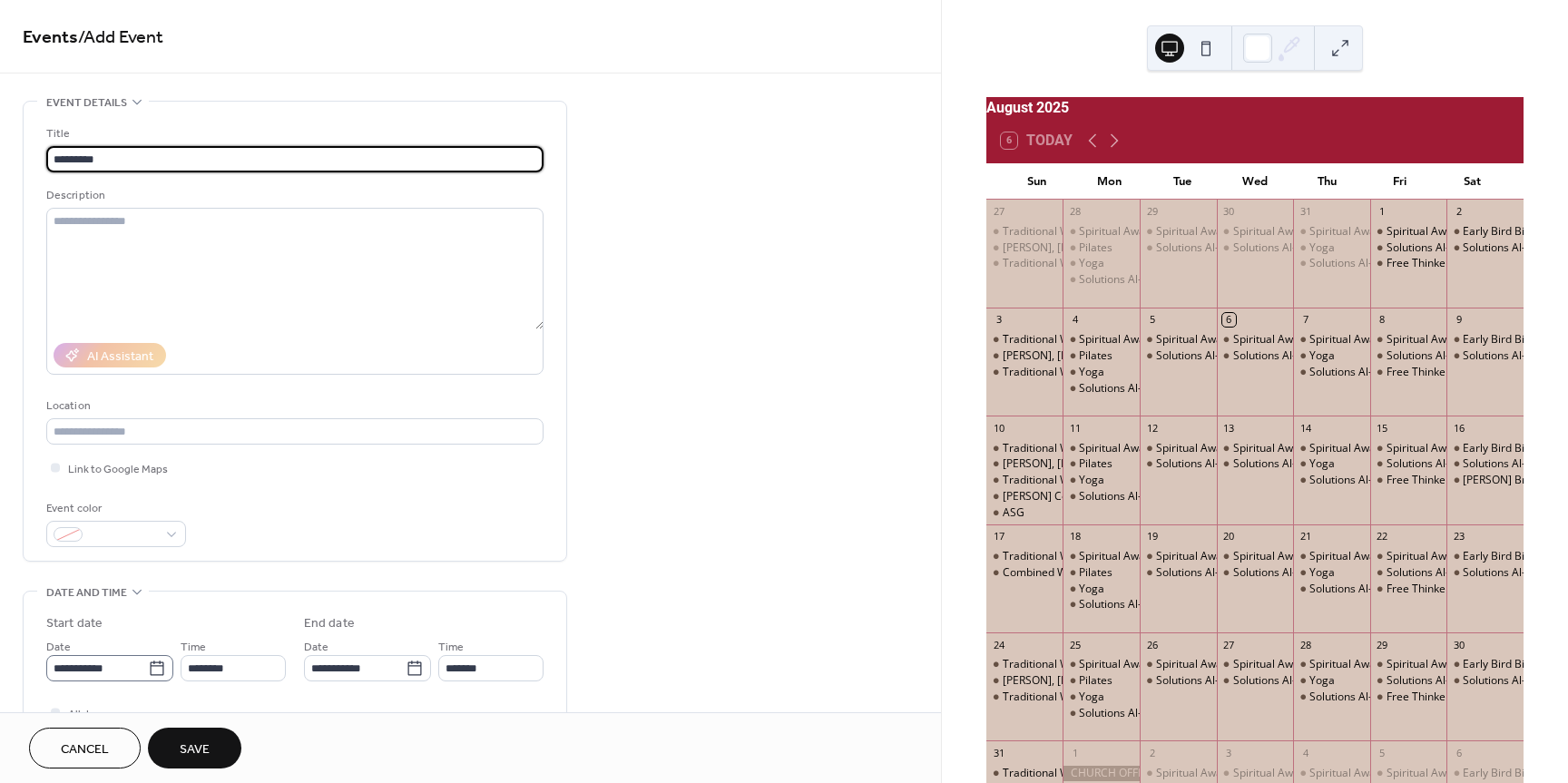 type on "*********" 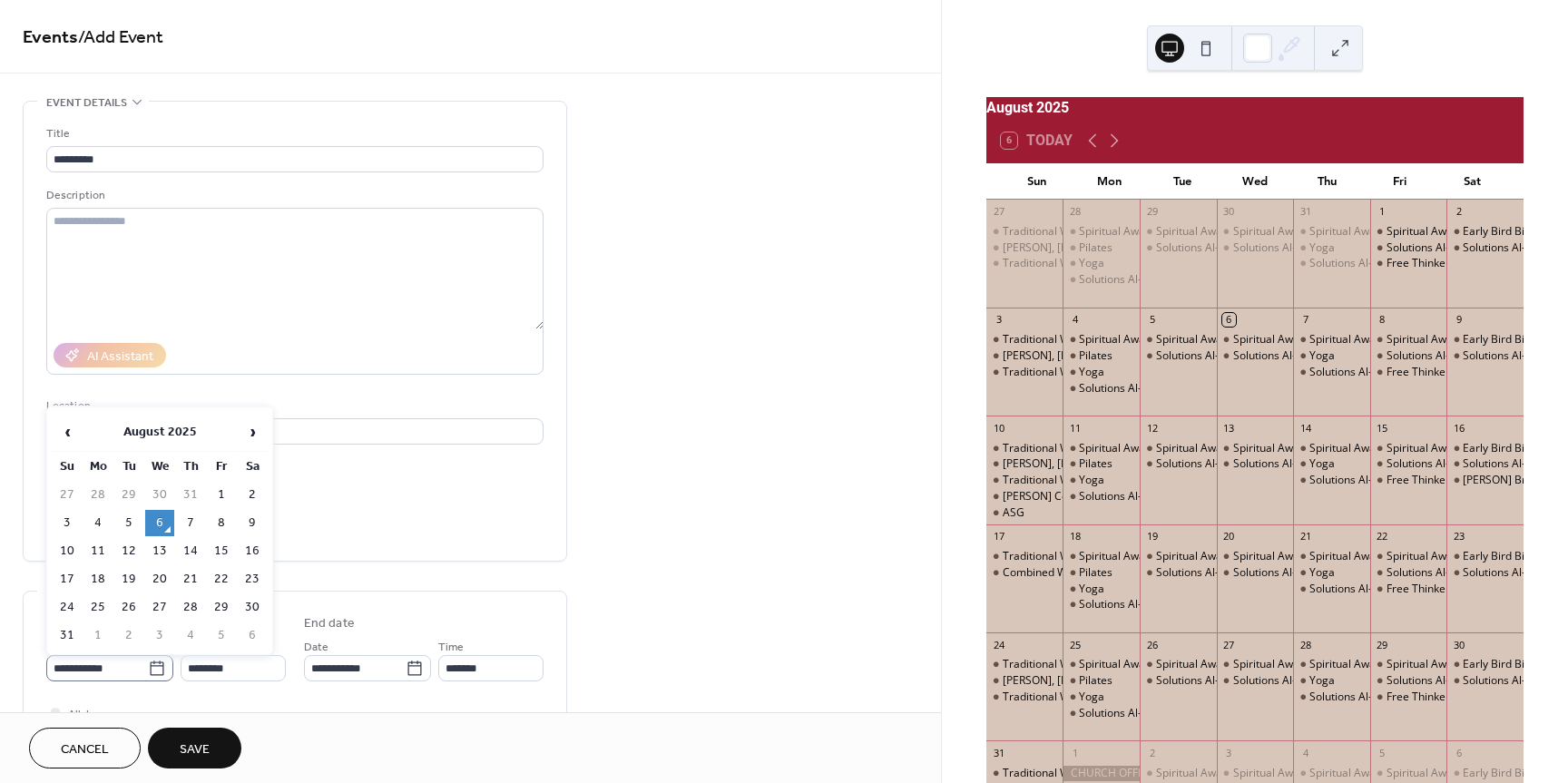click 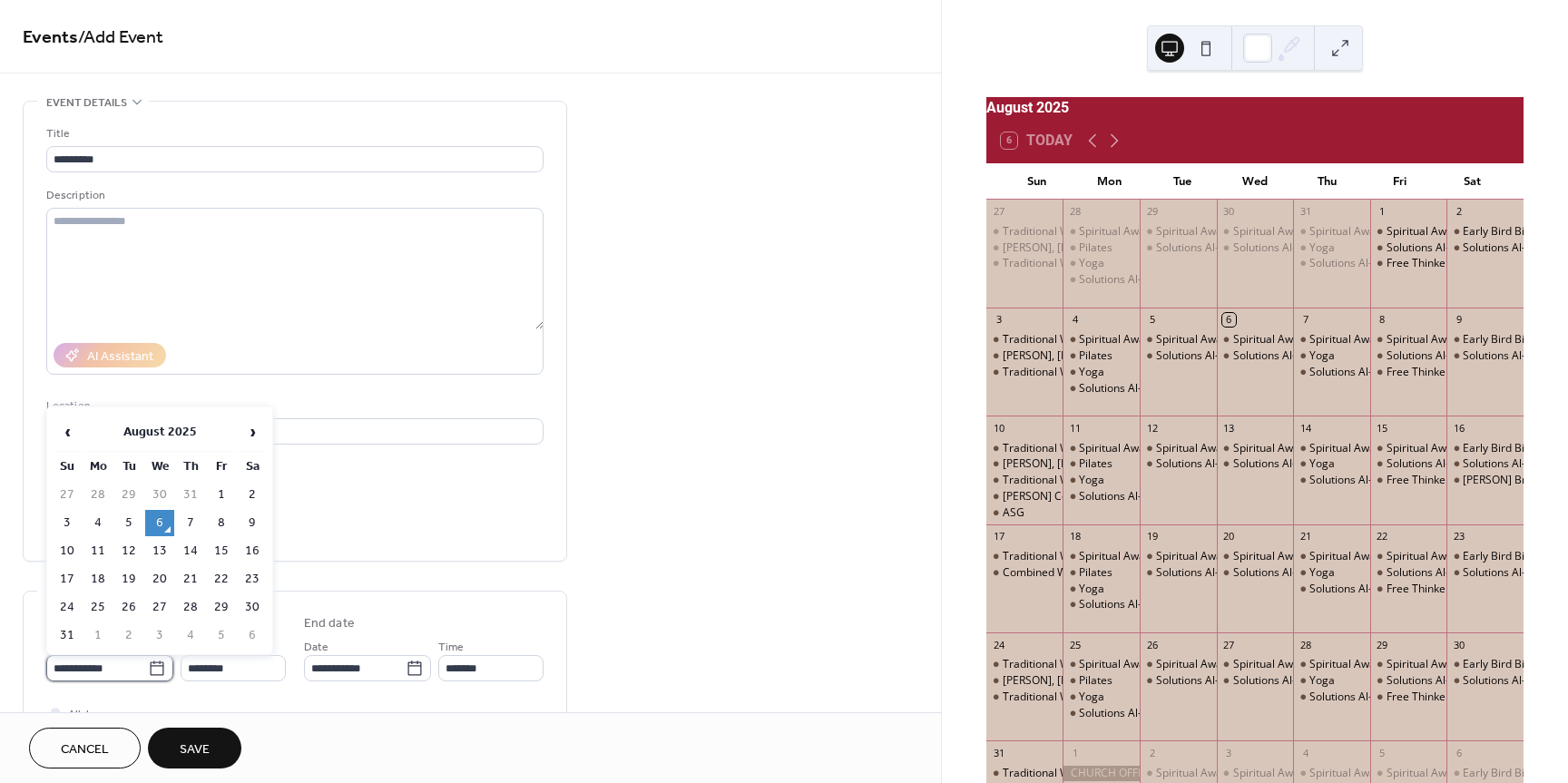 click on "**********" at bounding box center (97, 668) 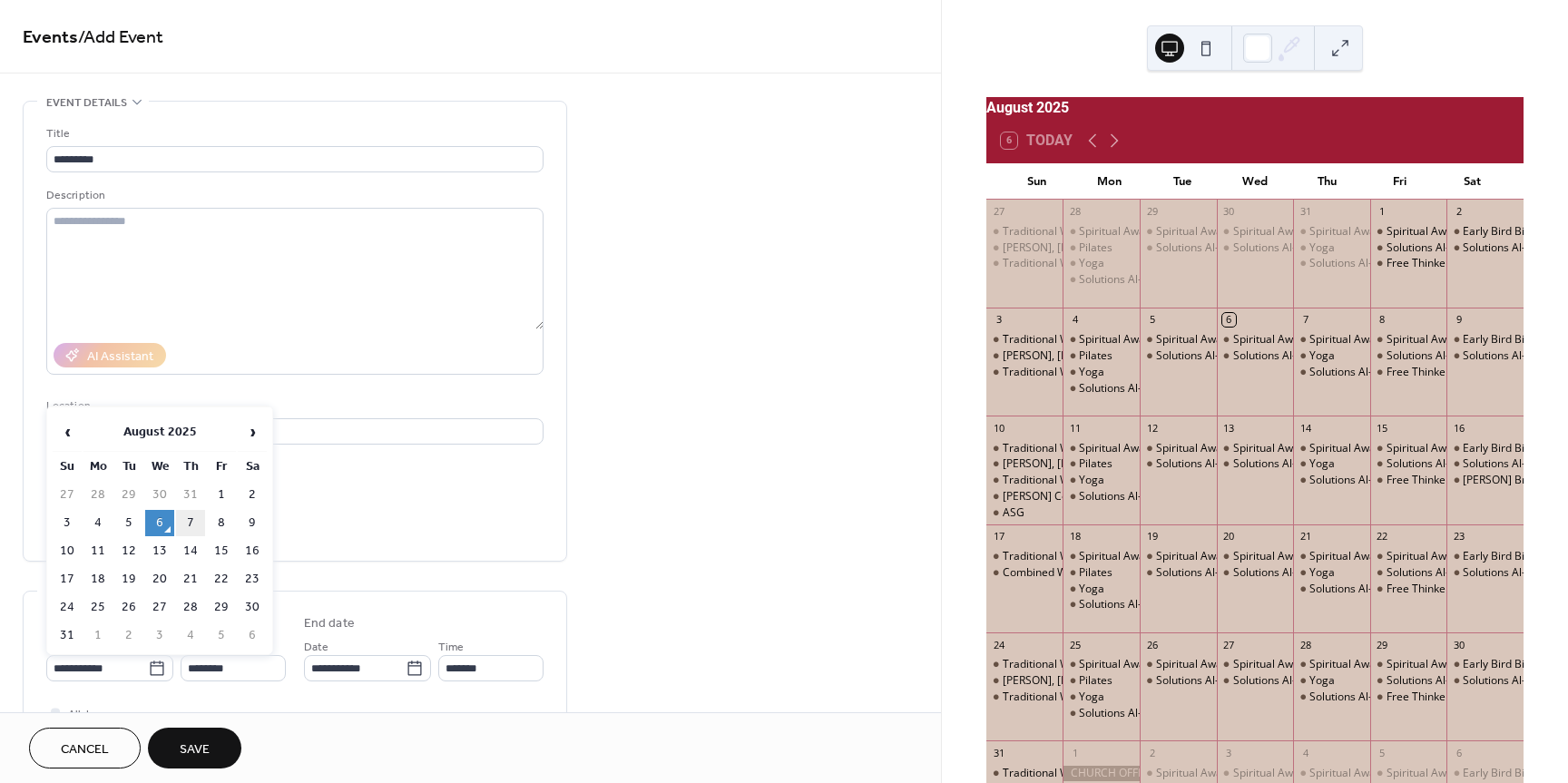click on "7" at bounding box center (191, 523) 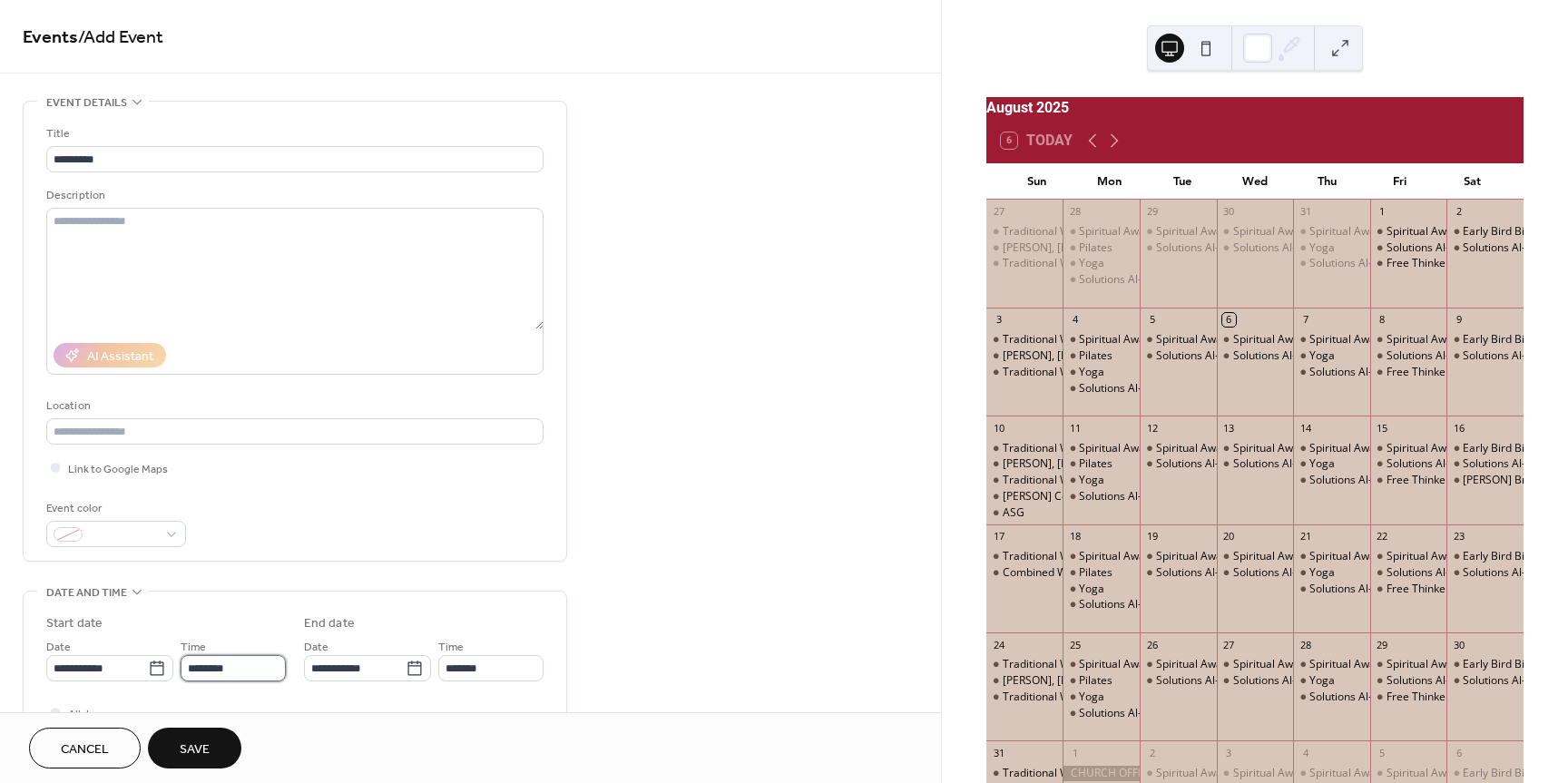 click on "********" at bounding box center (233, 668) 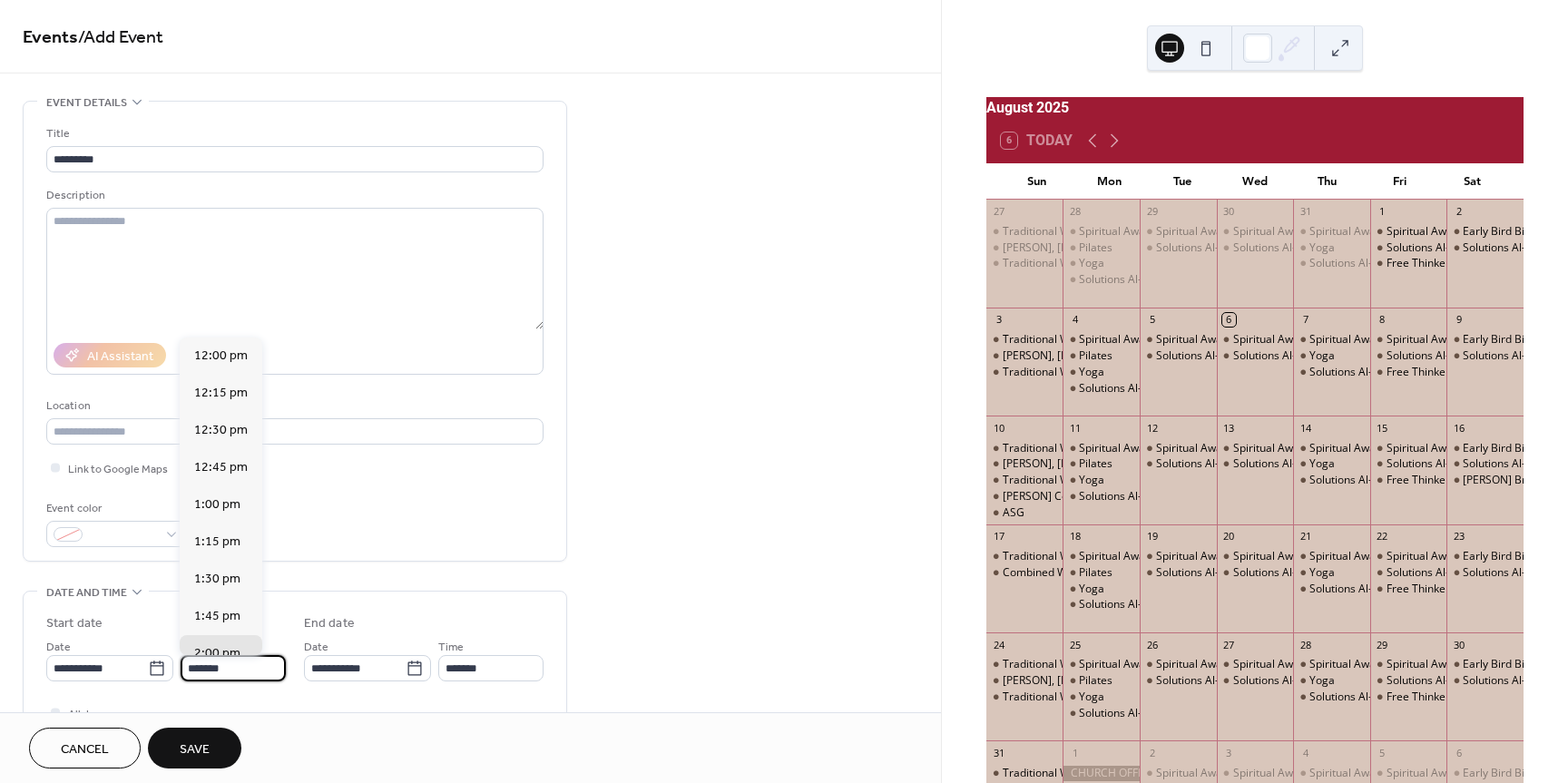 scroll, scrollTop: 2083, scrollLeft: 0, axis: vertical 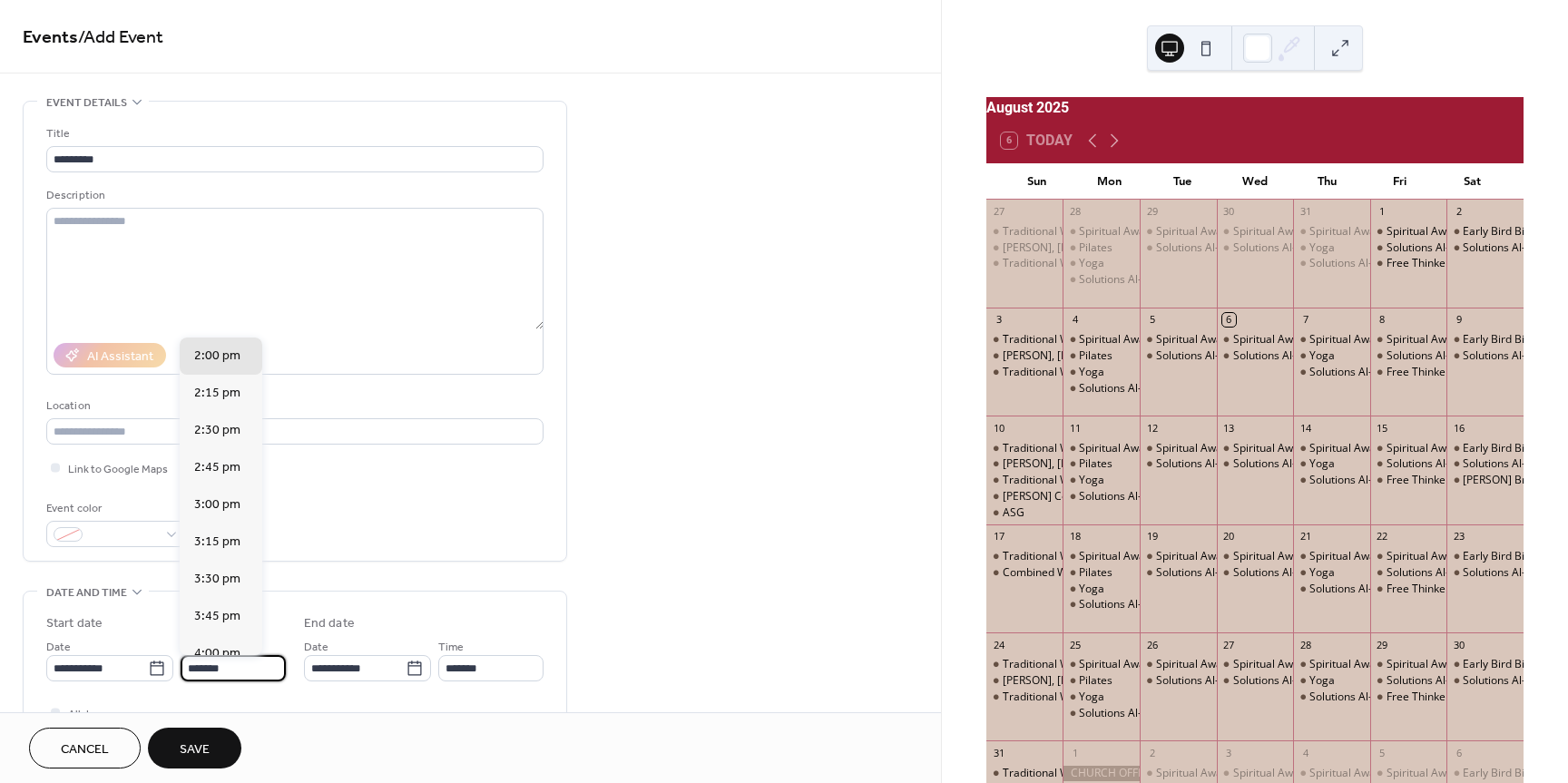 type on "*******" 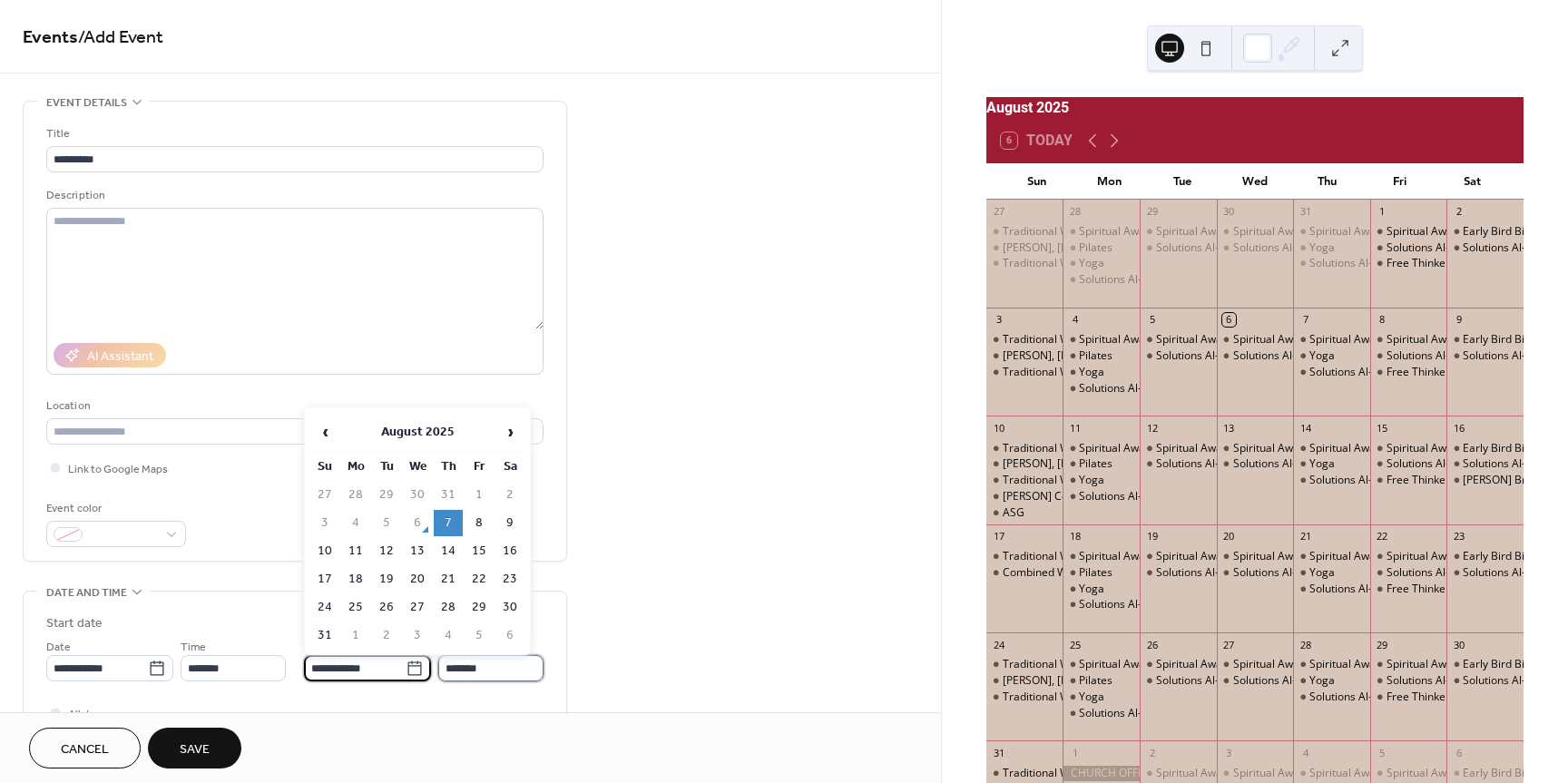 click on "*******" at bounding box center (491, 668) 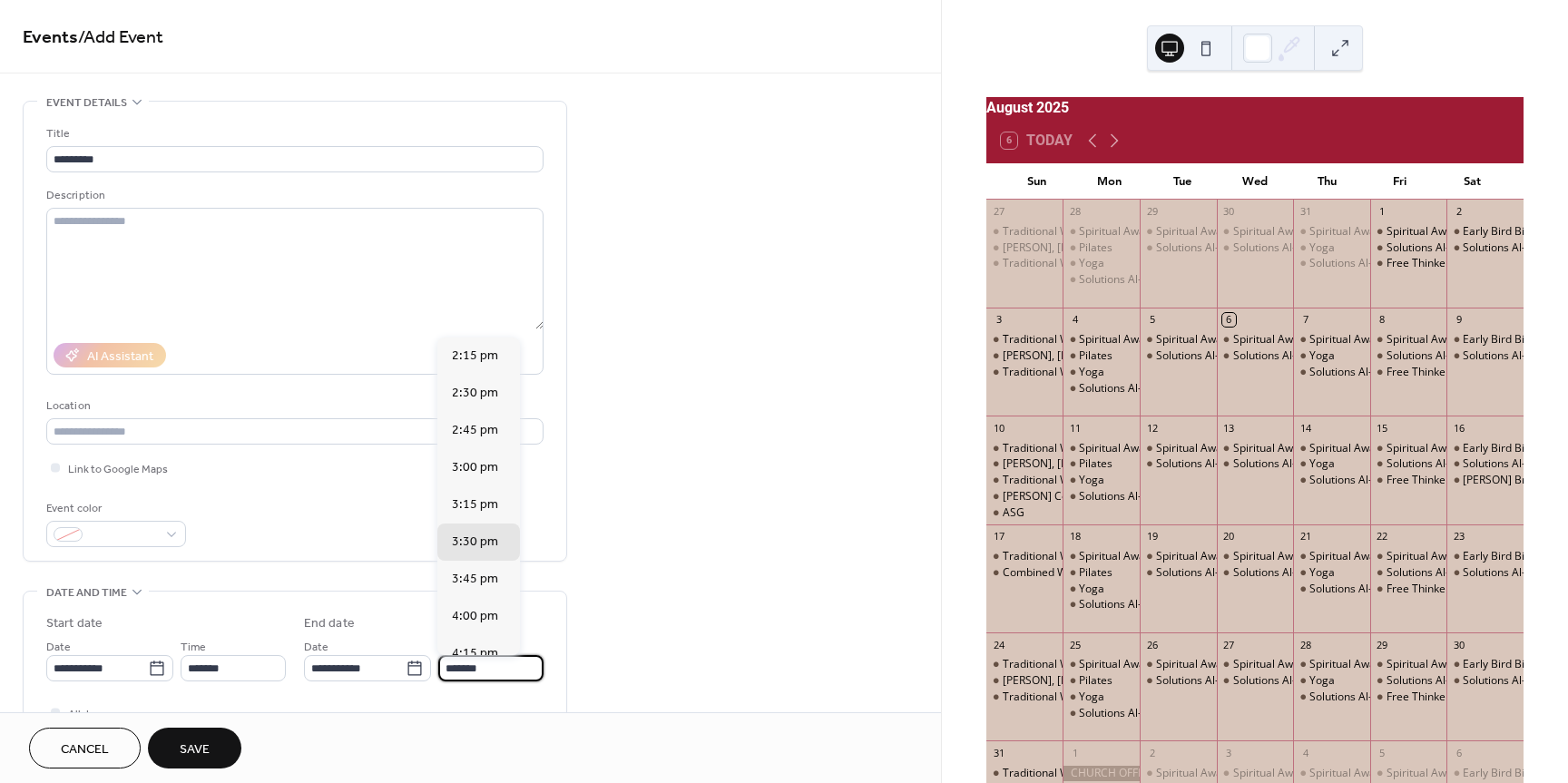 type on "*******" 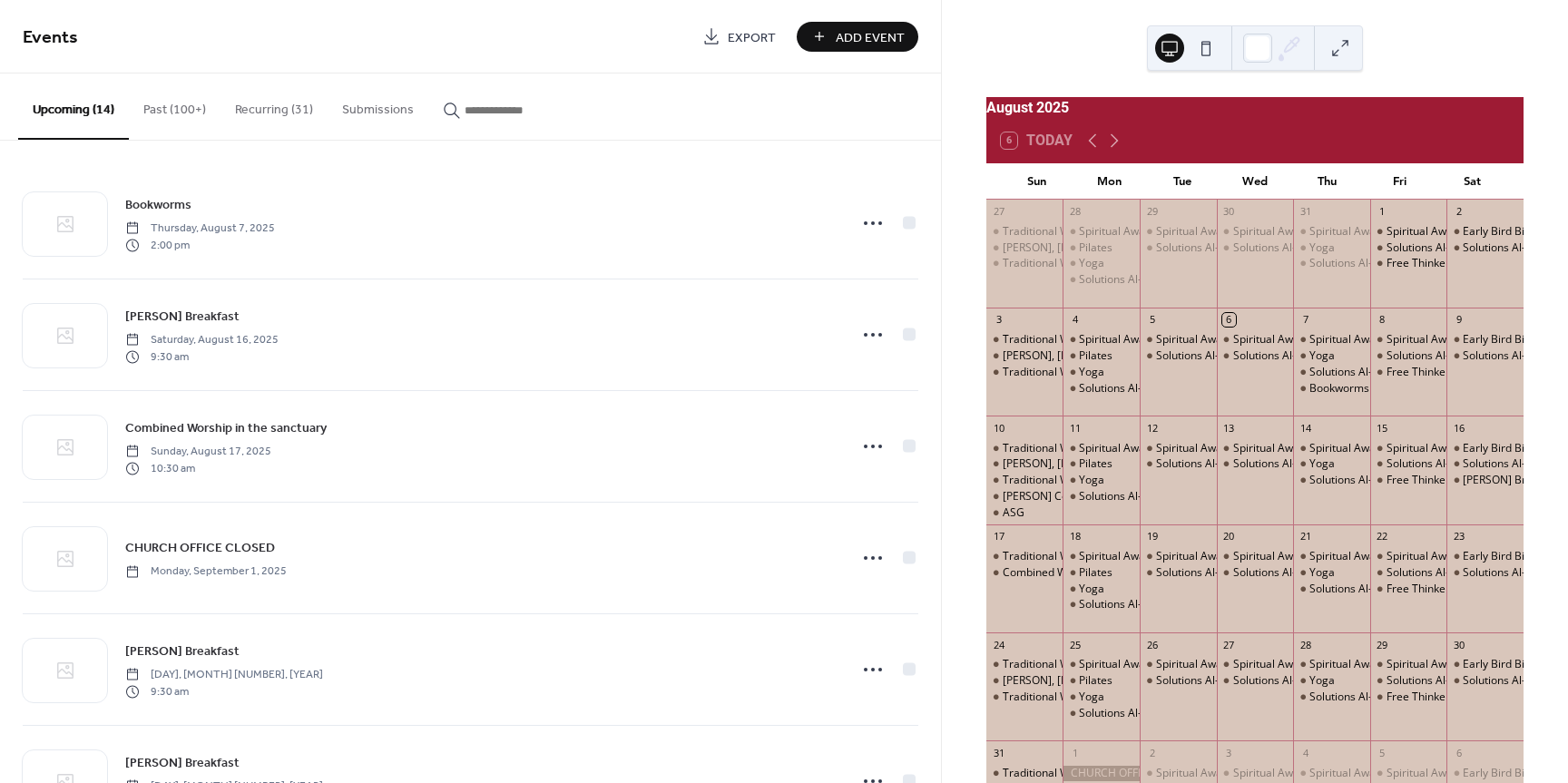 click on "Add Event" at bounding box center (870, 37) 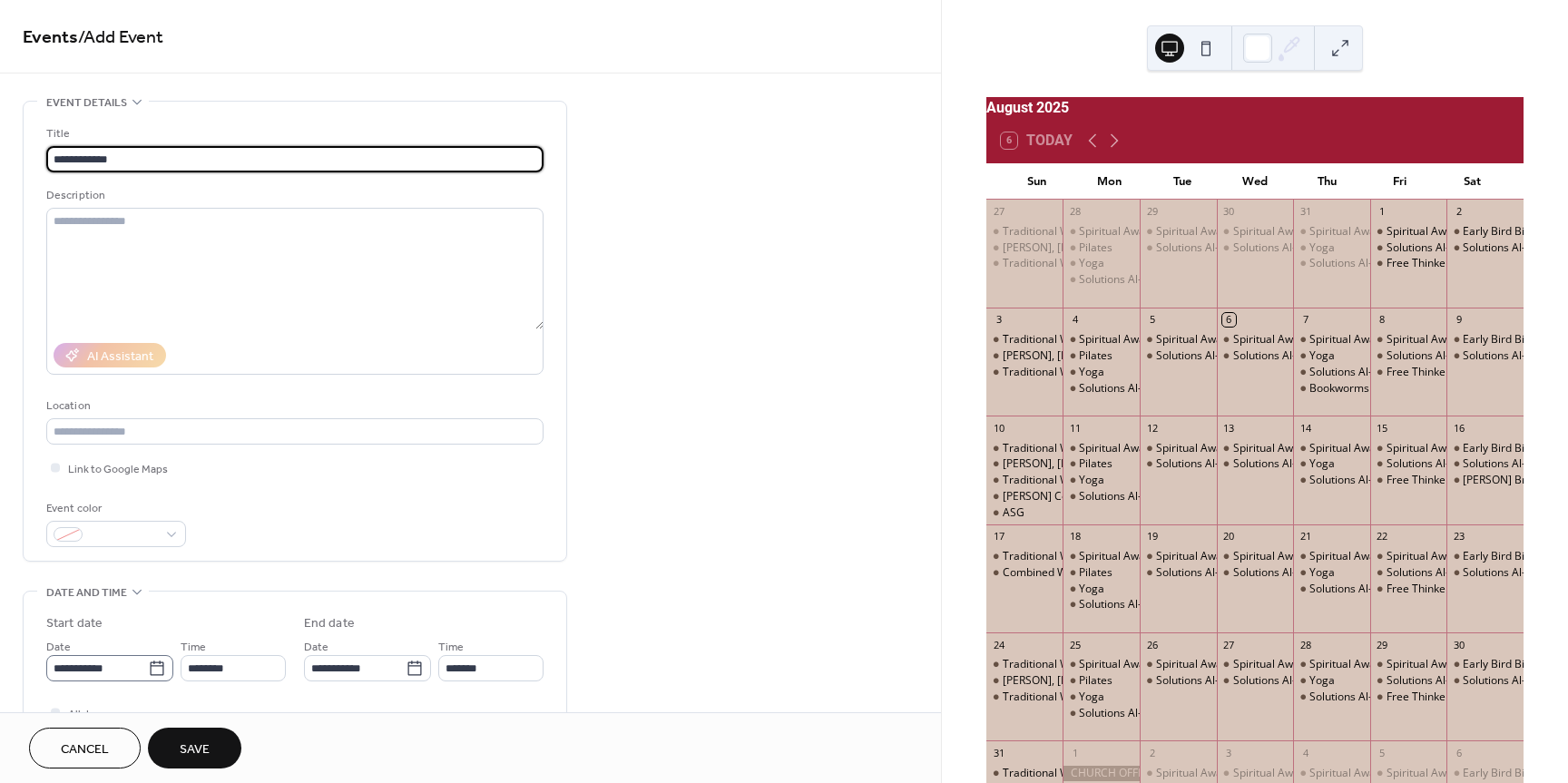 type on "**********" 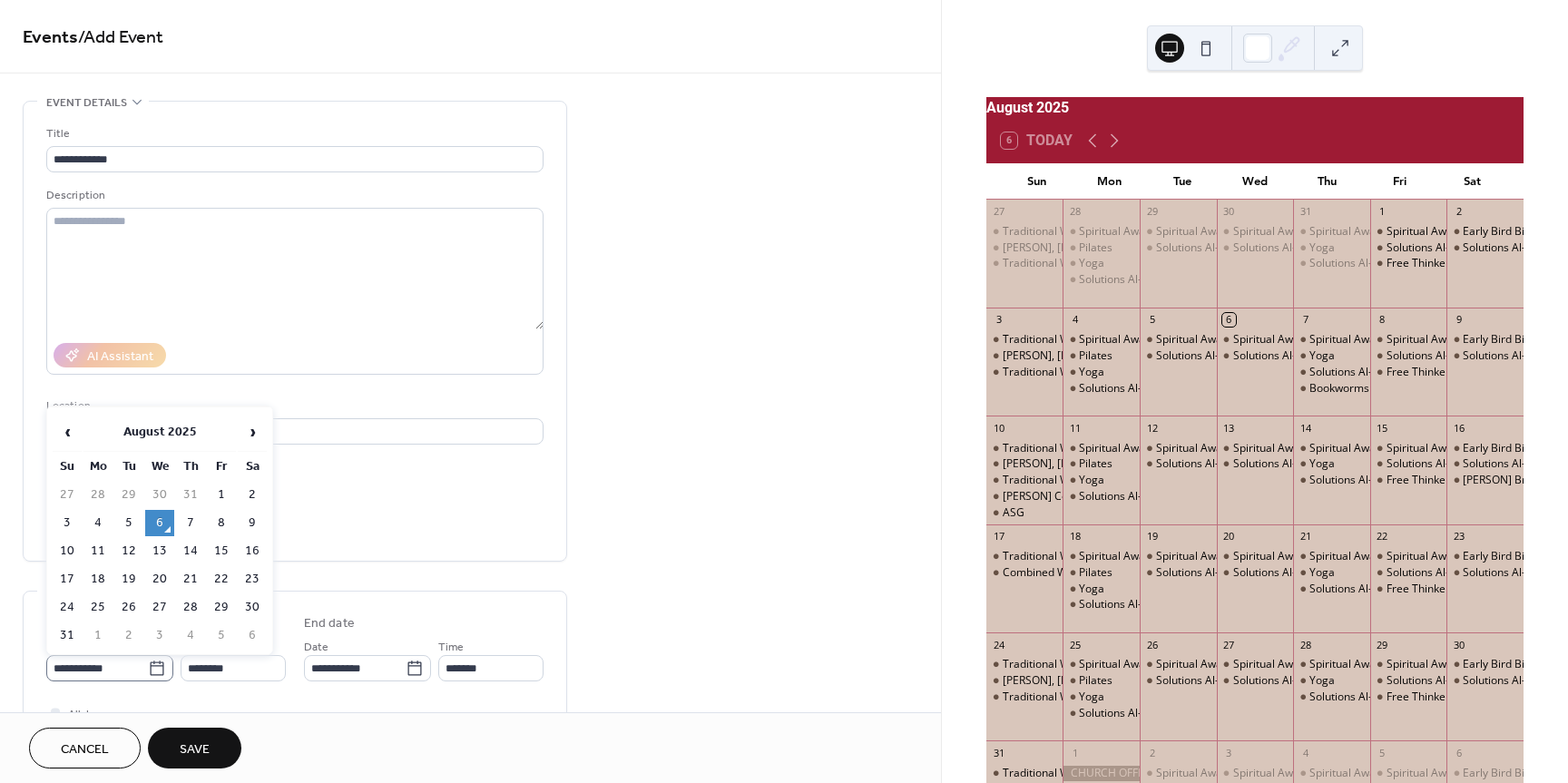 click 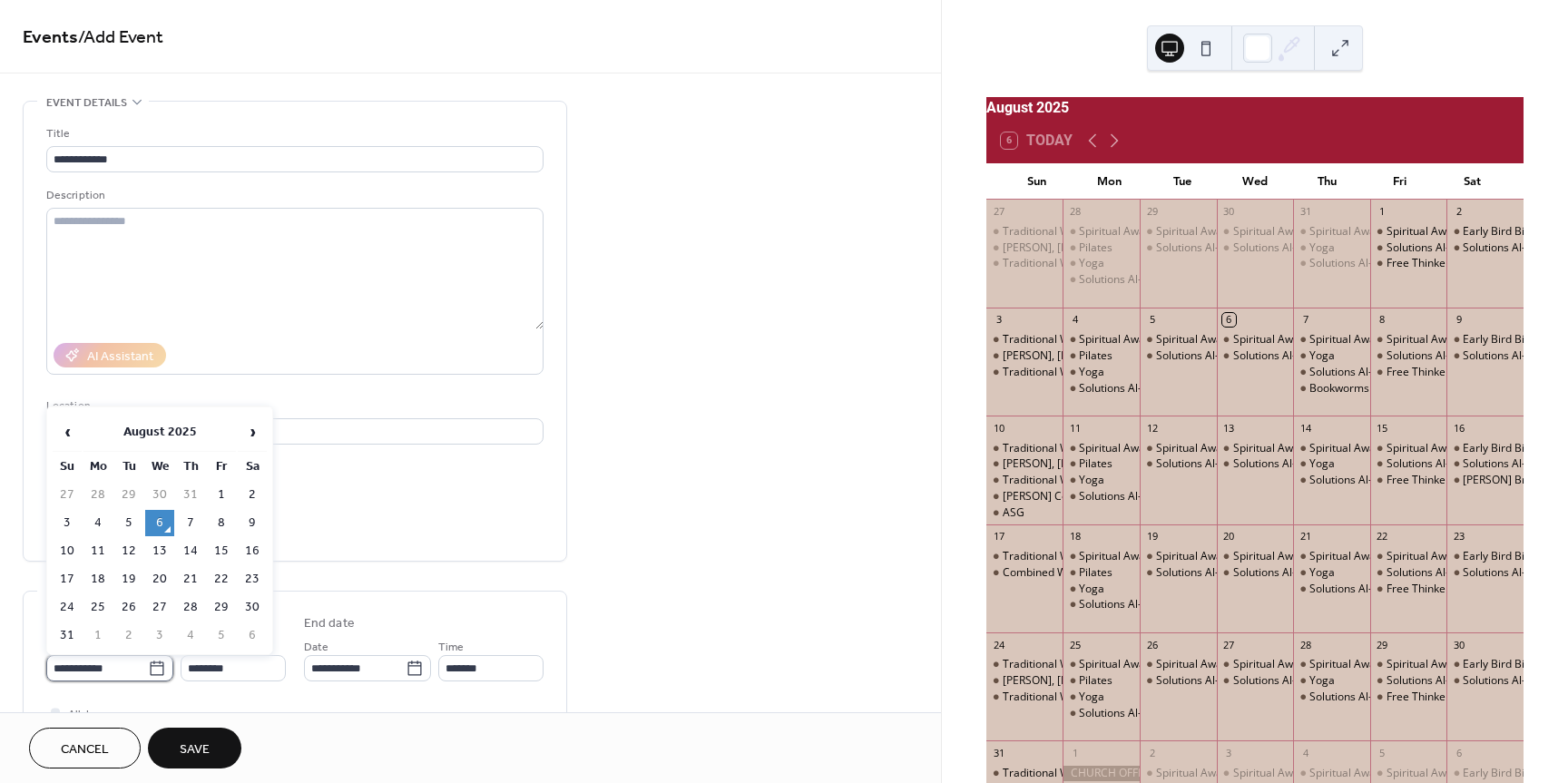 click on "**********" at bounding box center (97, 668) 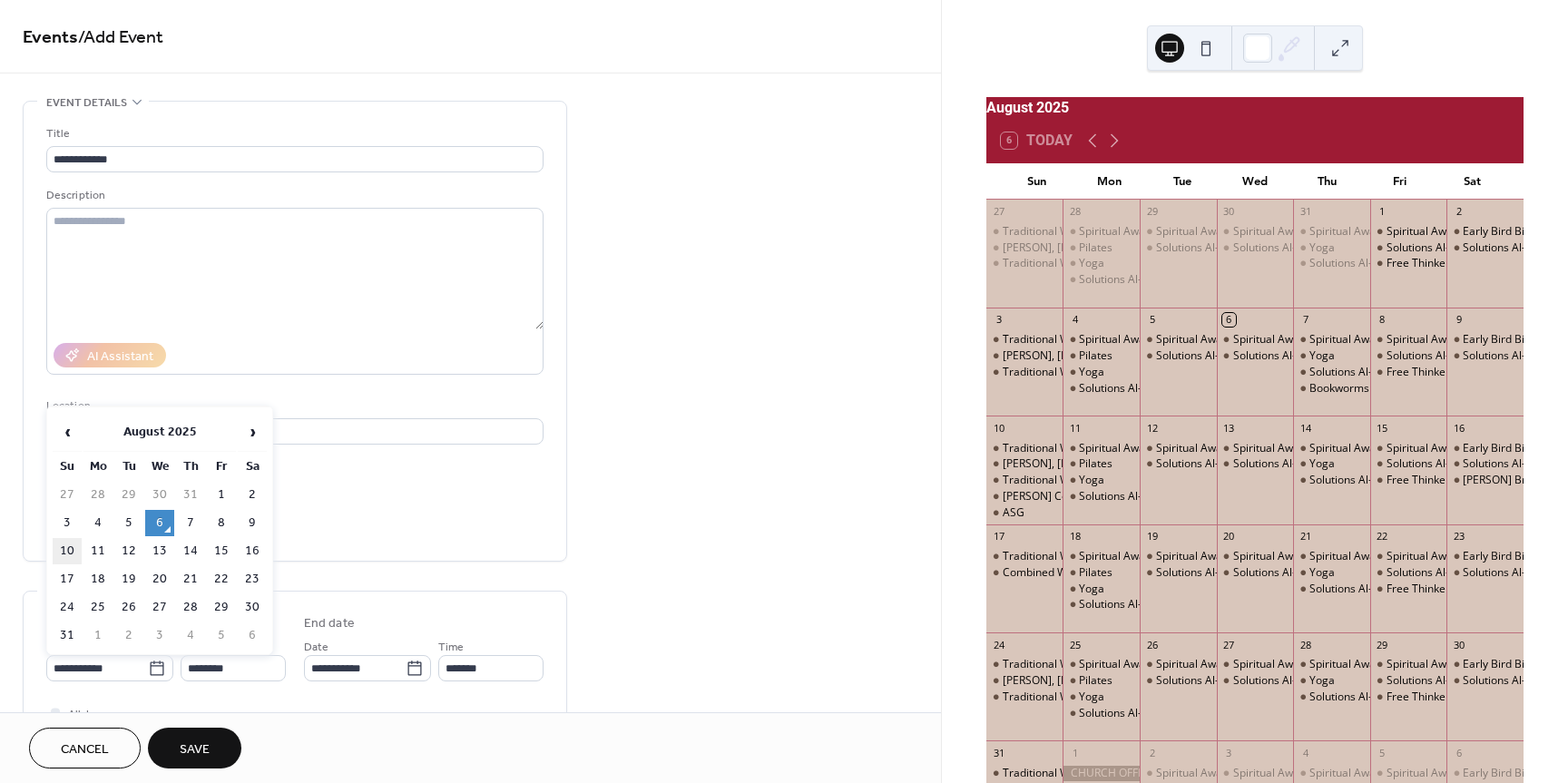 click on "10" at bounding box center (67, 551) 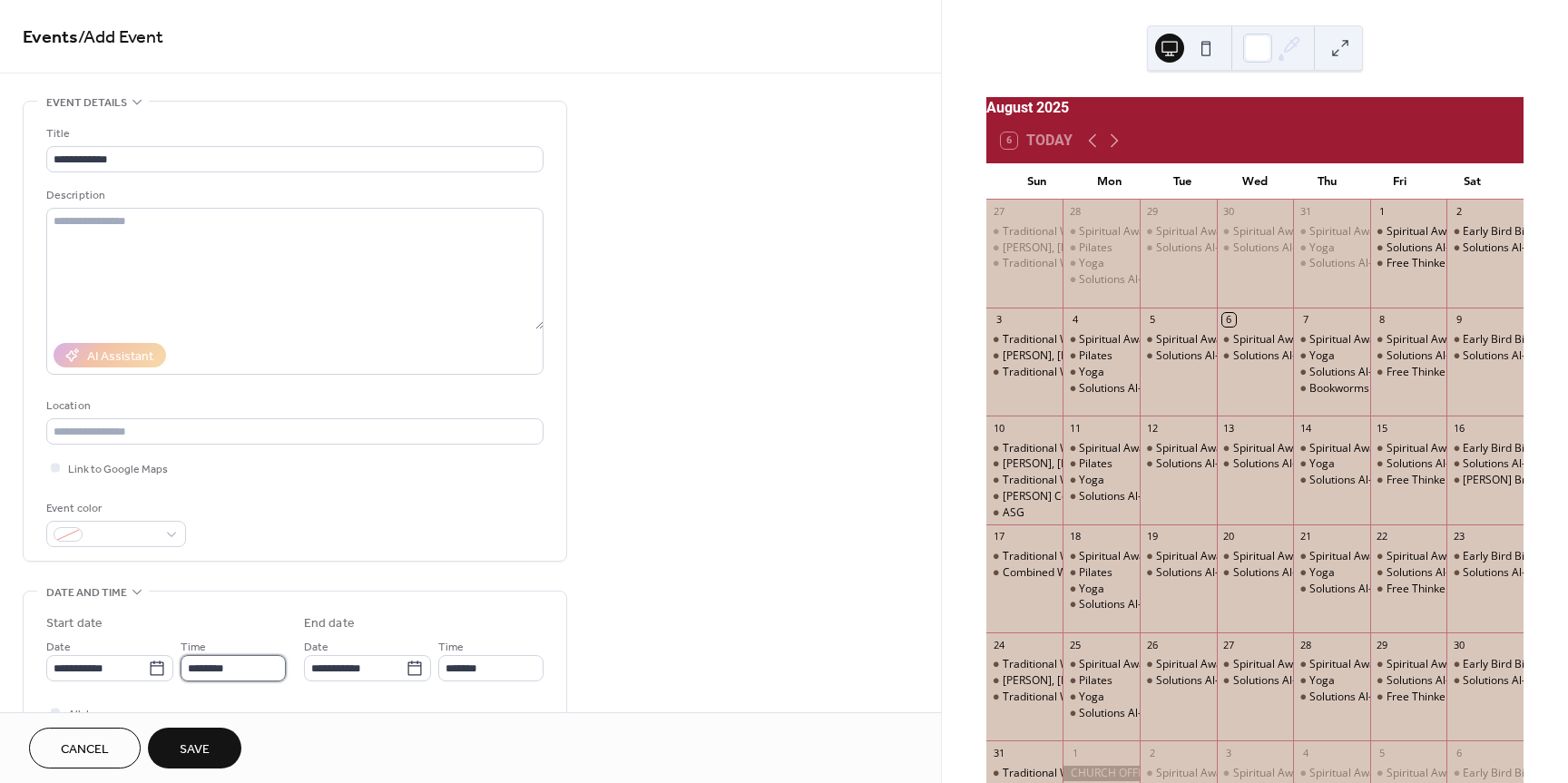 click on "********" at bounding box center (233, 668) 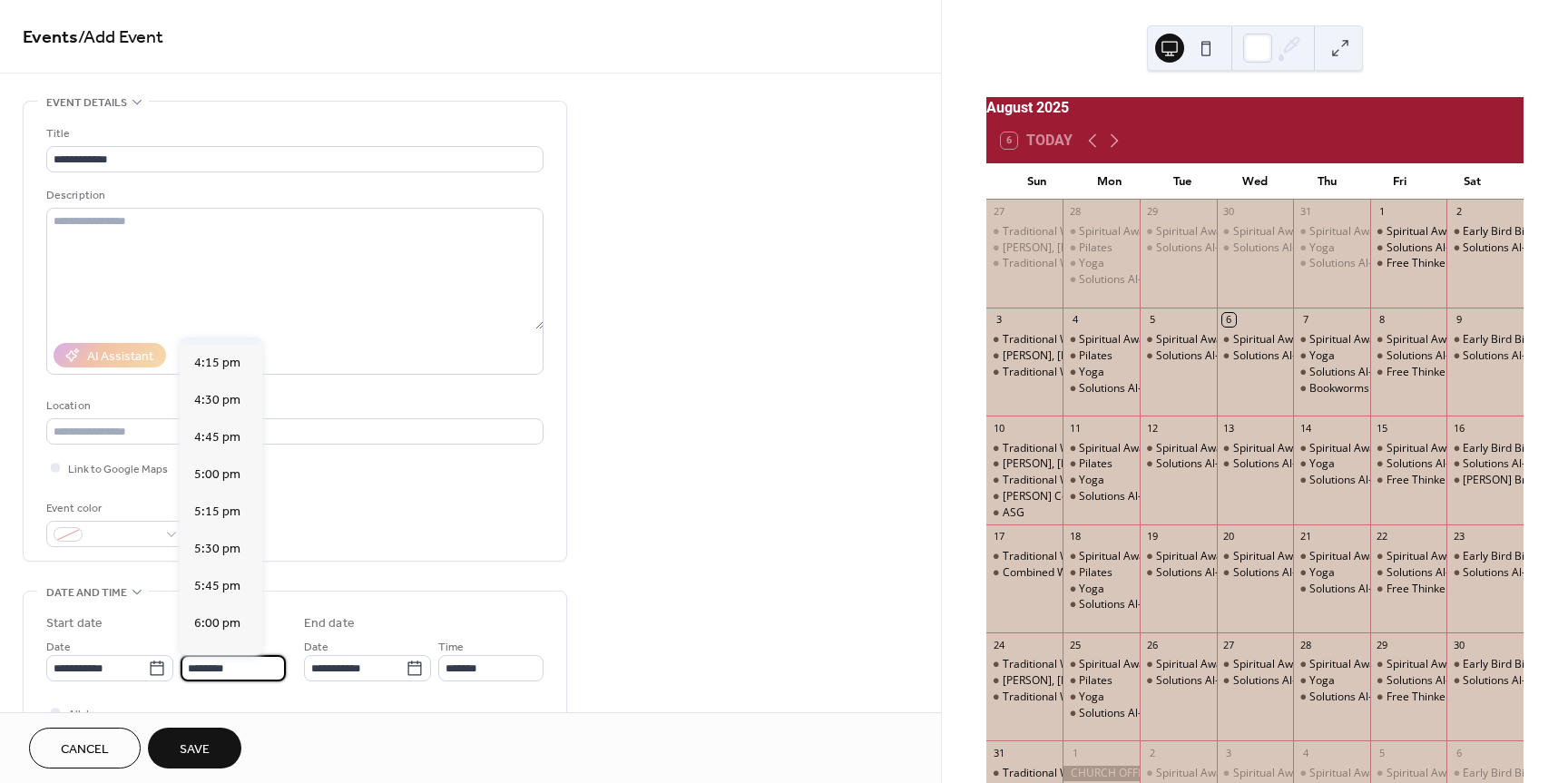 scroll, scrollTop: 2421, scrollLeft: 0, axis: vertical 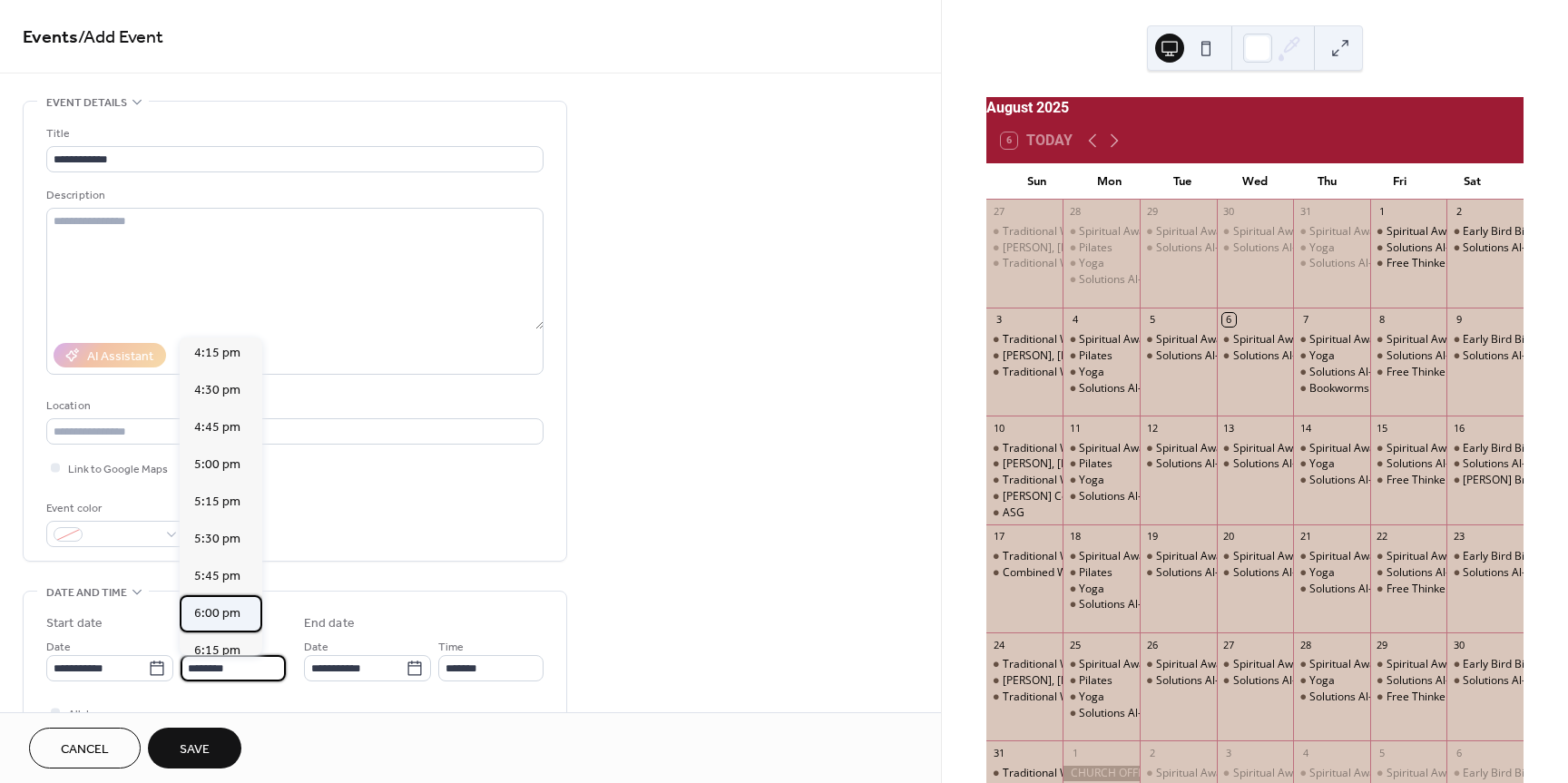 click on "6:00 pm" at bounding box center [220, 613] 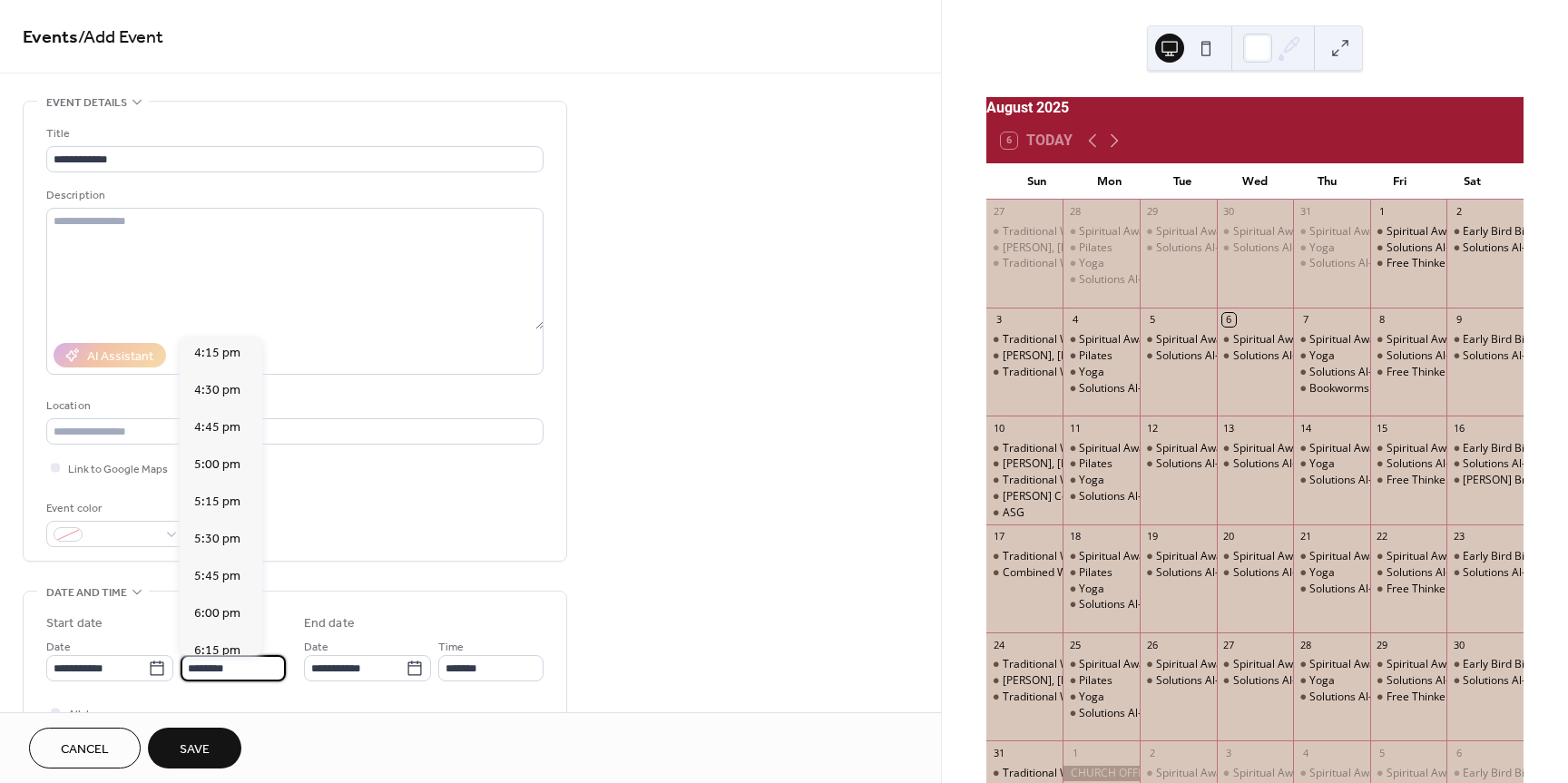 type on "*******" 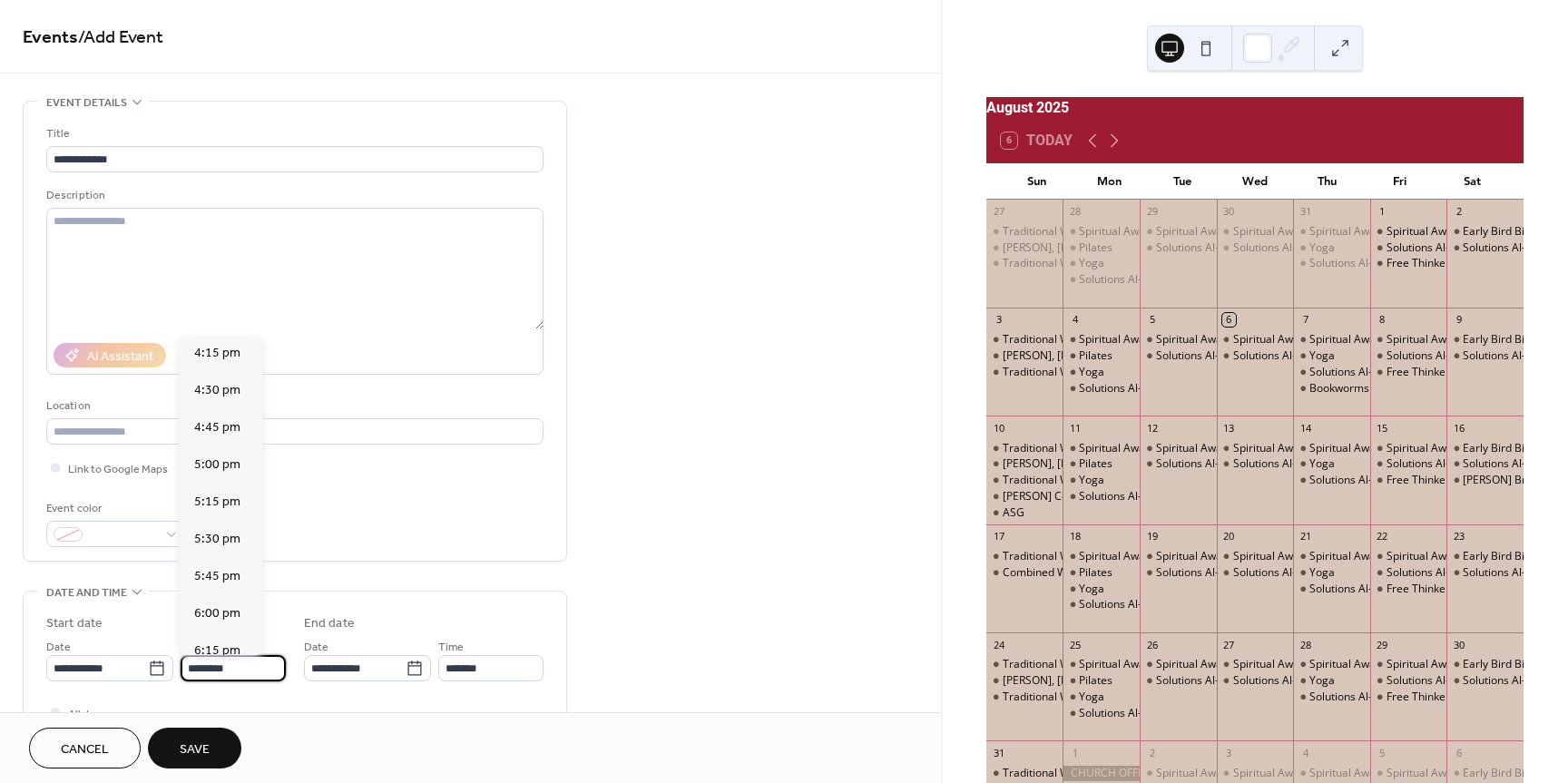 type on "*******" 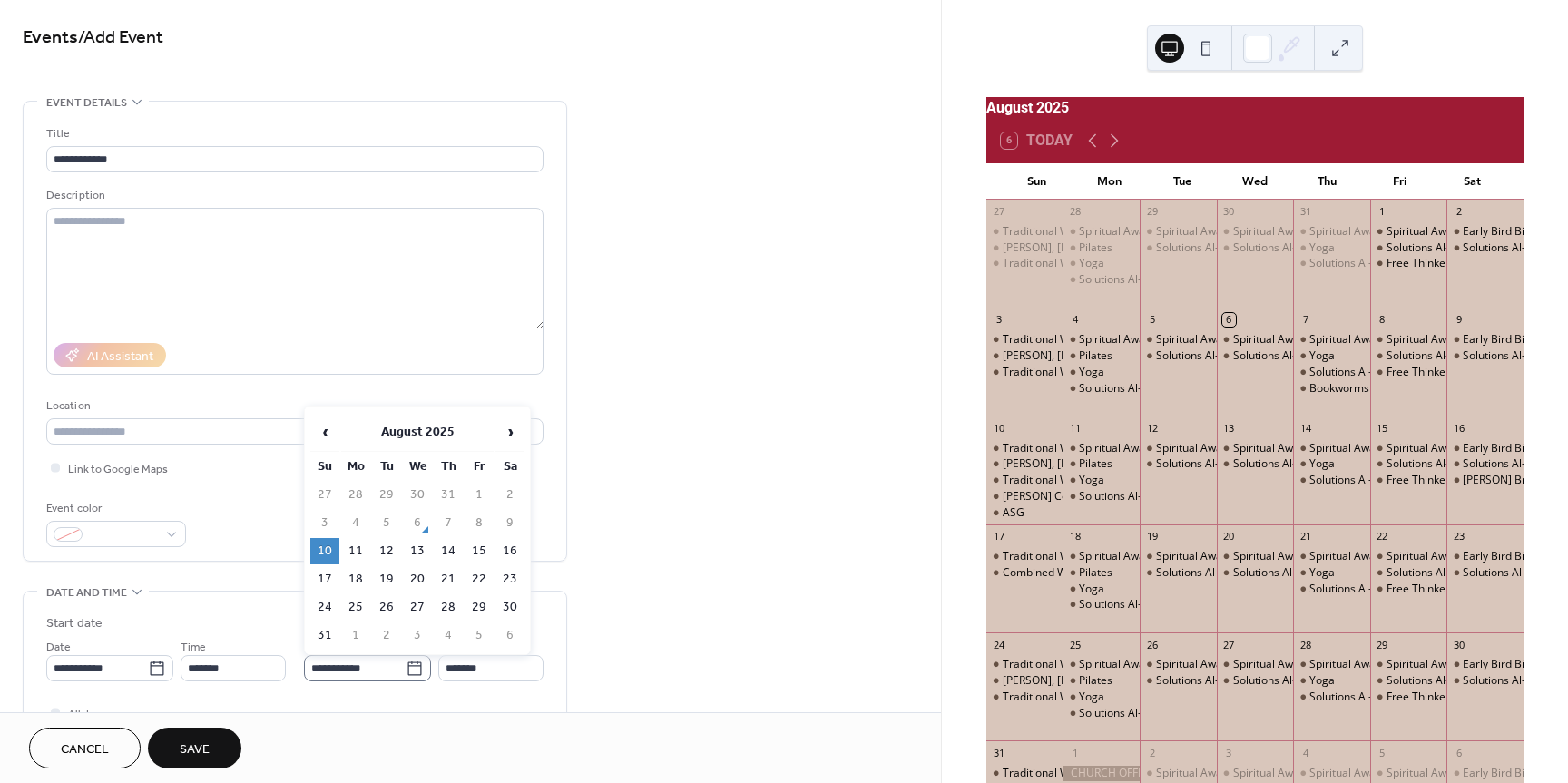 click 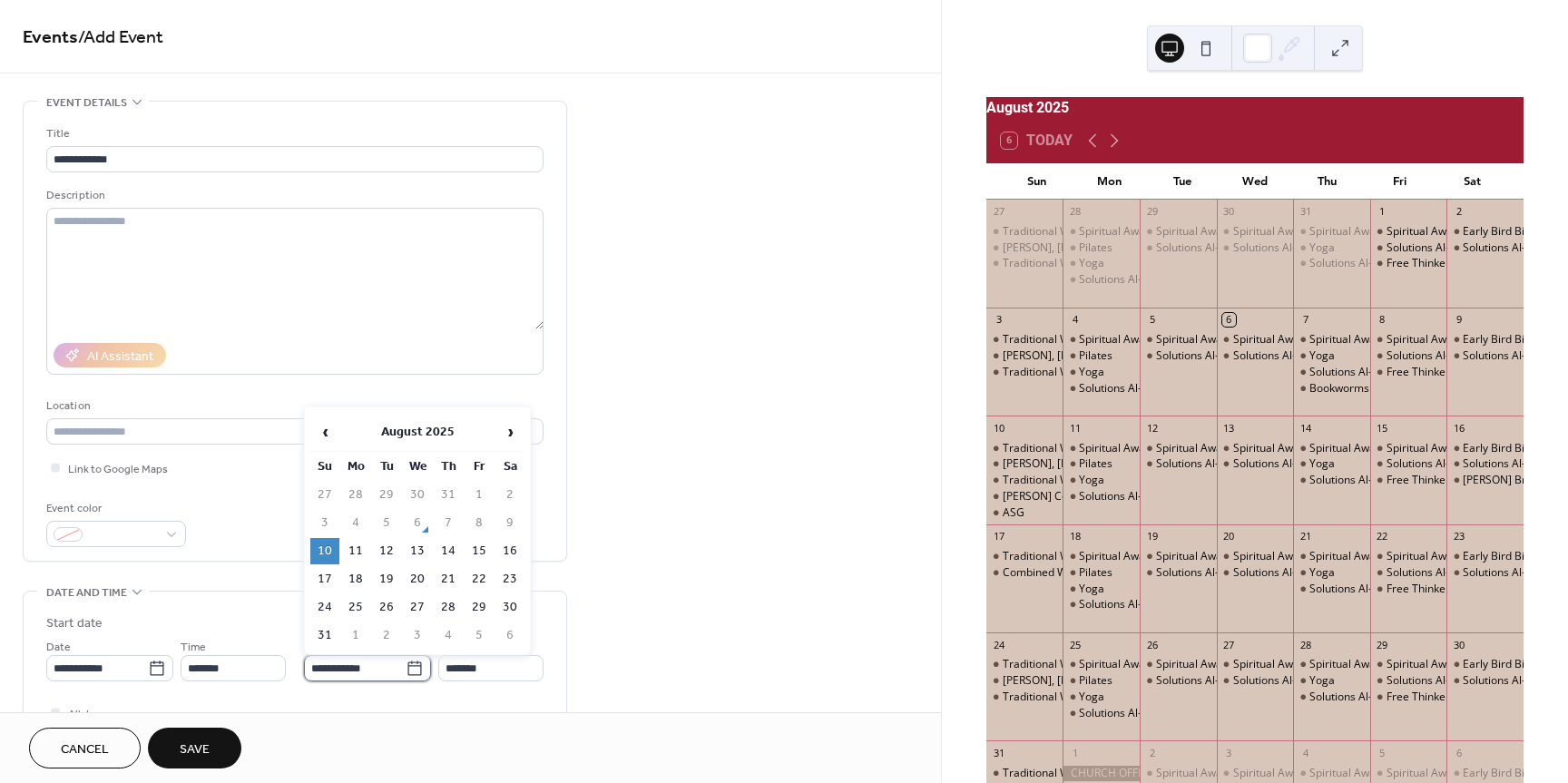 click on "**********" at bounding box center (355, 668) 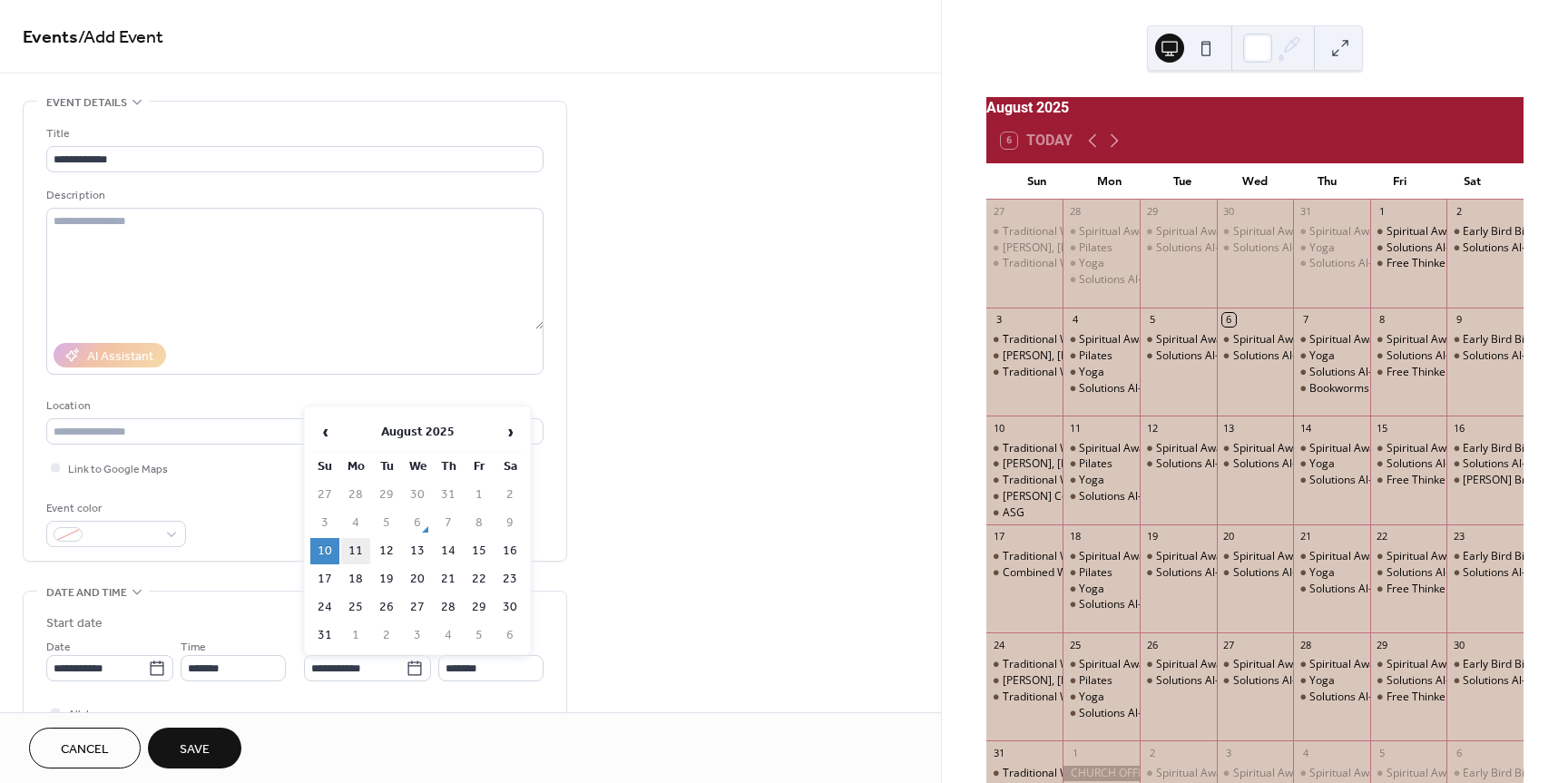 click on "11" at bounding box center (356, 551) 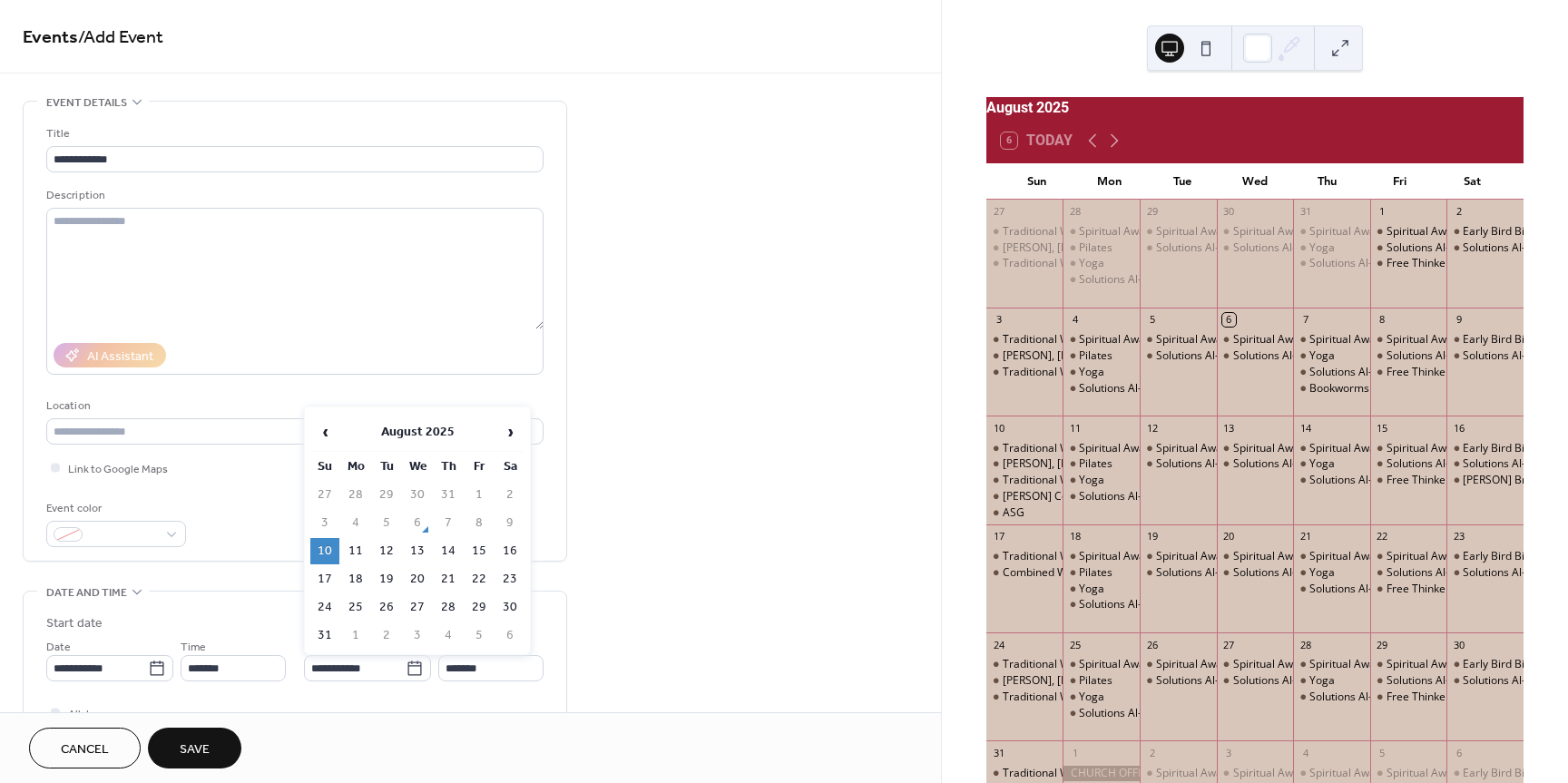 type on "**********" 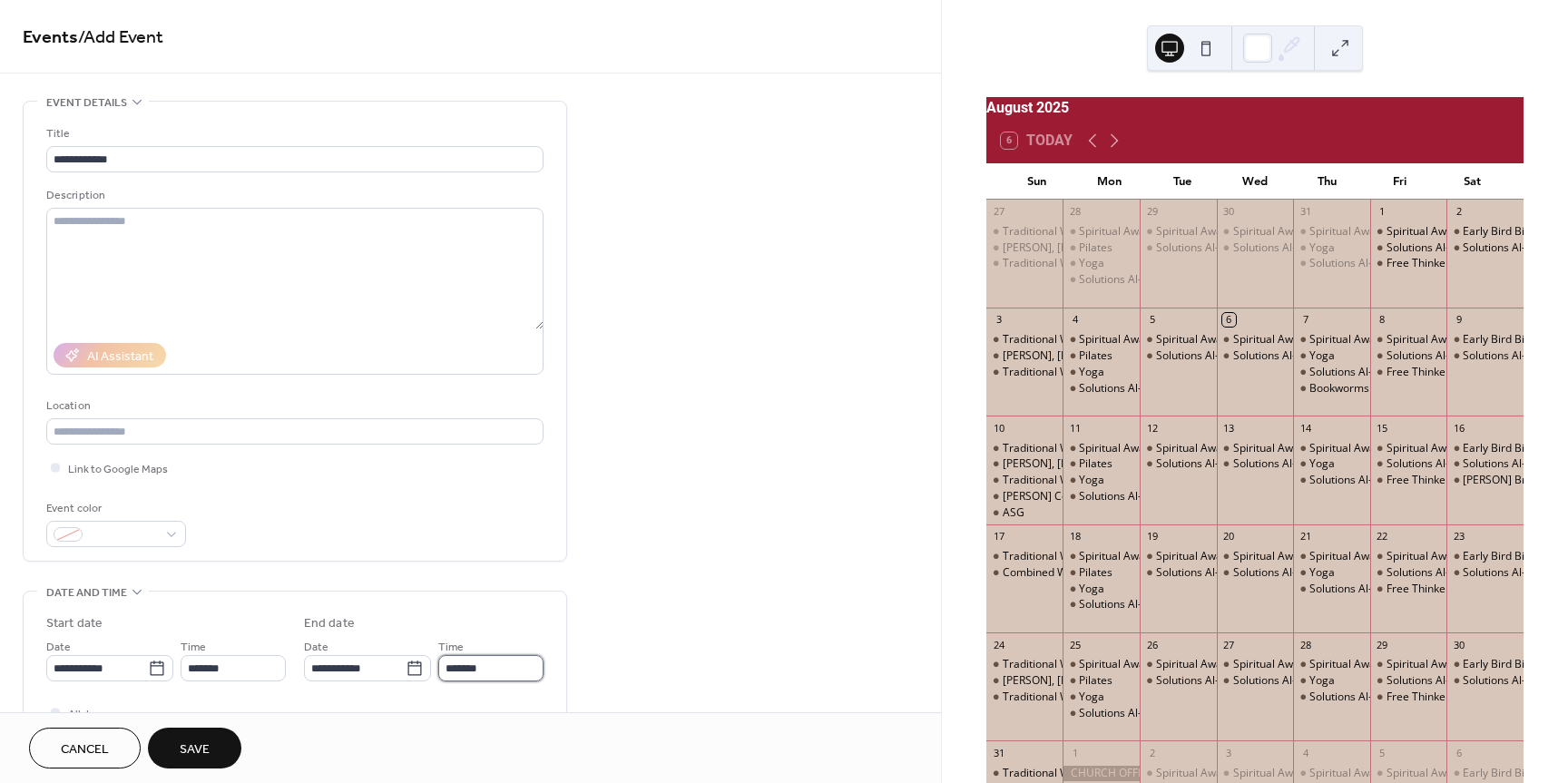 click on "*******" at bounding box center (491, 668) 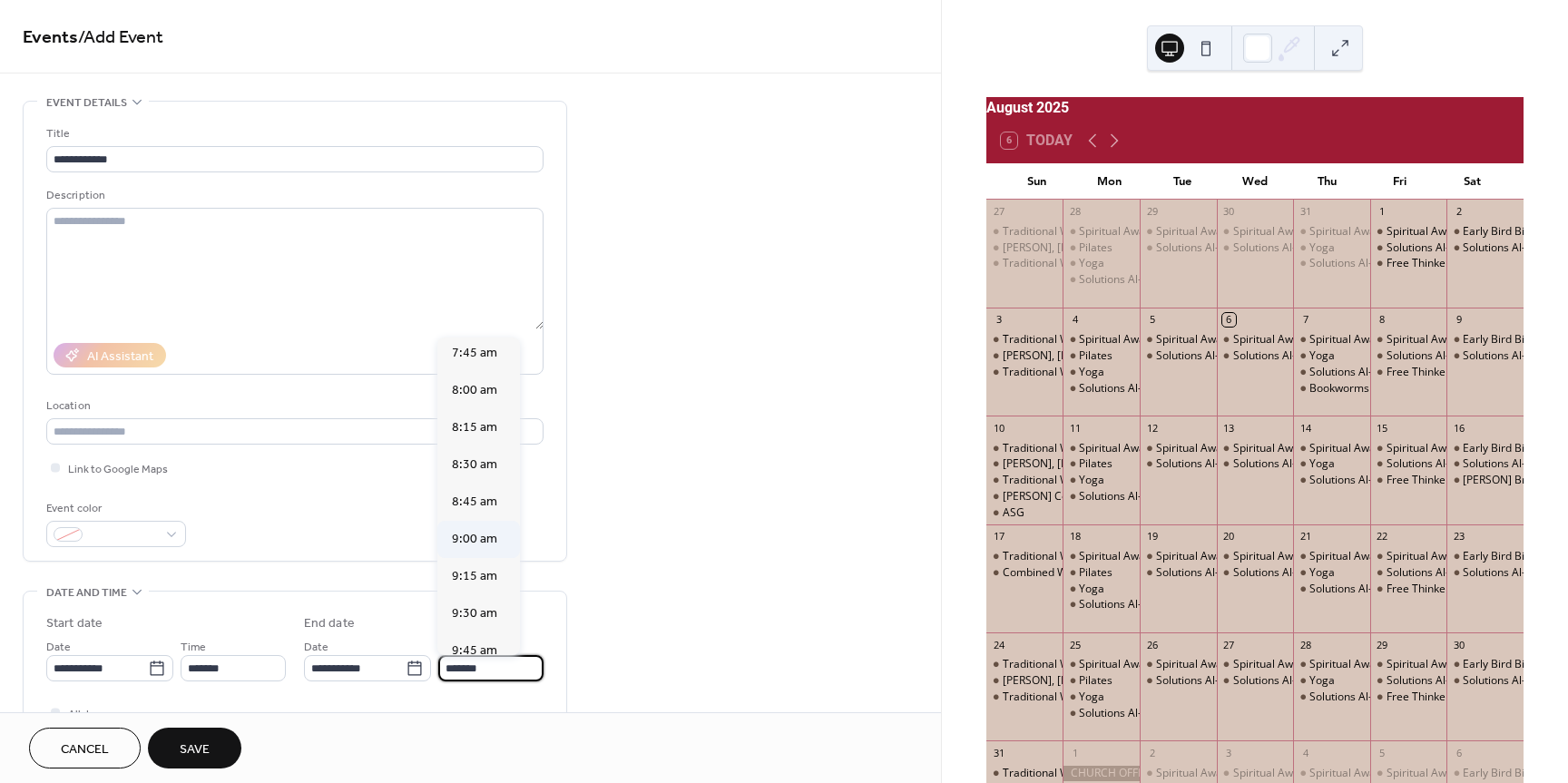 scroll, scrollTop: 1194, scrollLeft: 0, axis: vertical 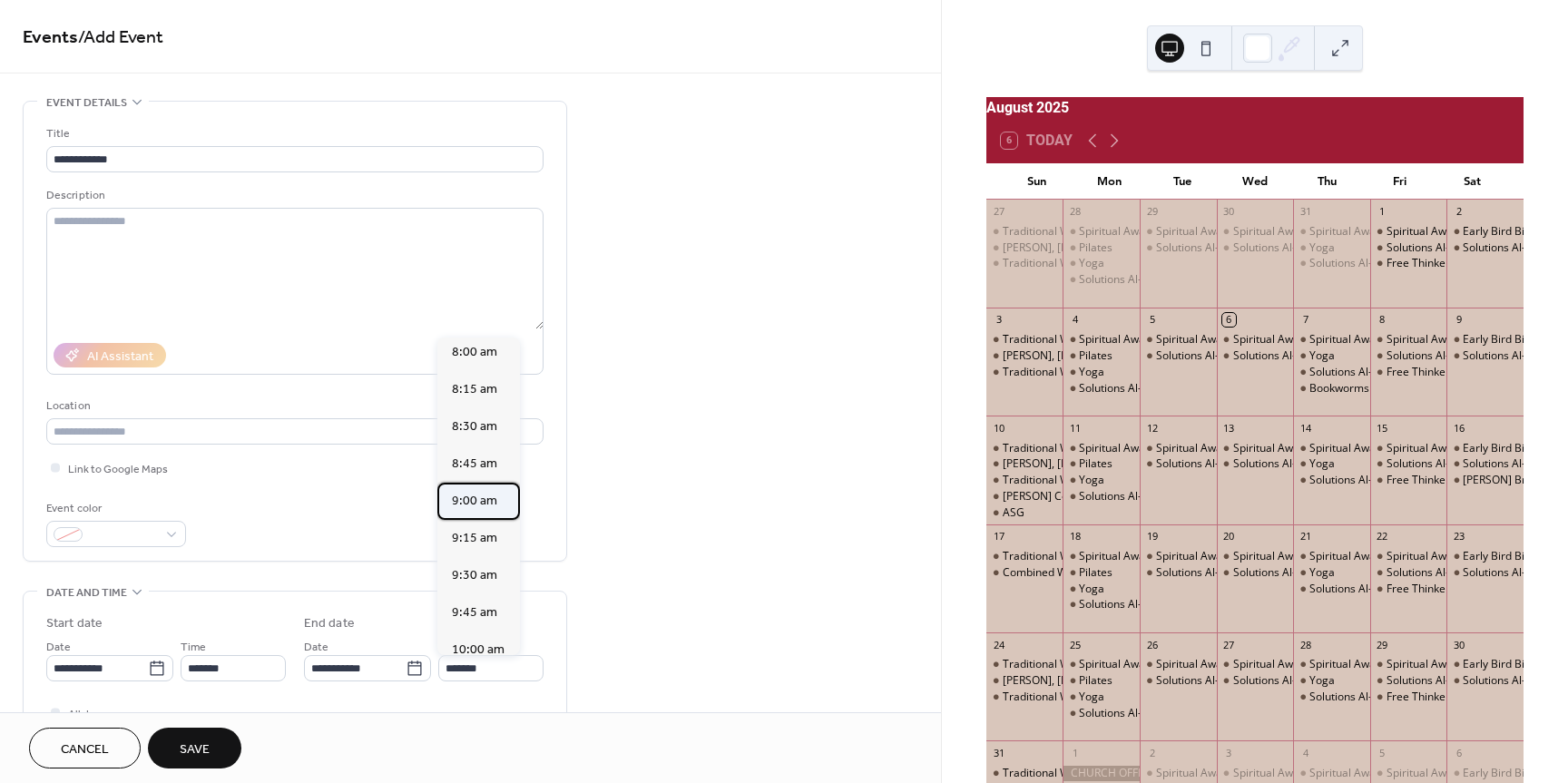 click on "9:00 am" at bounding box center (475, 501) 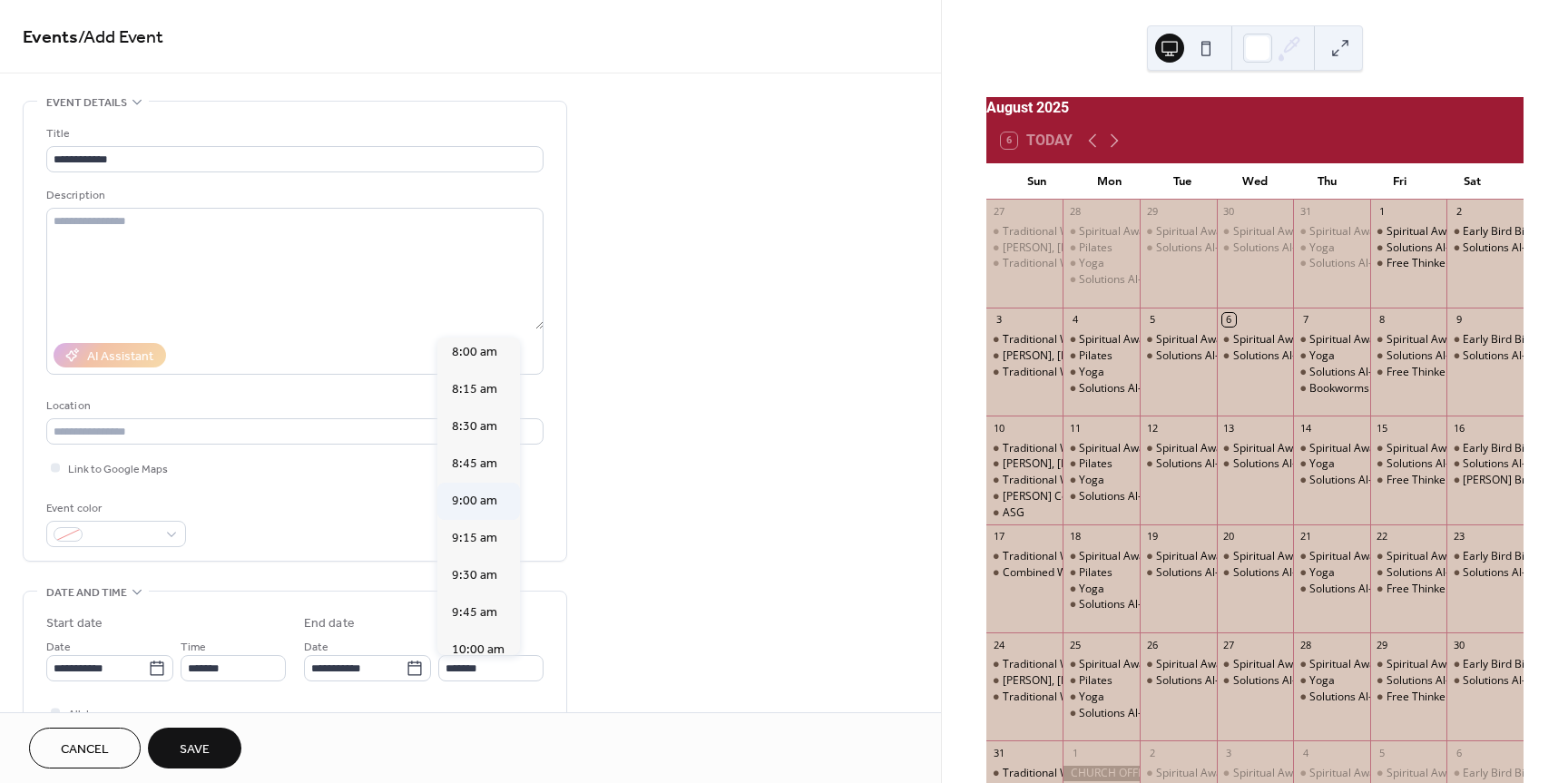 type on "*******" 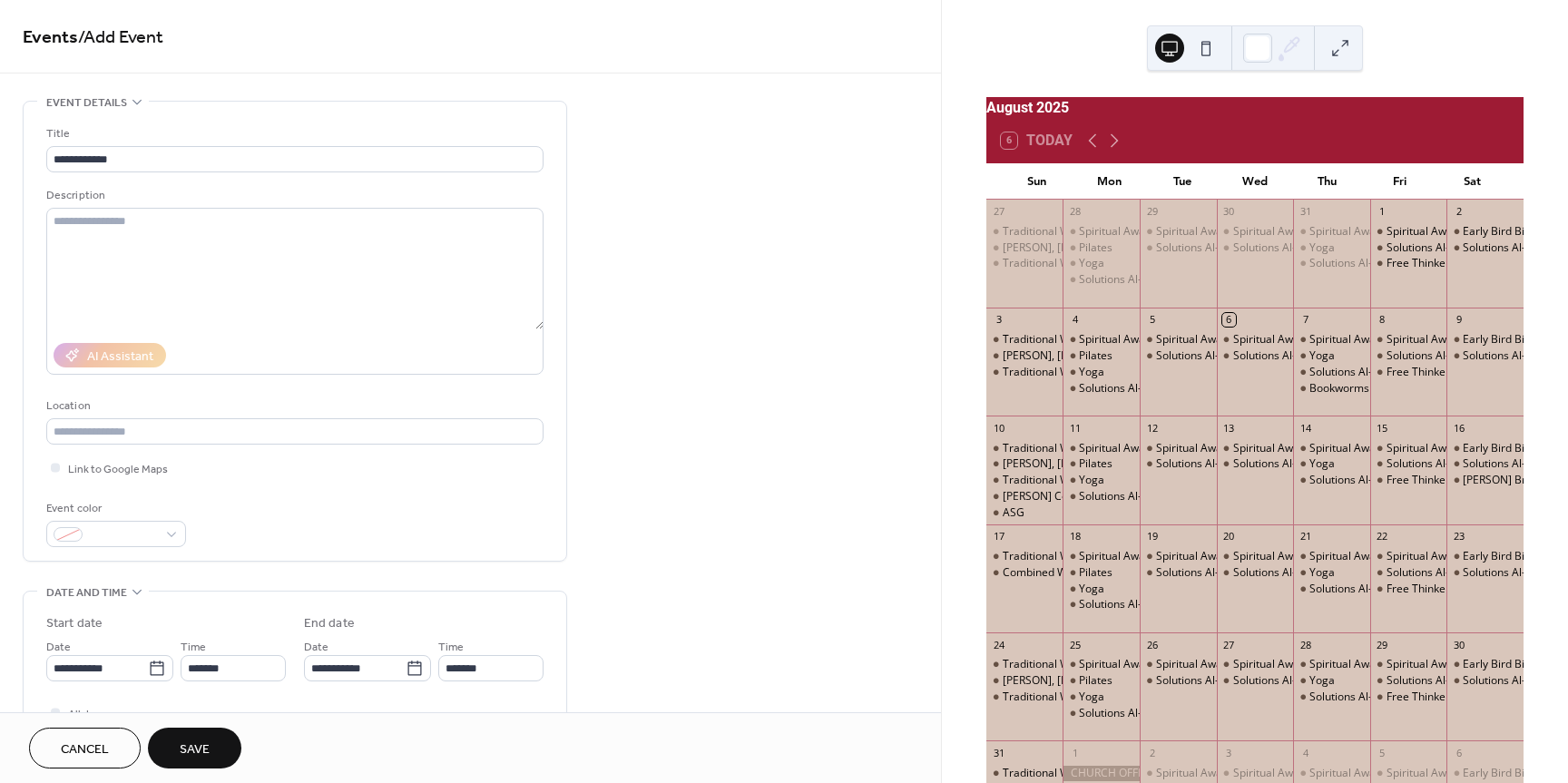 click on "Save" at bounding box center [194, 749] 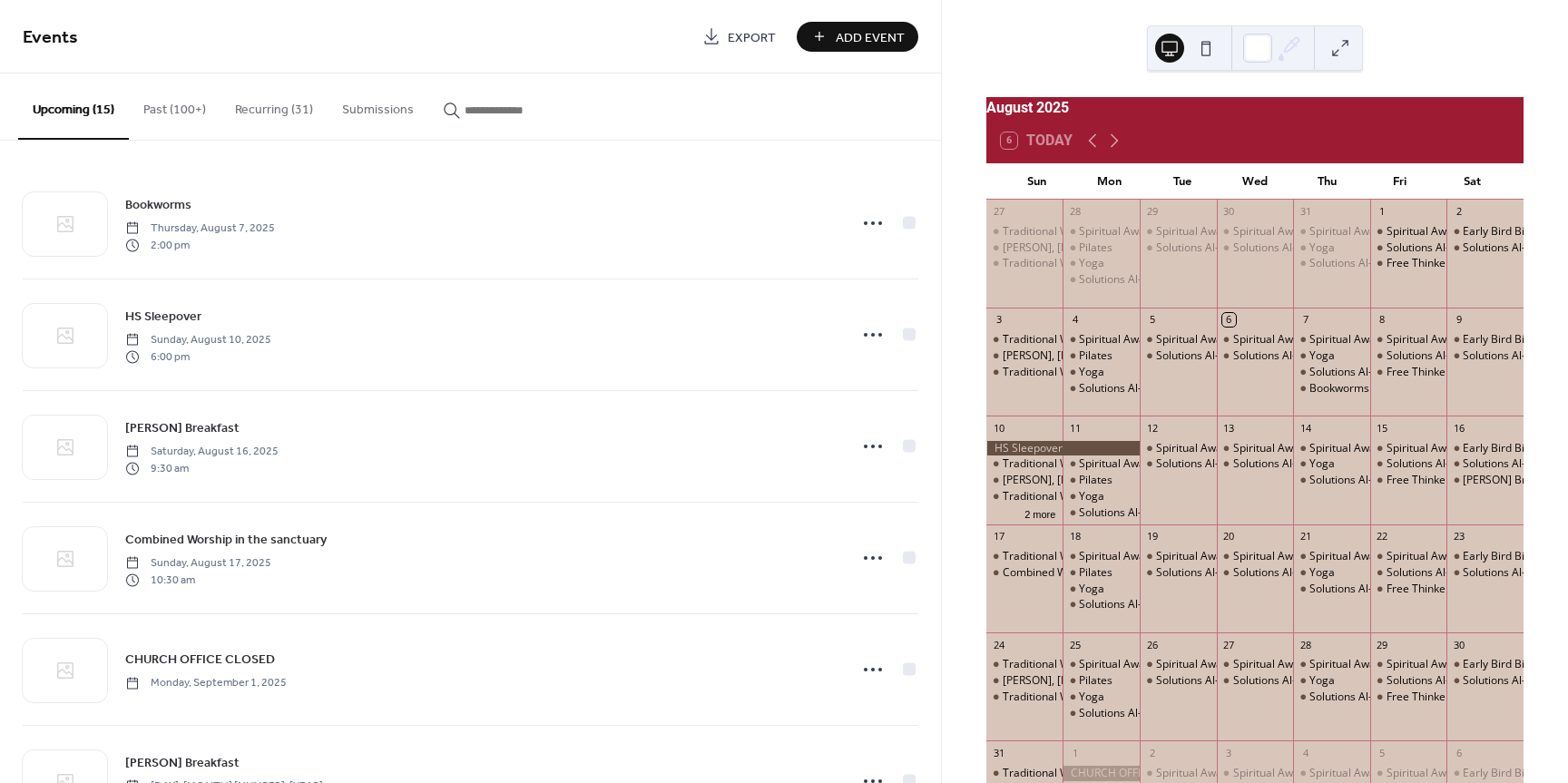 click on "Add Event" at bounding box center (870, 37) 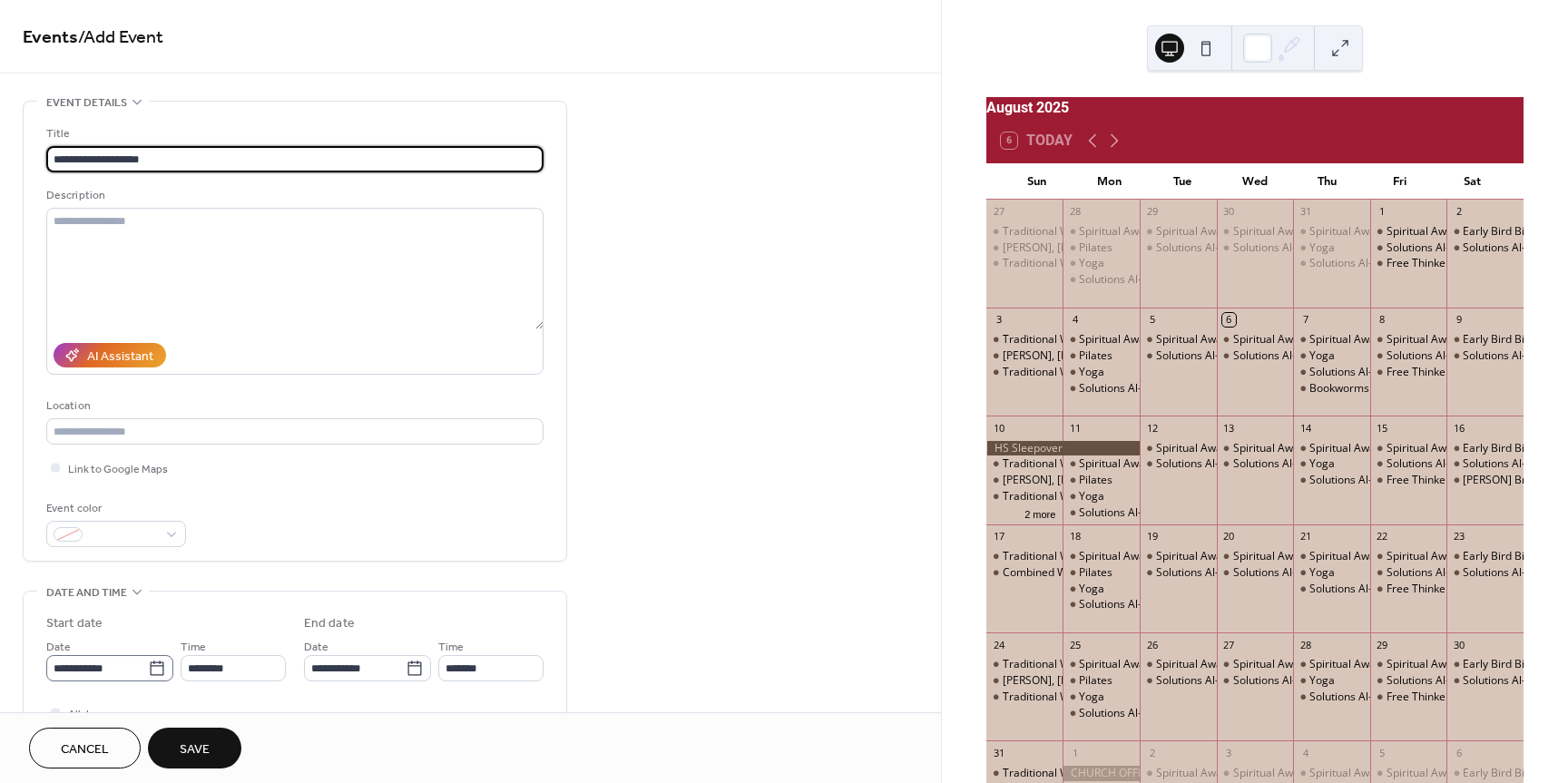 type on "**********" 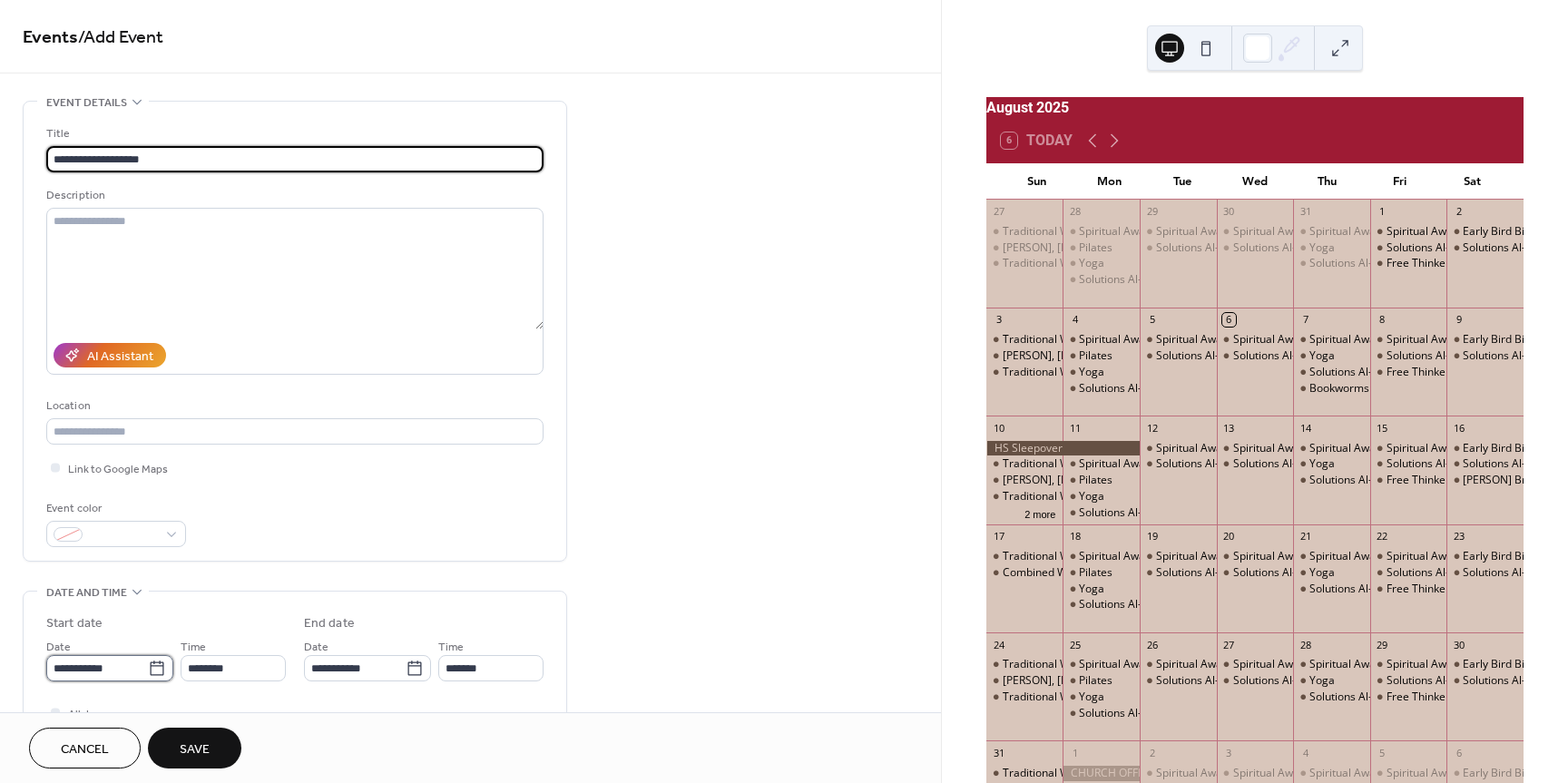 click on "**********" at bounding box center [97, 668] 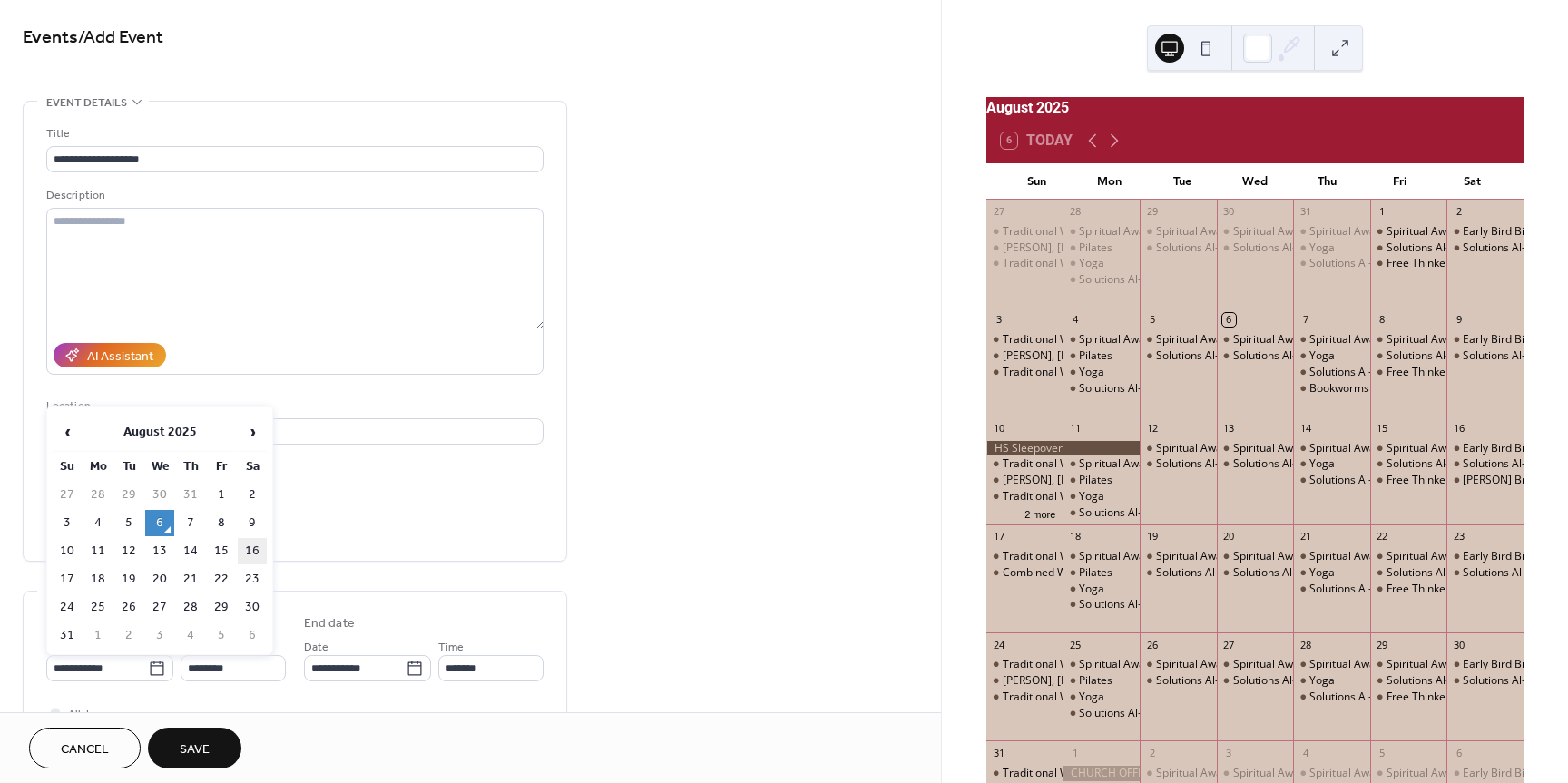 click on "16" at bounding box center (252, 551) 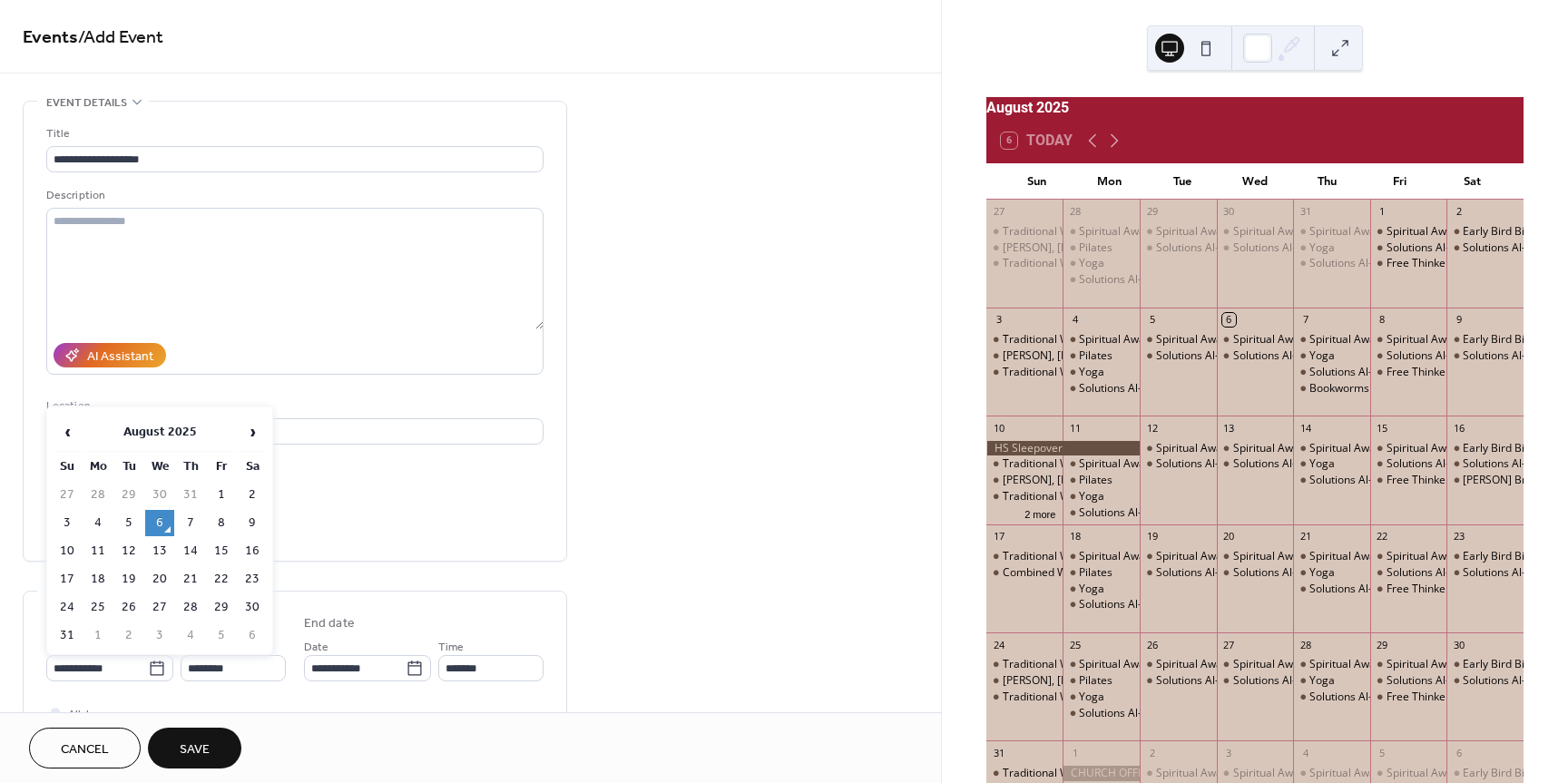 type on "**********" 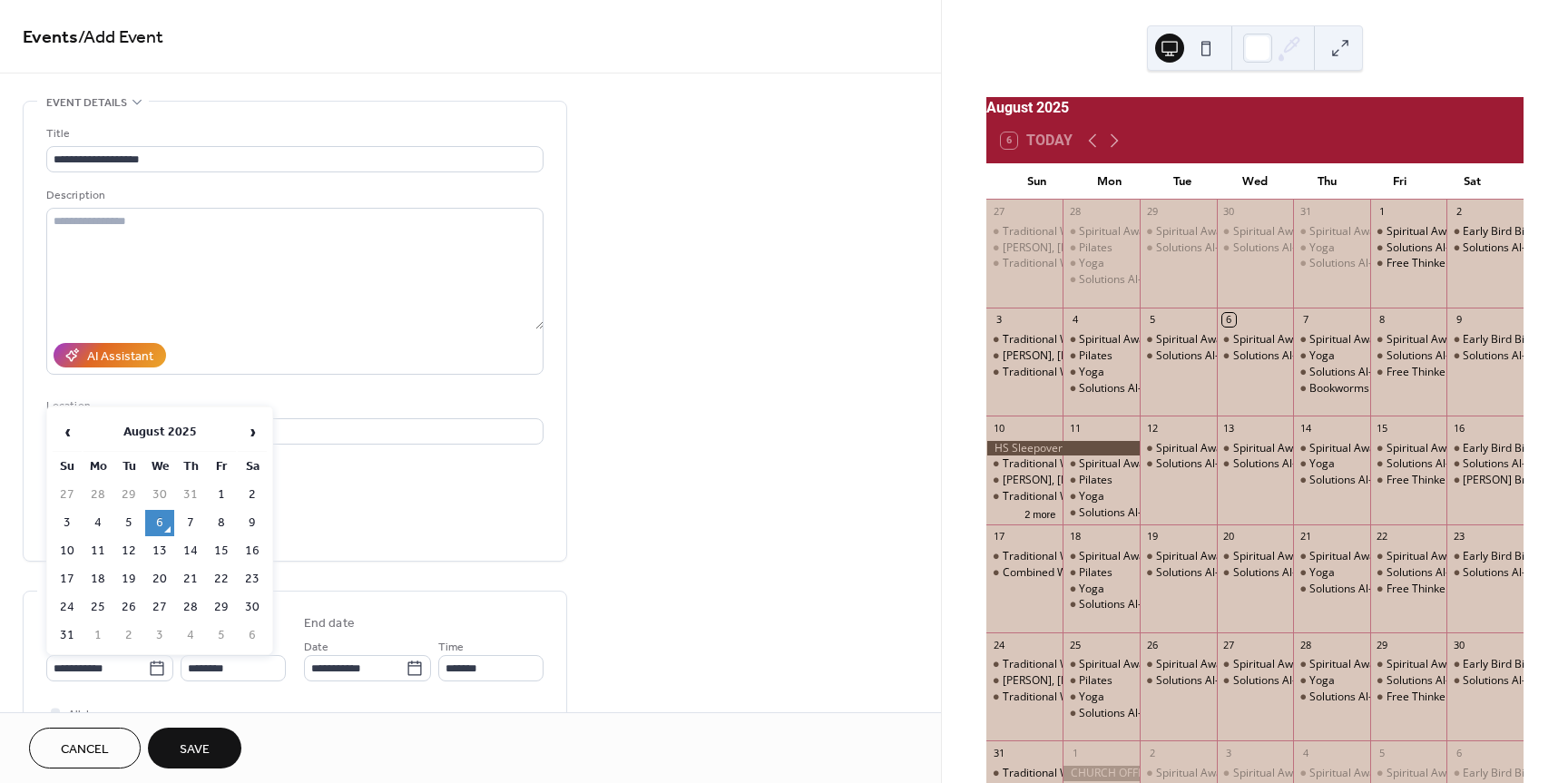 type on "**********" 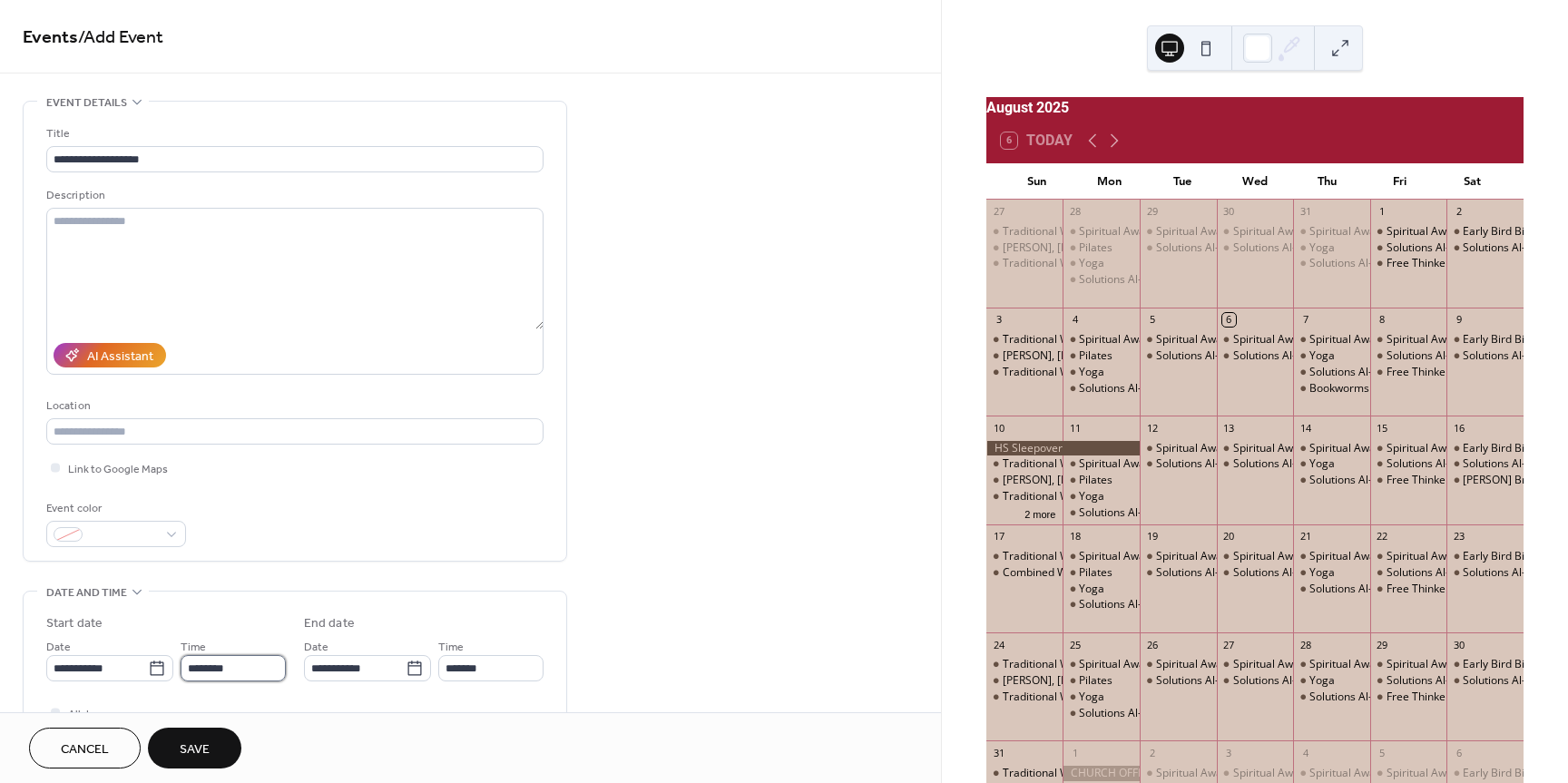 click on "********" at bounding box center (233, 668) 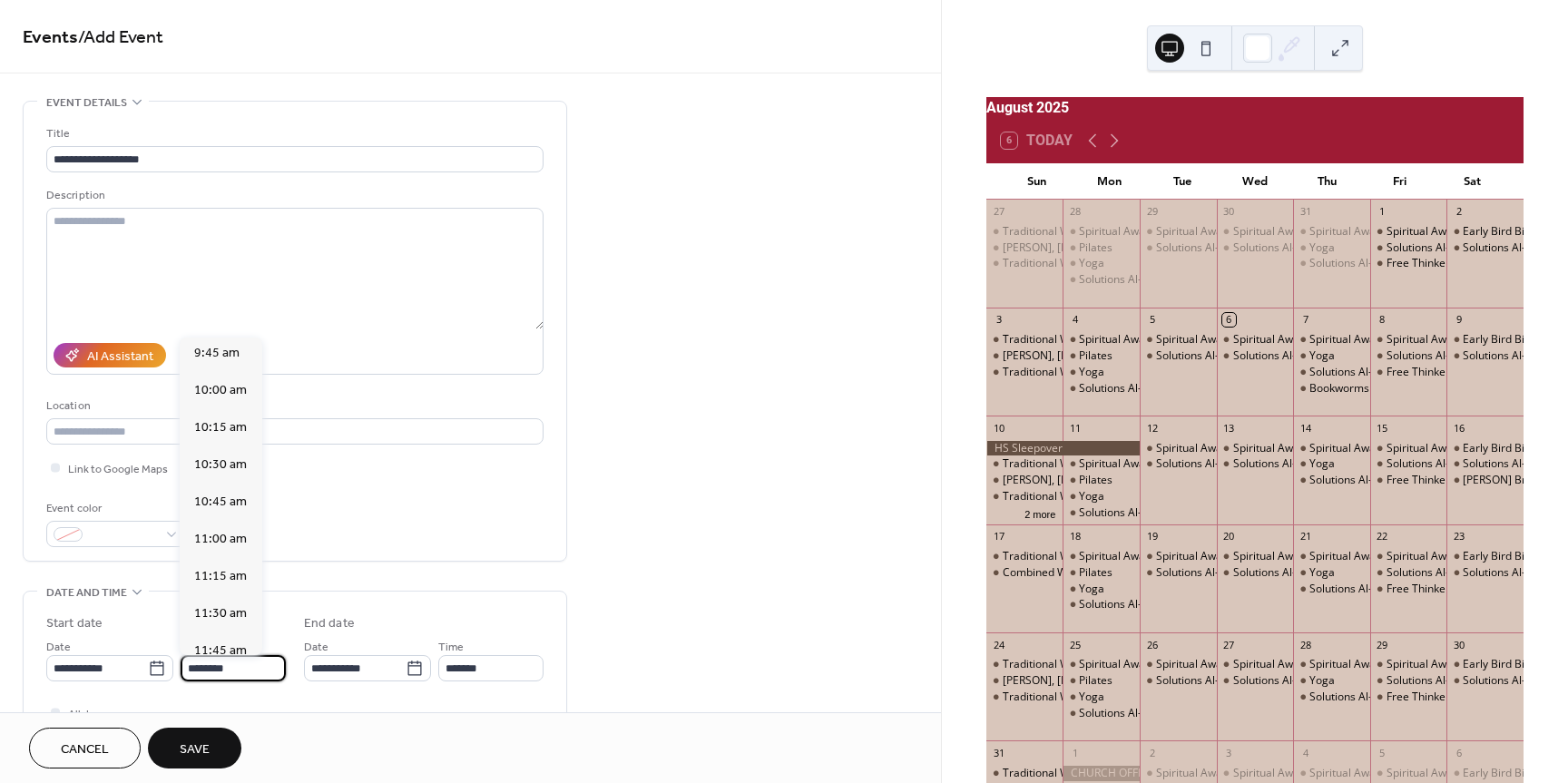 scroll, scrollTop: 1423, scrollLeft: 0, axis: vertical 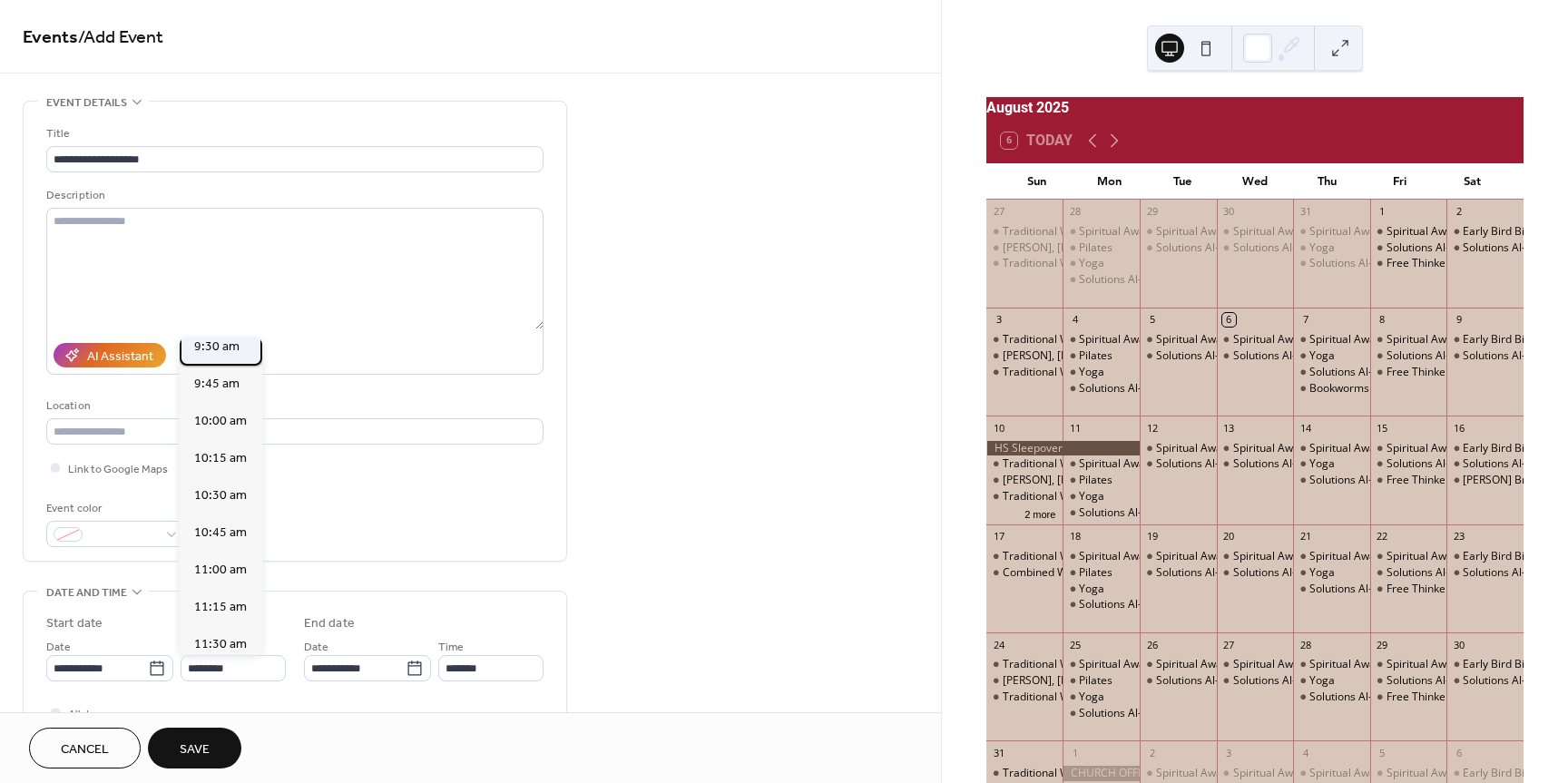 click on "9:30 am" at bounding box center [217, 347] 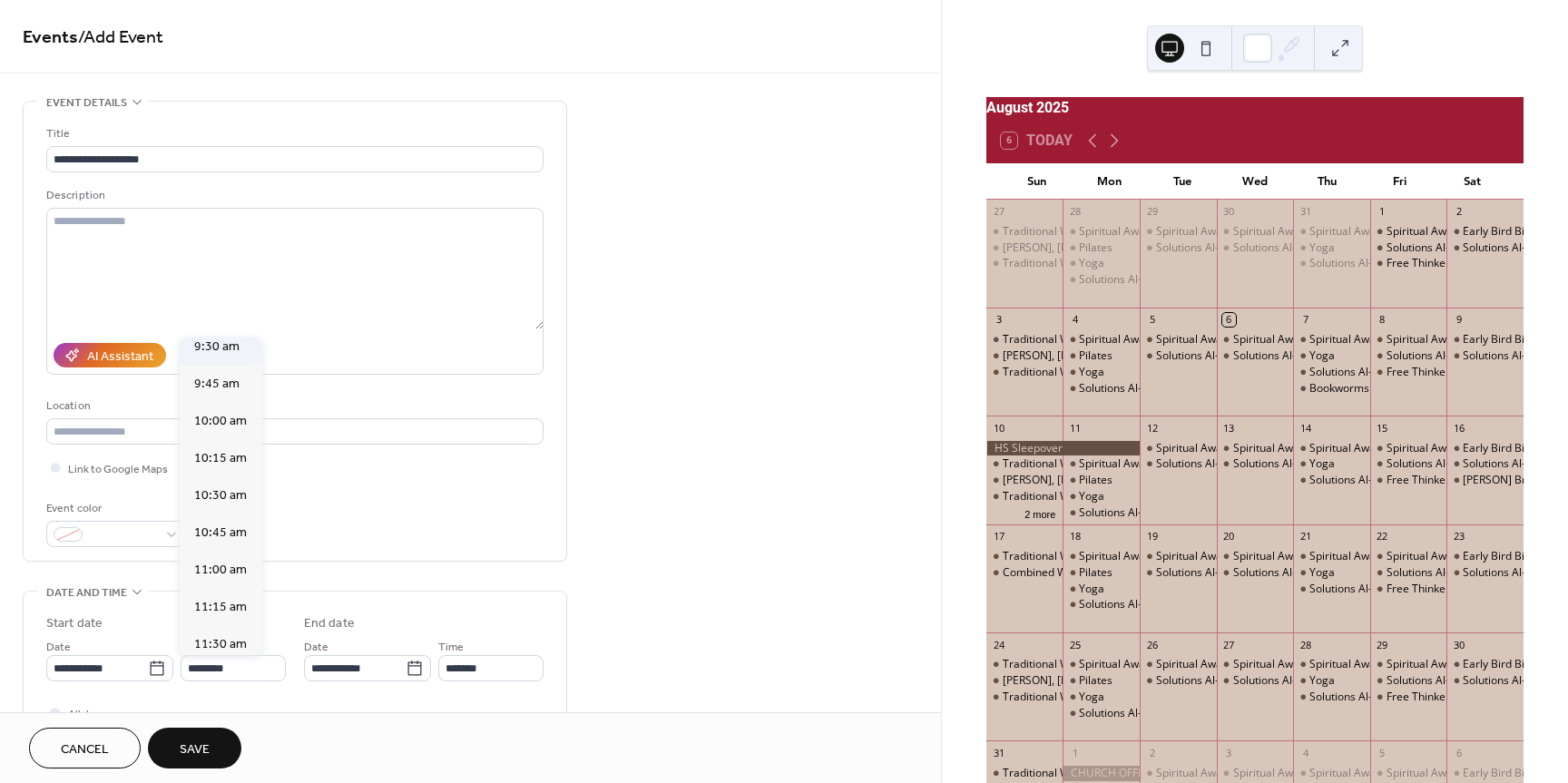 type on "*******" 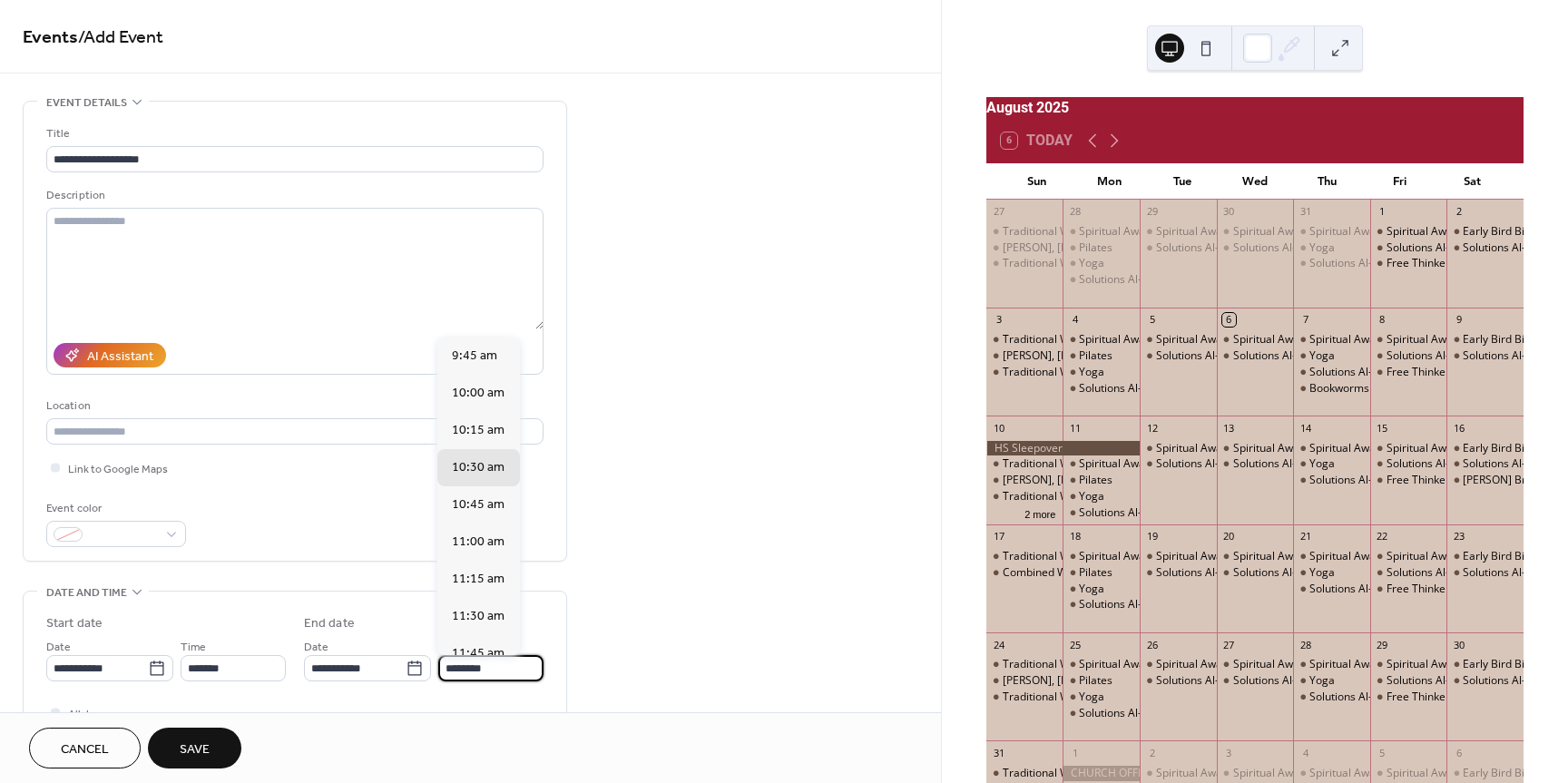 click on "********" at bounding box center (491, 668) 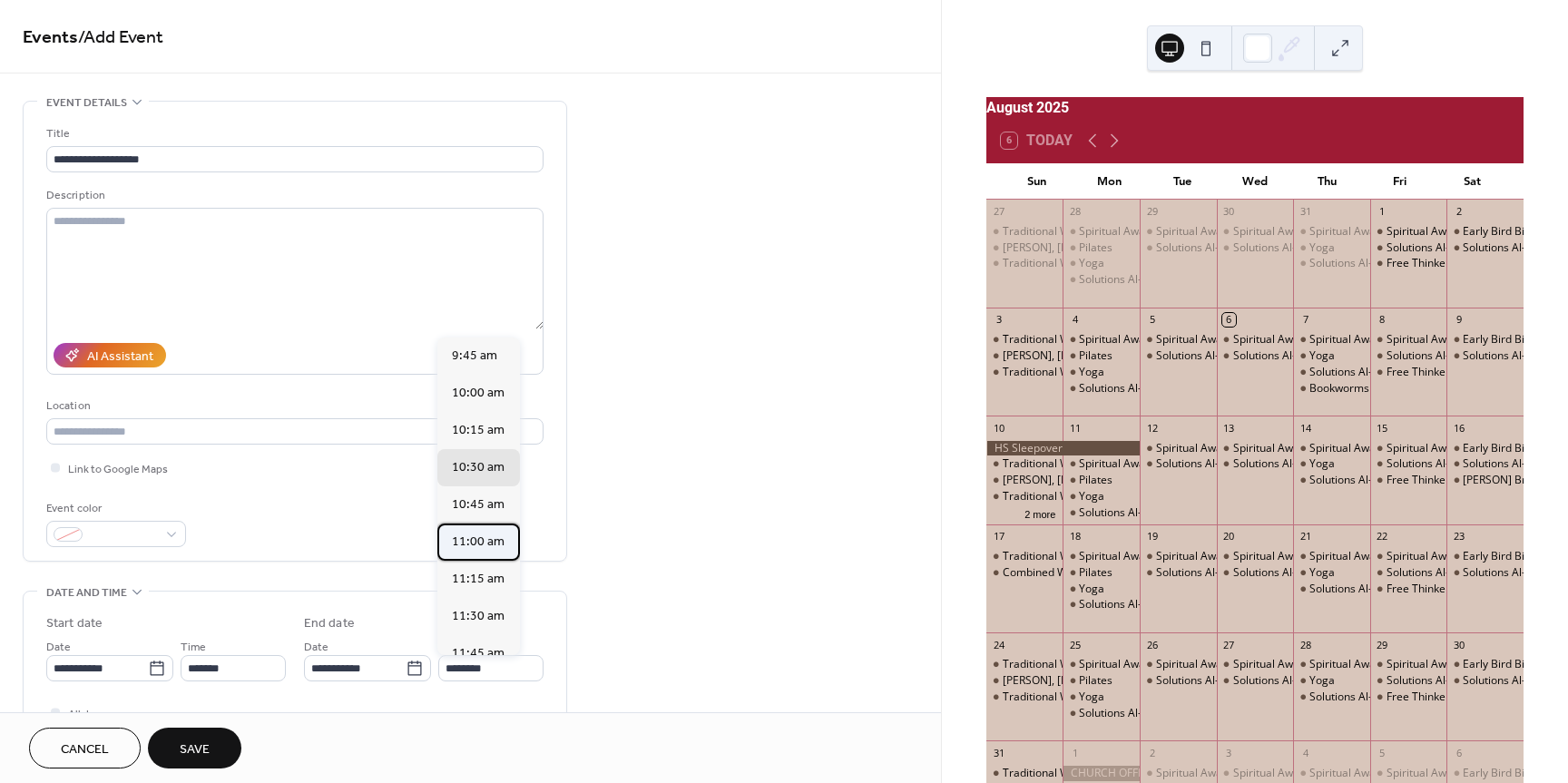 click on "11:00 am" at bounding box center (478, 542) 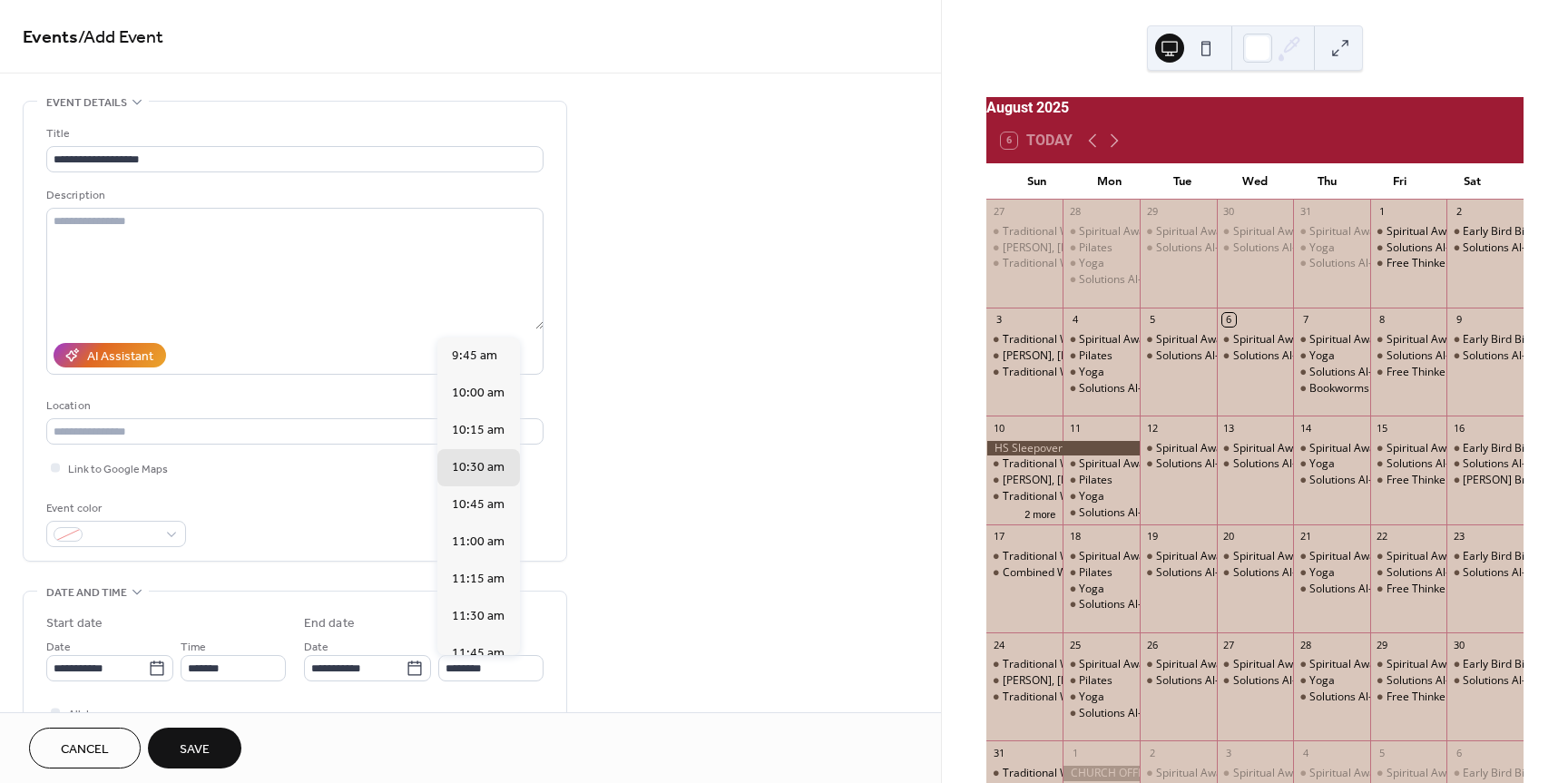 type on "********" 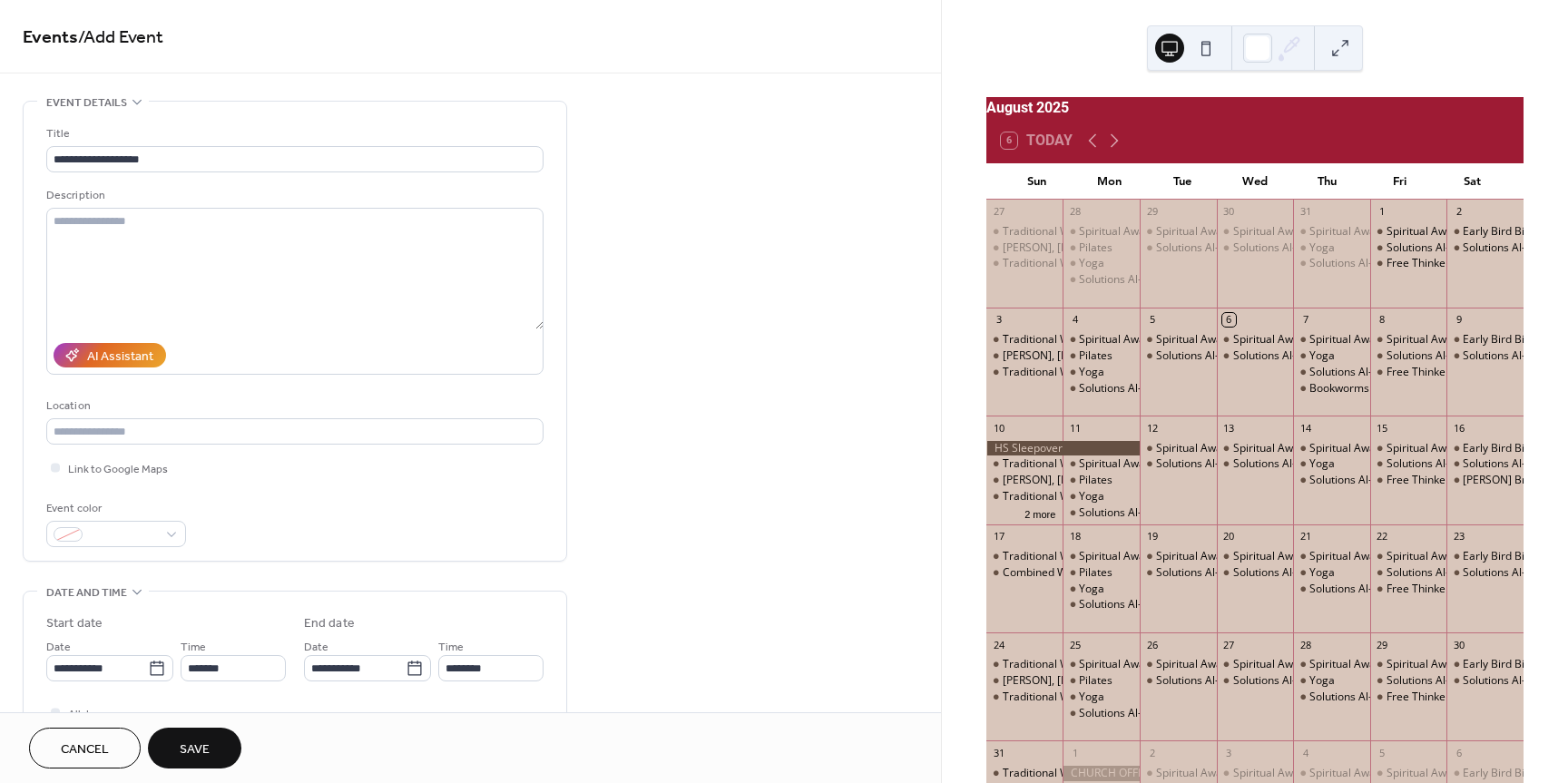 click on "Save" at bounding box center [194, 749] 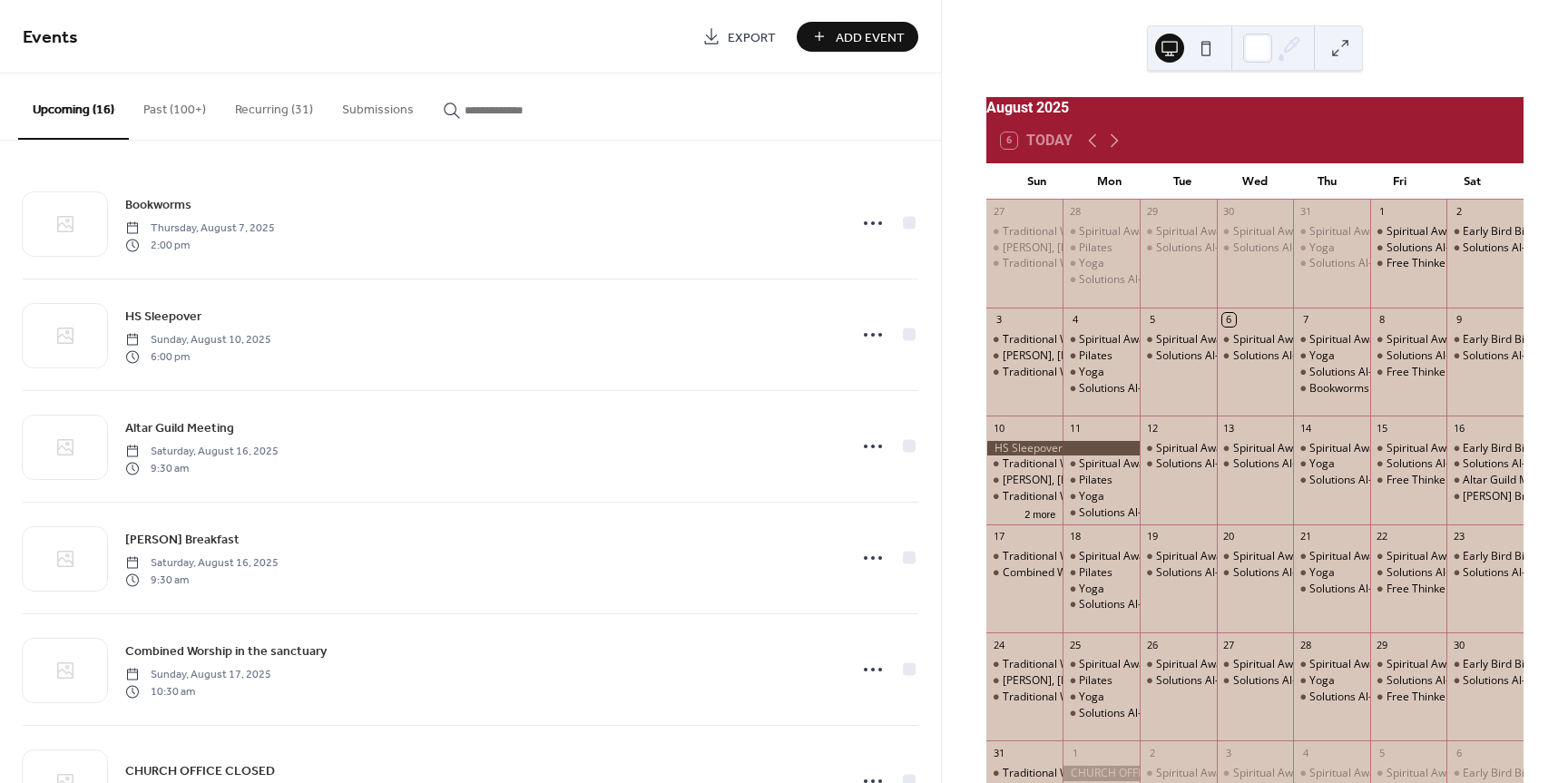 click on "Add Event" at bounding box center (870, 37) 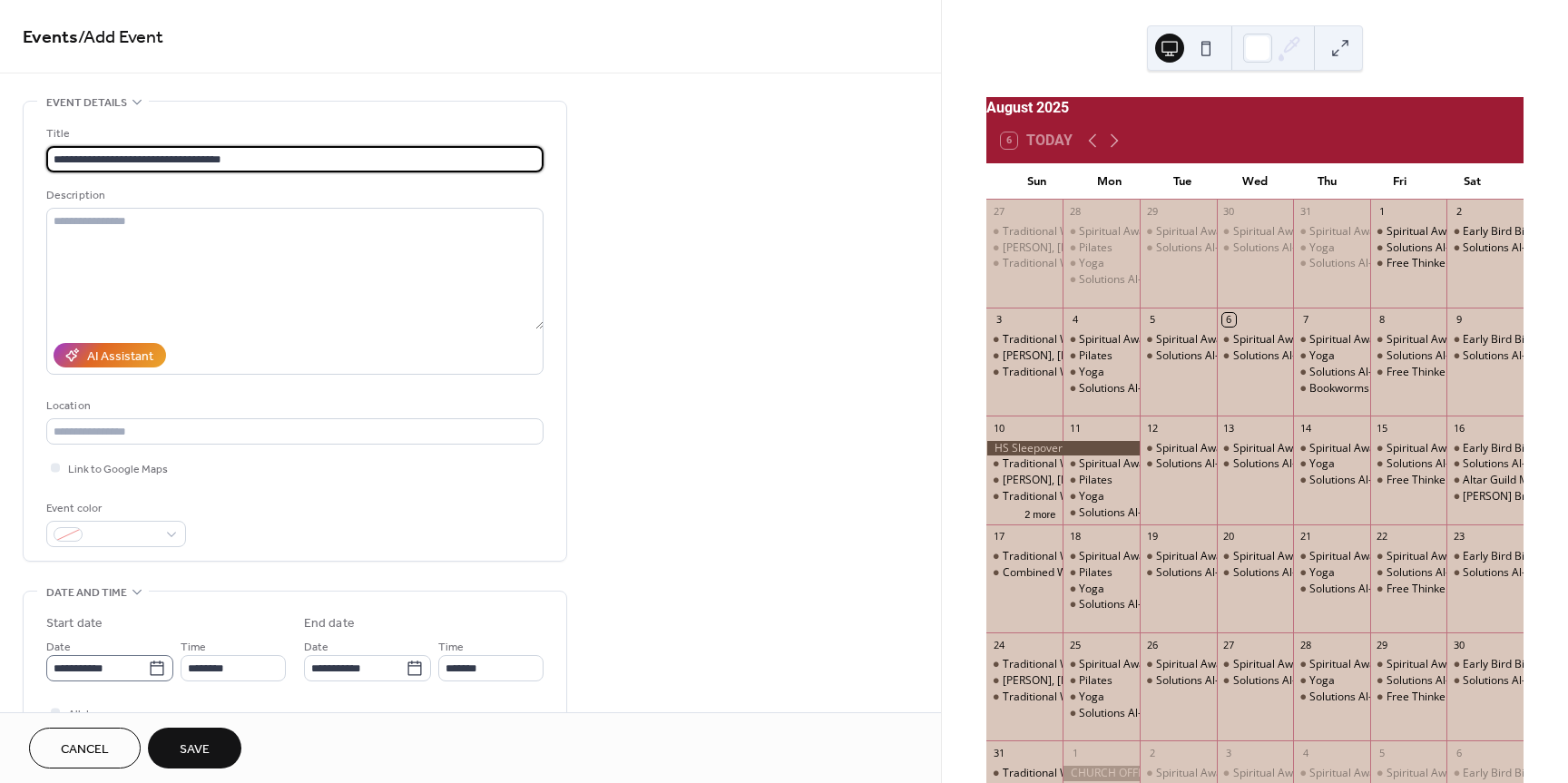 type on "**********" 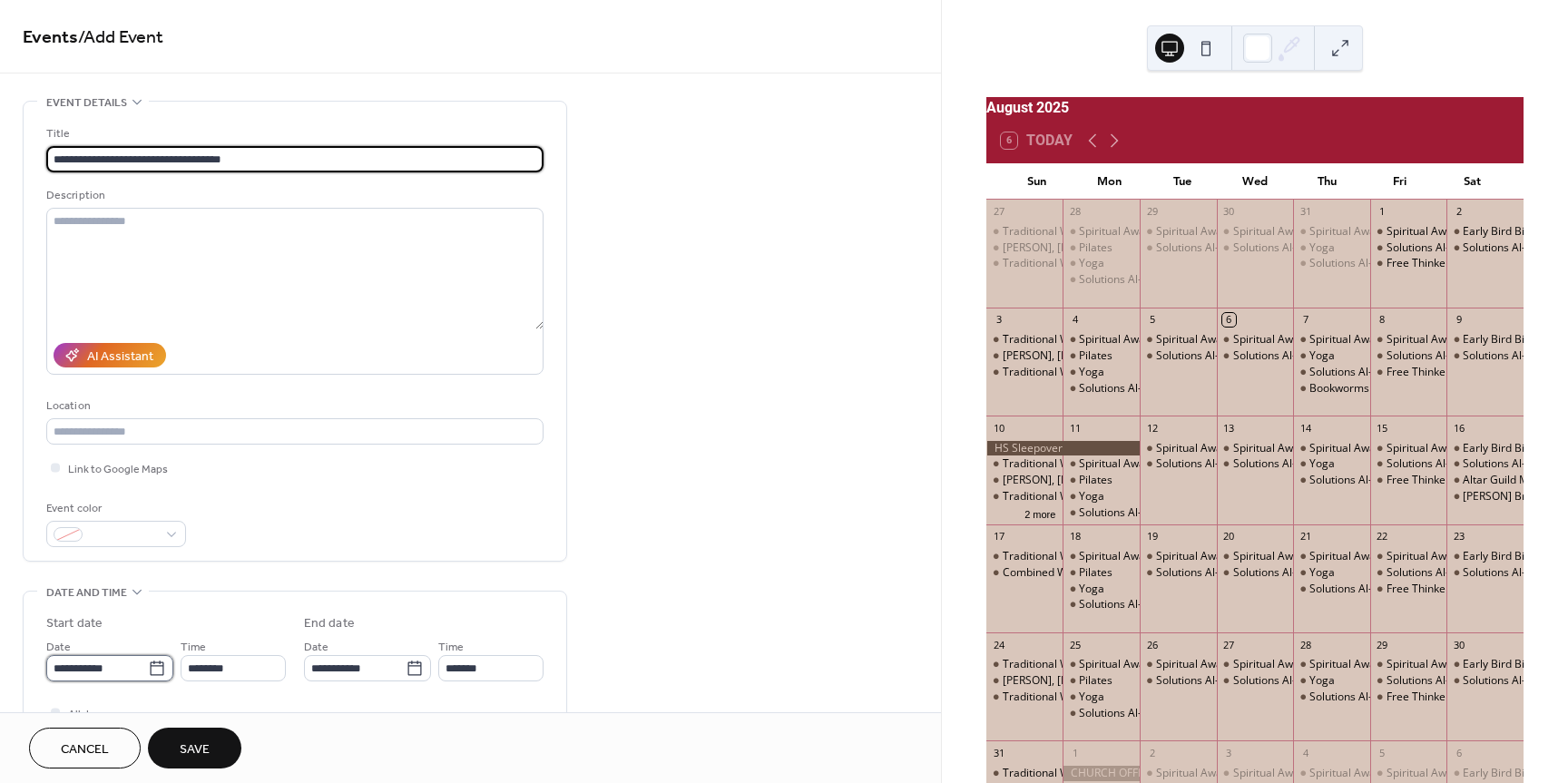 click on "**********" at bounding box center [97, 668] 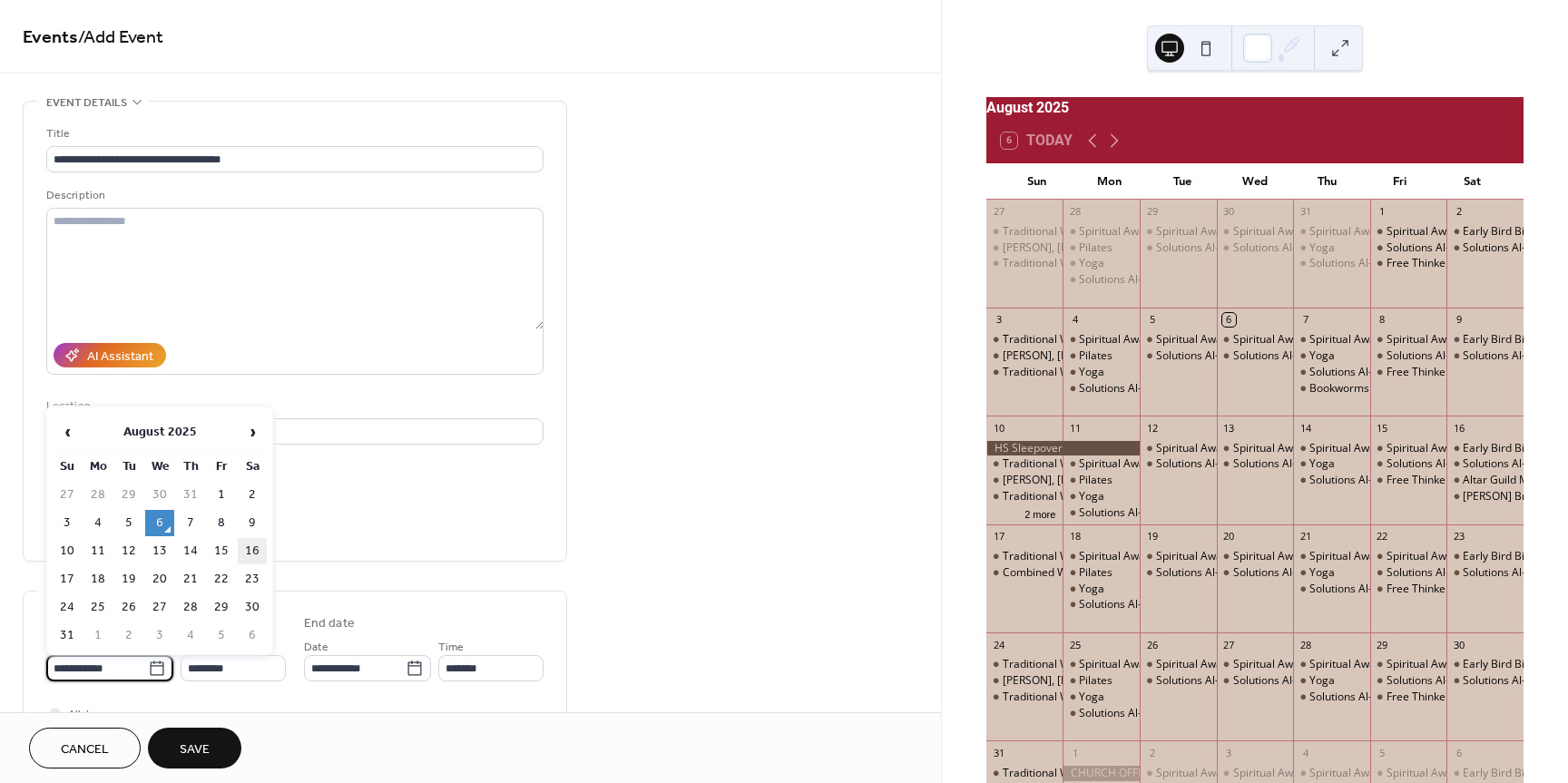 click on "16" at bounding box center (252, 551) 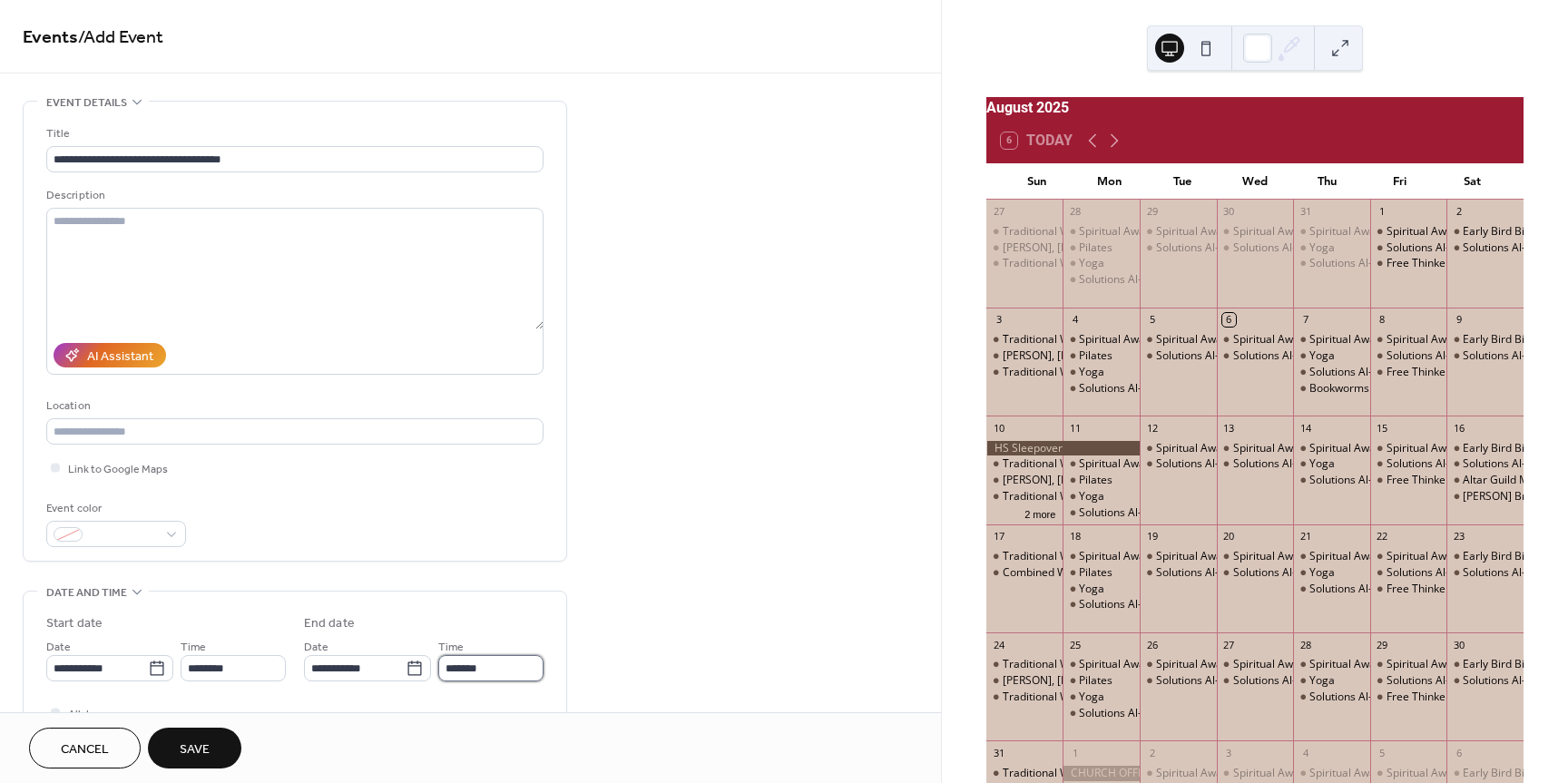 click on "*******" at bounding box center (491, 668) 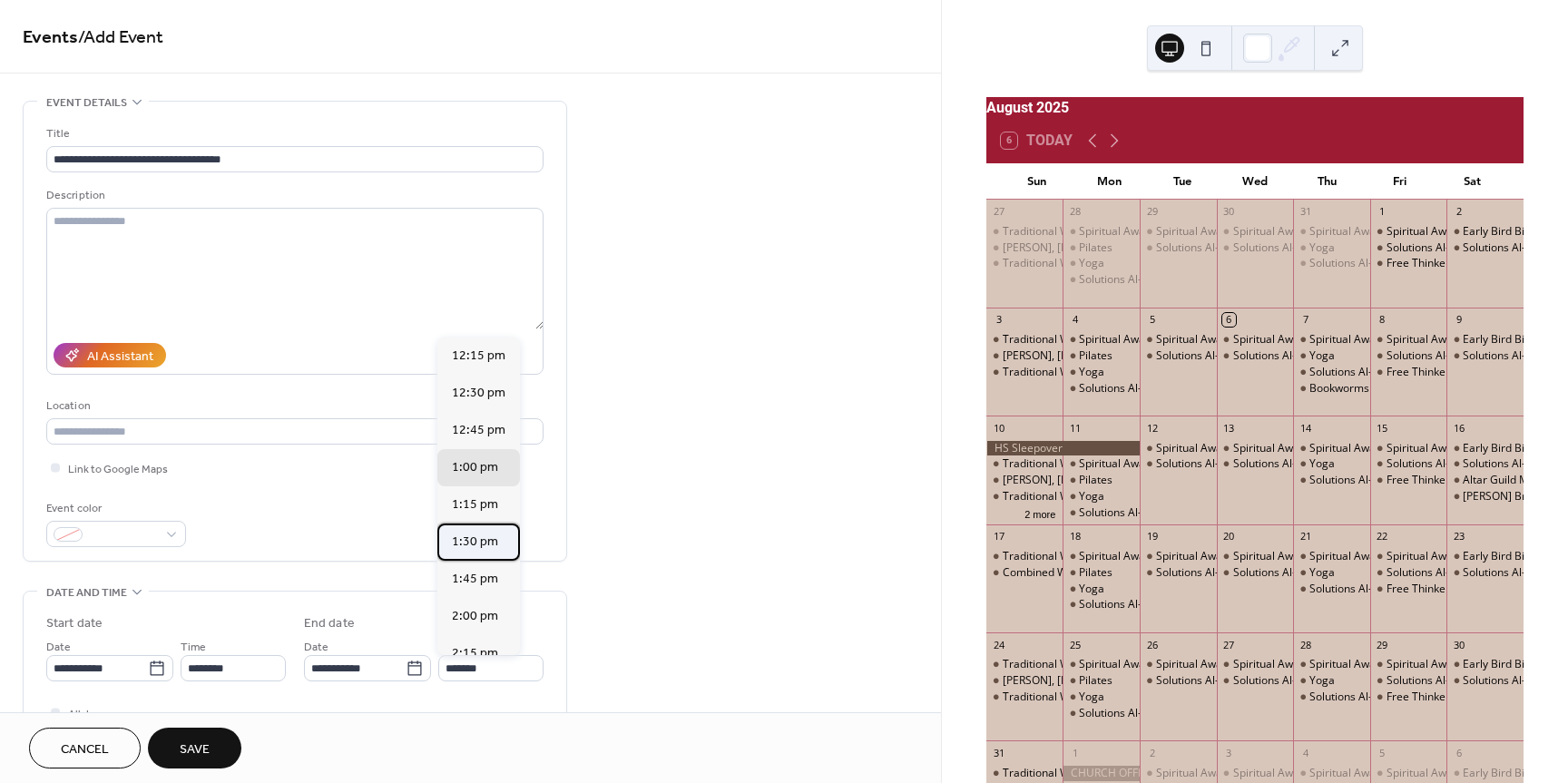 click on "1:30 pm" at bounding box center [475, 542] 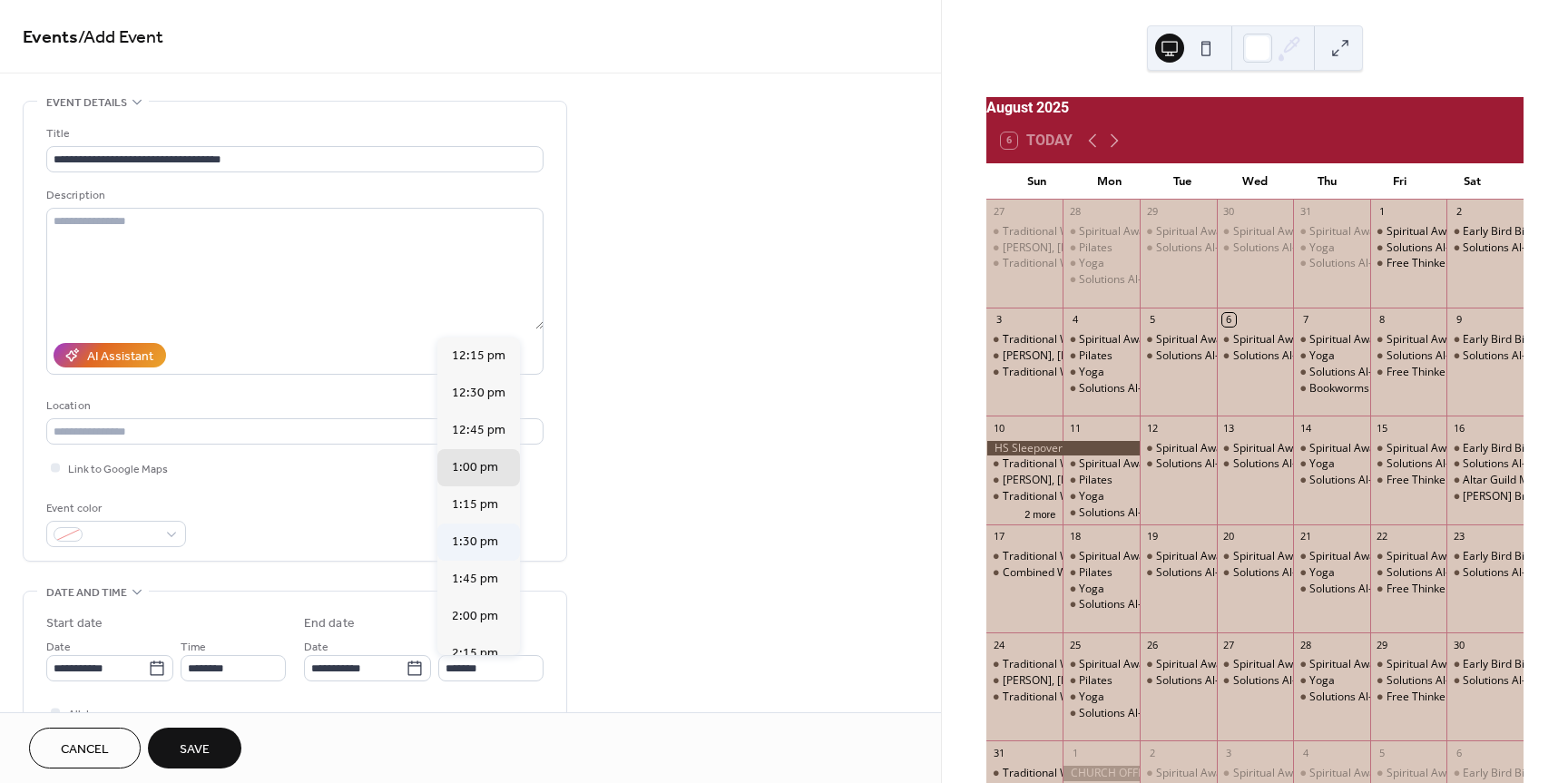 type on "*******" 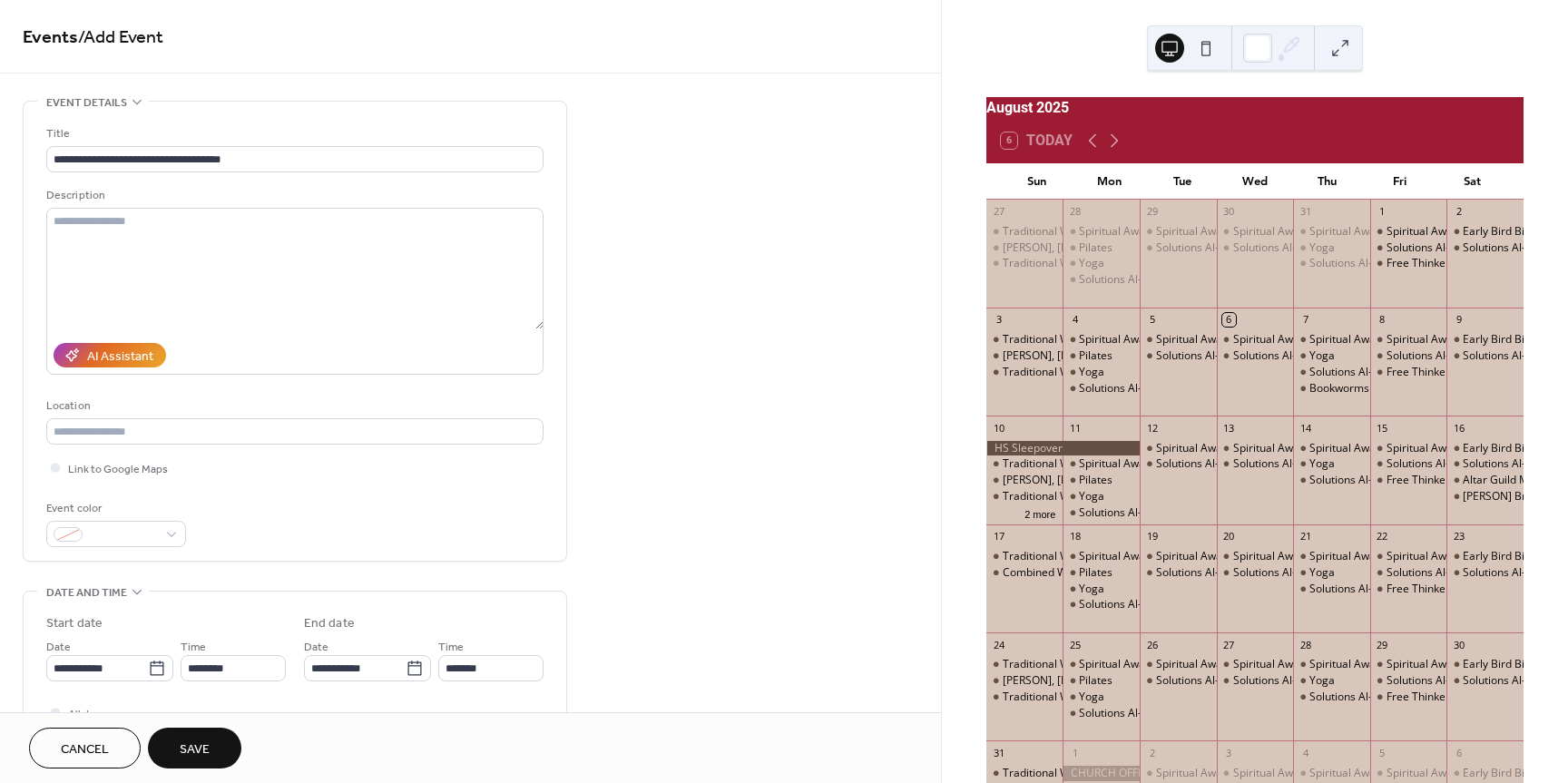 click on "Save" at bounding box center (194, 749) 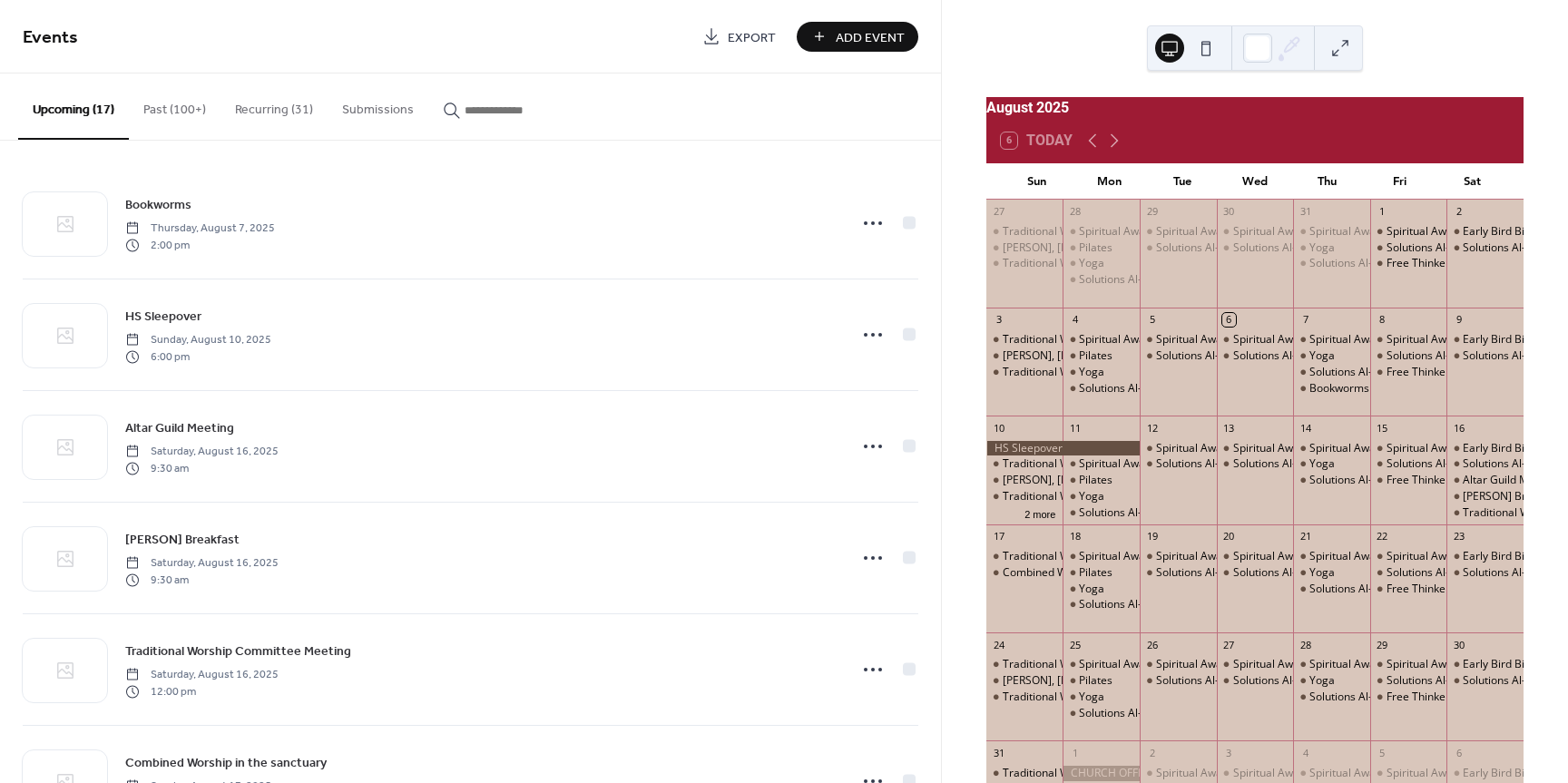 click on "Add Event" at bounding box center [870, 37] 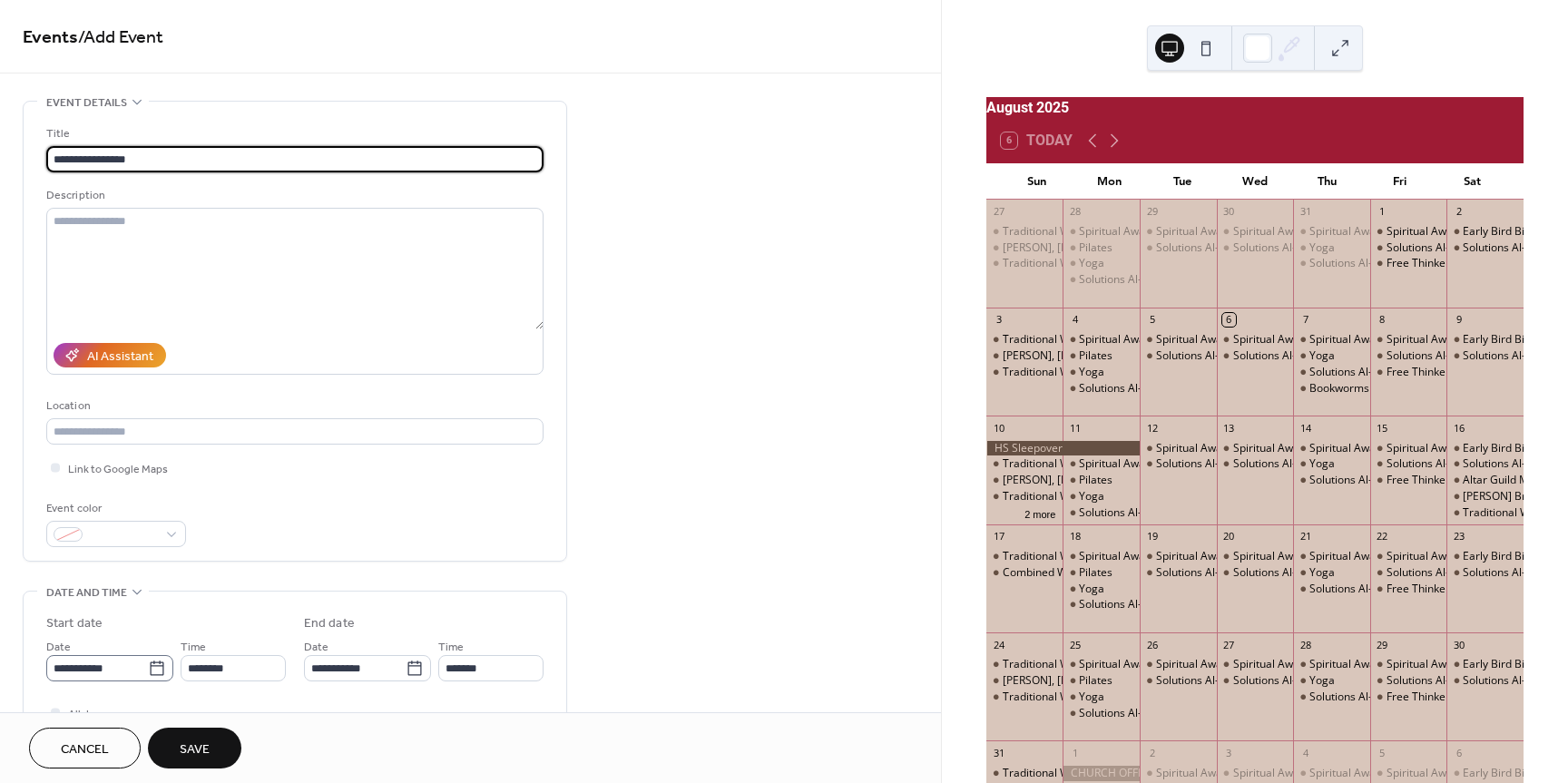 type on "**********" 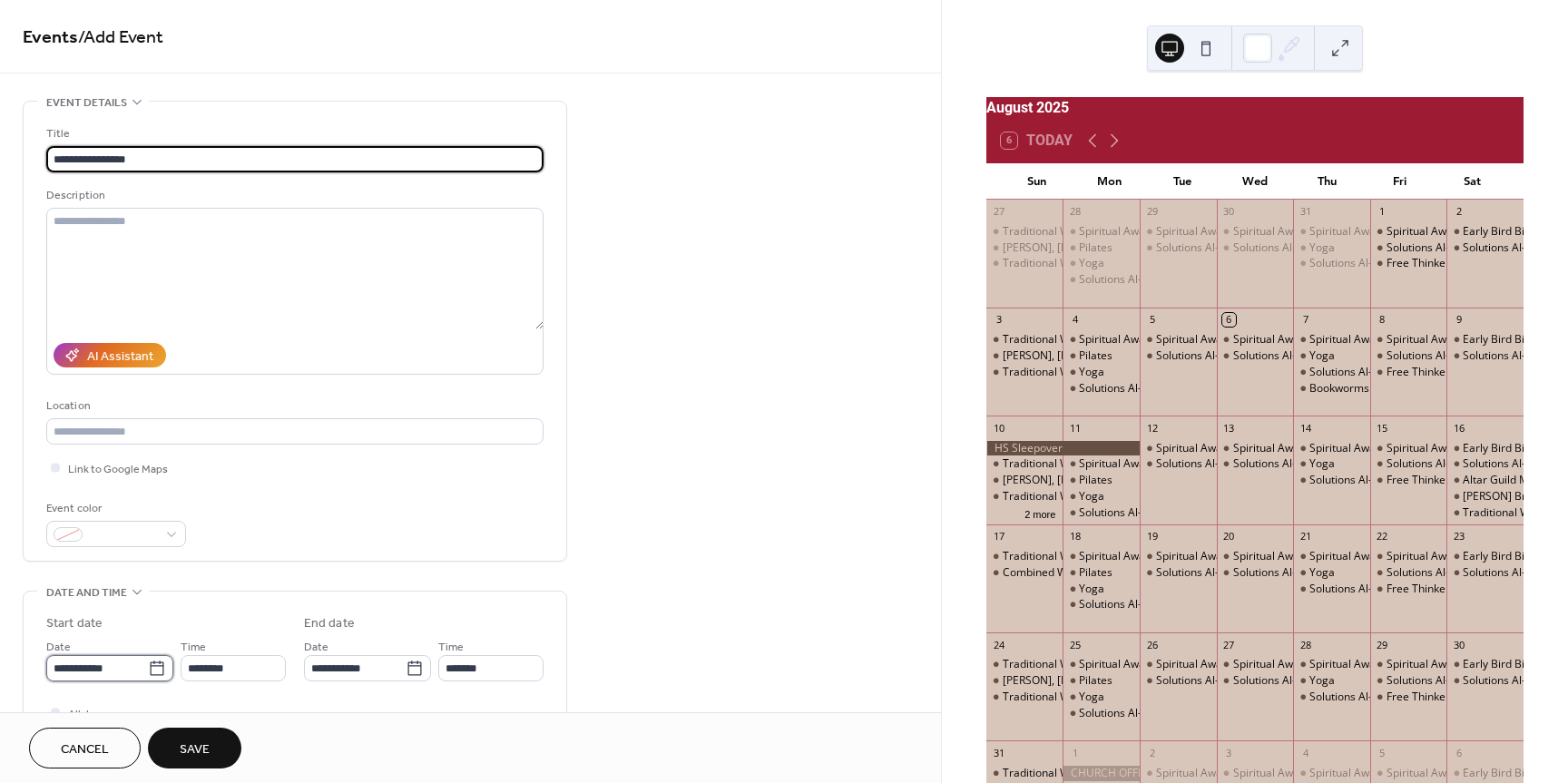 click on "**********" at bounding box center [97, 668] 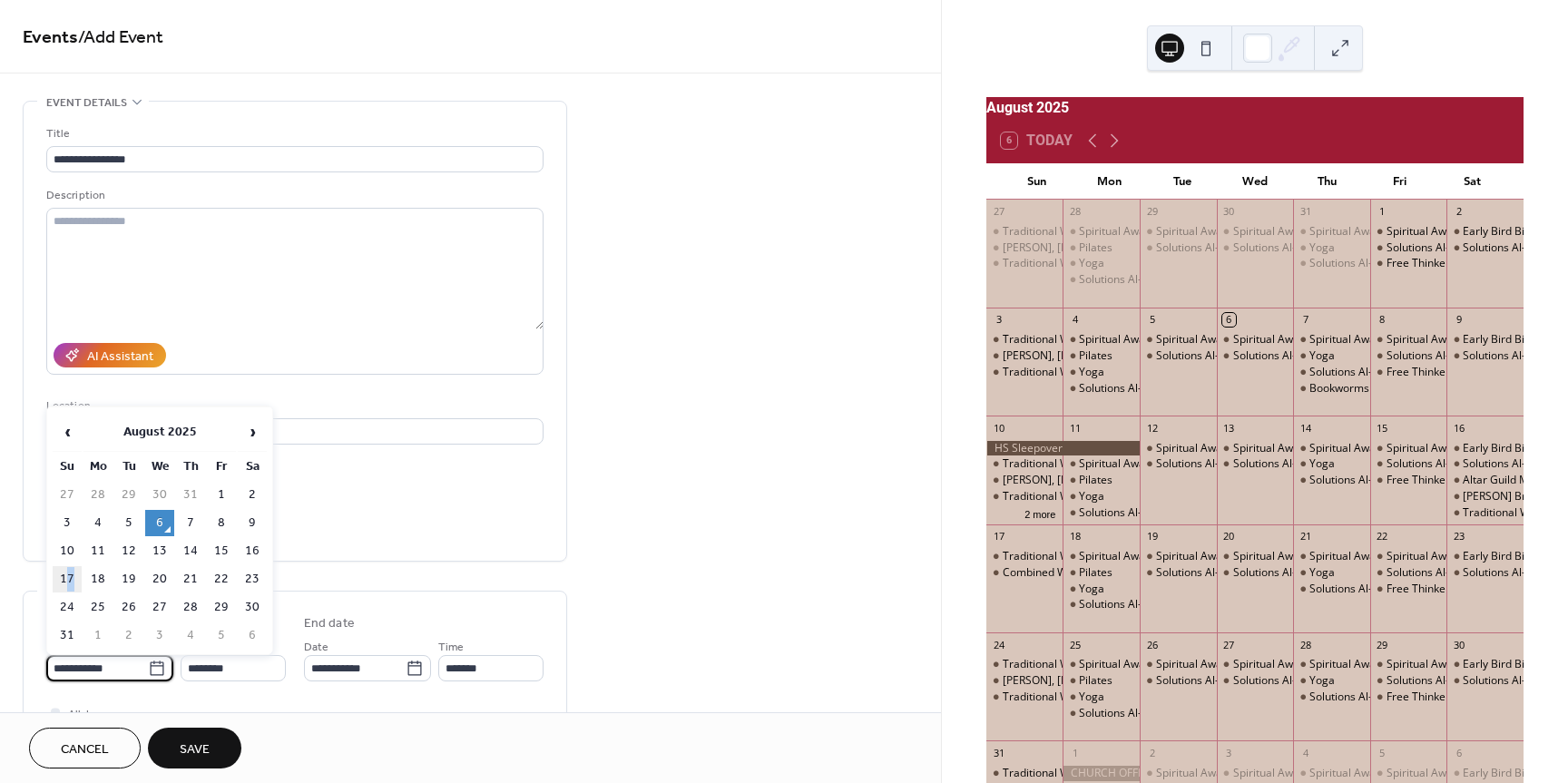 click on "17" at bounding box center (67, 579) 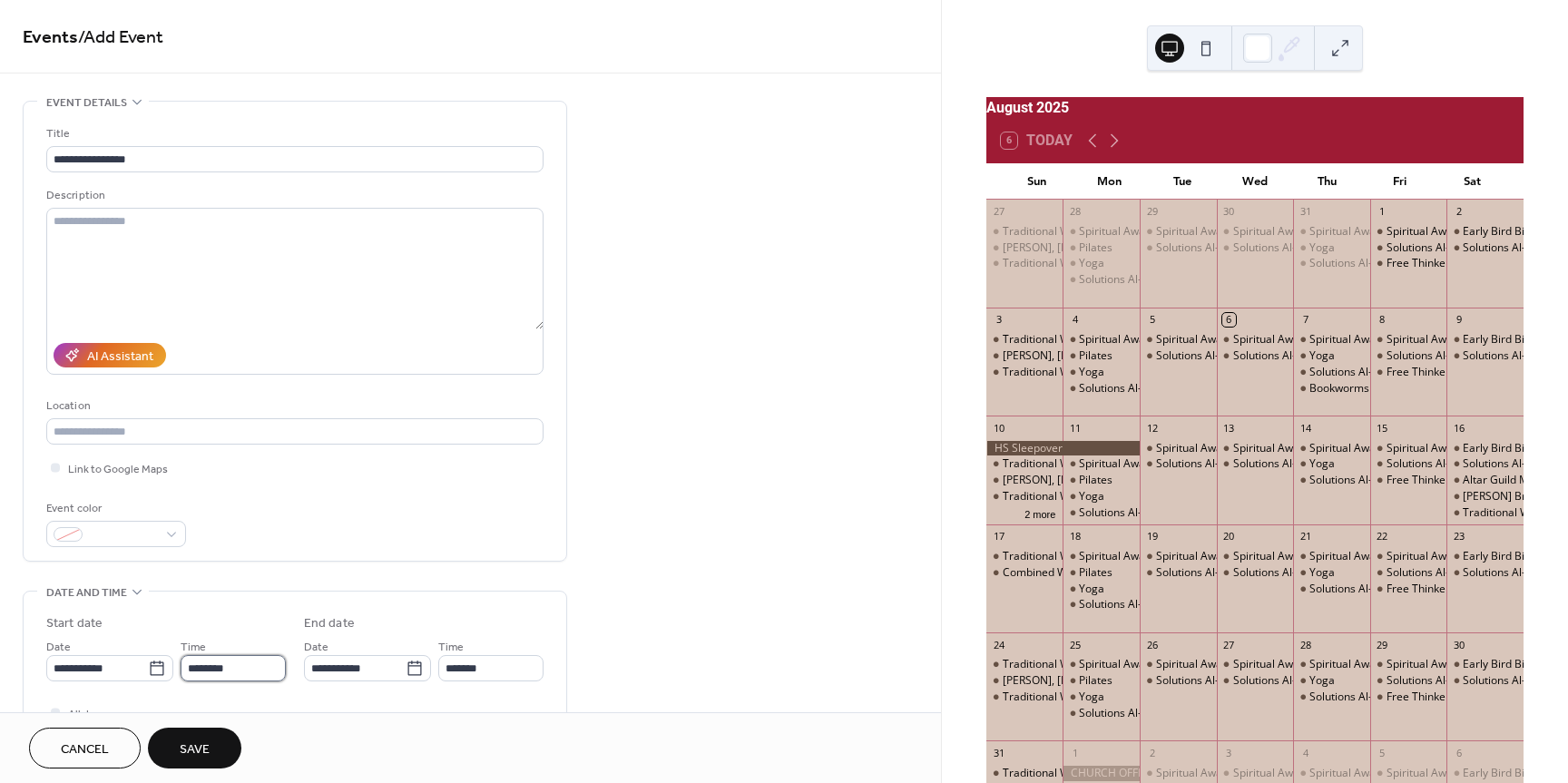 click on "********" at bounding box center [233, 668] 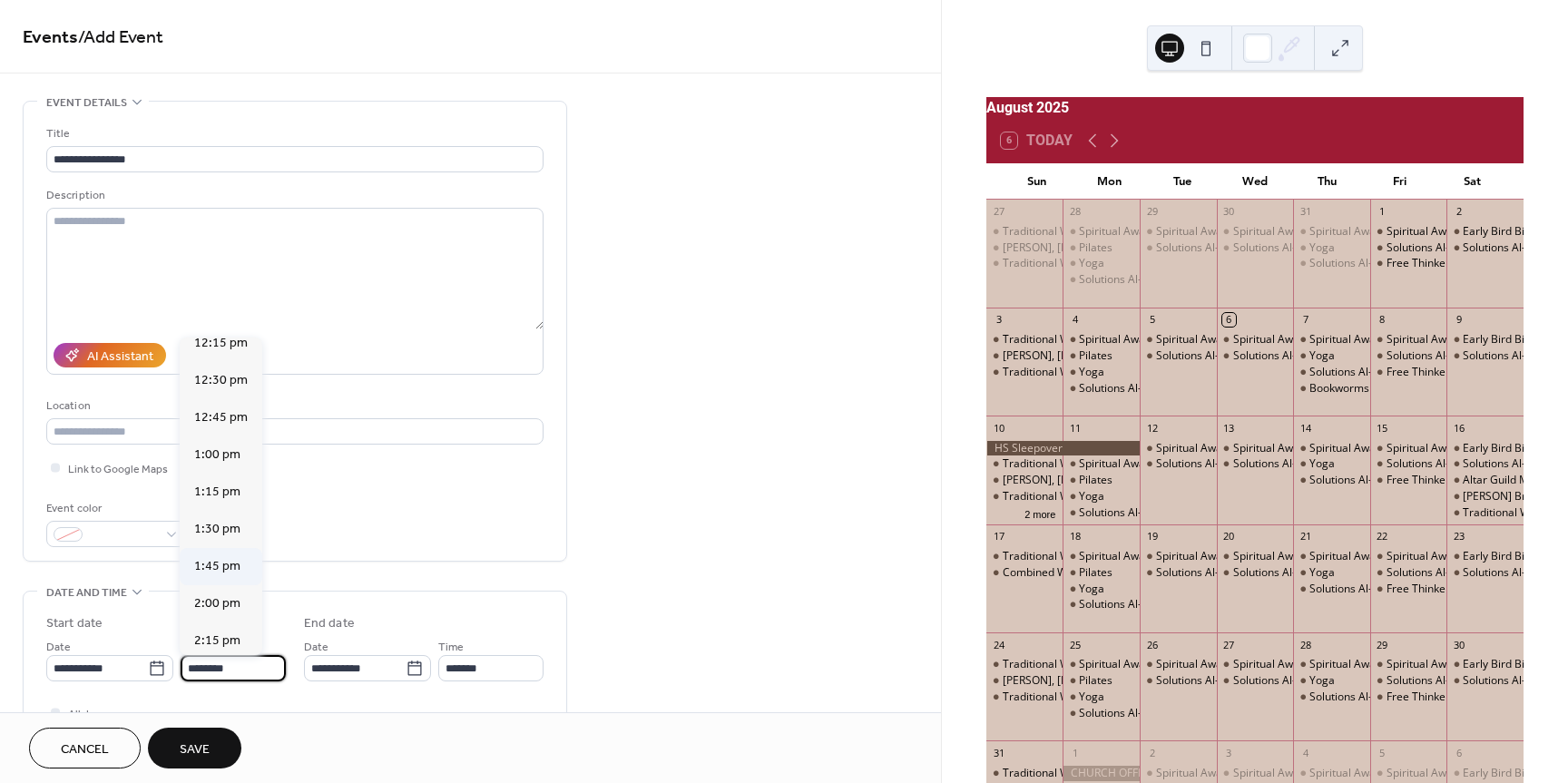 scroll, scrollTop: 1876, scrollLeft: 0, axis: vertical 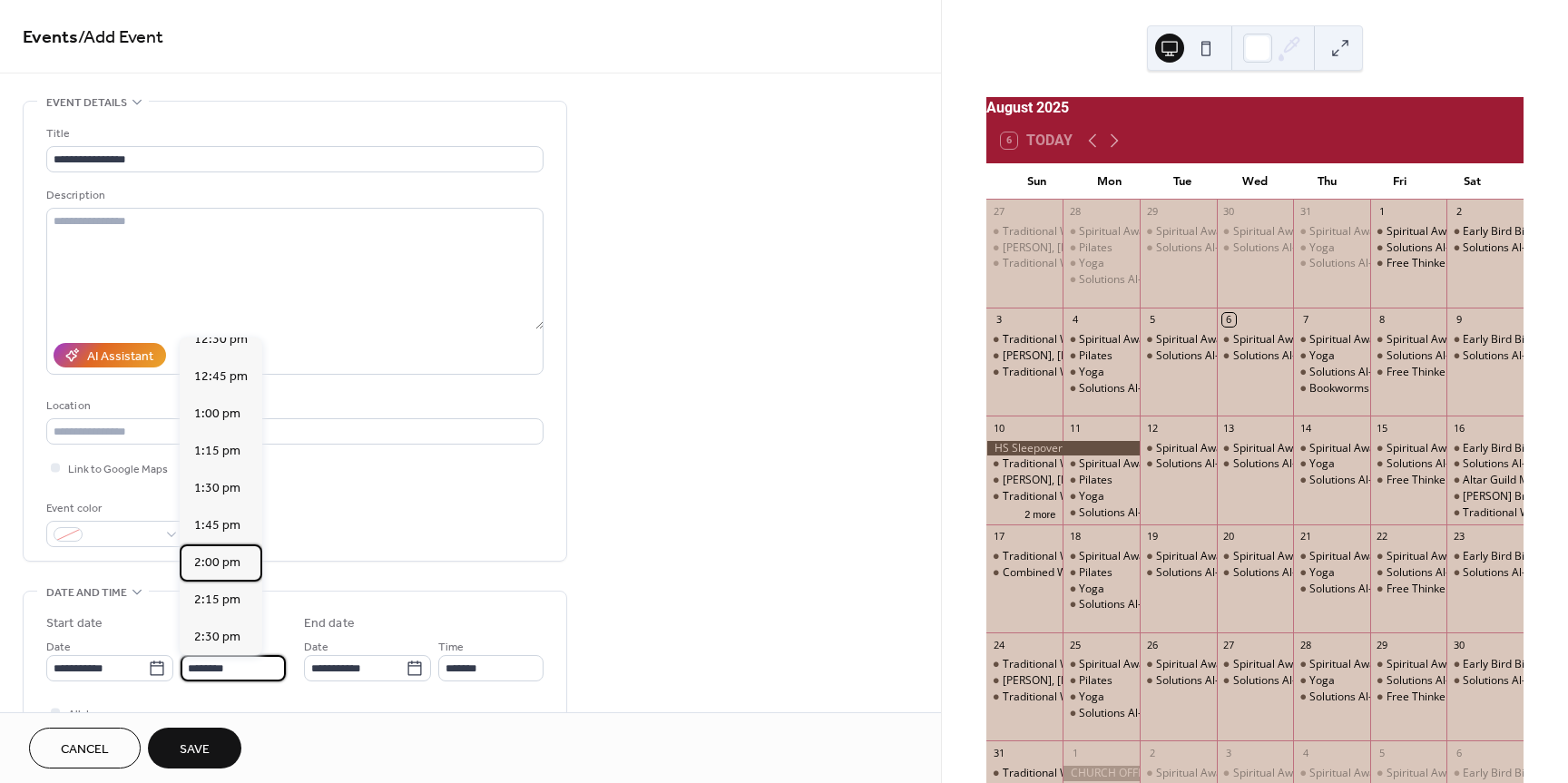 click on "2:00 pm" at bounding box center [217, 563] 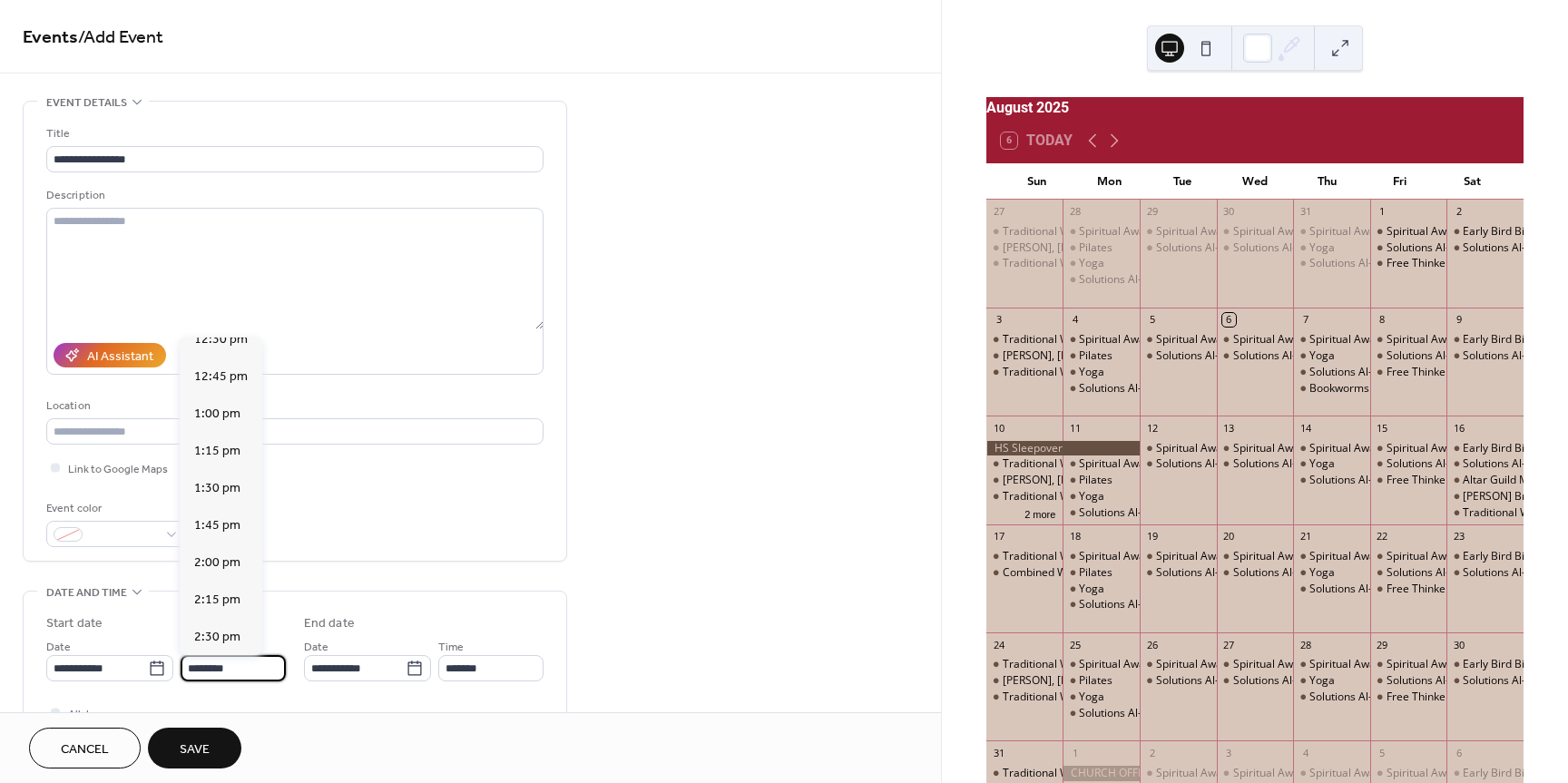 type on "*******" 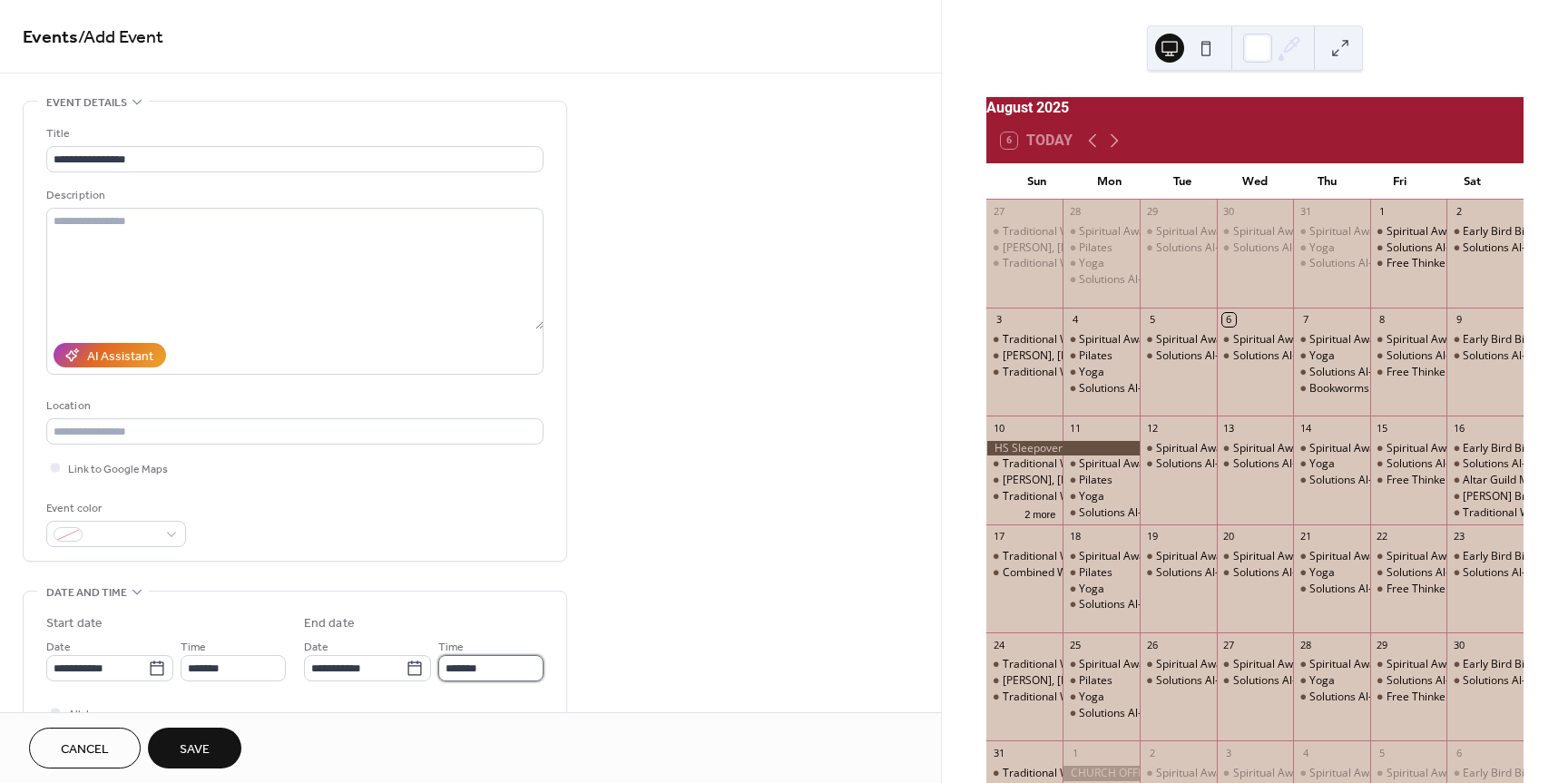click on "*******" at bounding box center [491, 668] 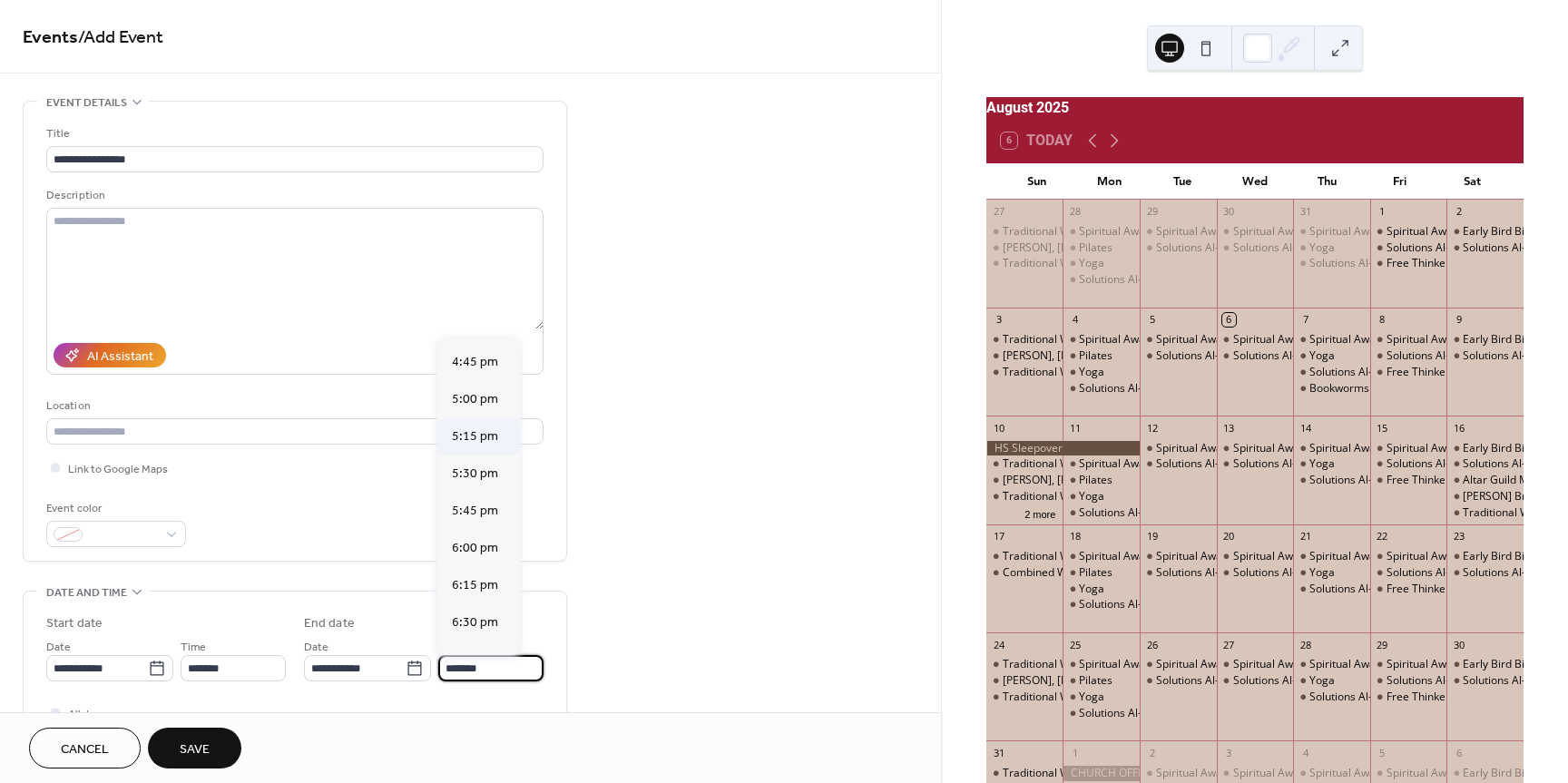 scroll, scrollTop: 363, scrollLeft: 0, axis: vertical 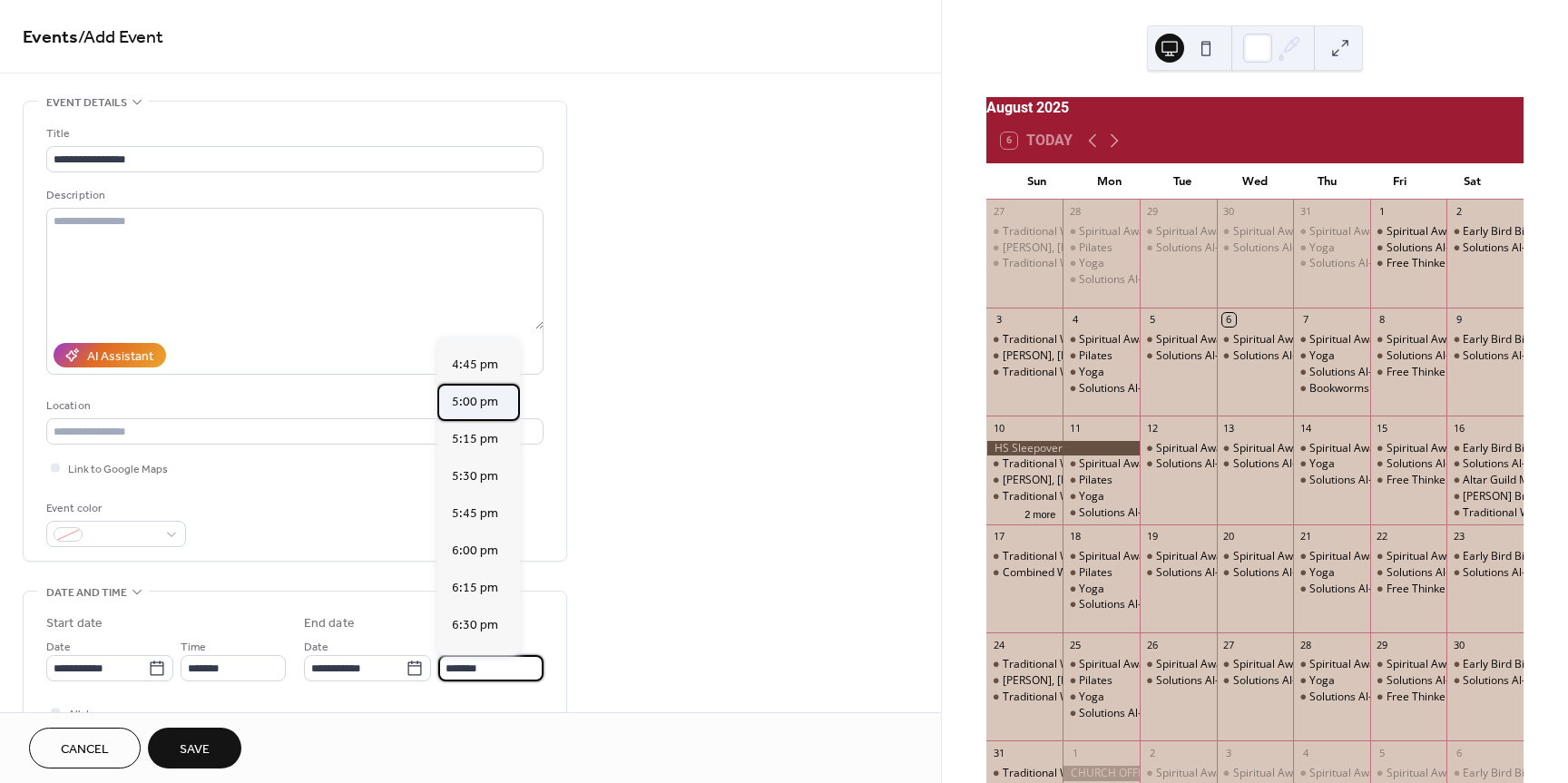 click on "5:00 pm" at bounding box center [475, 402] 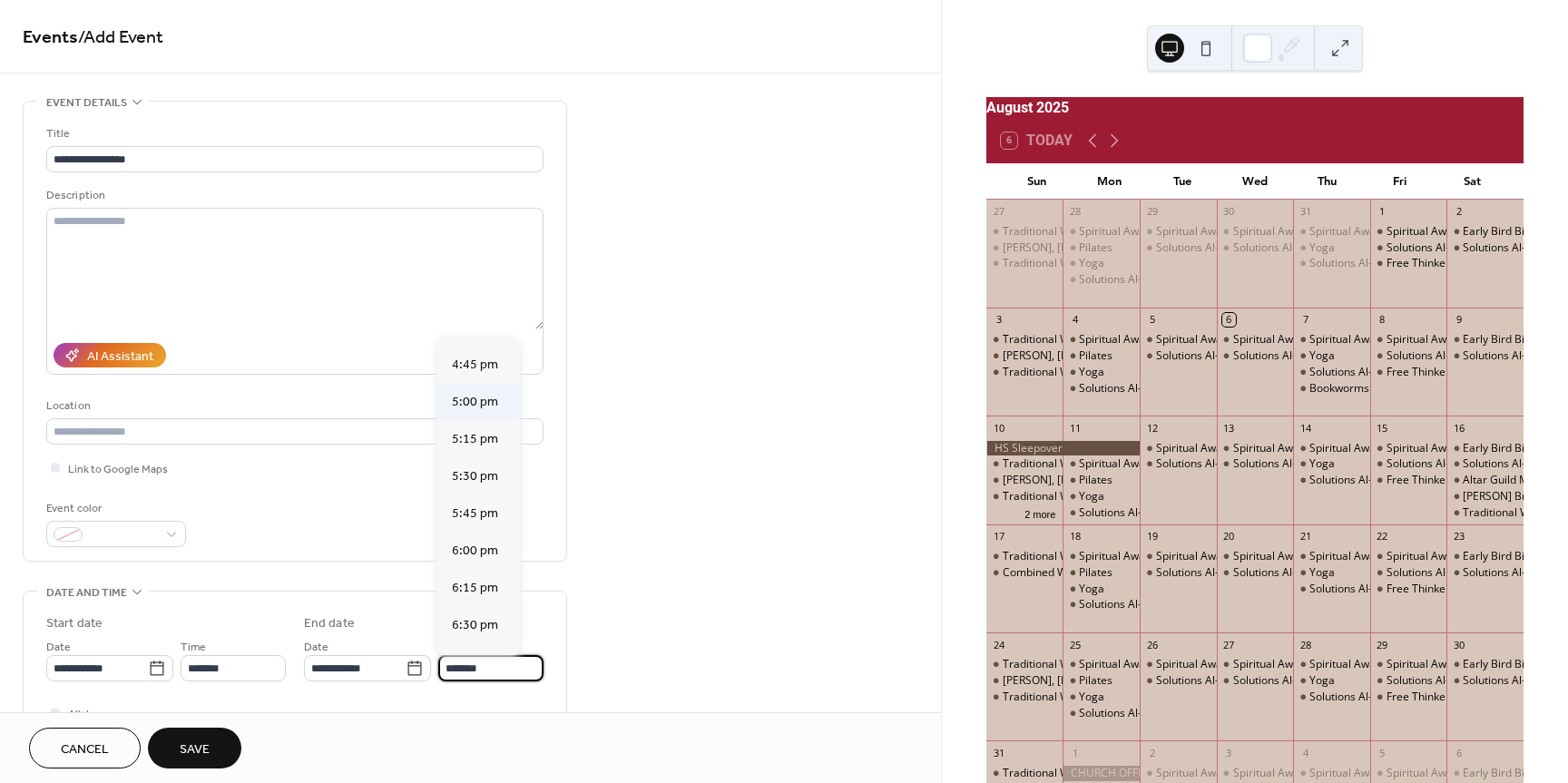 type on "*******" 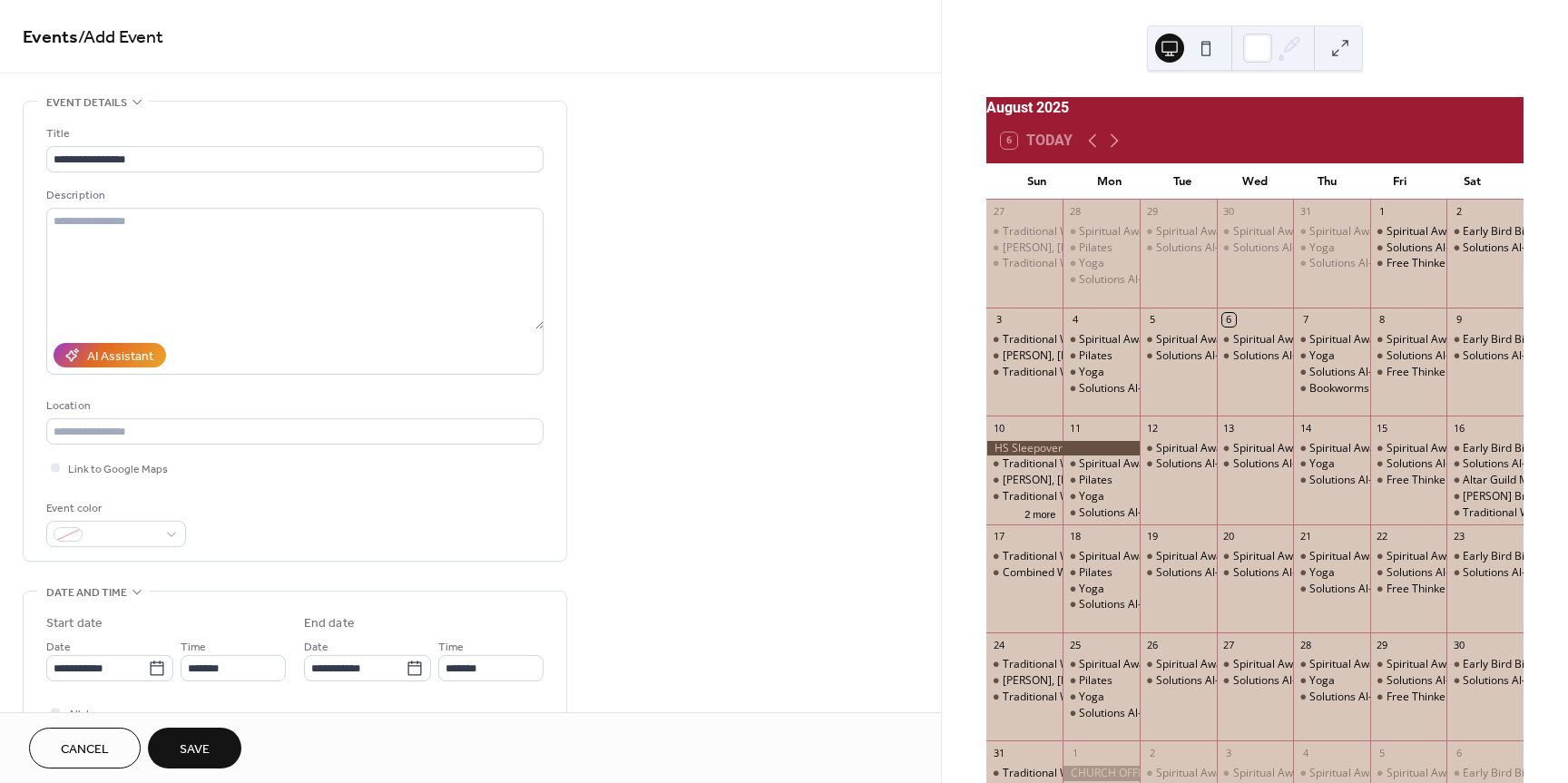 click on "Save" at bounding box center (194, 749) 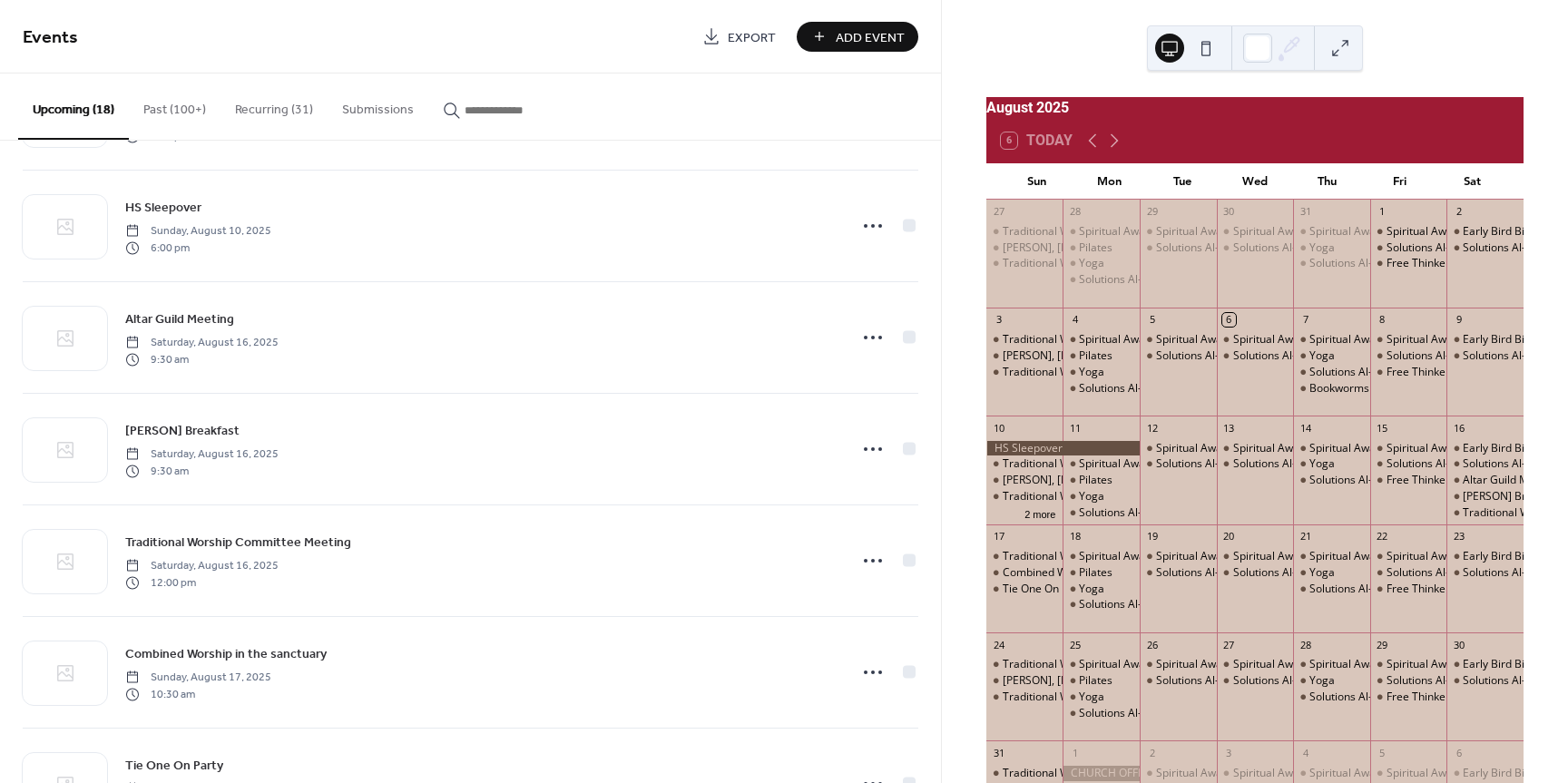 scroll, scrollTop: 0, scrollLeft: 0, axis: both 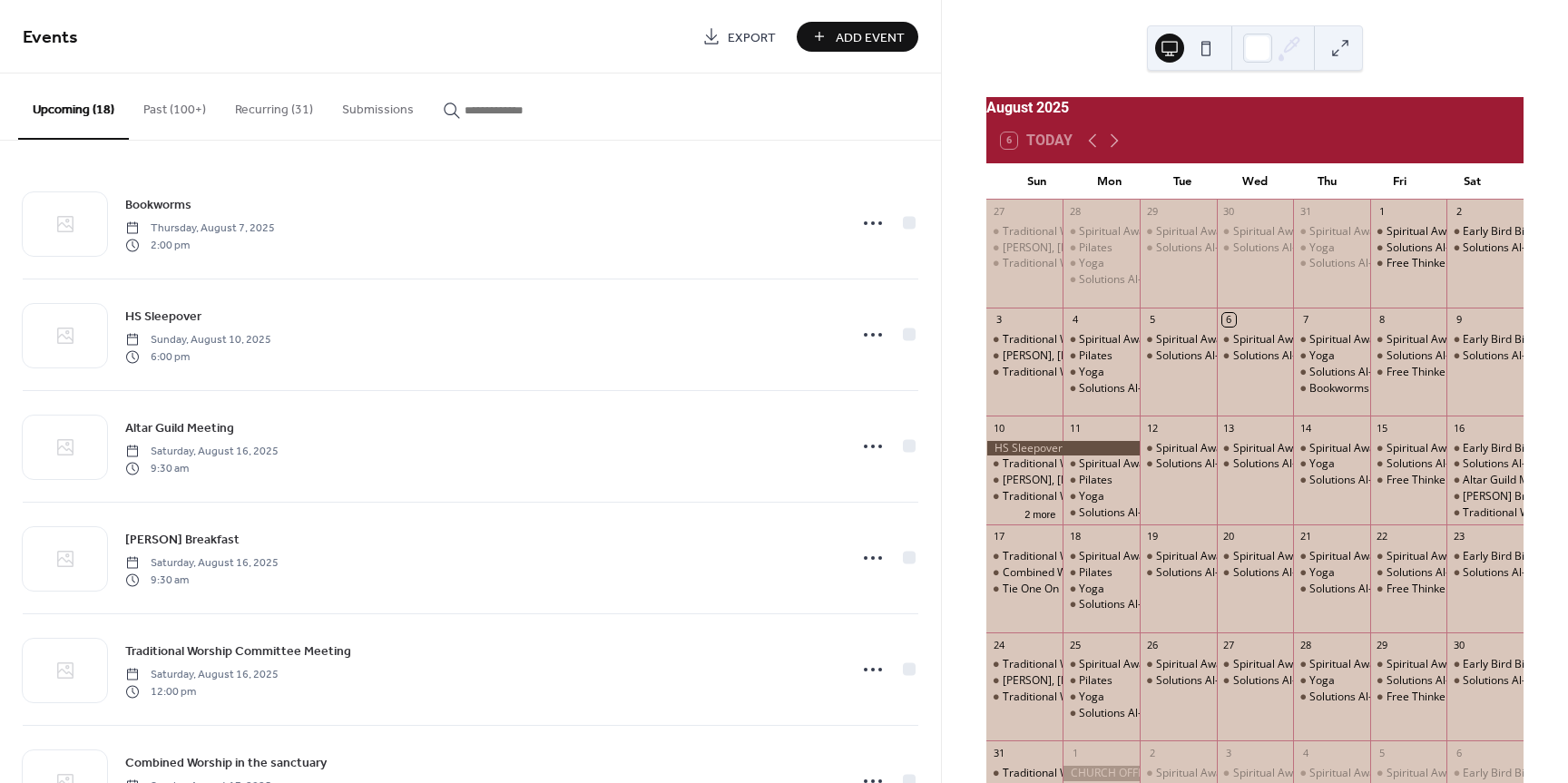 click on "Recurring (31)" at bounding box center (274, 105) 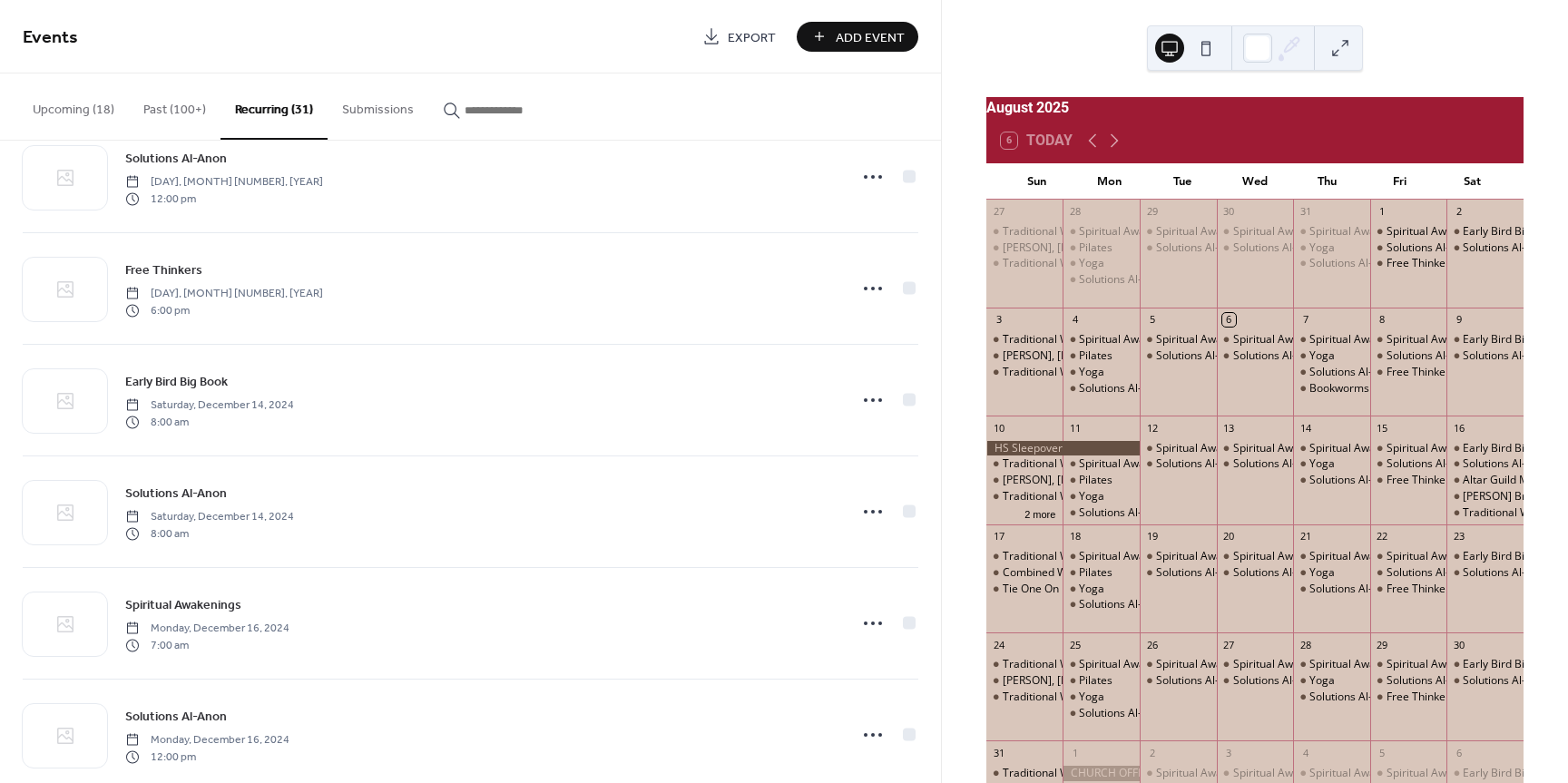 scroll, scrollTop: 1035, scrollLeft: 0, axis: vertical 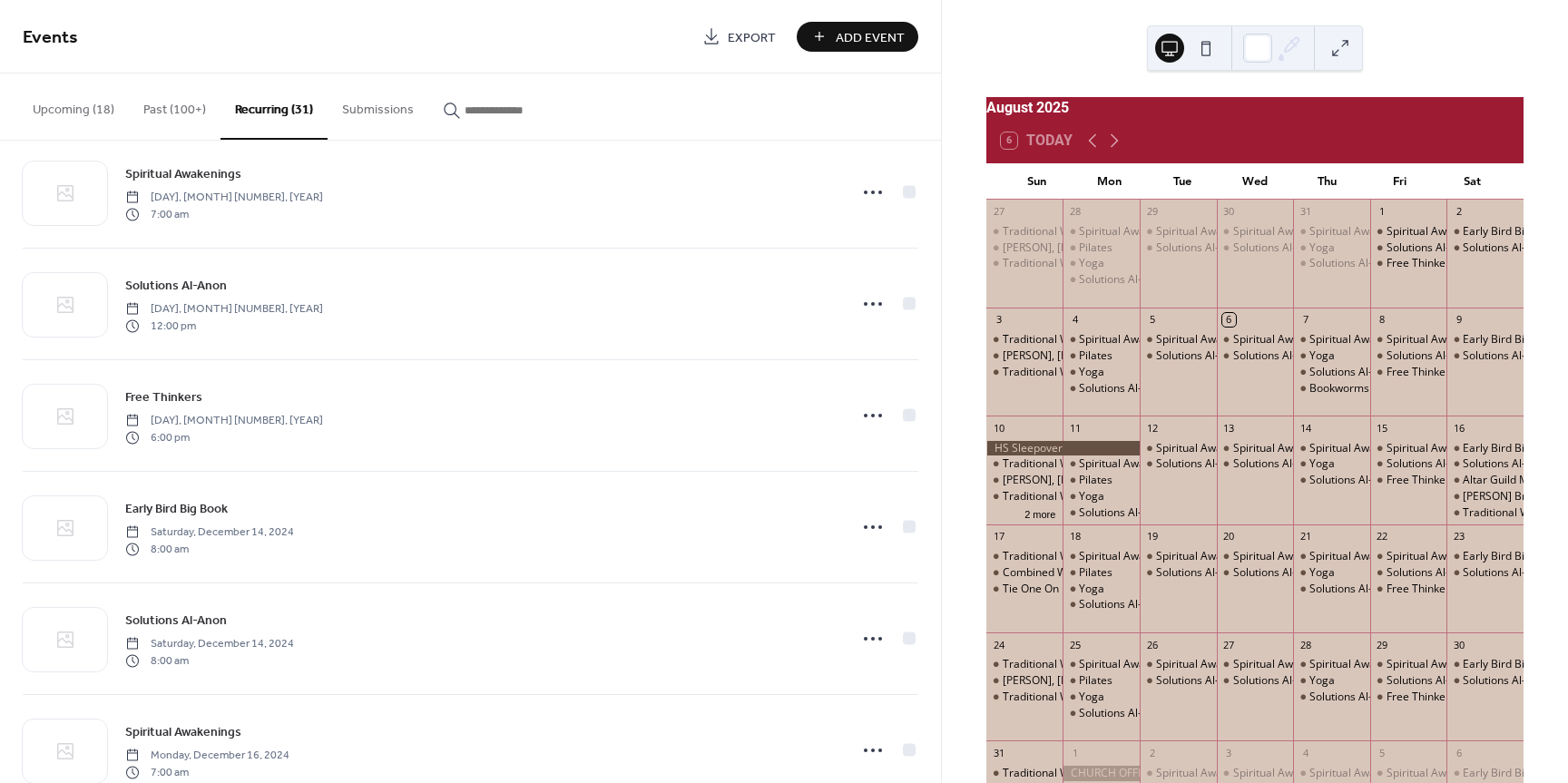 click on "Add Event" at bounding box center [870, 37] 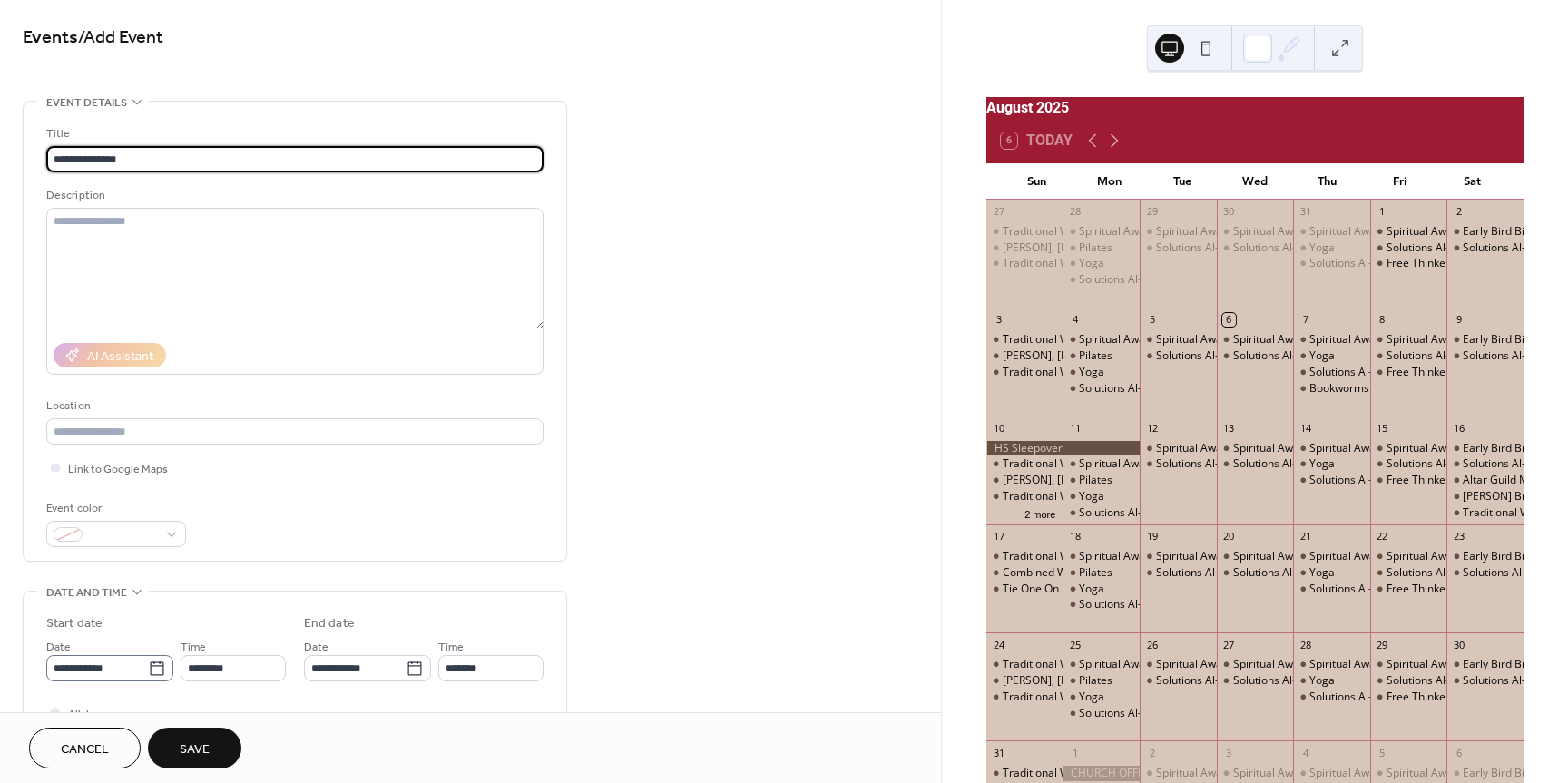 type on "**********" 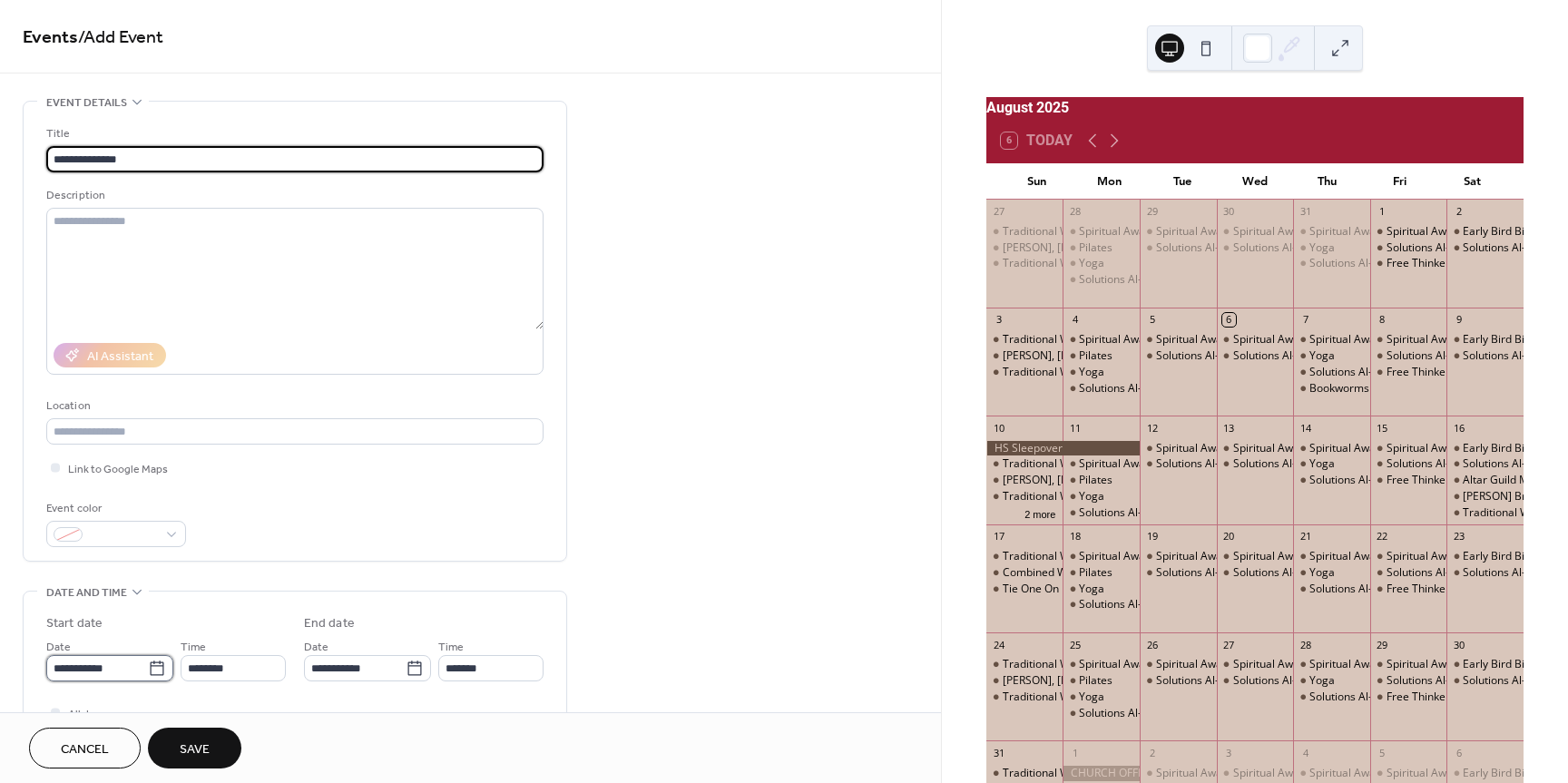 click on "**********" at bounding box center (97, 668) 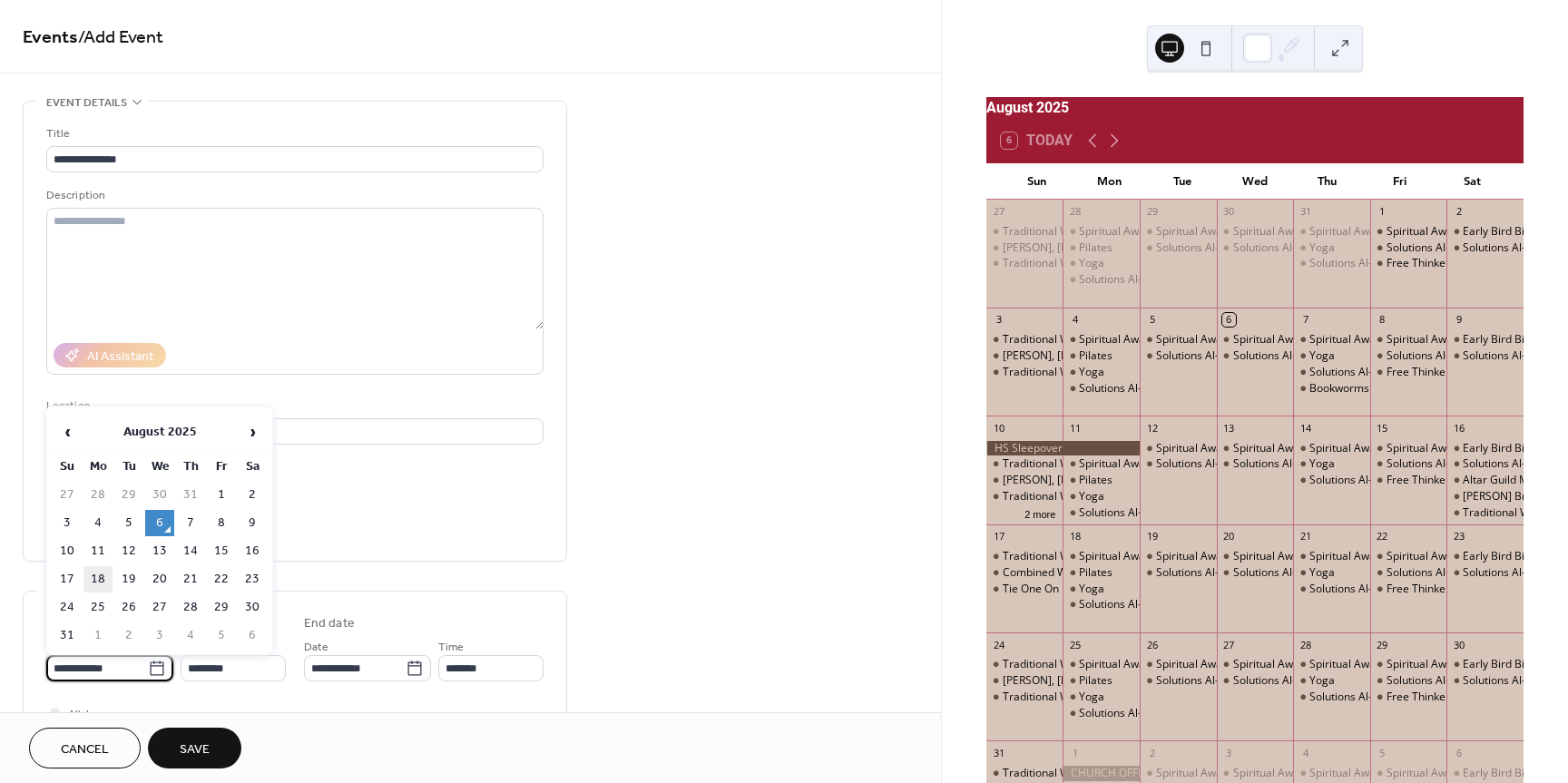 click on "18" at bounding box center (98, 579) 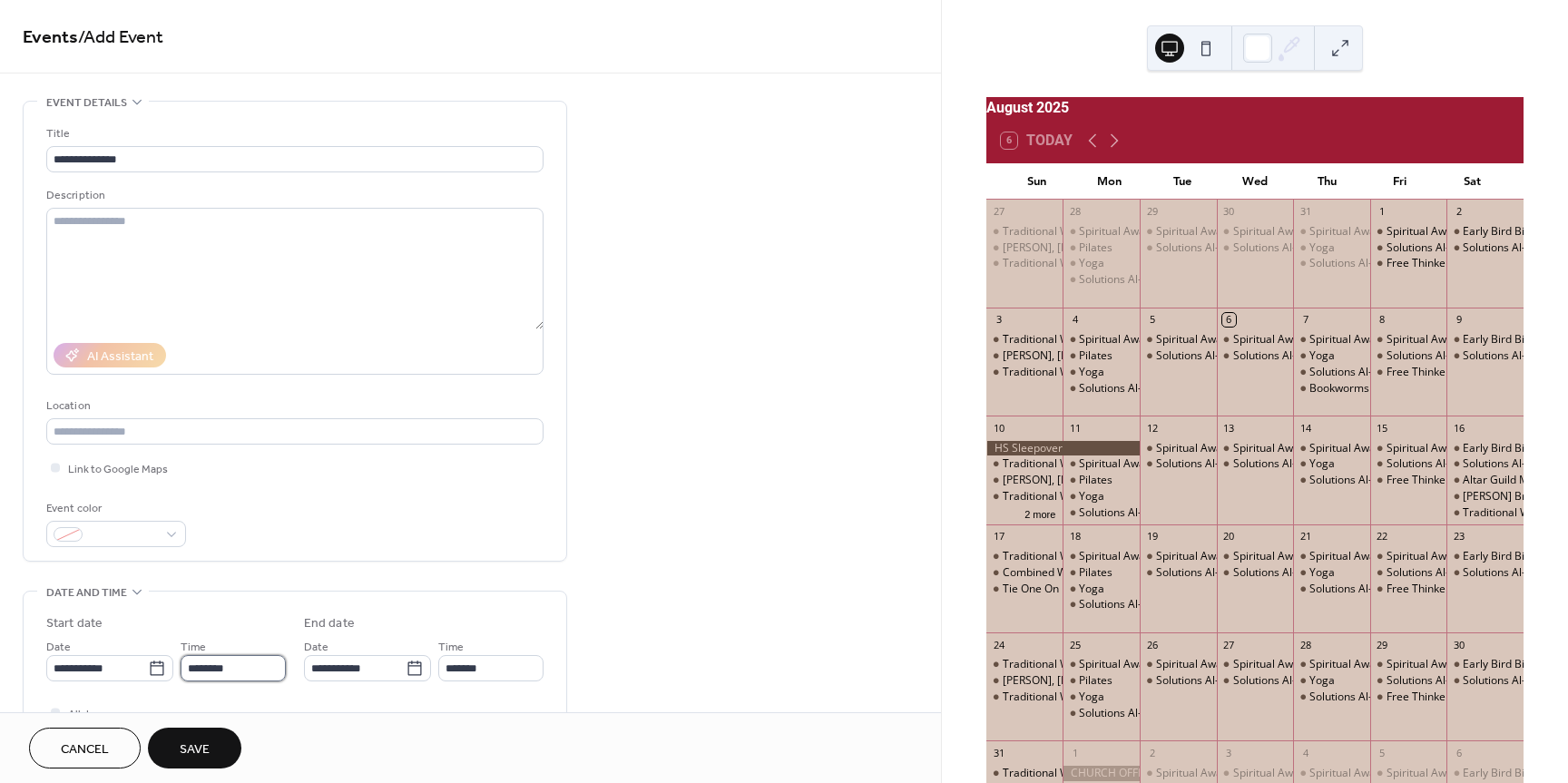 click on "********" at bounding box center [233, 668] 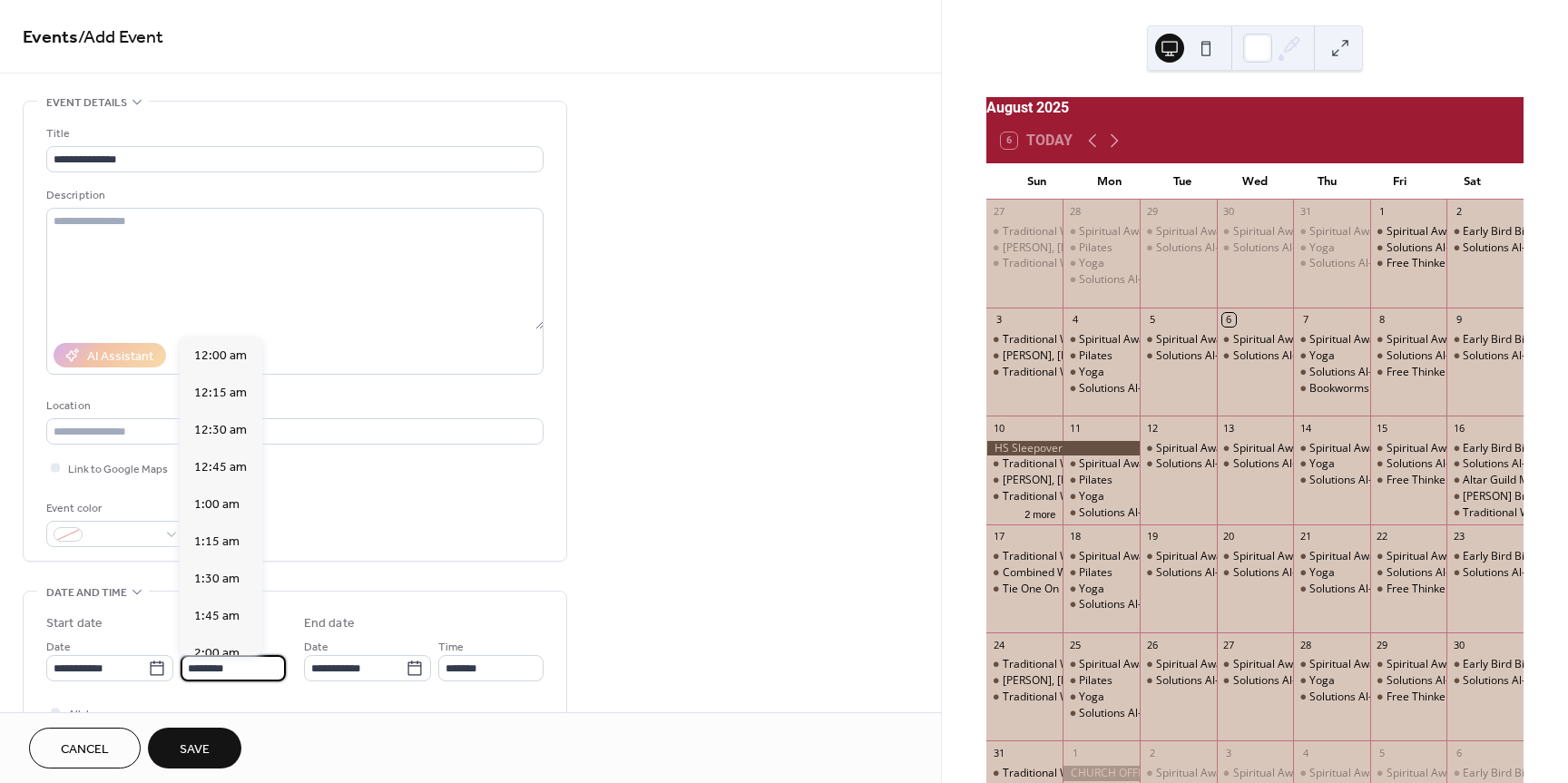 scroll, scrollTop: 1786, scrollLeft: 0, axis: vertical 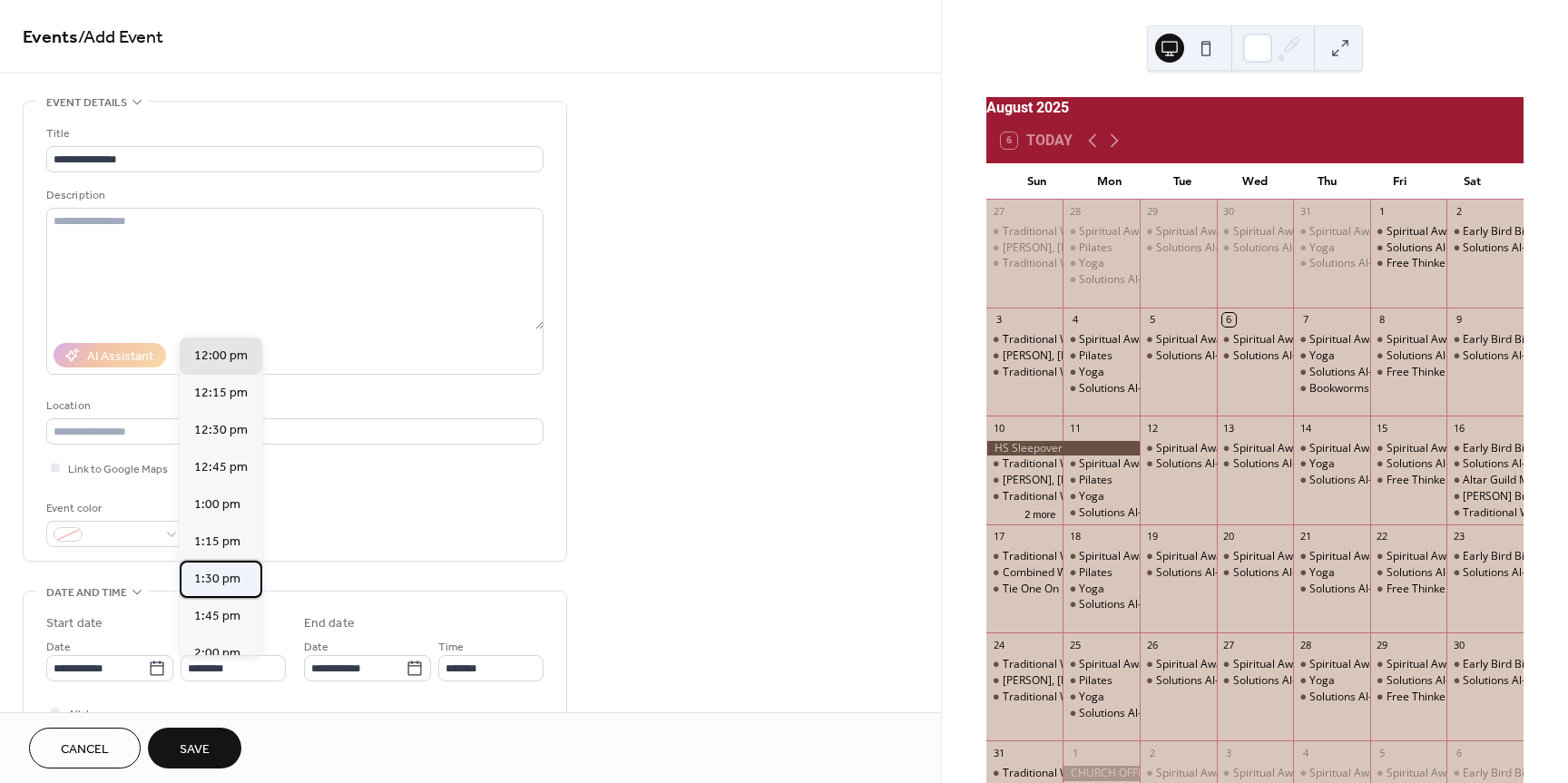 click on "1:30 pm" at bounding box center (217, 579) 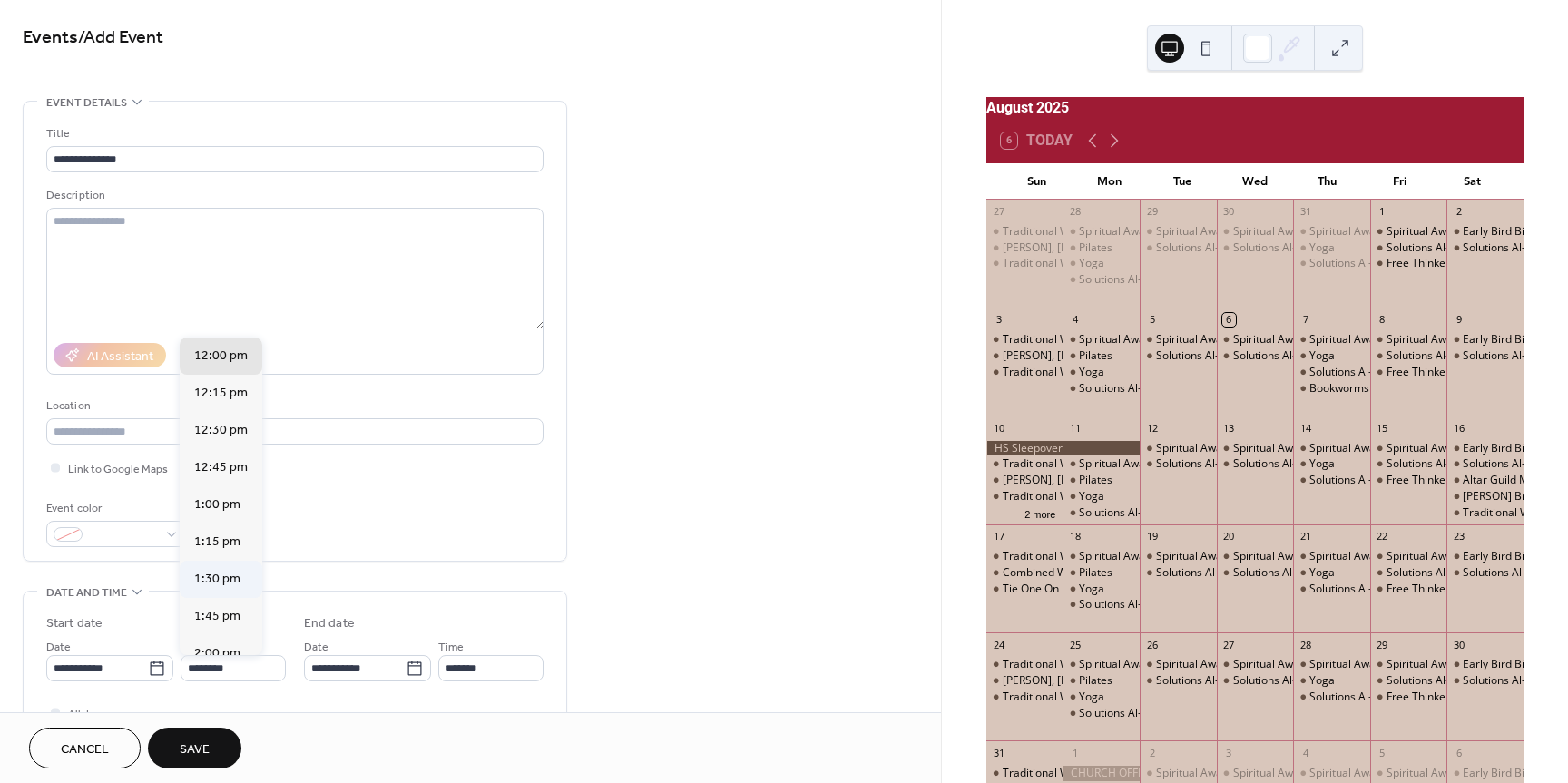 type on "*******" 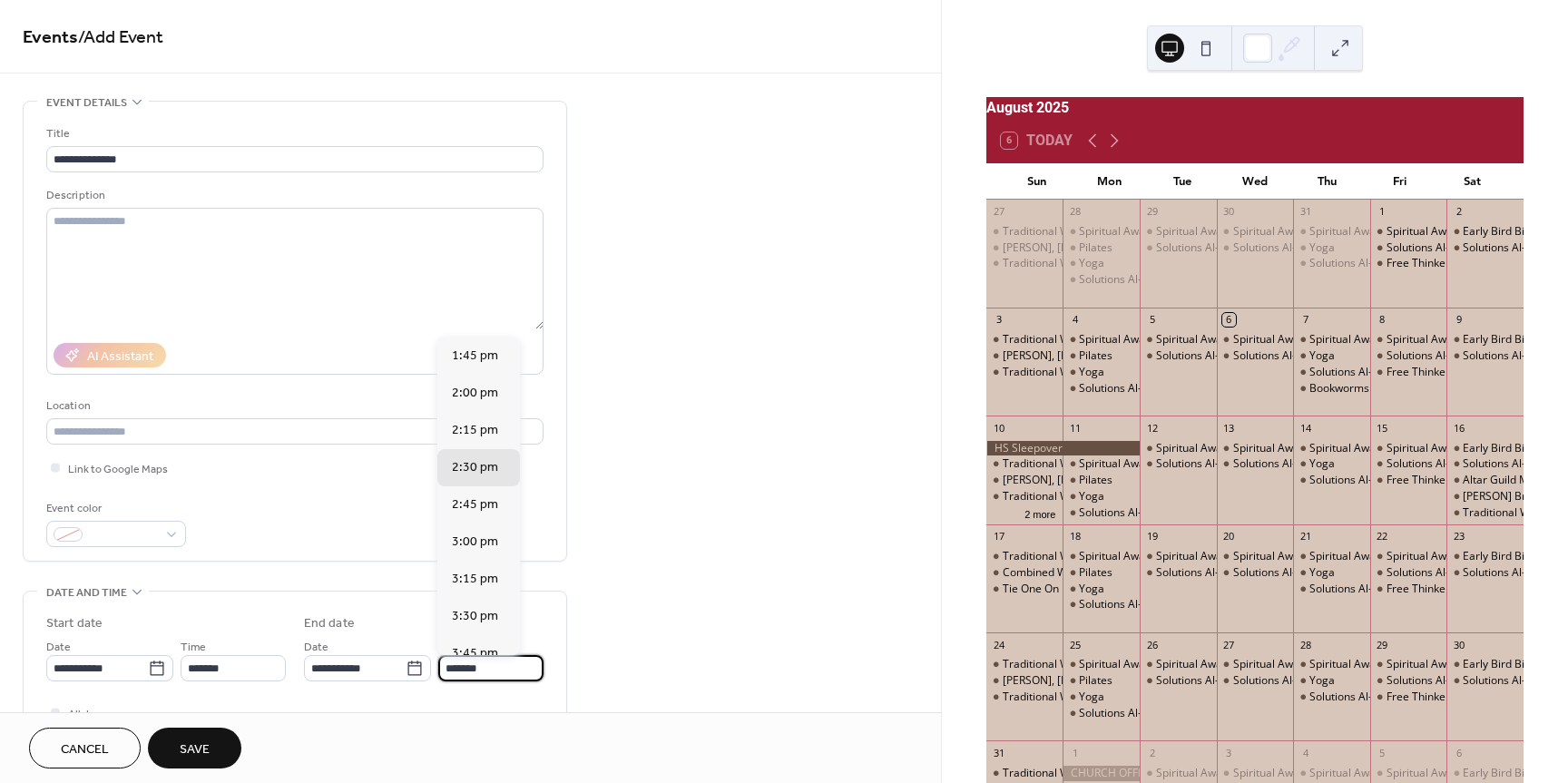 click on "*******" at bounding box center [491, 668] 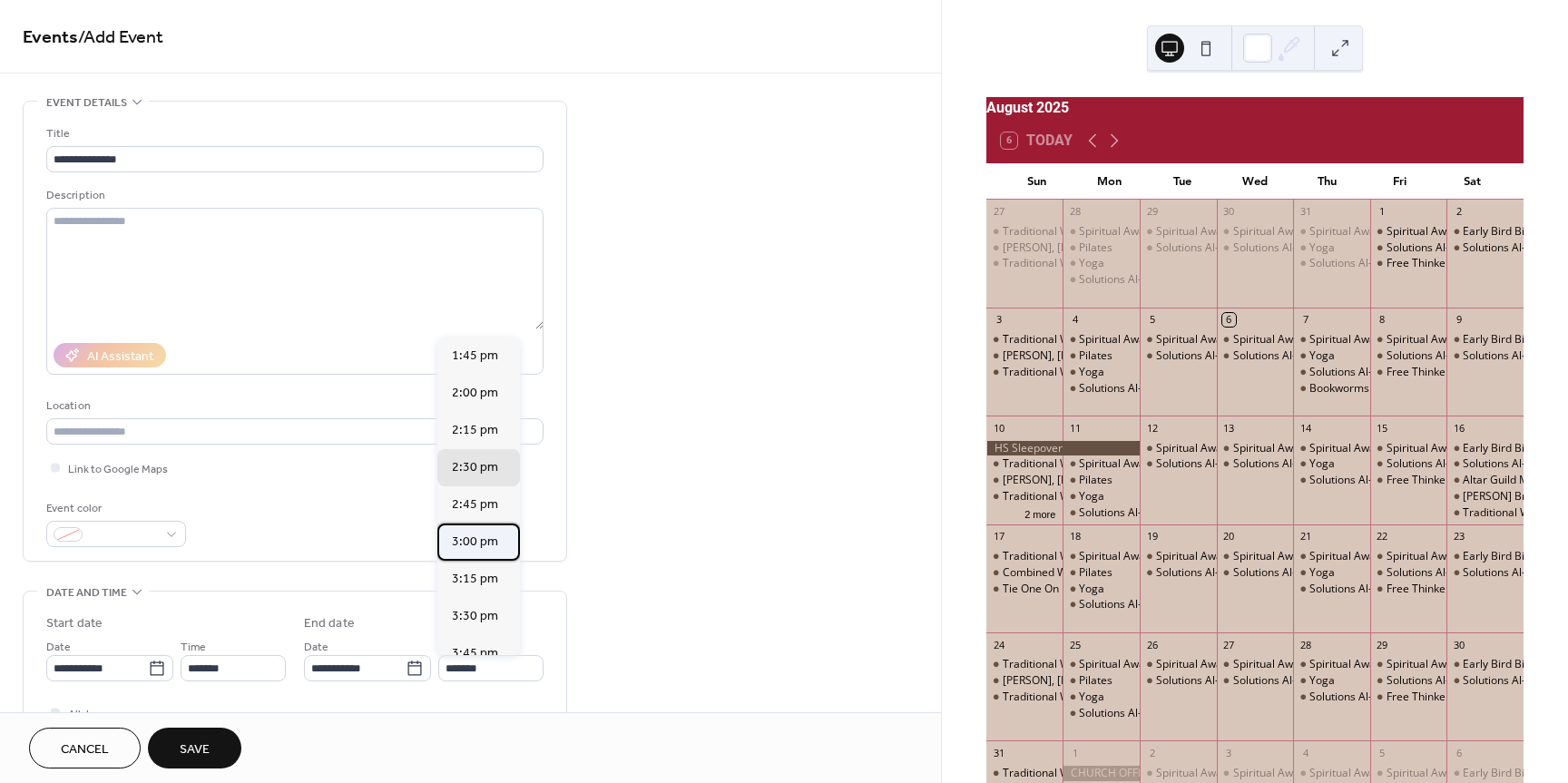 click on "3:00 pm" at bounding box center (475, 542) 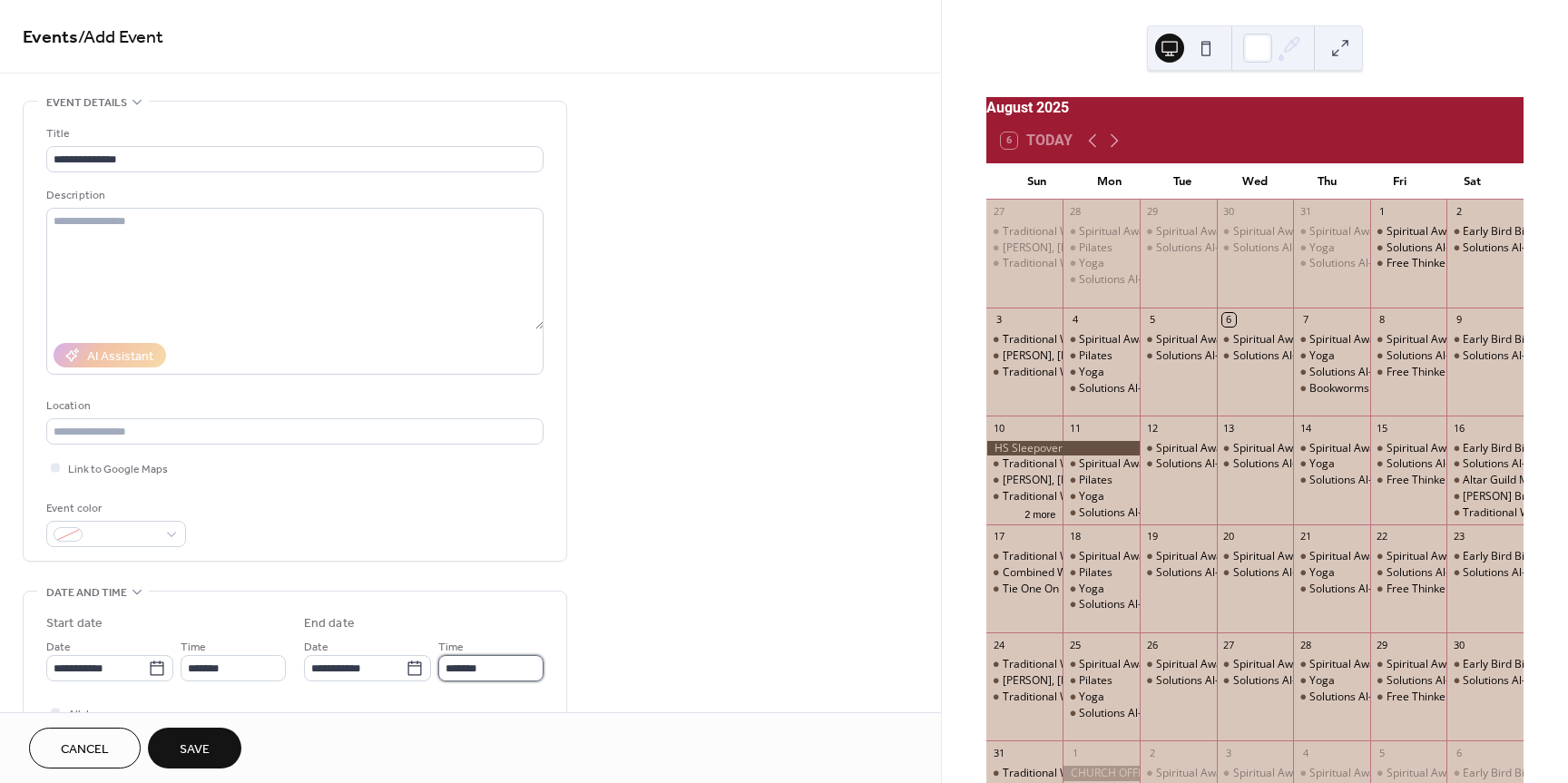 click on "*******" at bounding box center [491, 668] 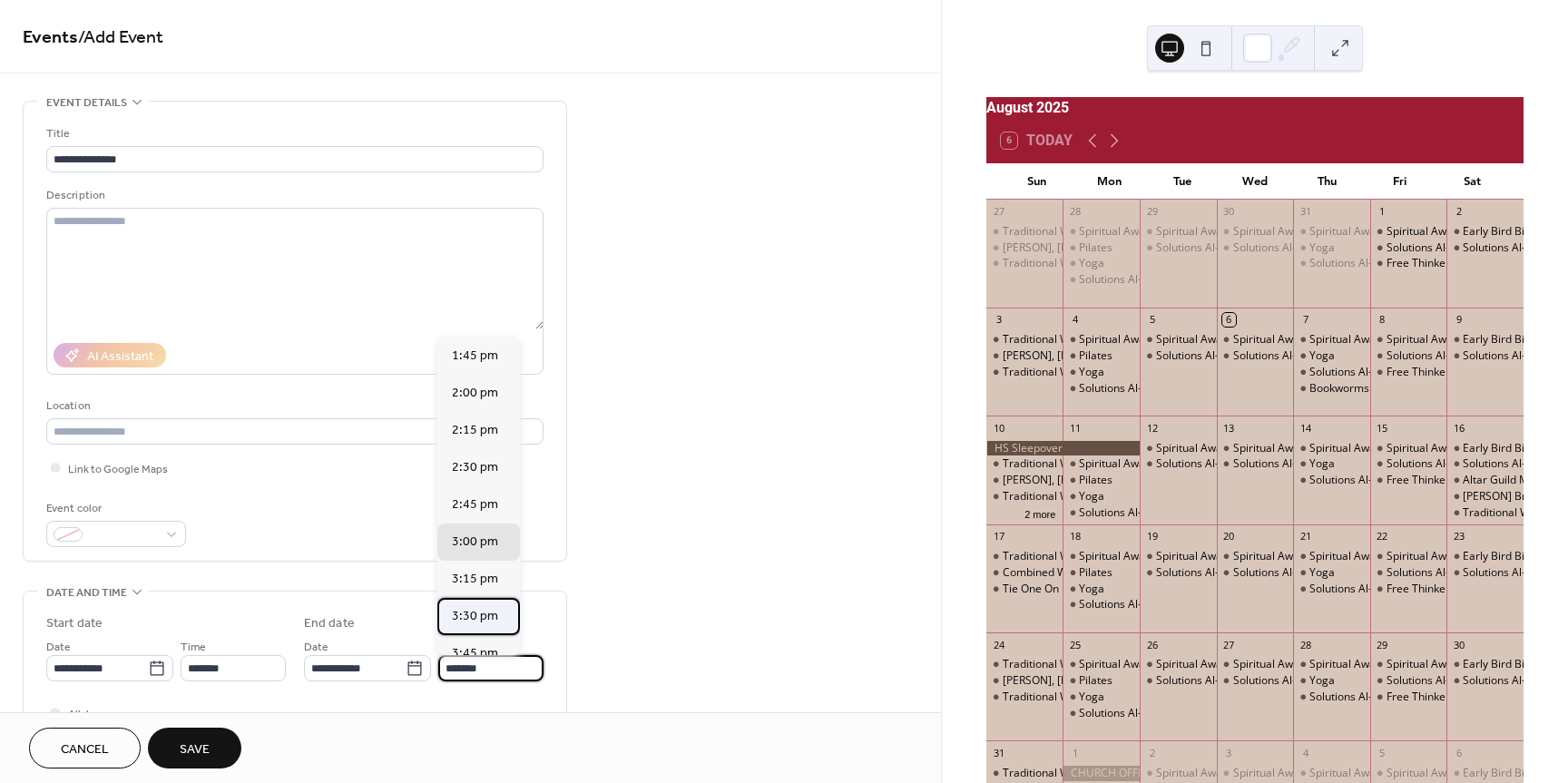 click on "3:30 pm" at bounding box center (475, 616) 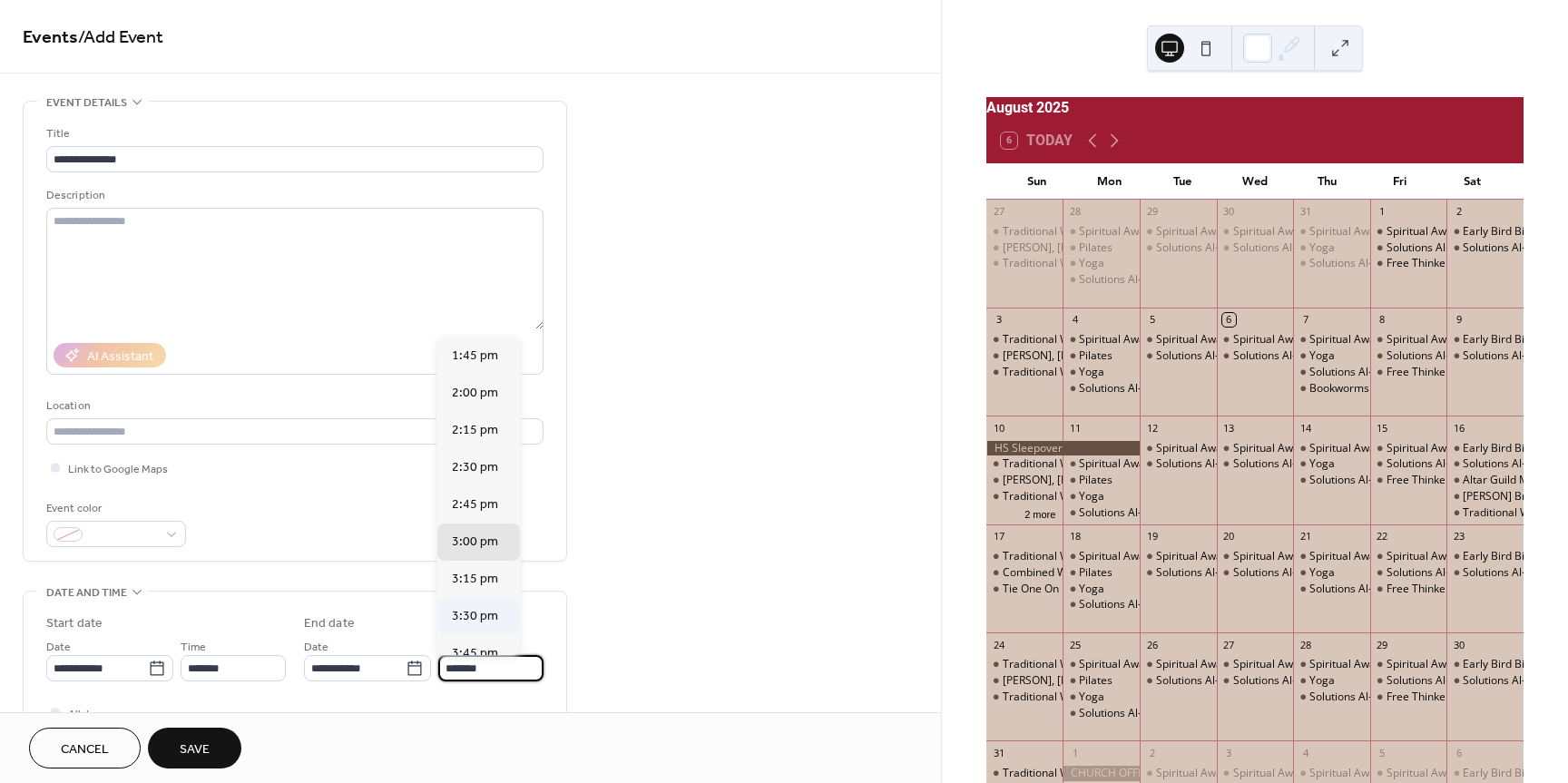 type on "*******" 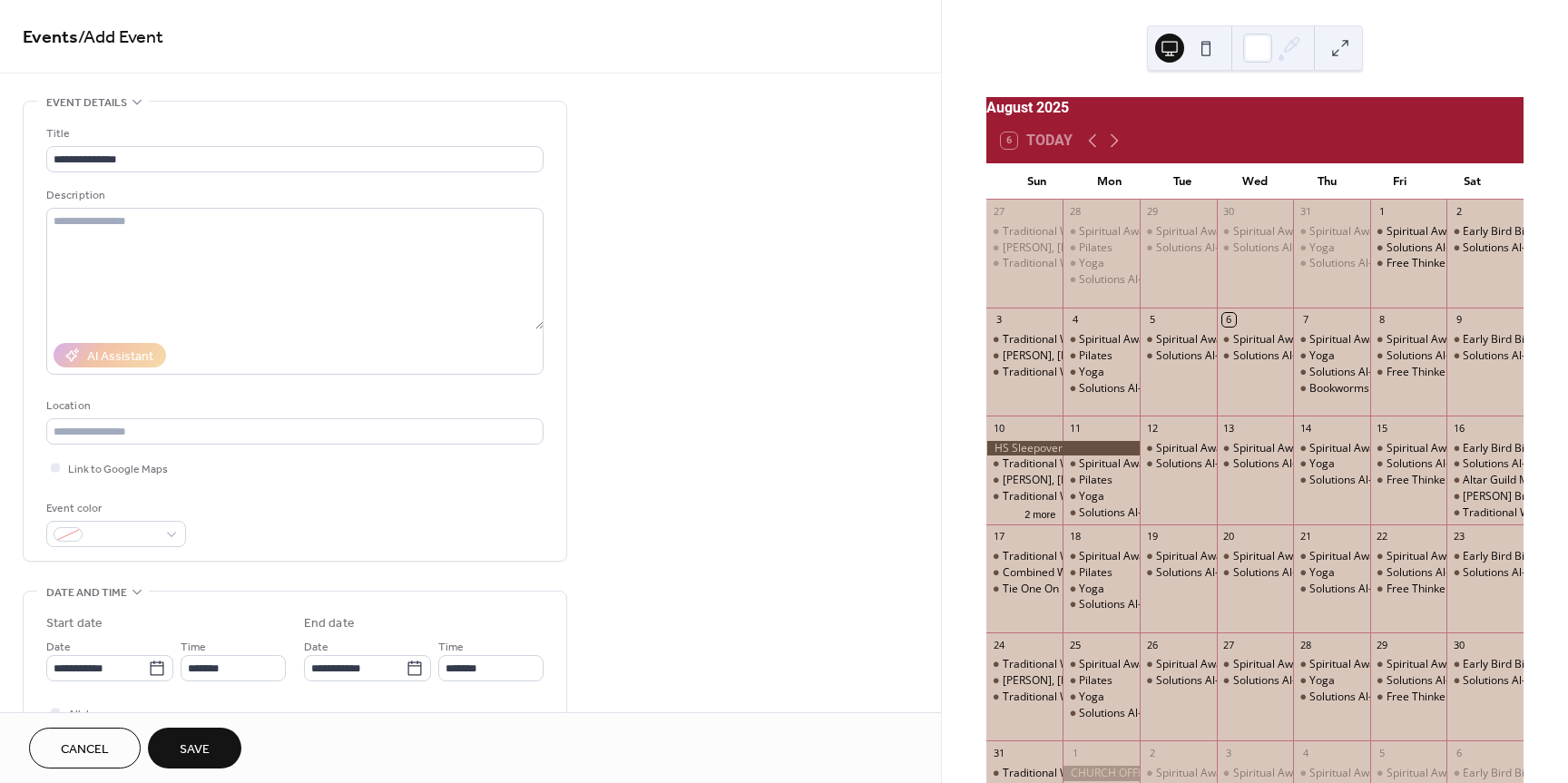 click on "Save" at bounding box center (194, 749) 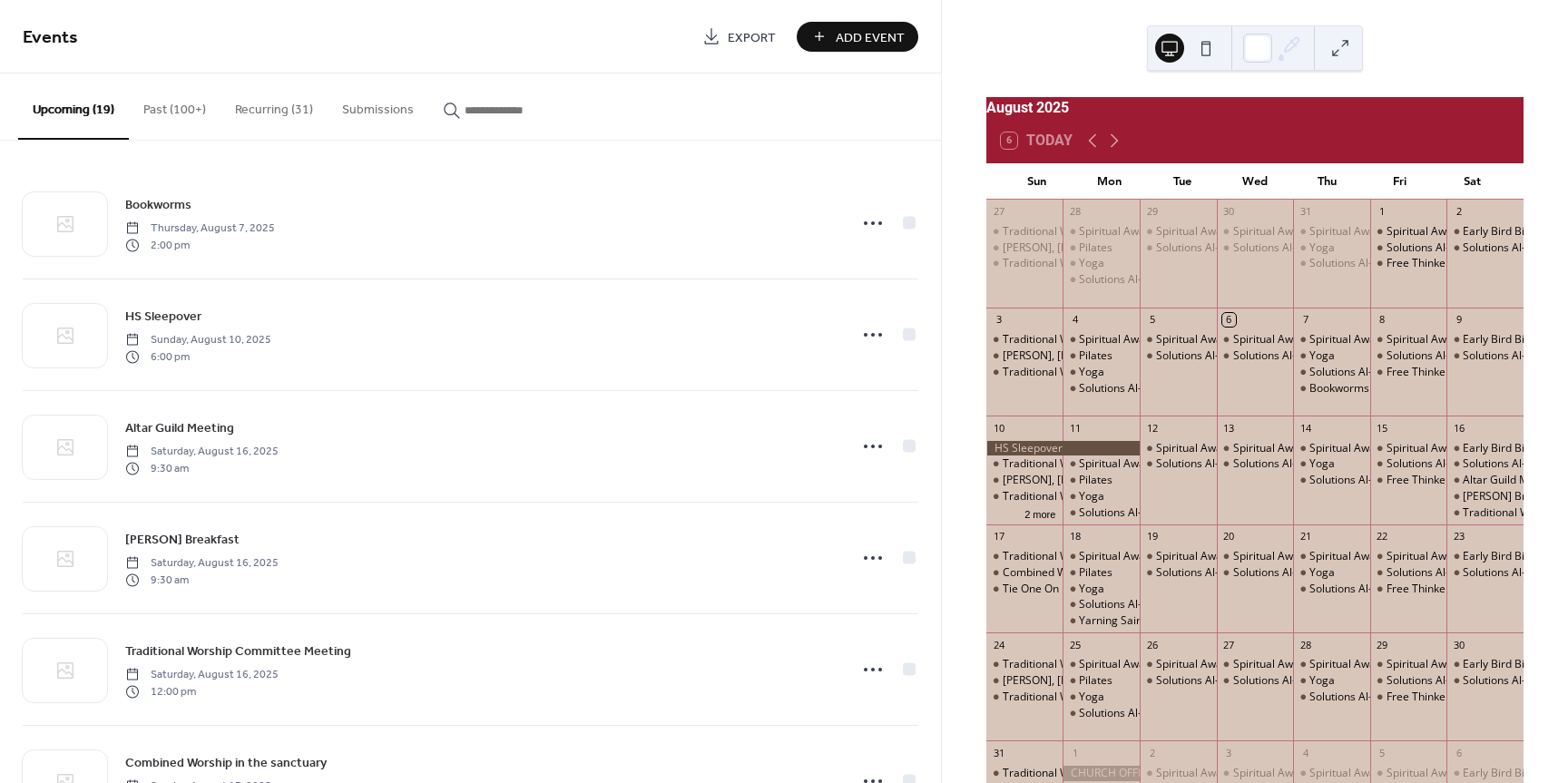 click on "Add Event" at bounding box center (870, 37) 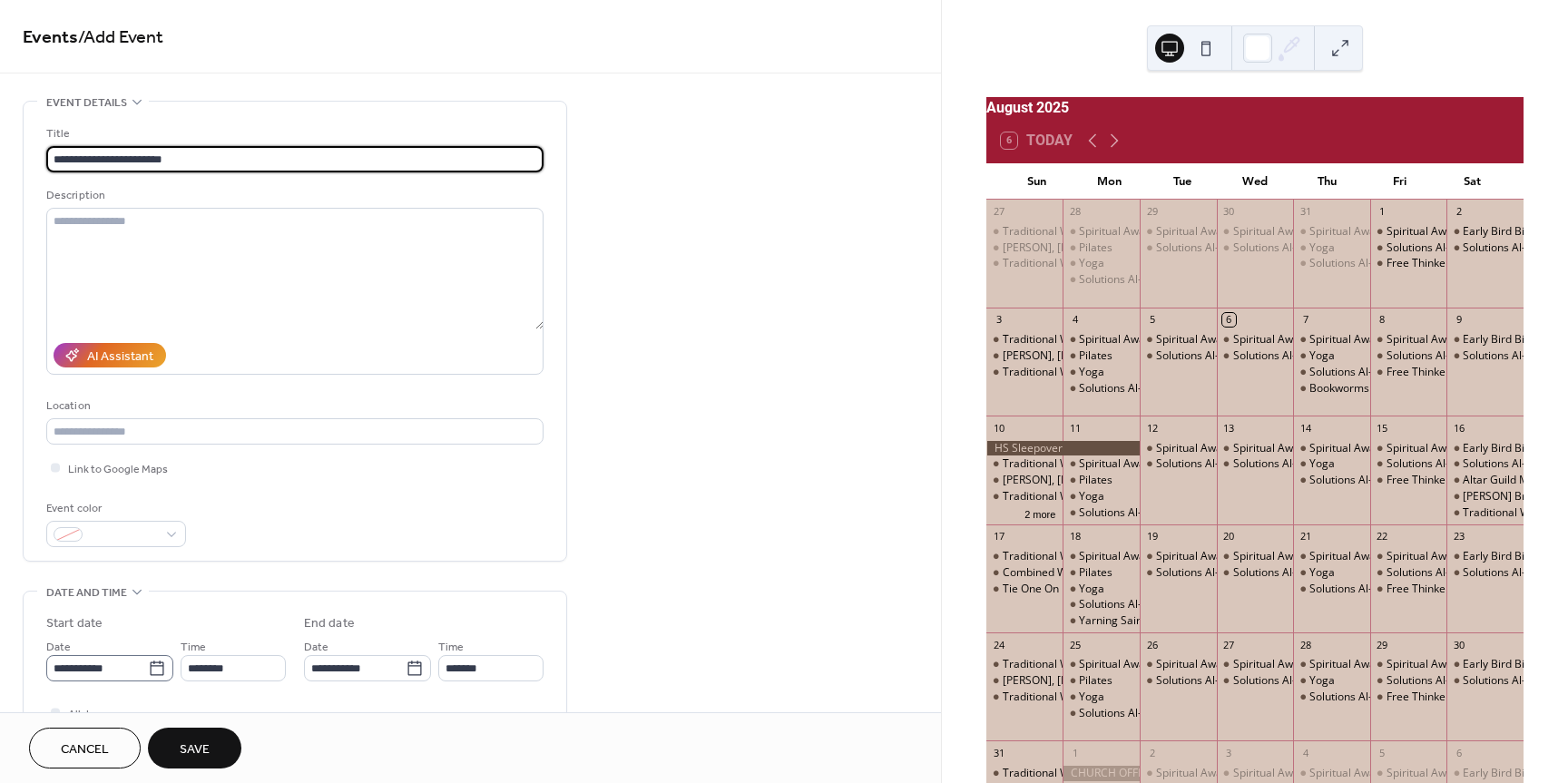type on "**********" 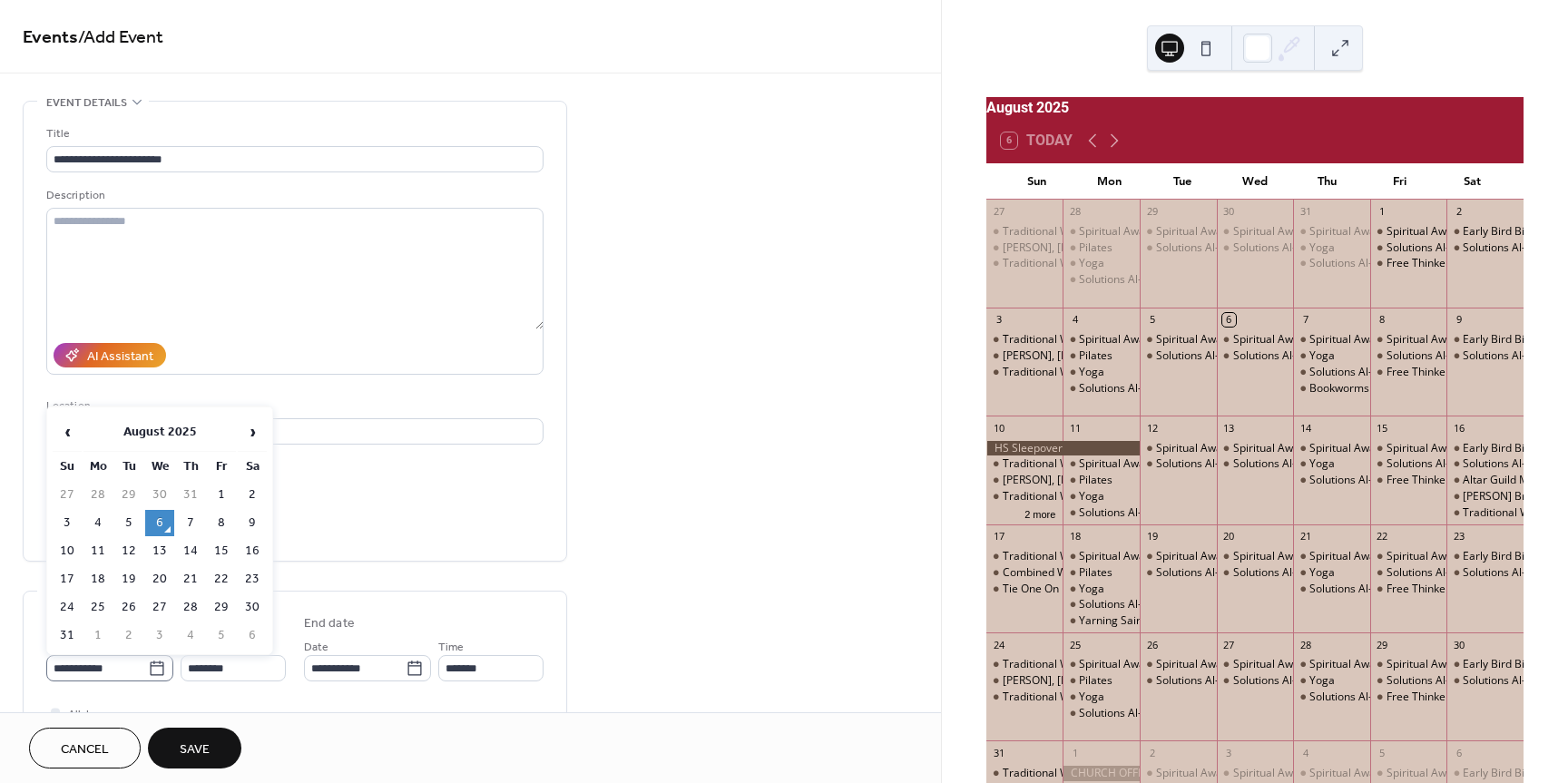 click 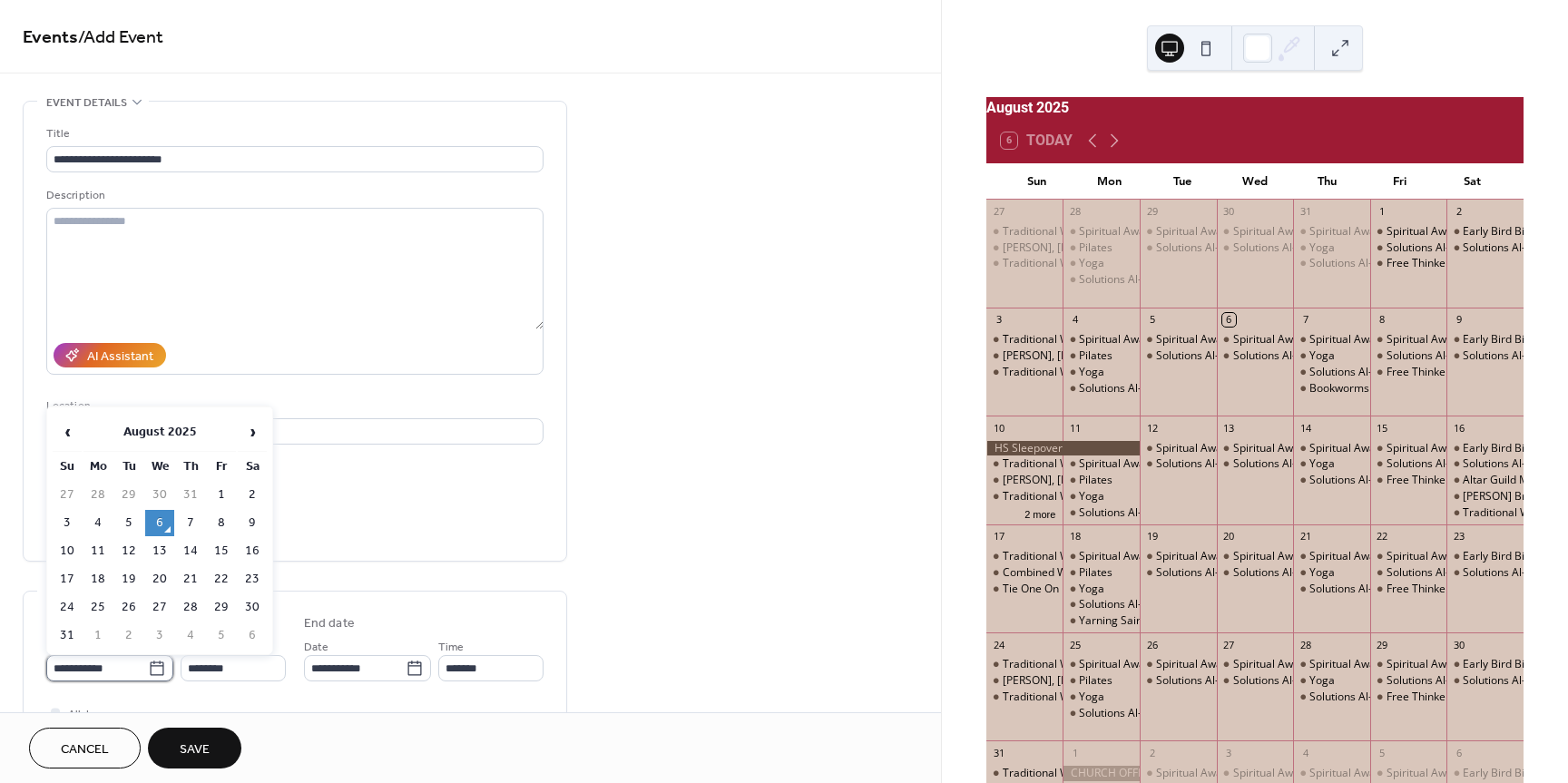 click on "**********" at bounding box center [97, 668] 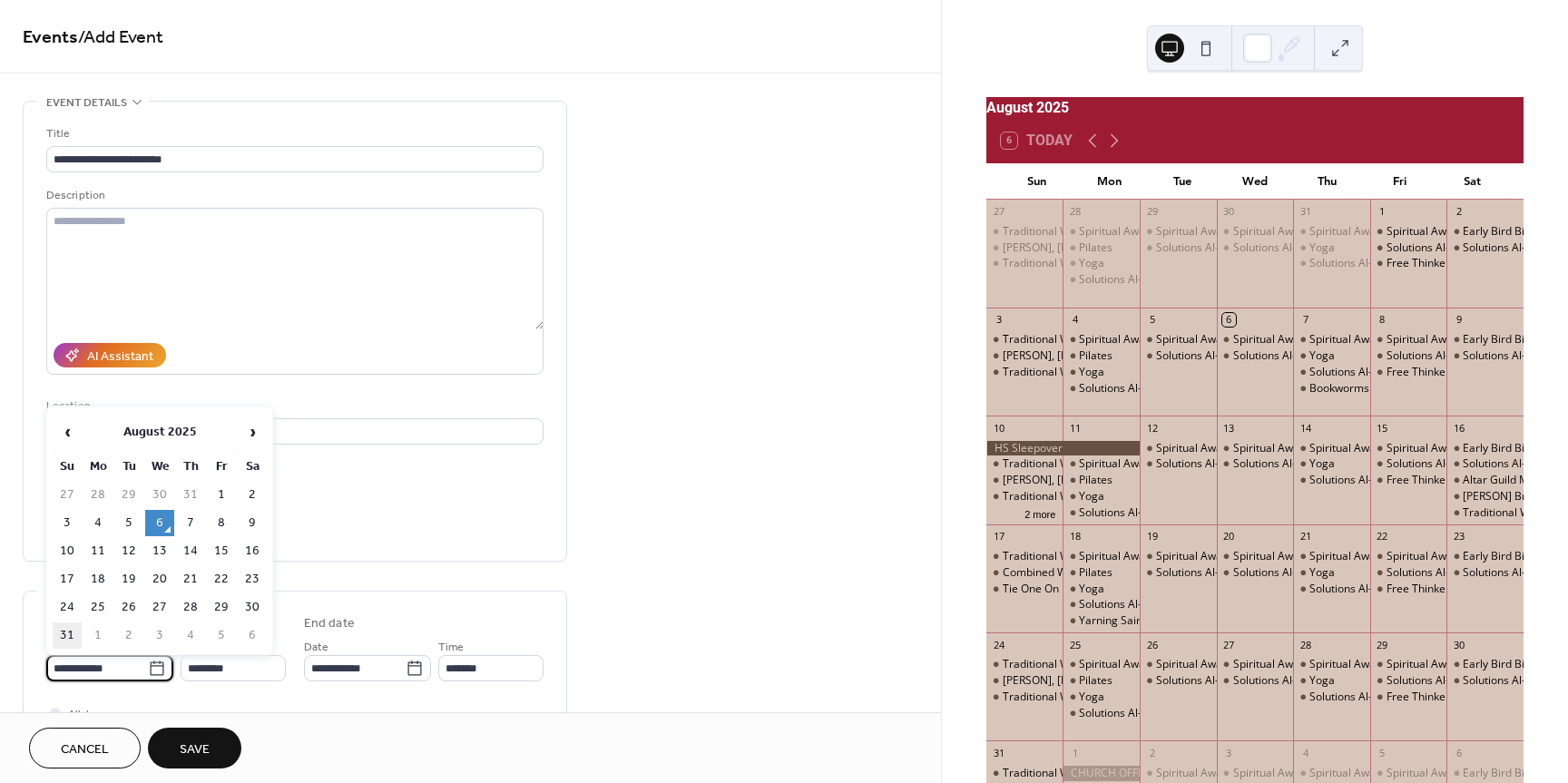 click on "31" at bounding box center (67, 635) 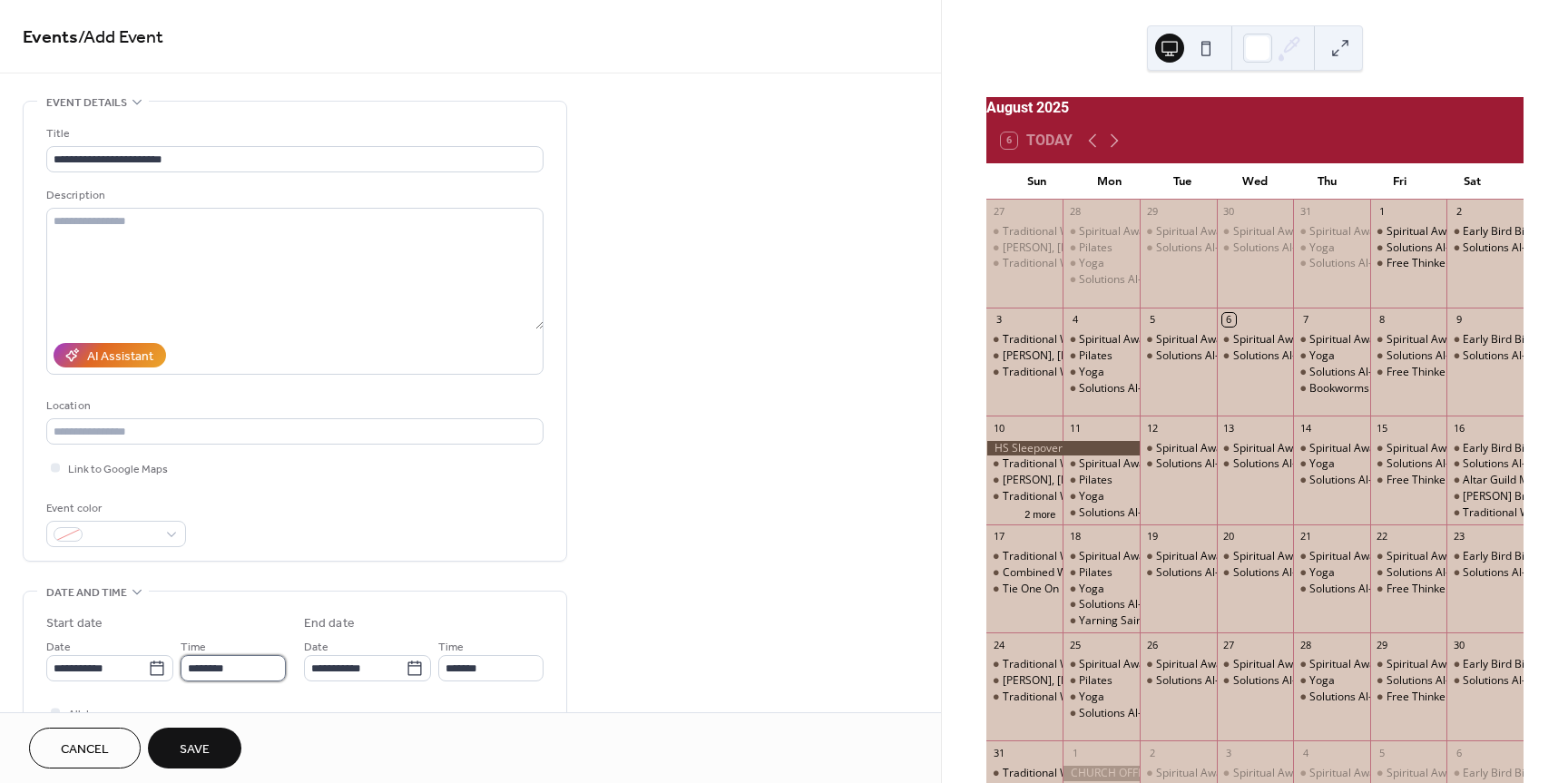 click on "********" at bounding box center (233, 668) 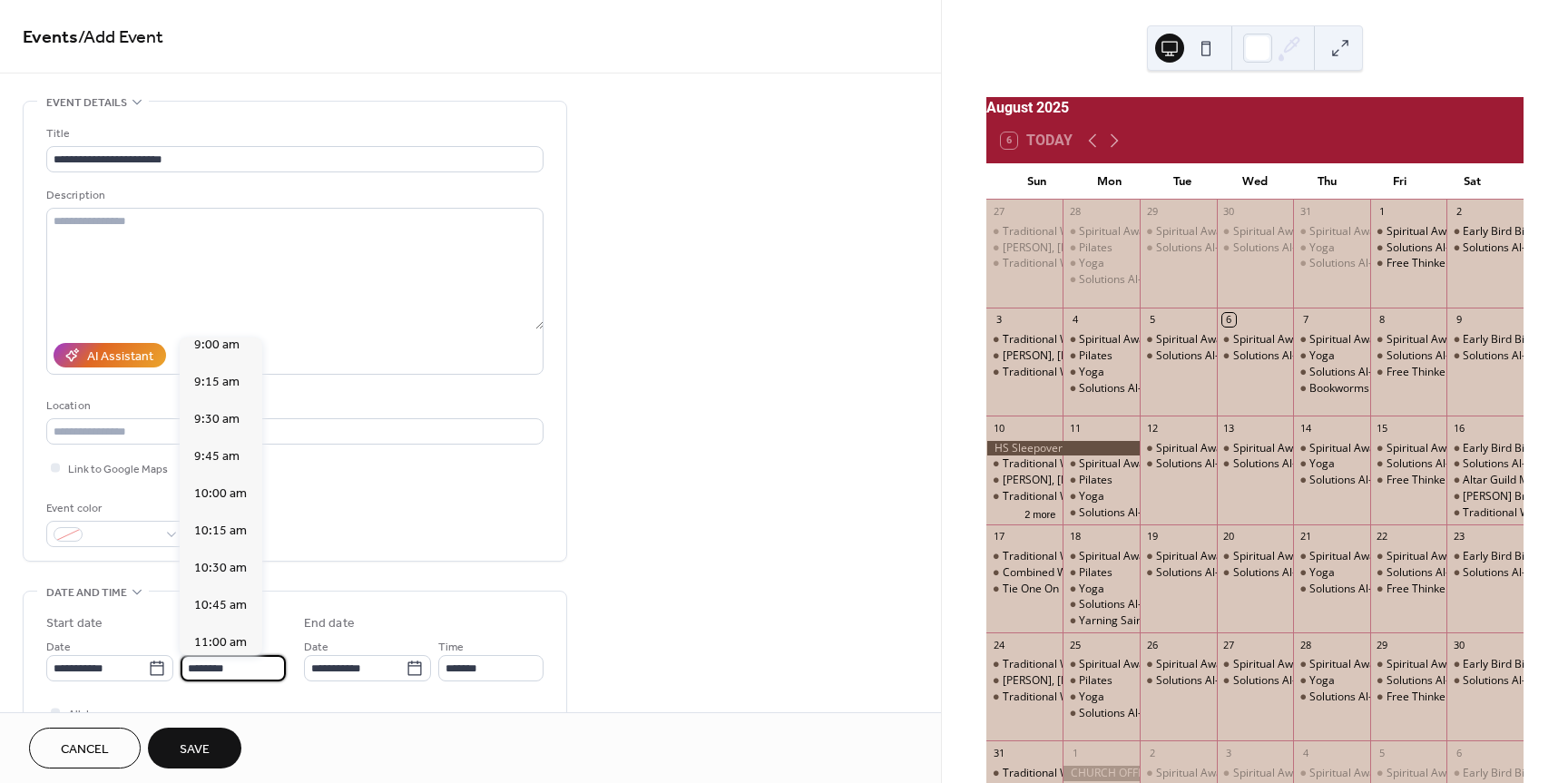 scroll, scrollTop: 1332, scrollLeft: 0, axis: vertical 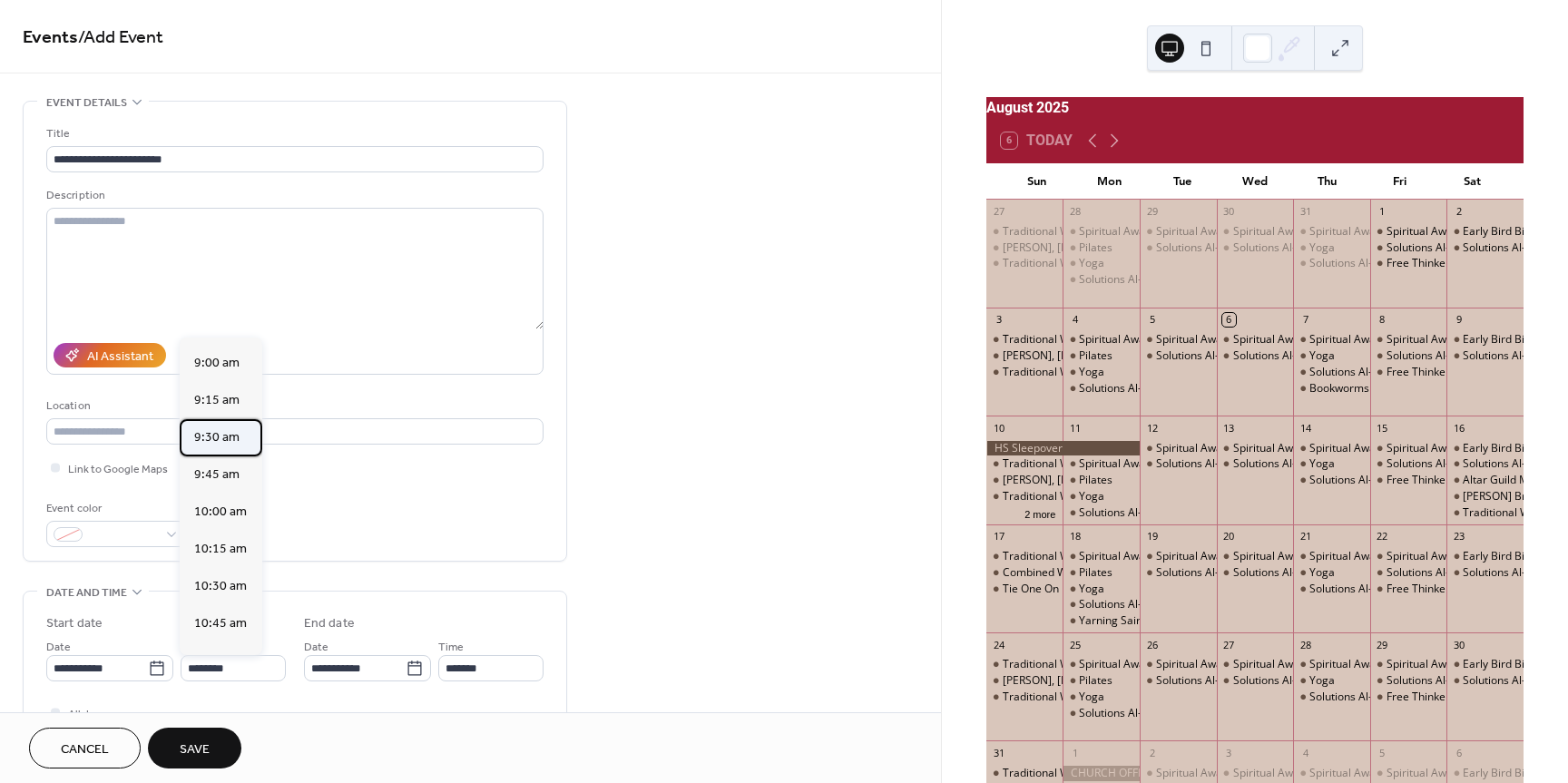 click on "9:30 am" at bounding box center [217, 437] 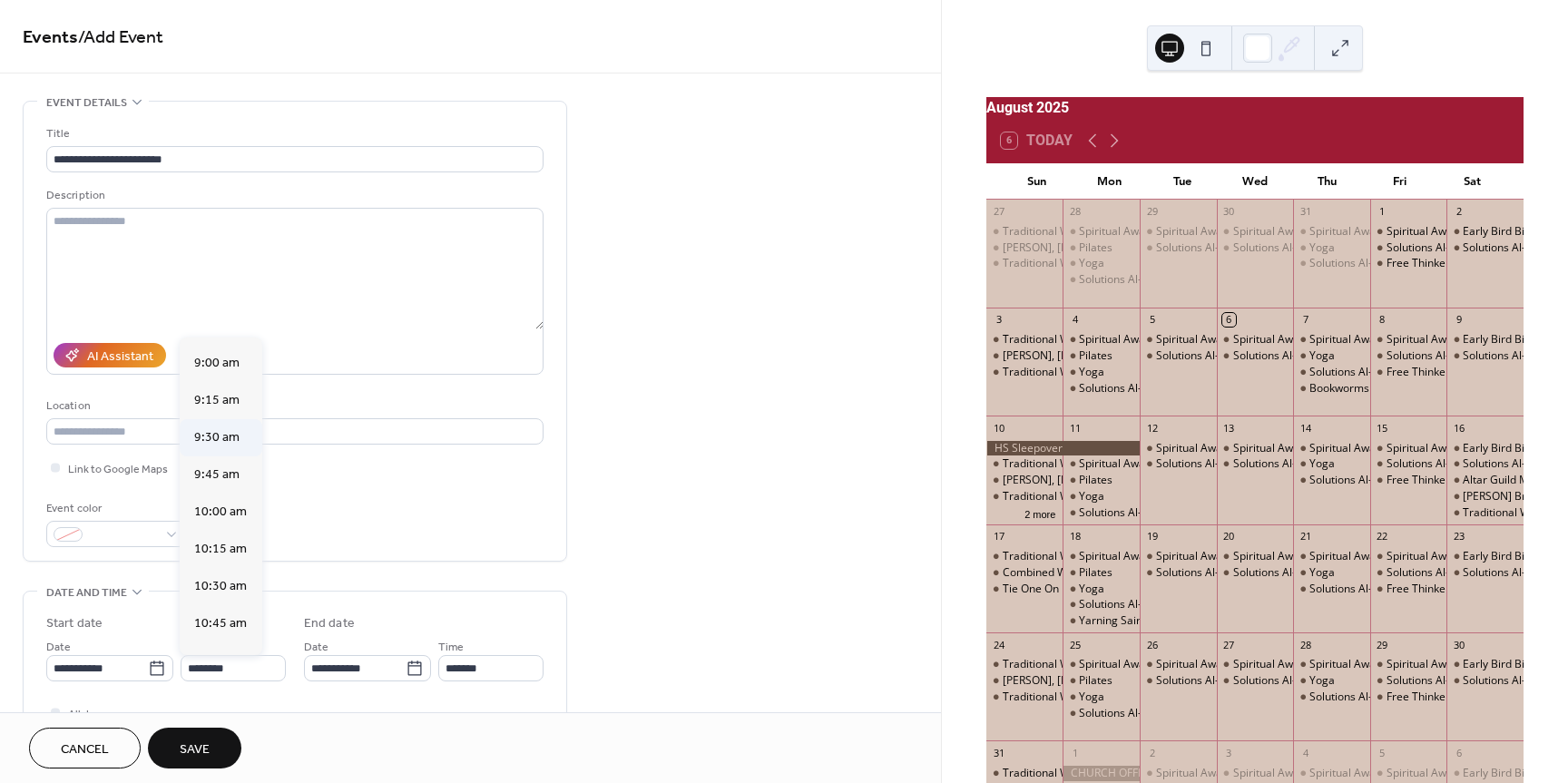 type on "*******" 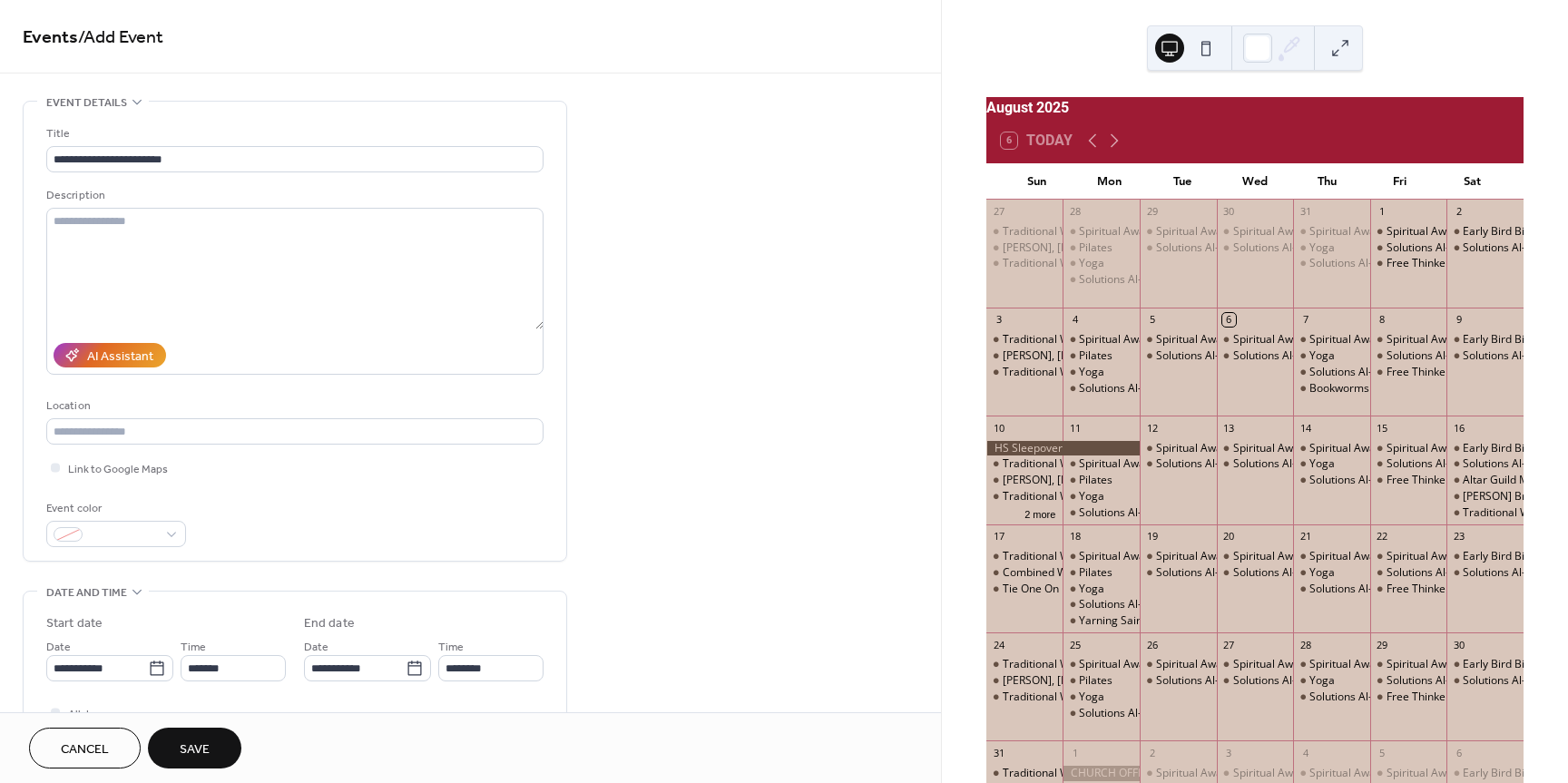 click on "Save" at bounding box center [194, 749] 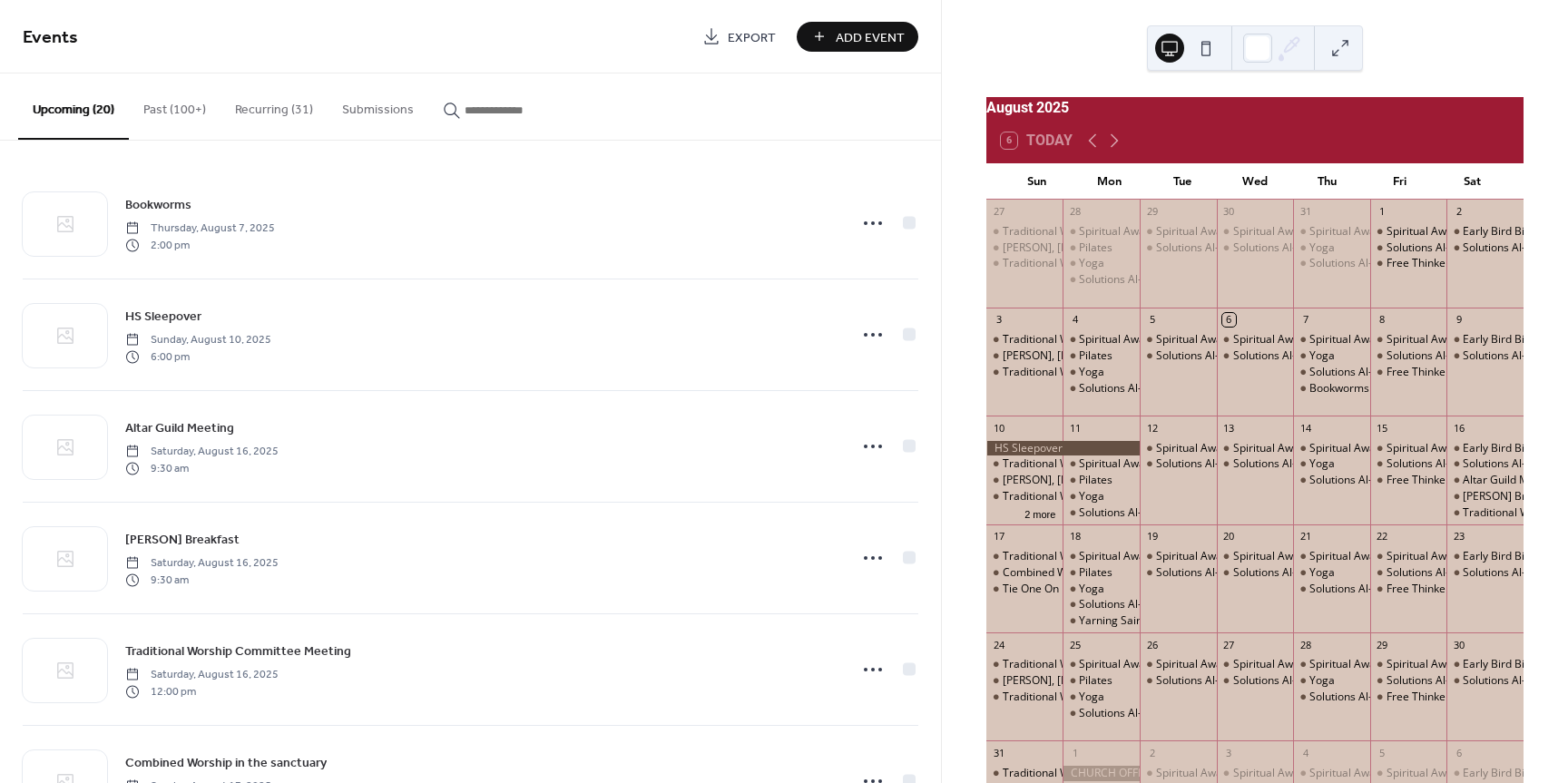 click on "Add Event" at bounding box center (870, 37) 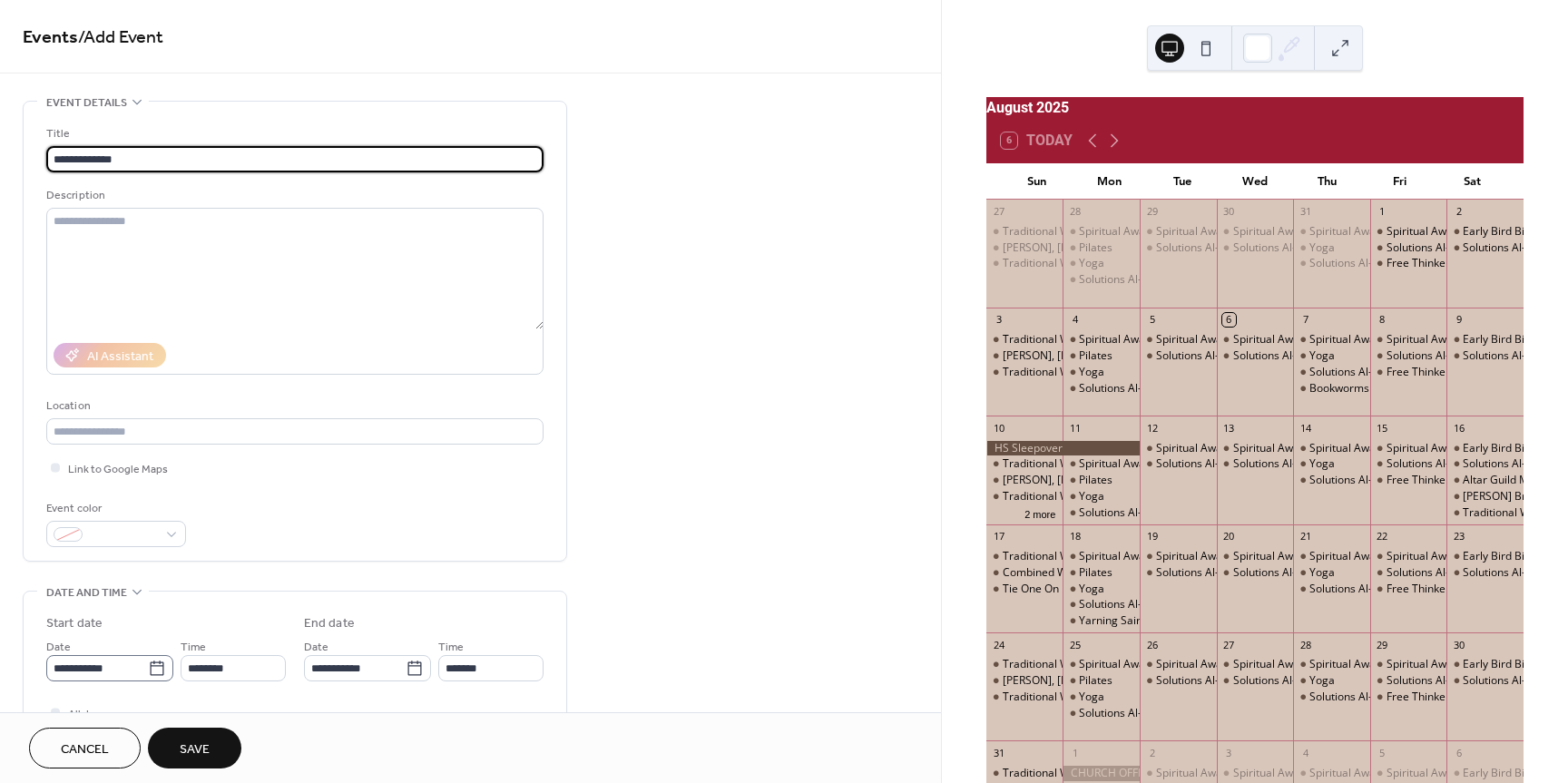type on "**********" 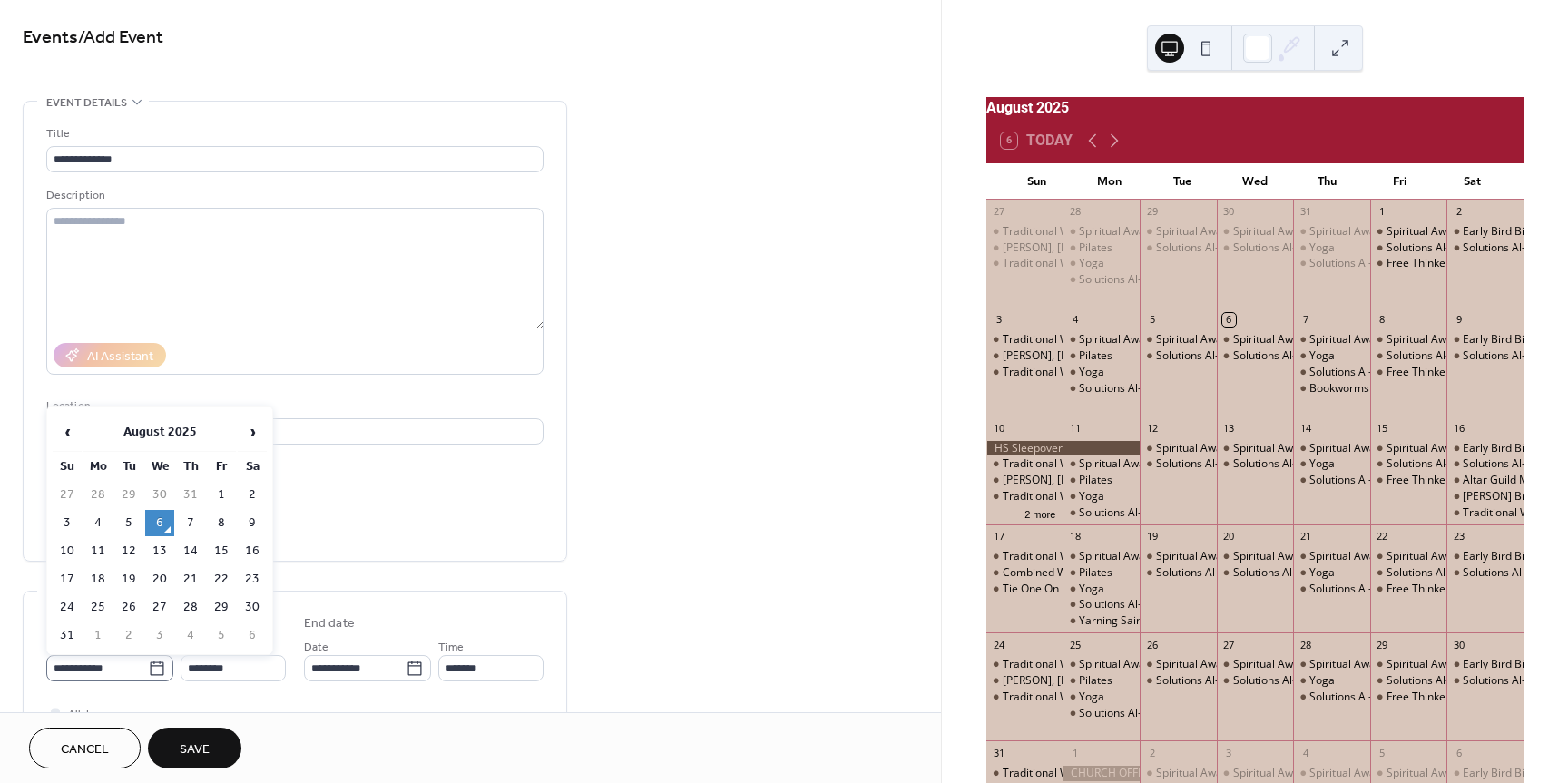 click on "**********" at bounding box center [110, 668] 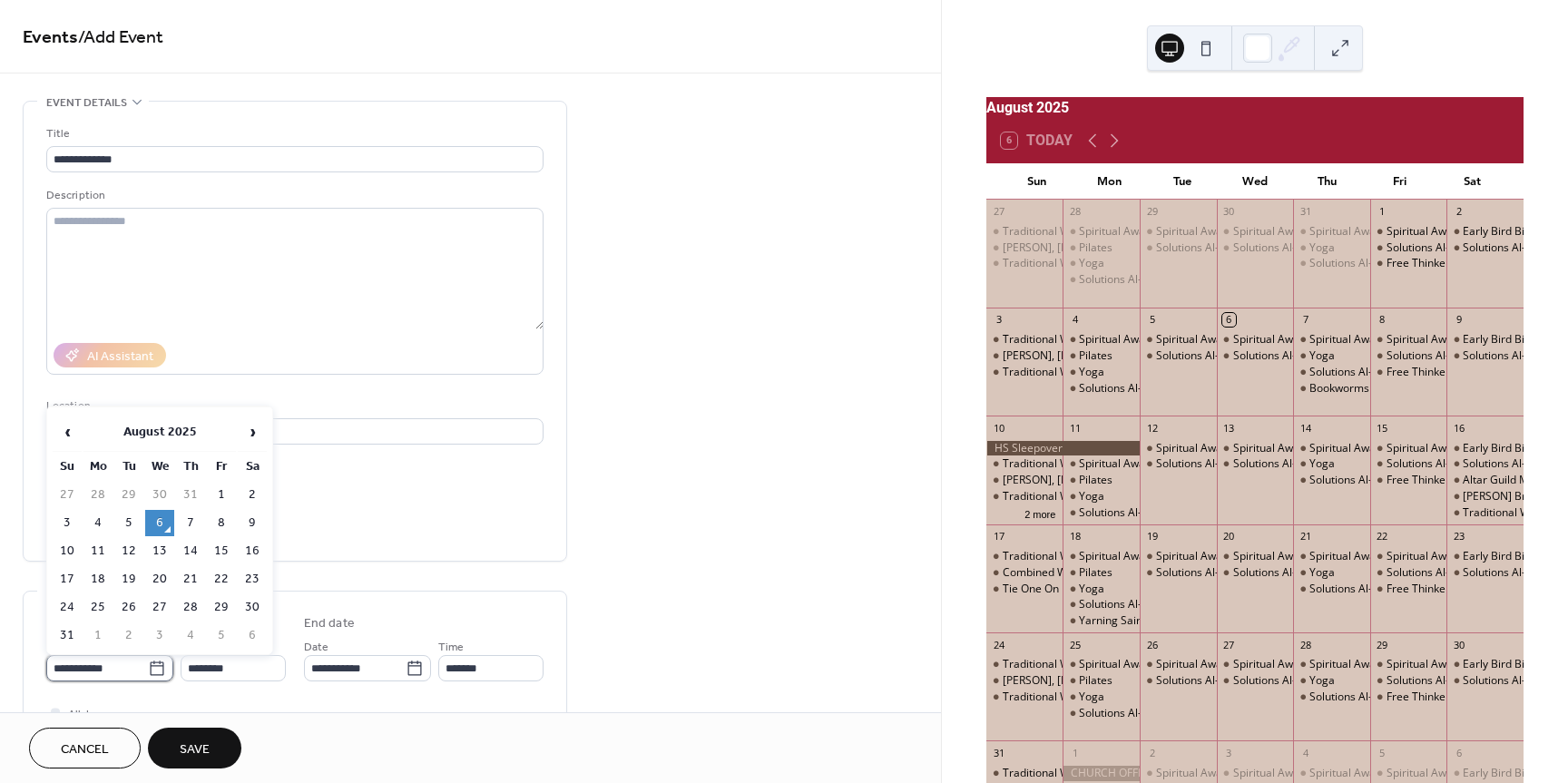 click on "**********" at bounding box center [97, 668] 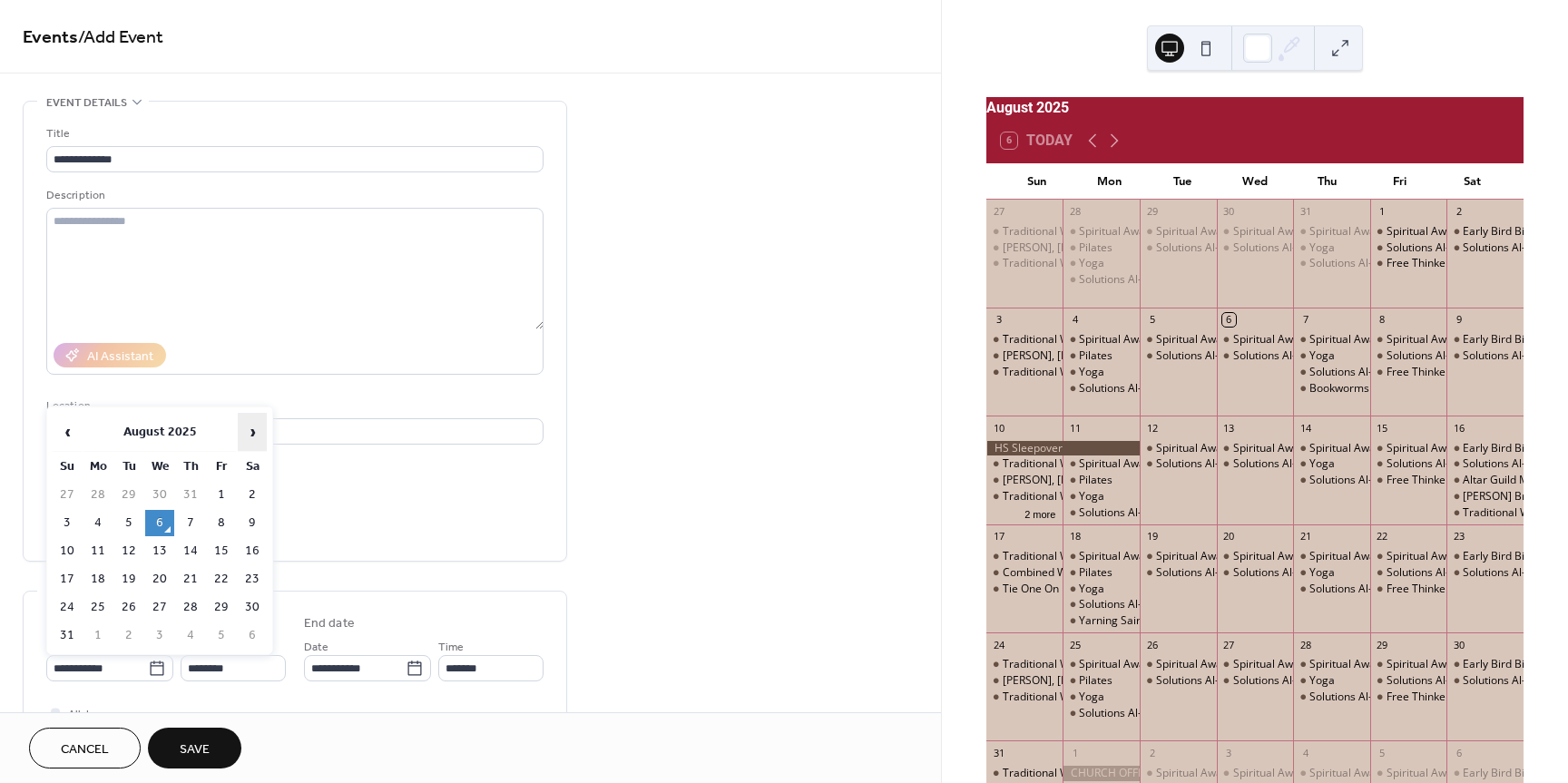 click on "›" at bounding box center (252, 432) 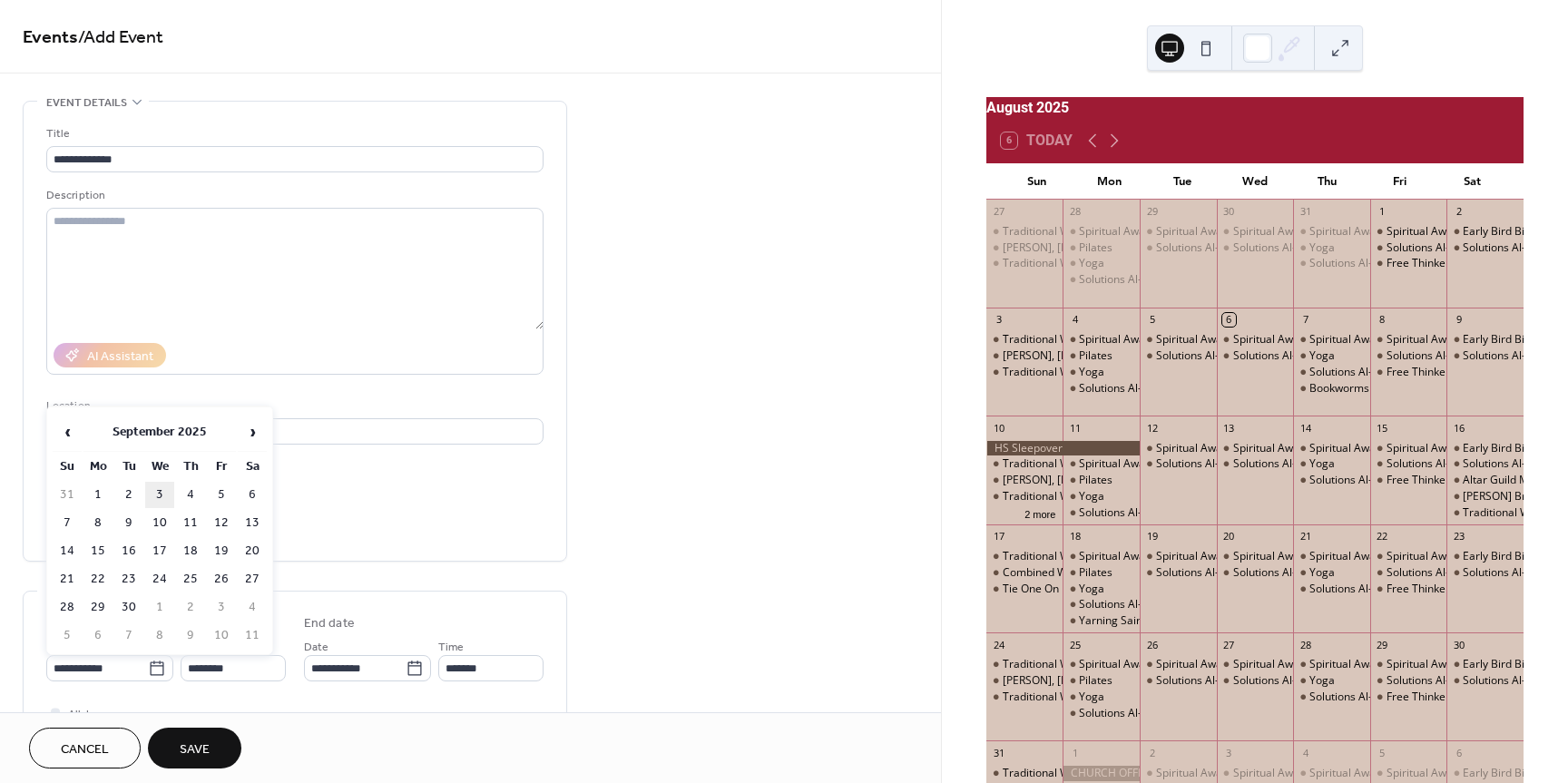 click on "3" at bounding box center (160, 494) 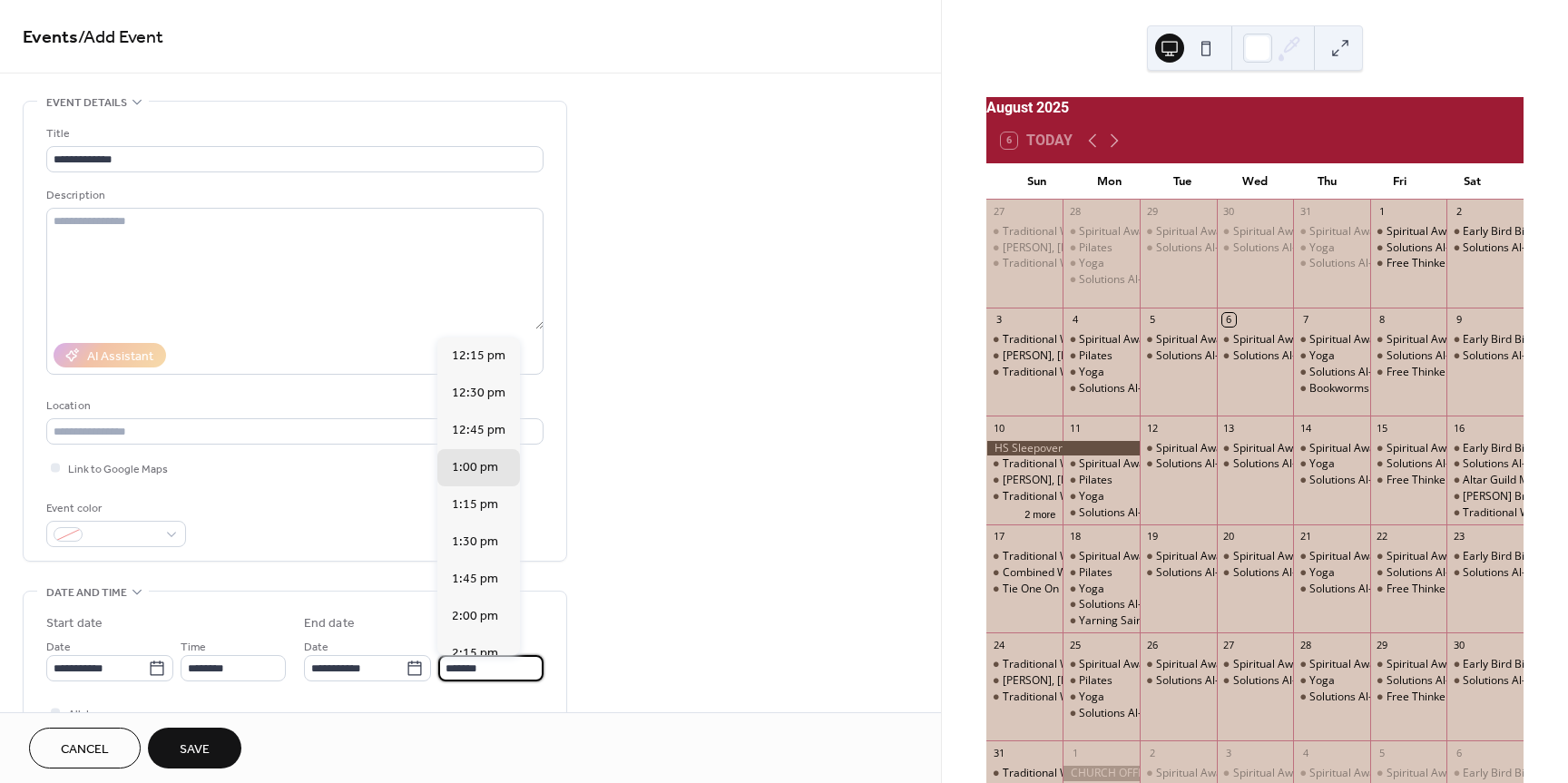 click on "*******" at bounding box center [491, 668] 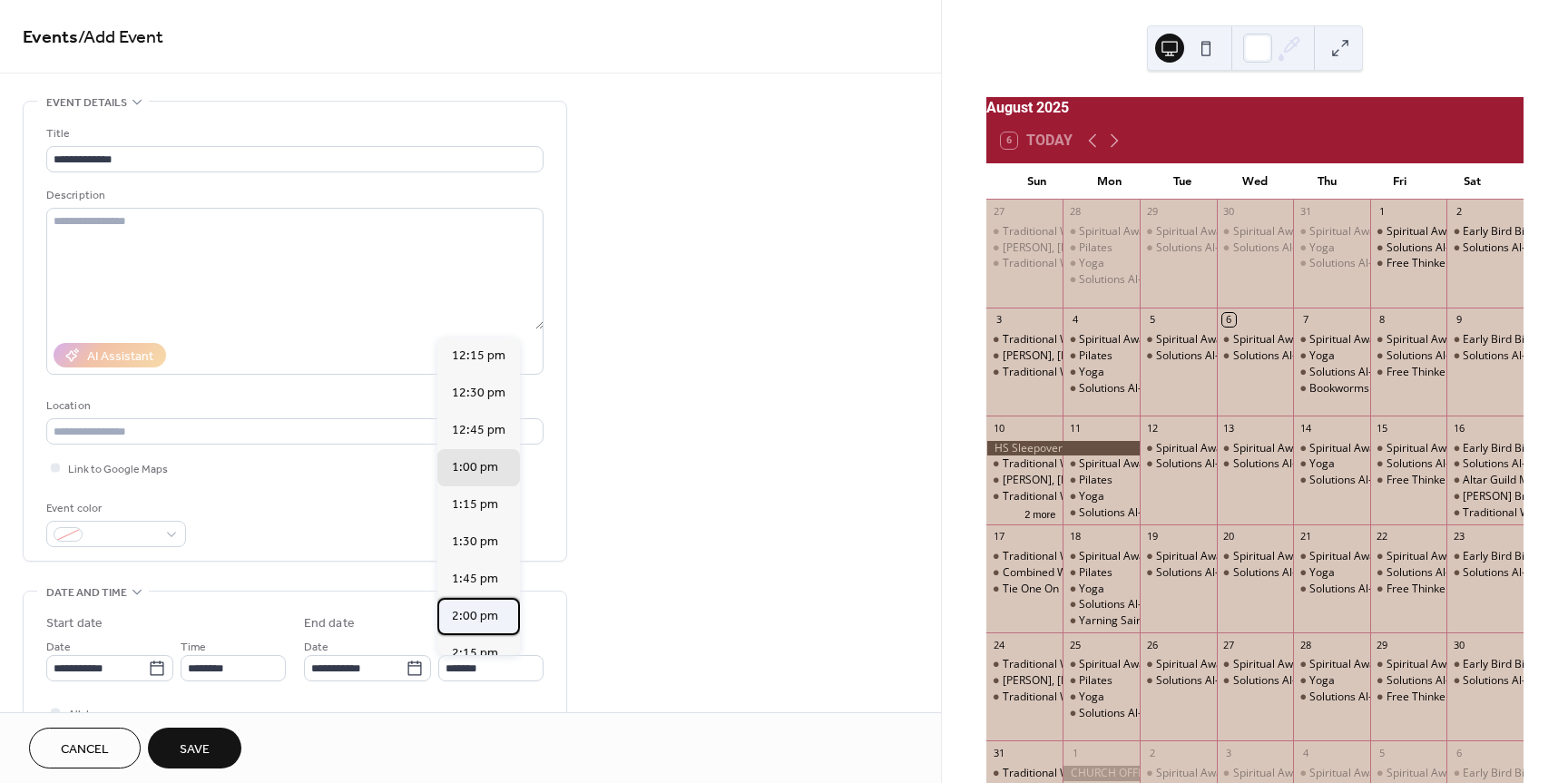 click on "2:00 pm" at bounding box center (475, 616) 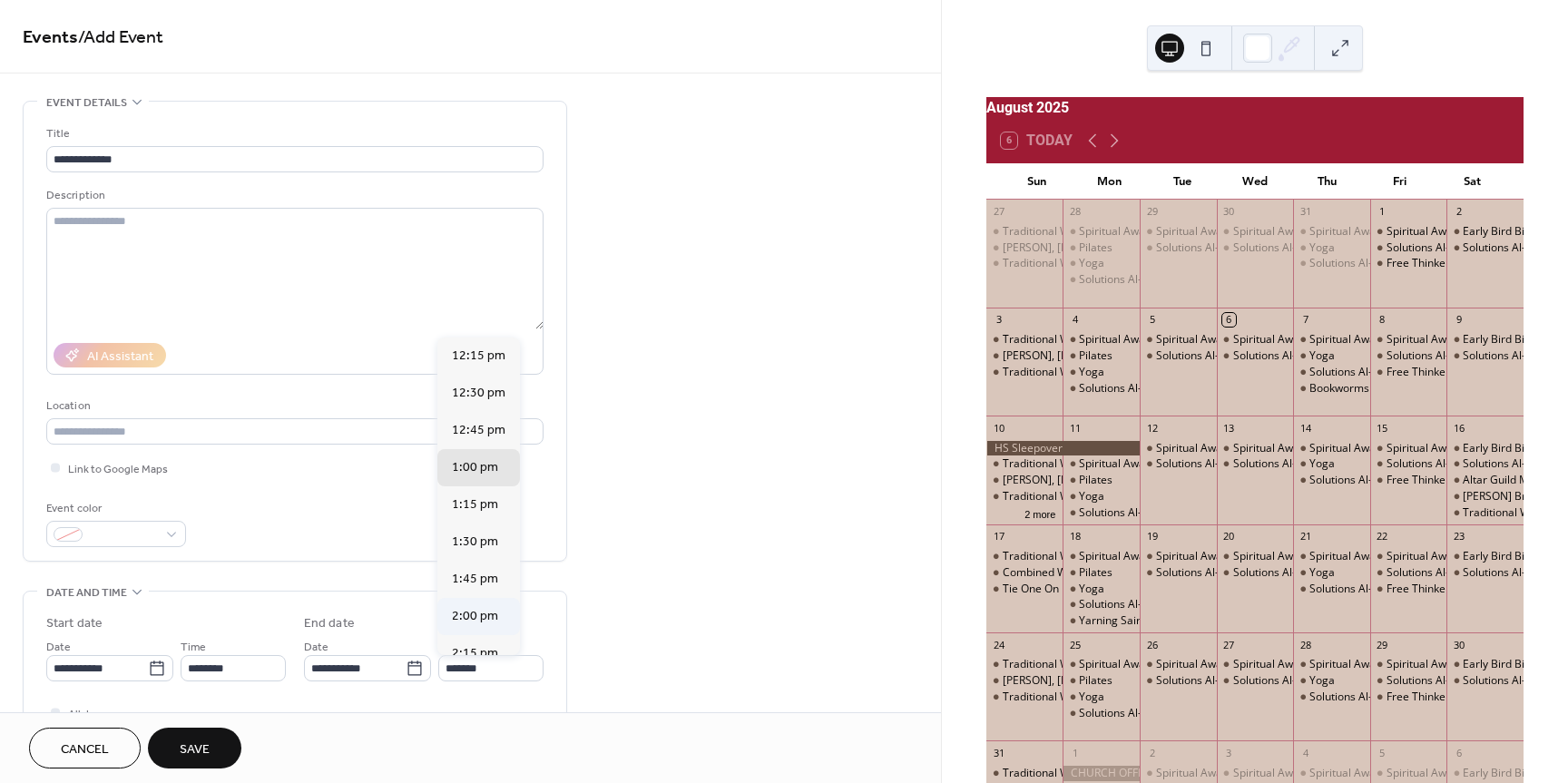 type on "*******" 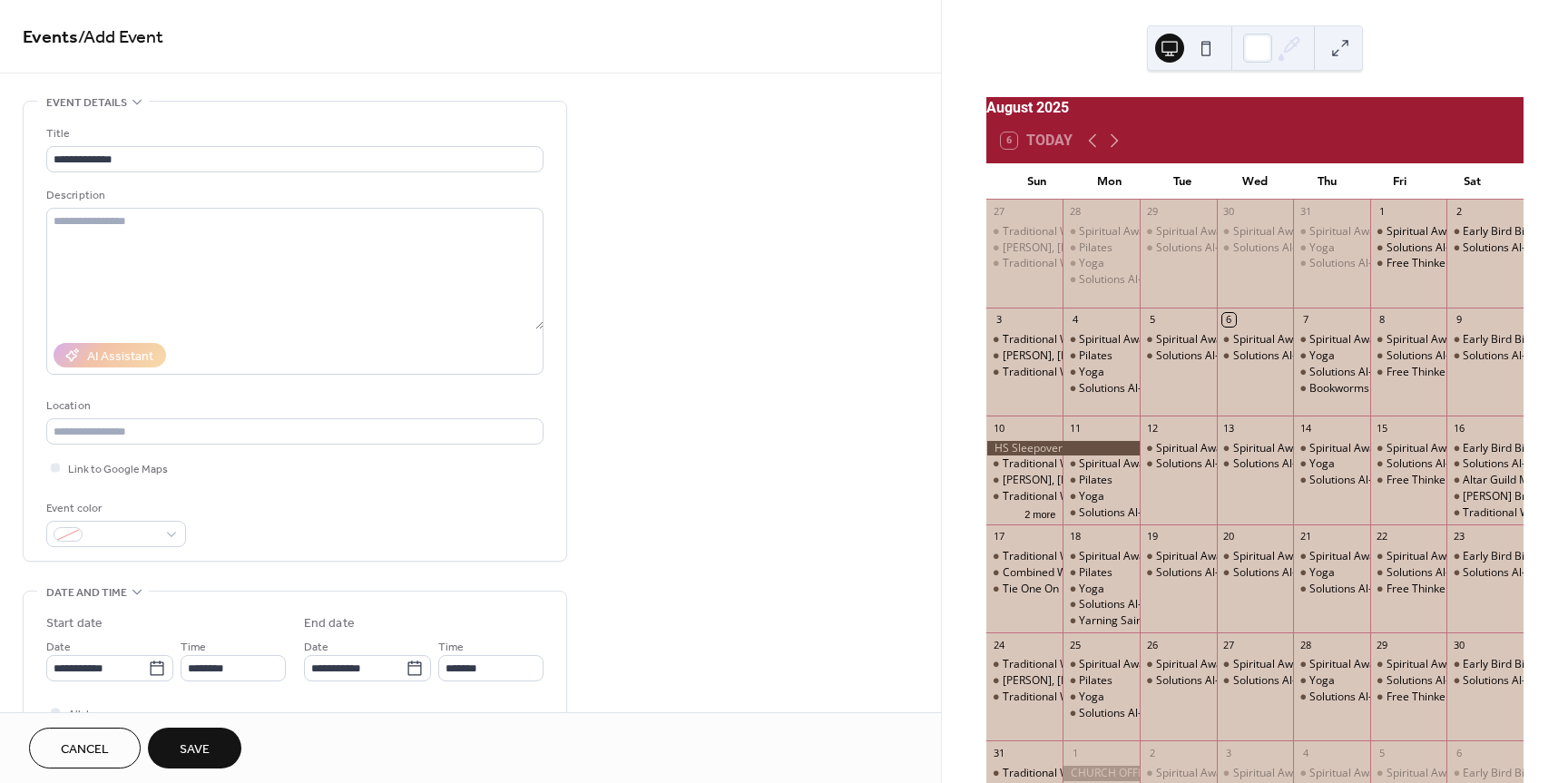 click on "Save" at bounding box center (194, 749) 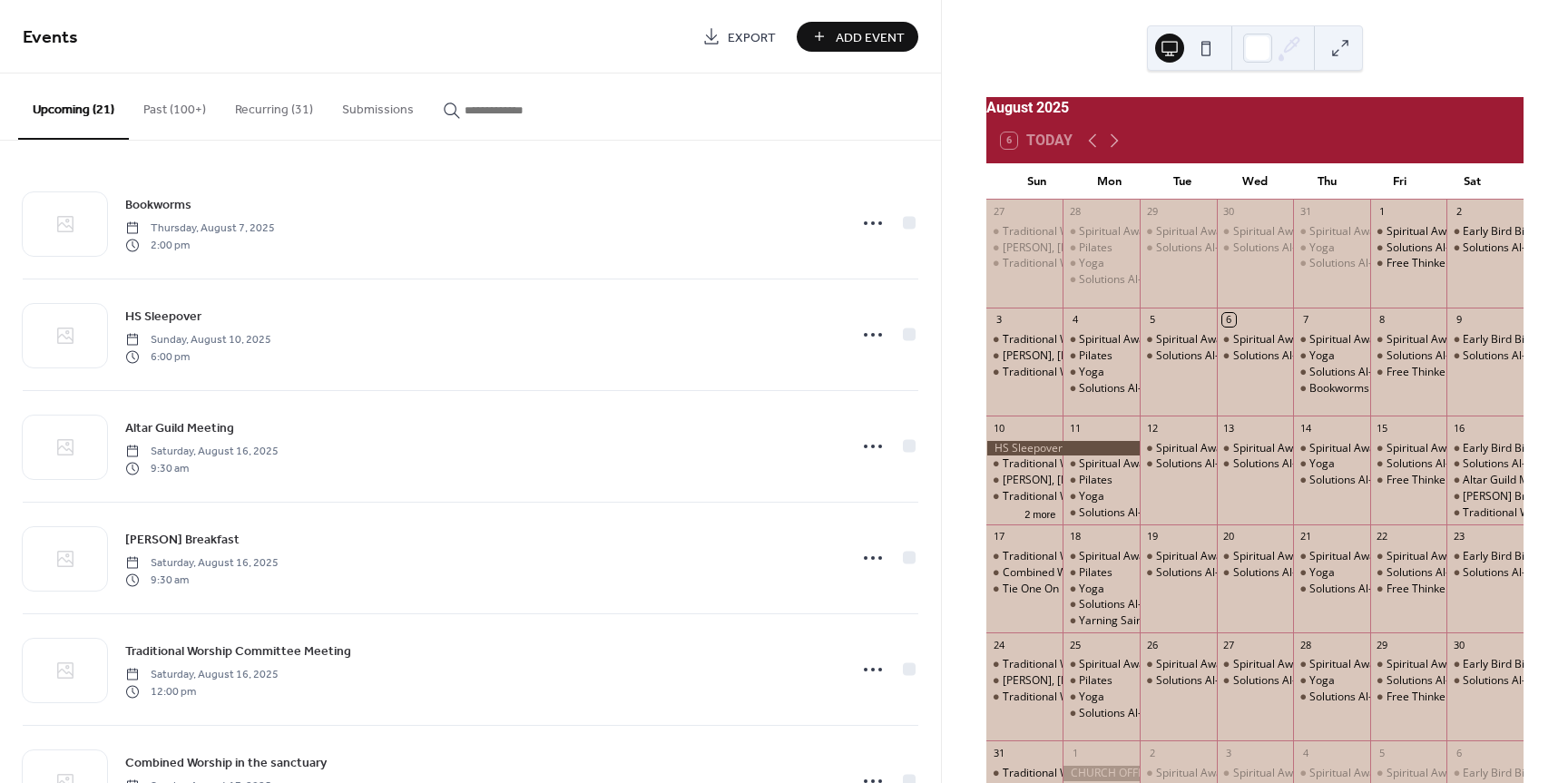 click on "Add Event" at bounding box center [870, 37] 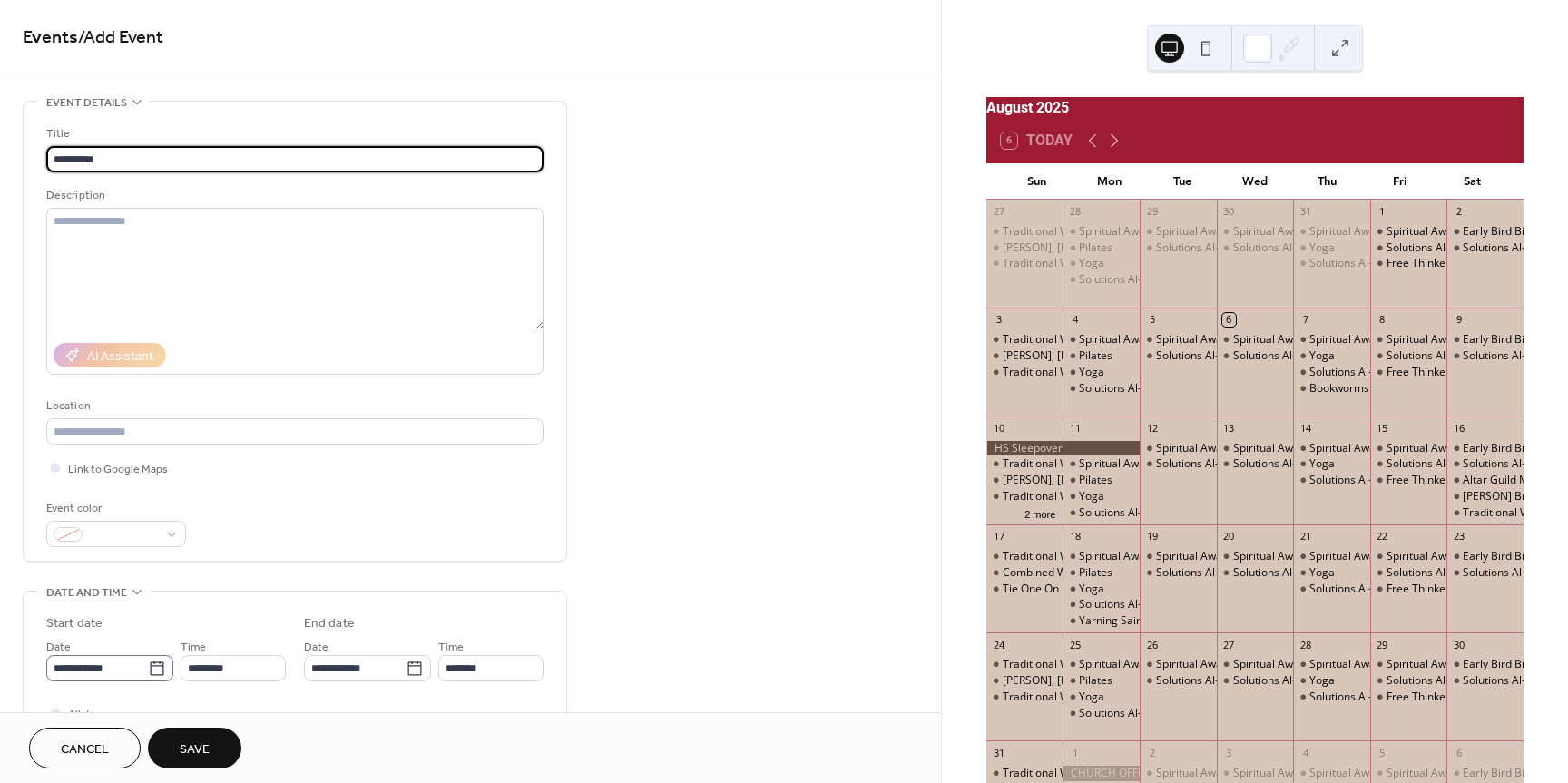 type on "*********" 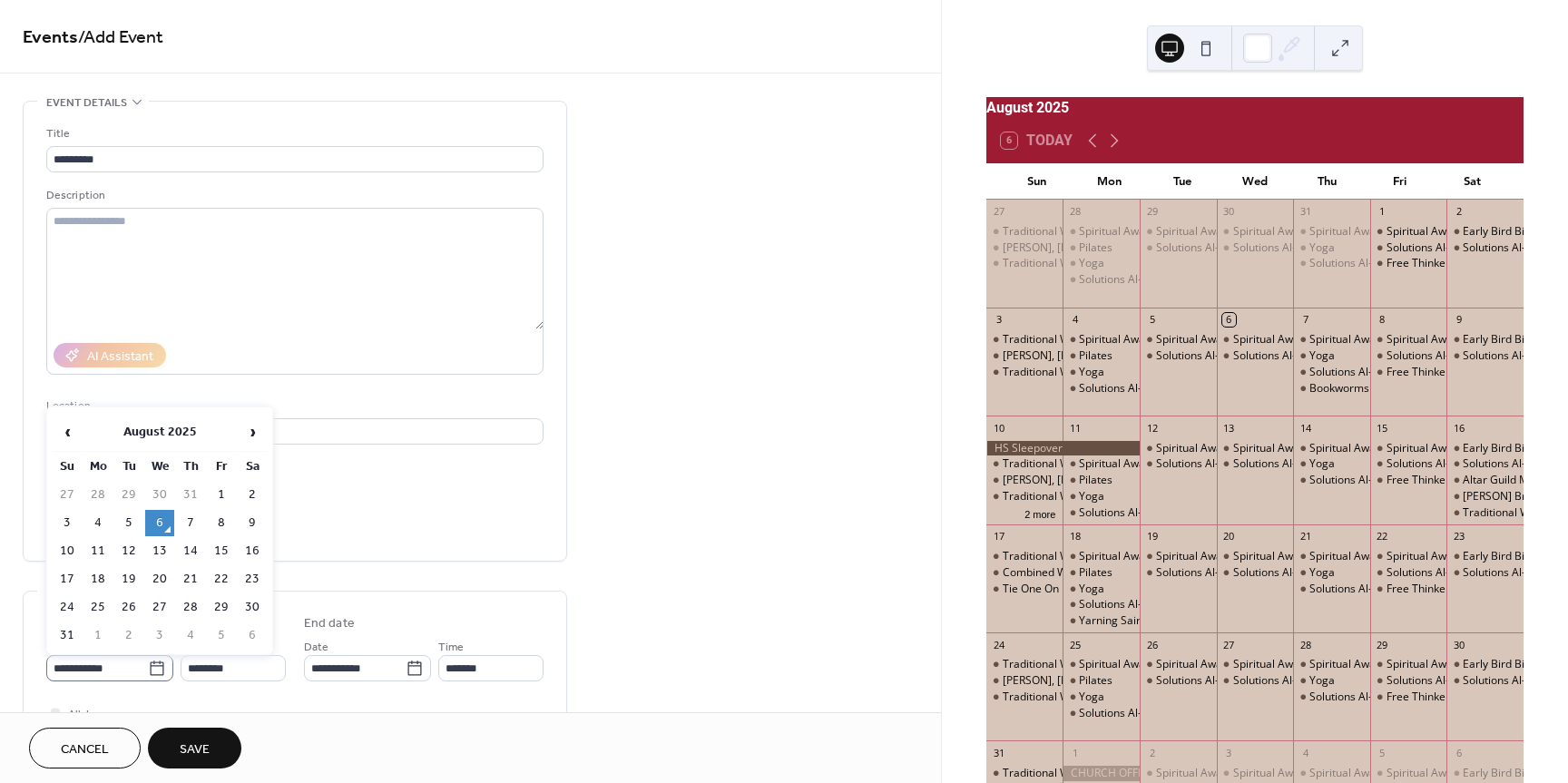 click 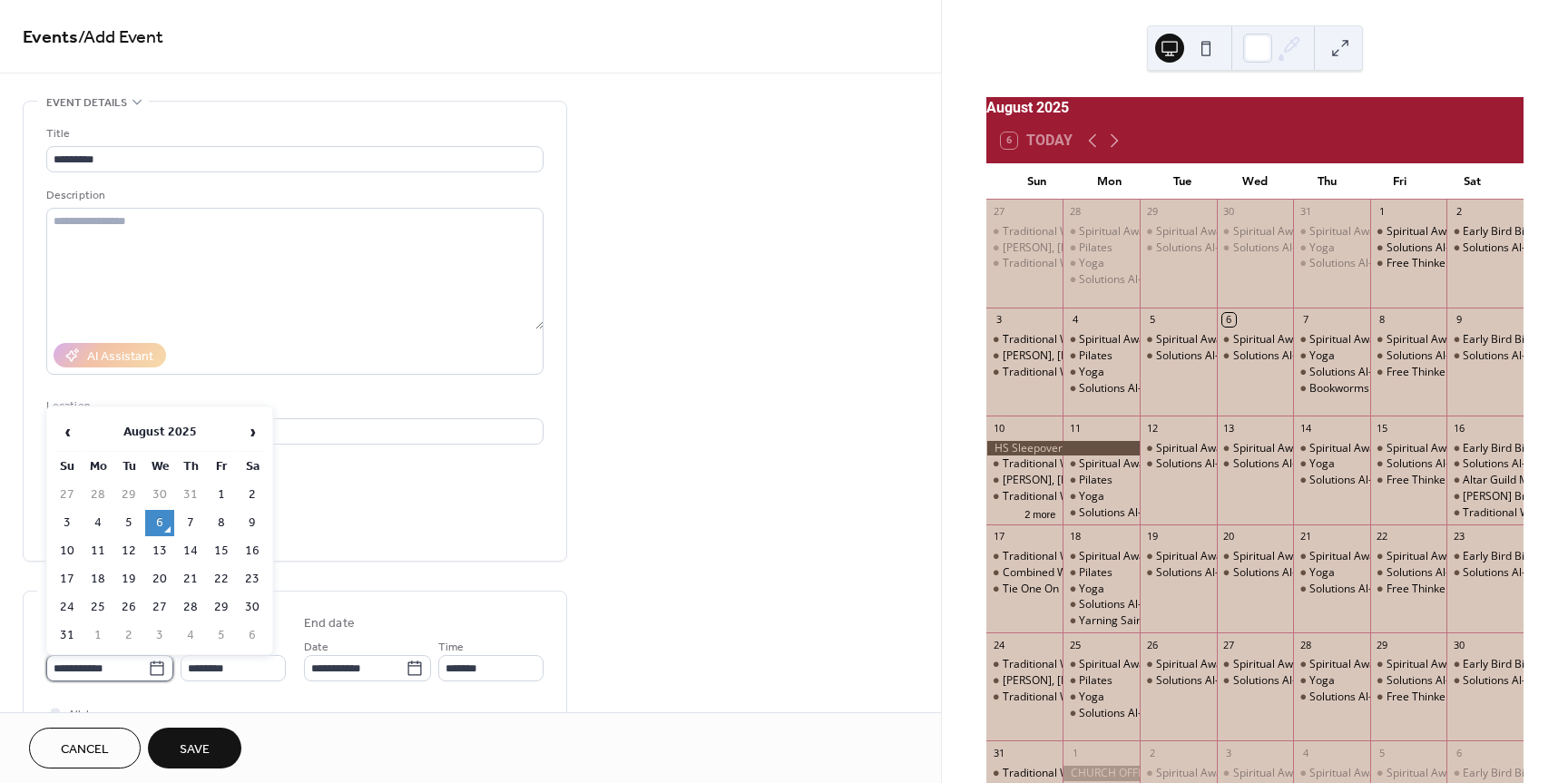 click on "**********" at bounding box center (97, 668) 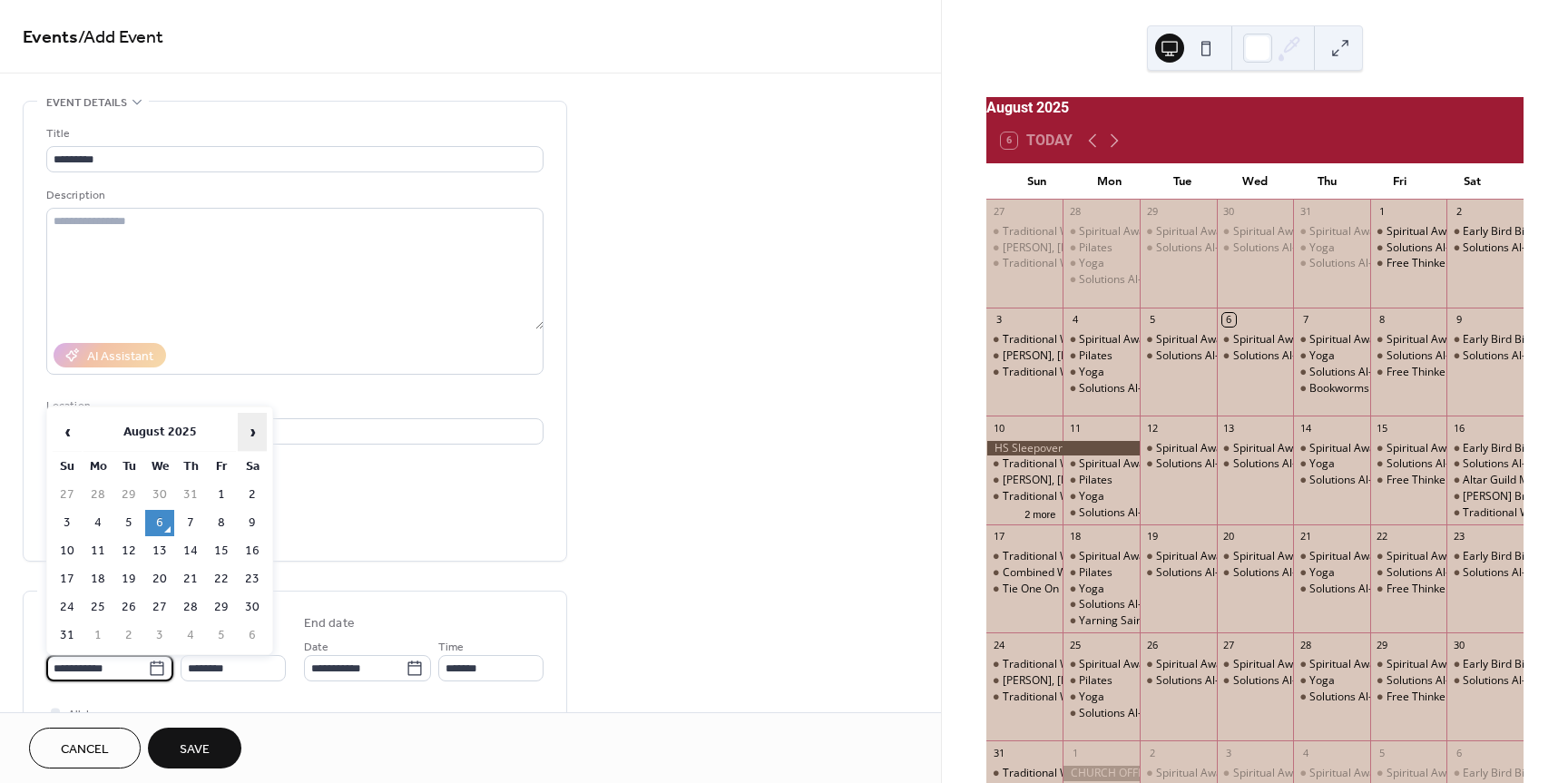 click on "›" at bounding box center [252, 432] 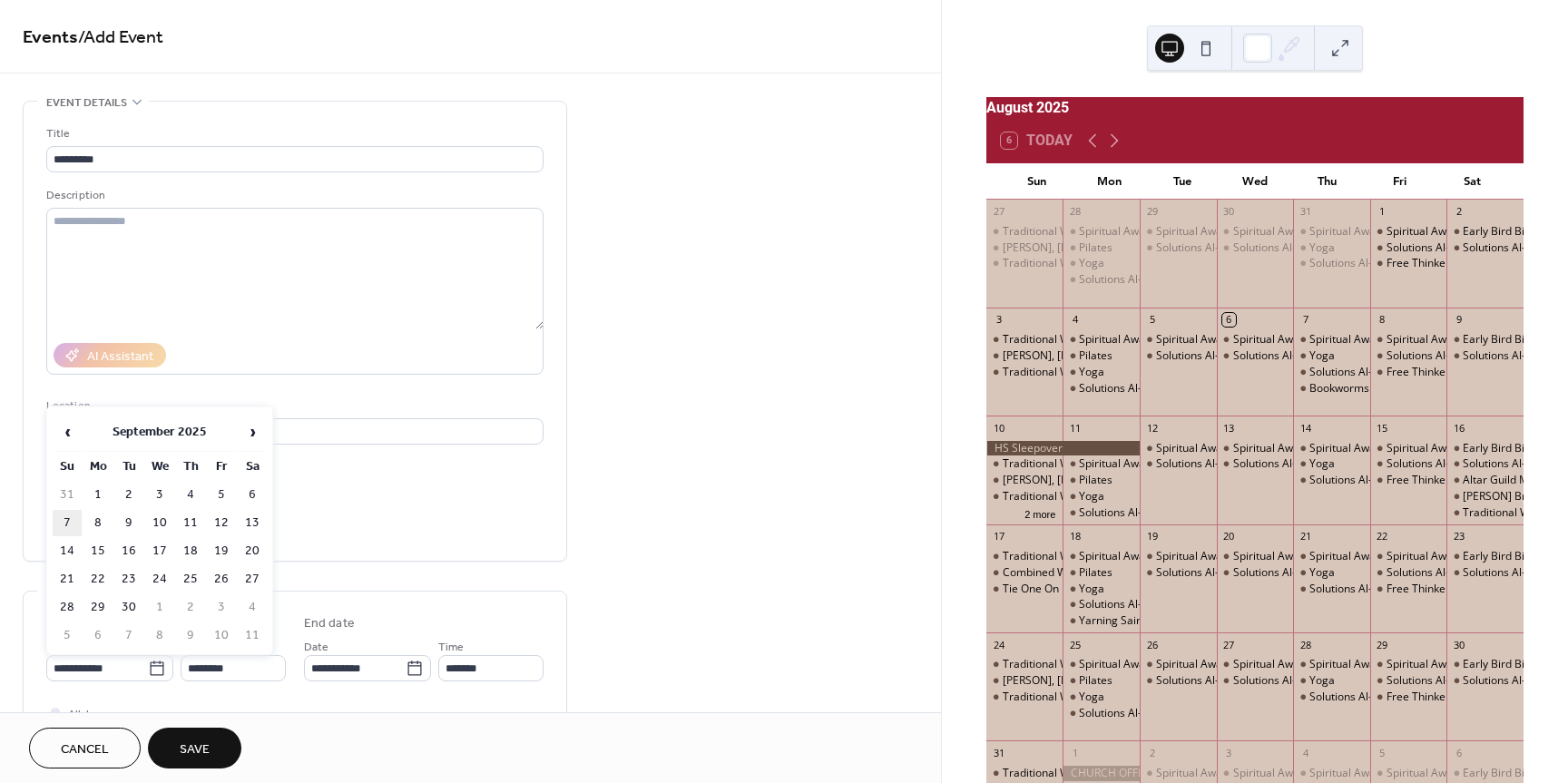 click on "7" at bounding box center [67, 523] 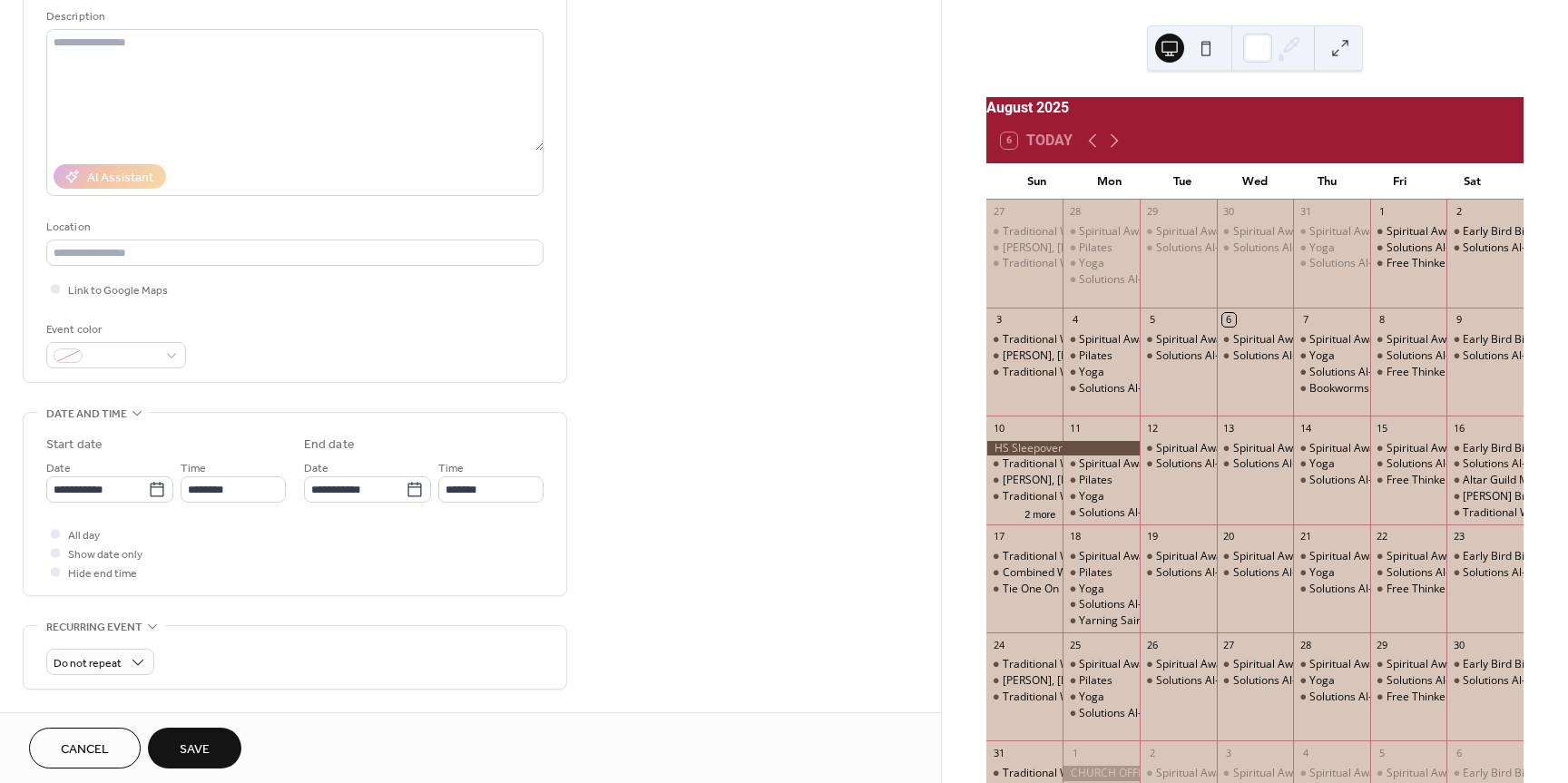 scroll, scrollTop: 181, scrollLeft: 0, axis: vertical 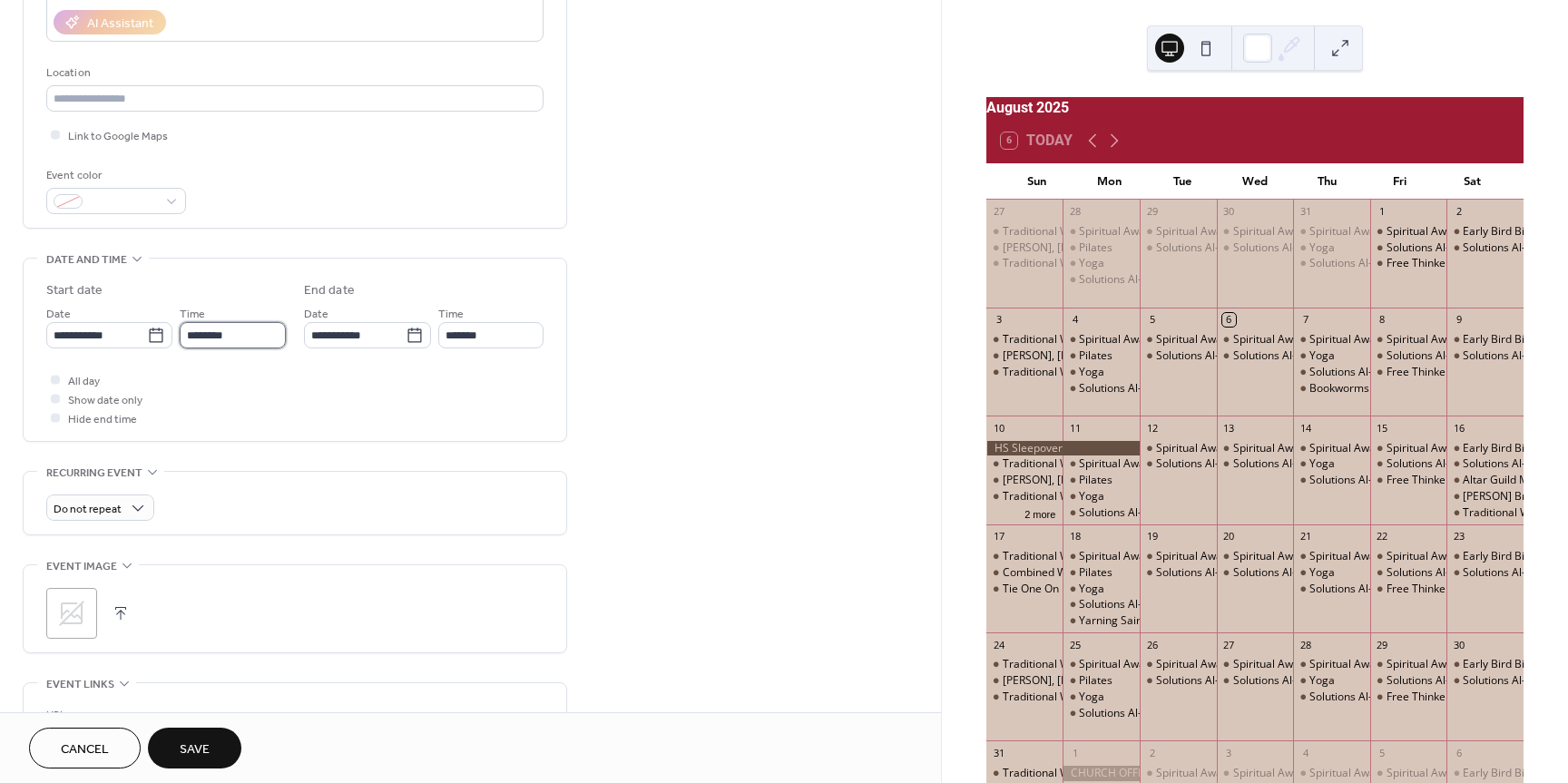 click on "********" at bounding box center [232, 335] 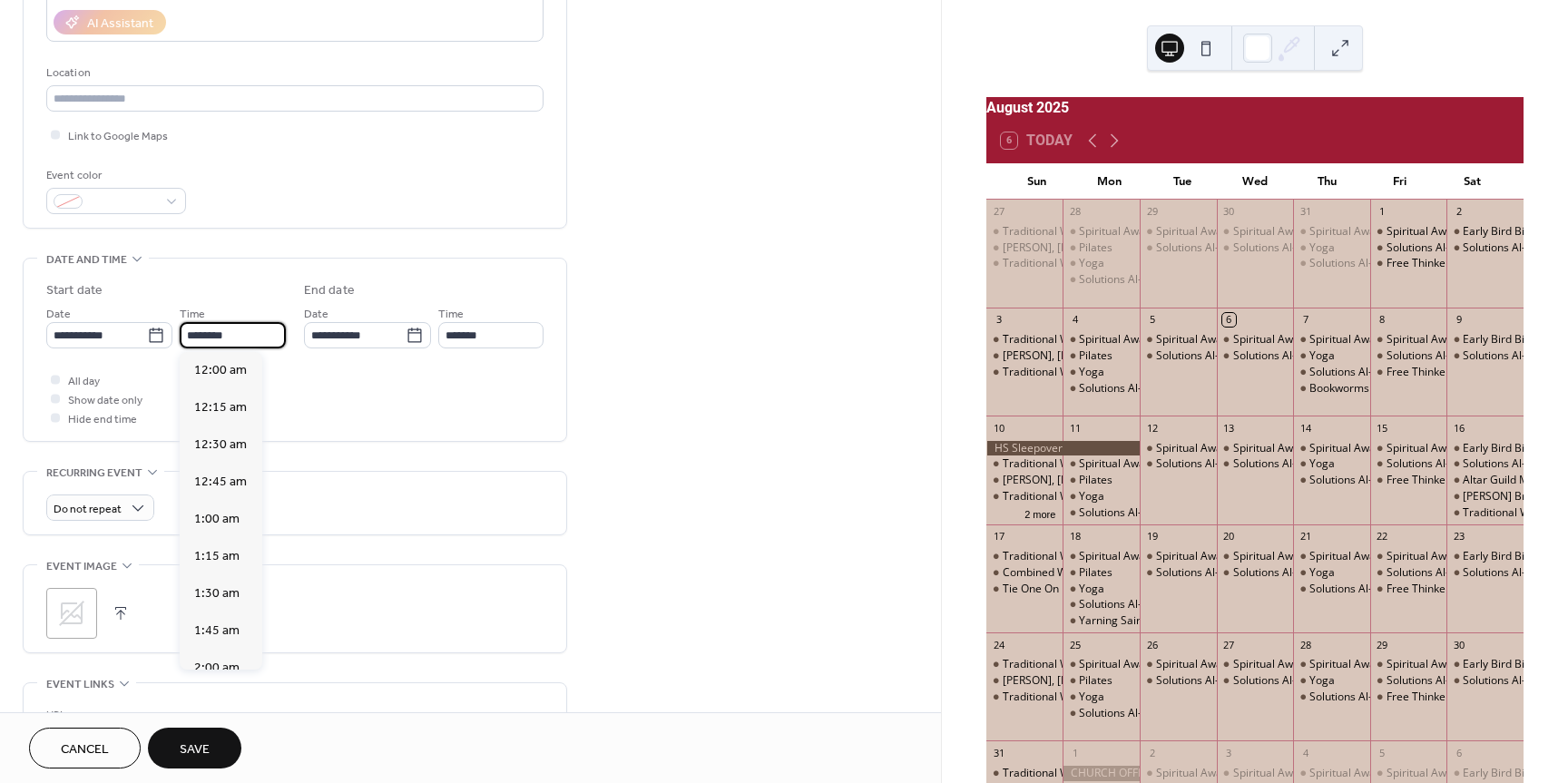scroll, scrollTop: 1786, scrollLeft: 0, axis: vertical 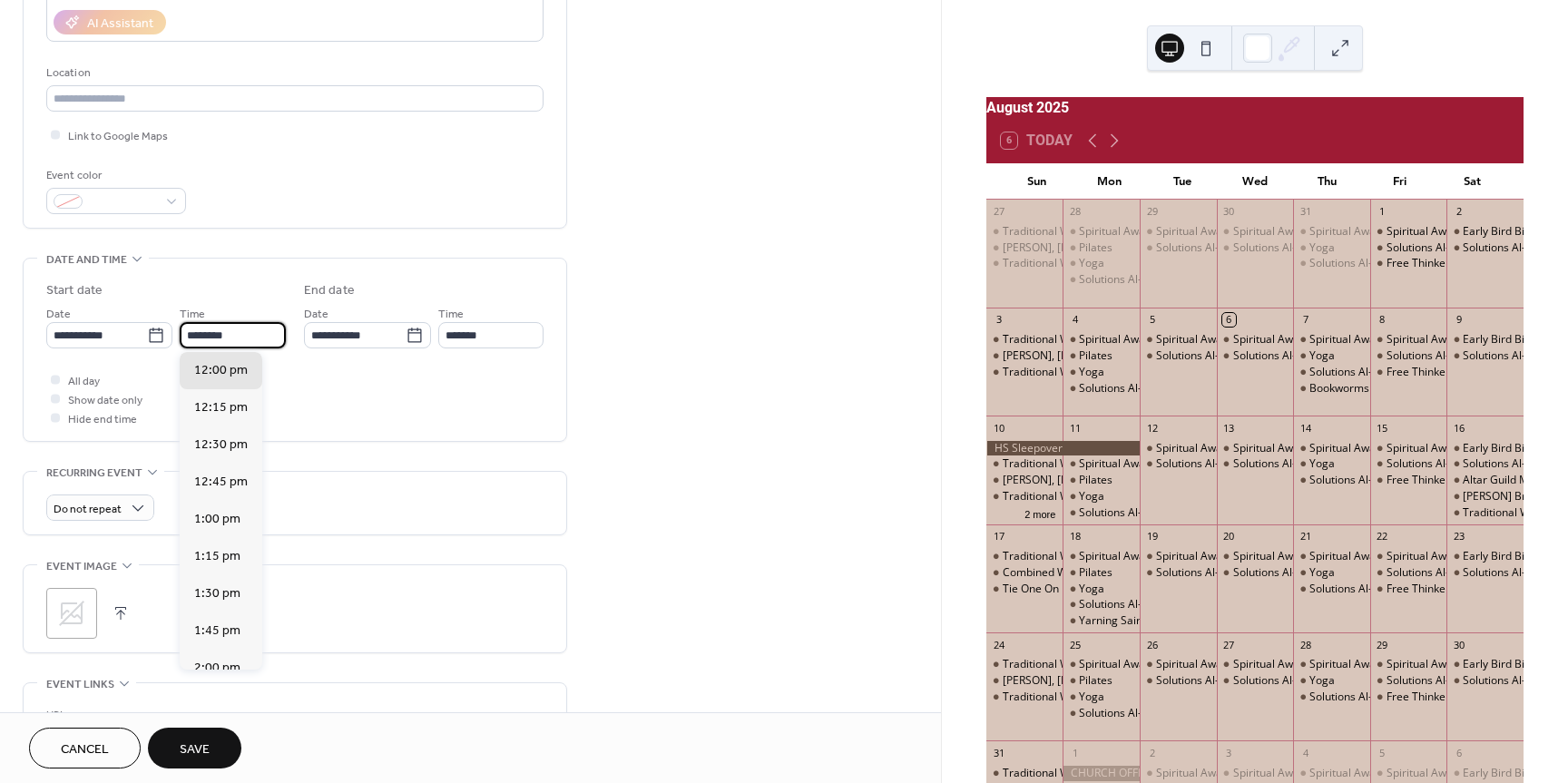 click on "**********" at bounding box center (295, 349) 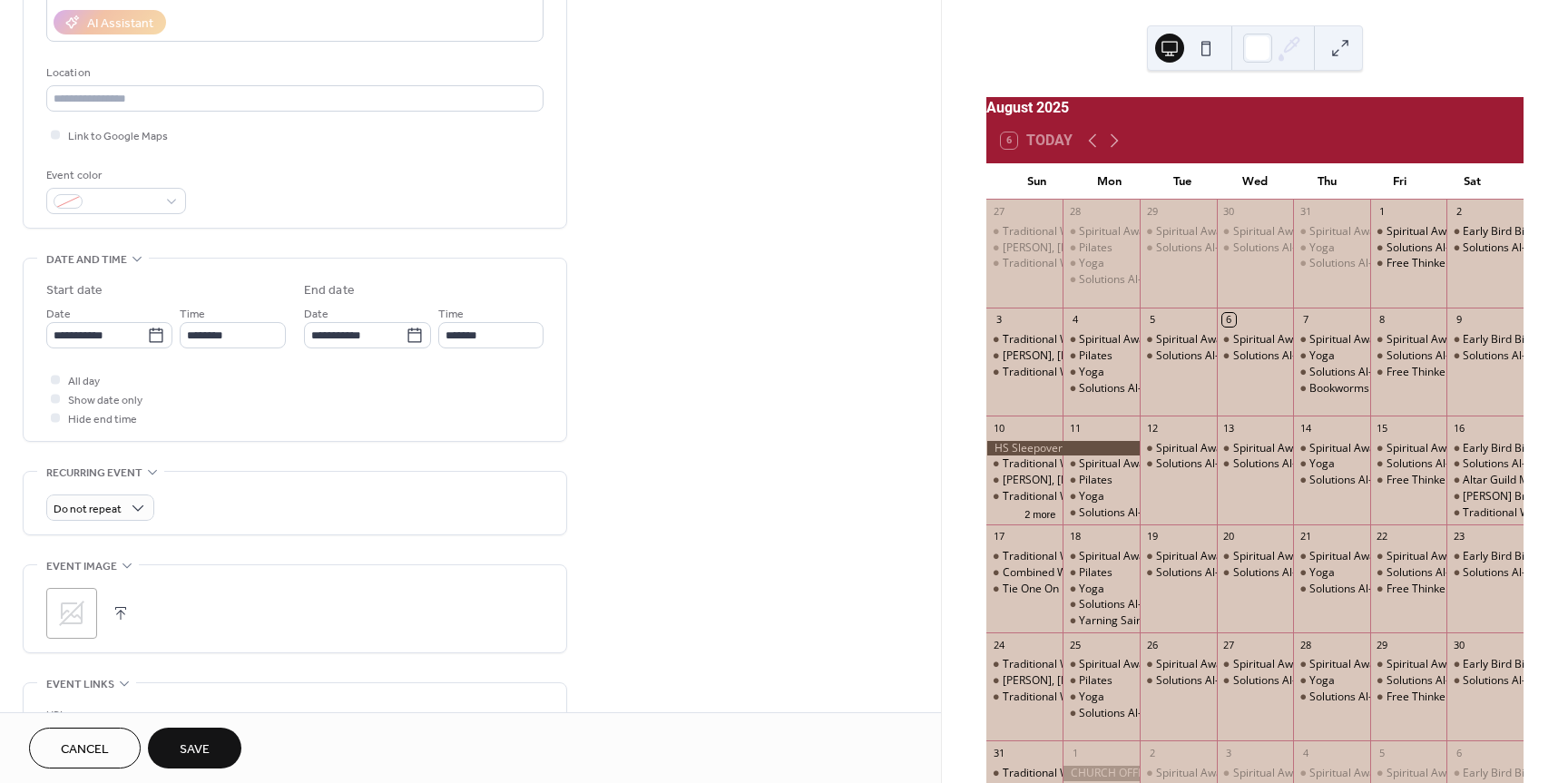 scroll, scrollTop: 0, scrollLeft: 0, axis: both 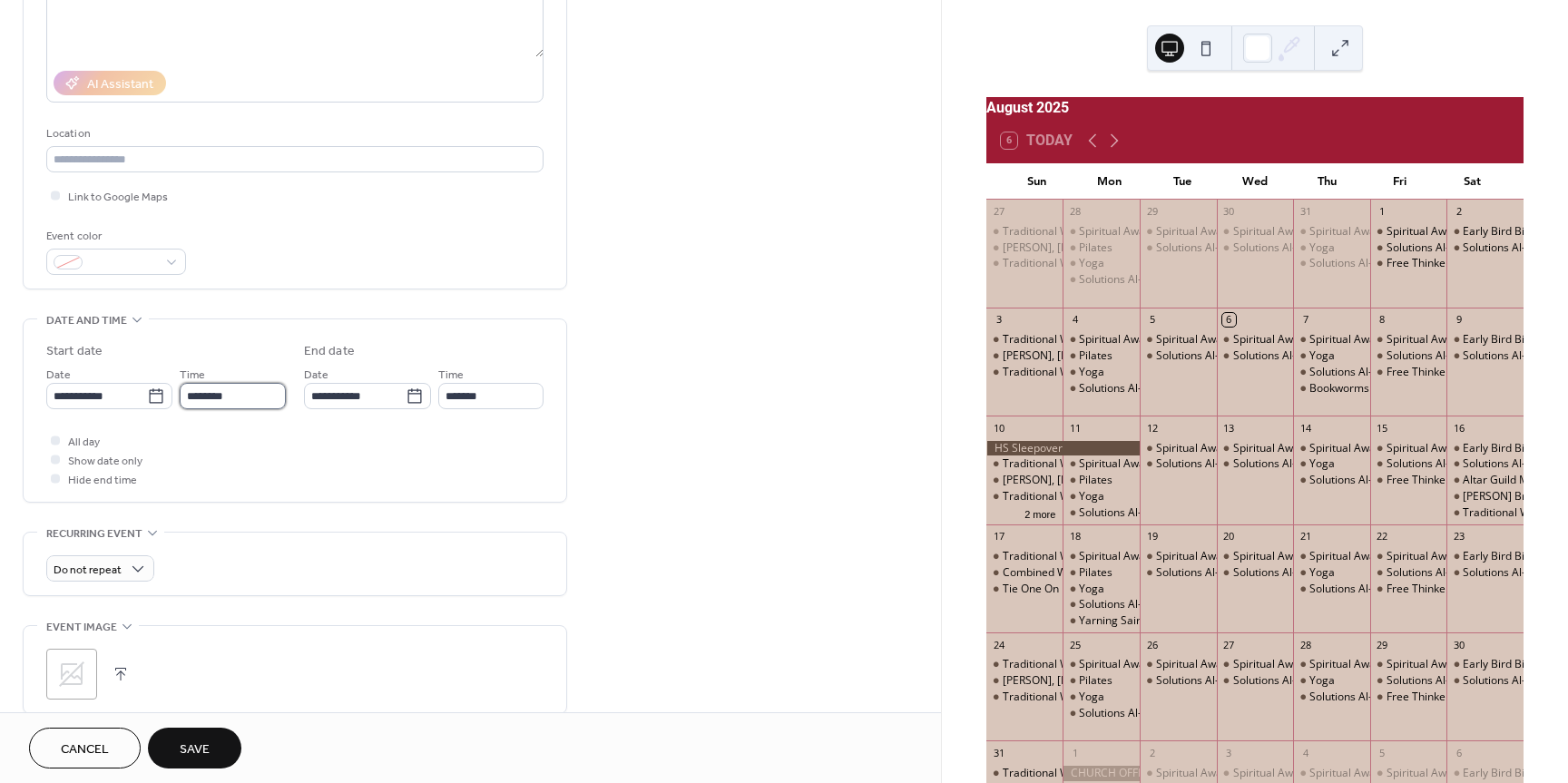 click on "********" at bounding box center (232, 396) 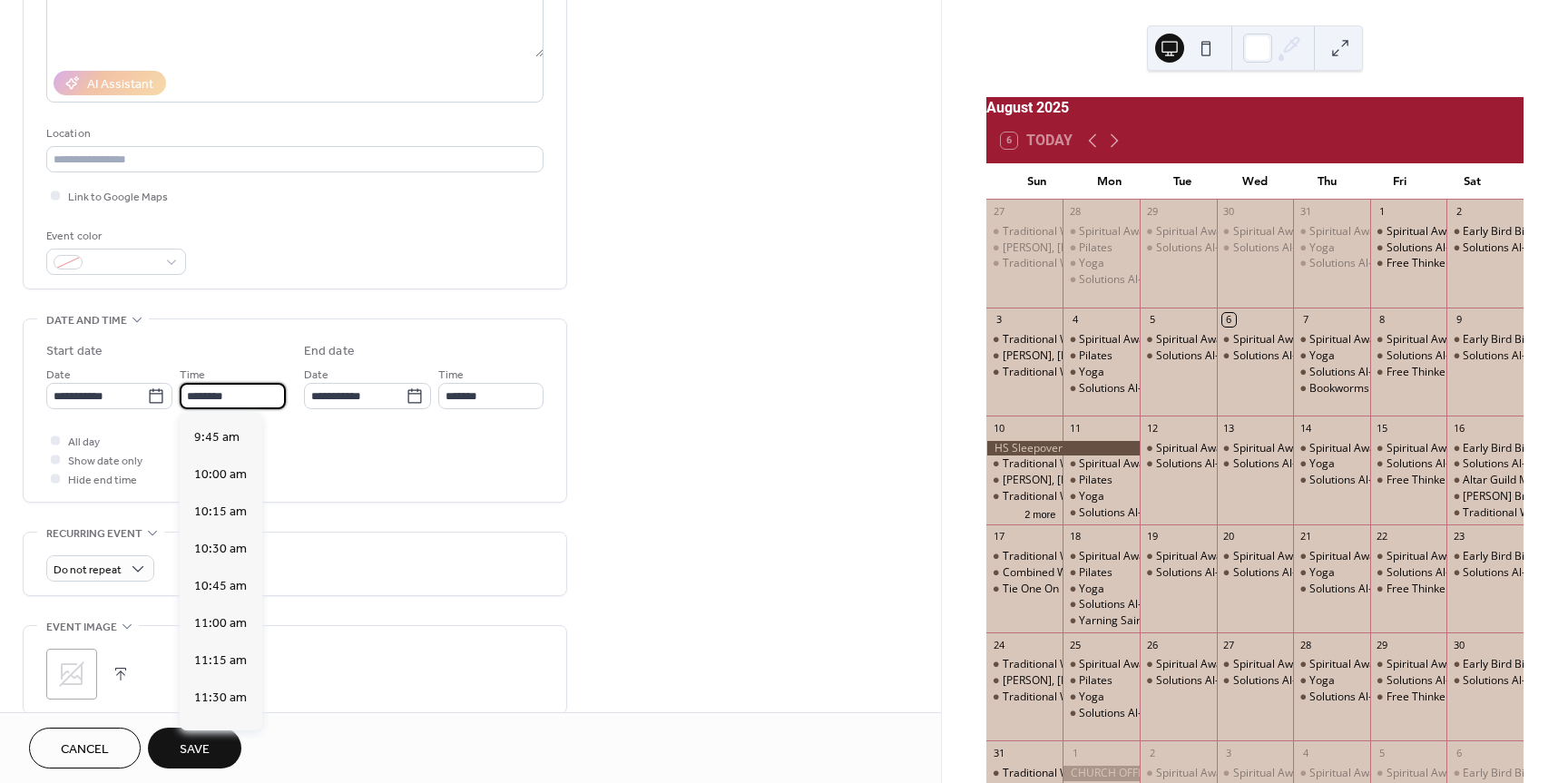 scroll, scrollTop: 1241, scrollLeft: 0, axis: vertical 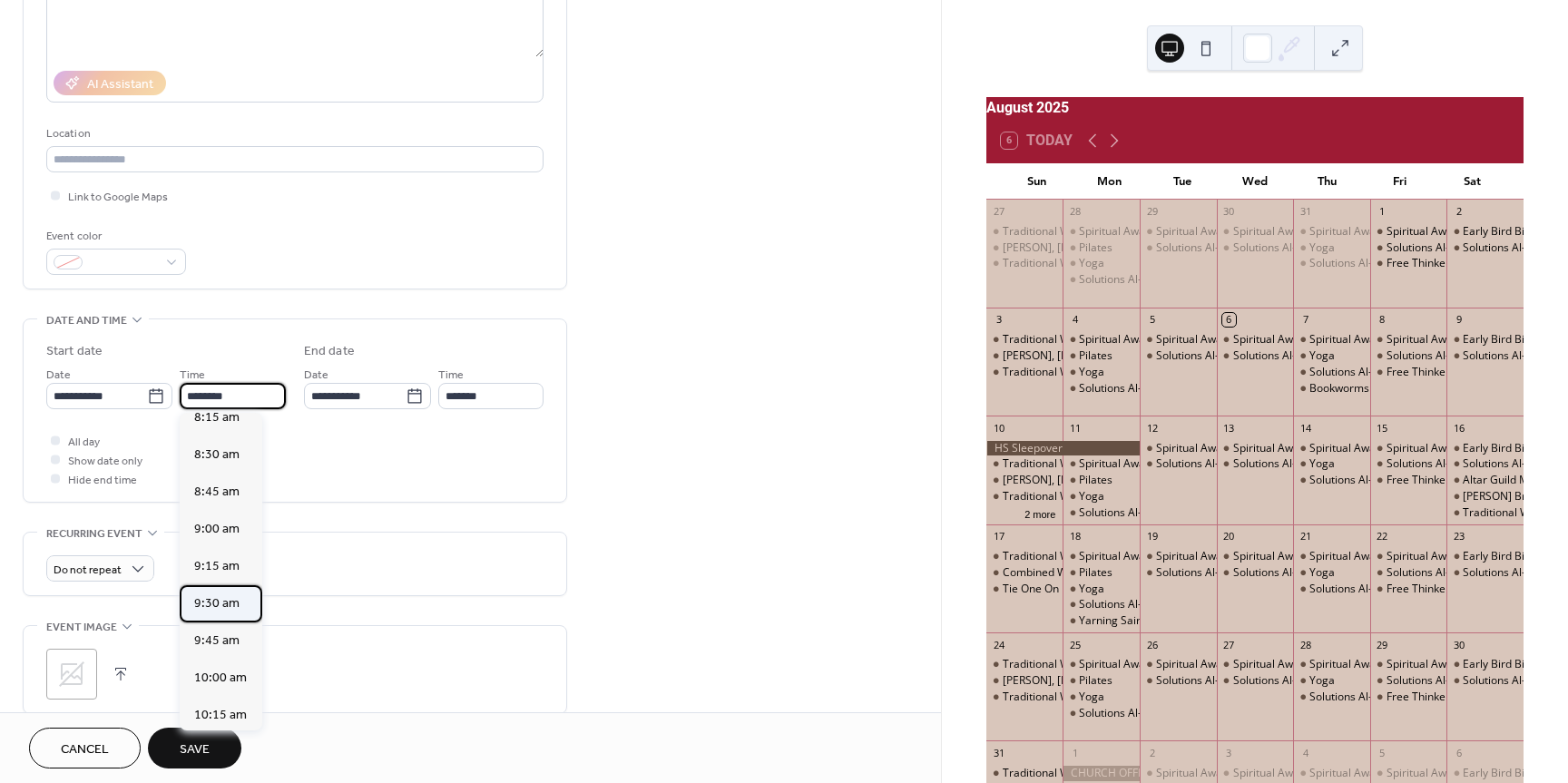 click on "9:30 am" at bounding box center [217, 603] 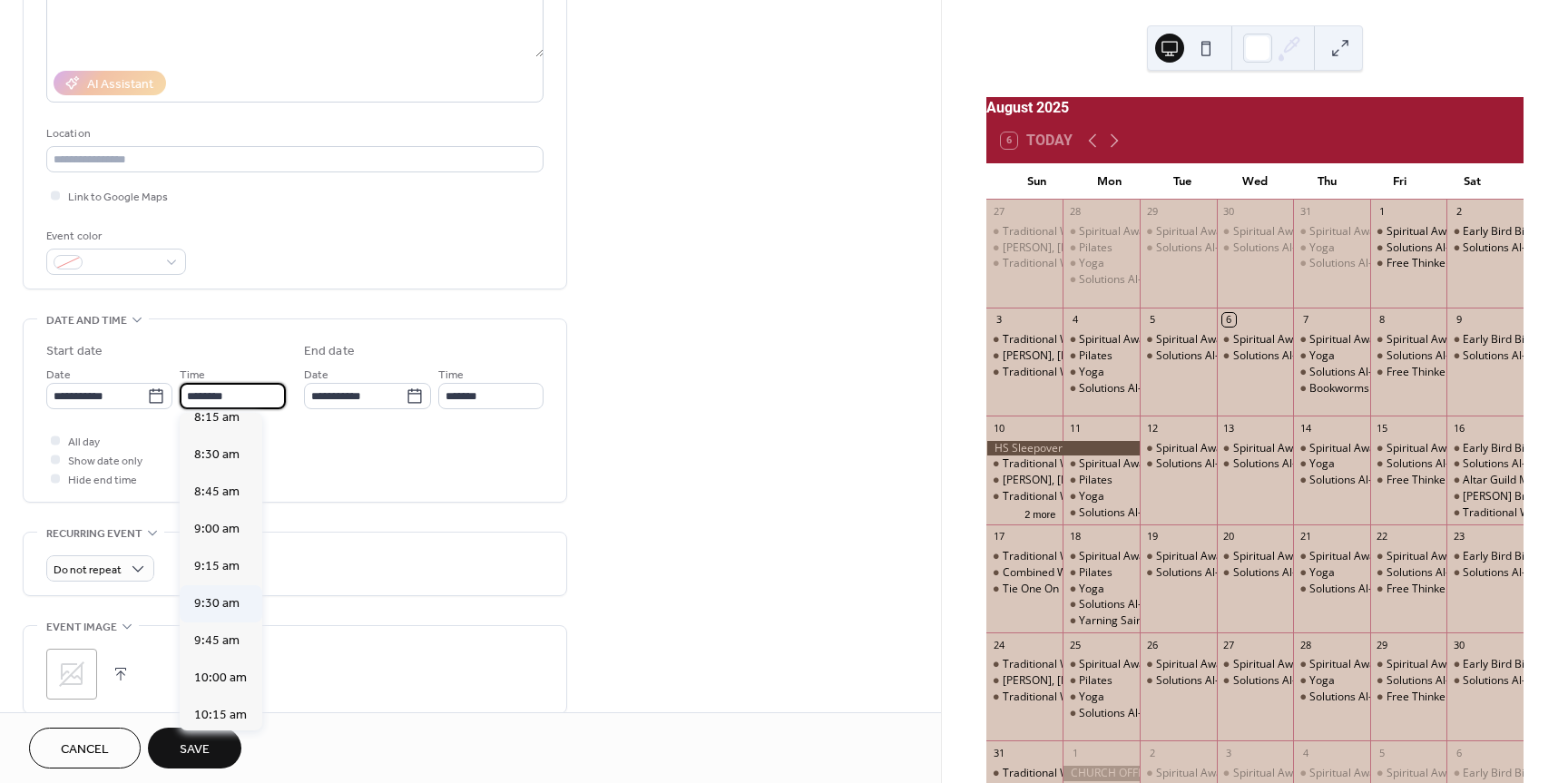 type on "*******" 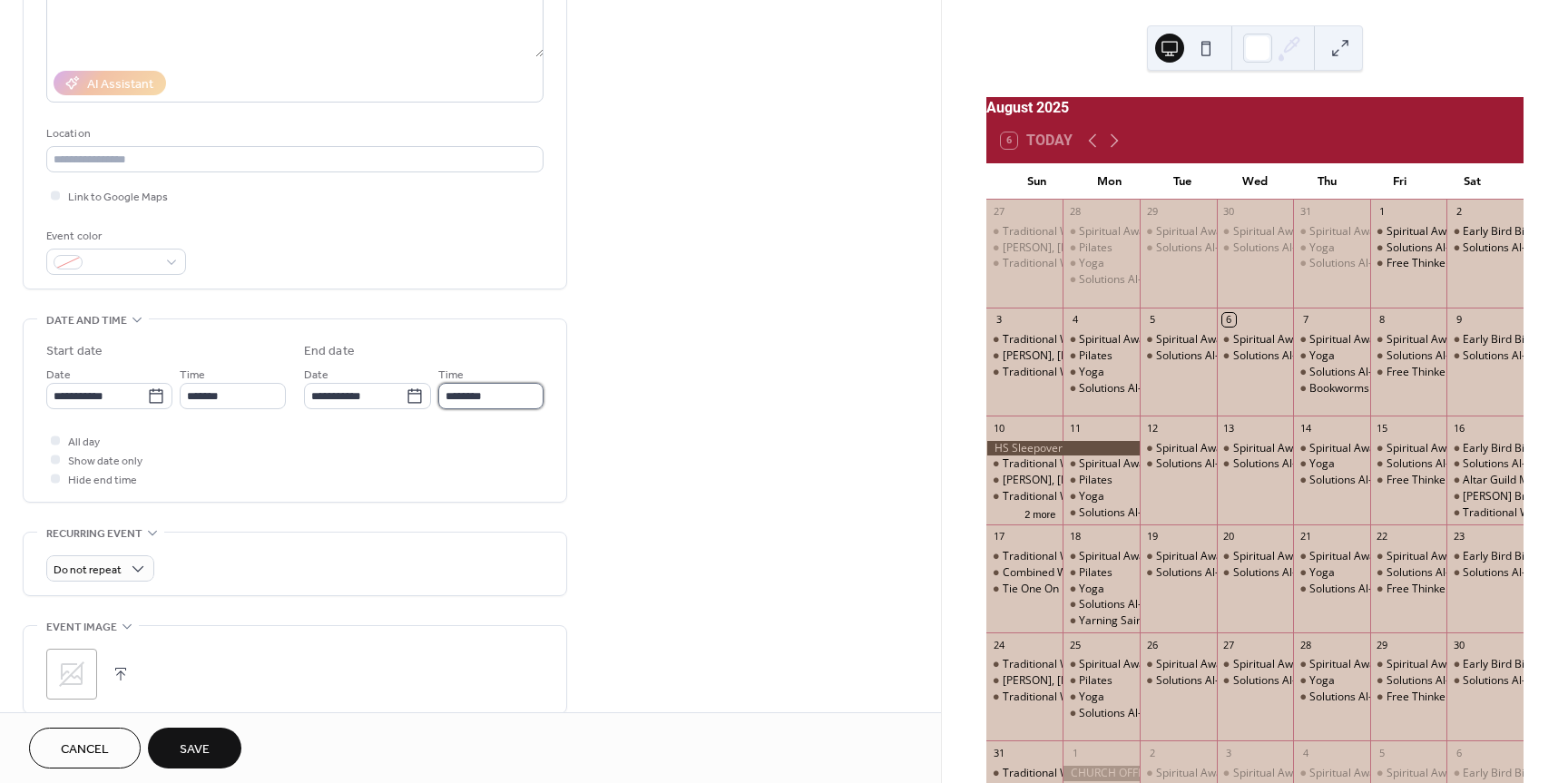 click on "********" at bounding box center [491, 396] 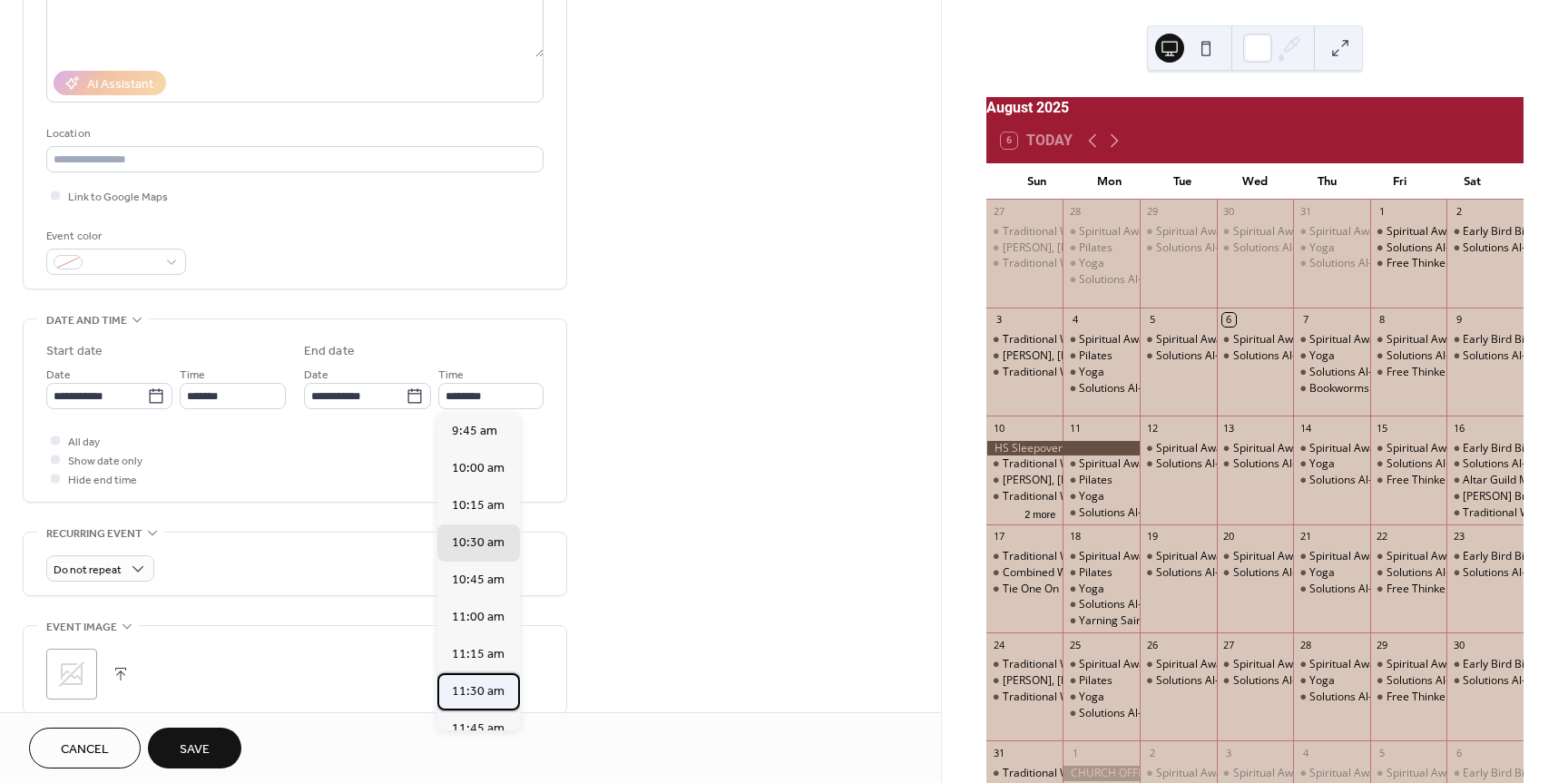 click on "11:30 am" at bounding box center [478, 691] 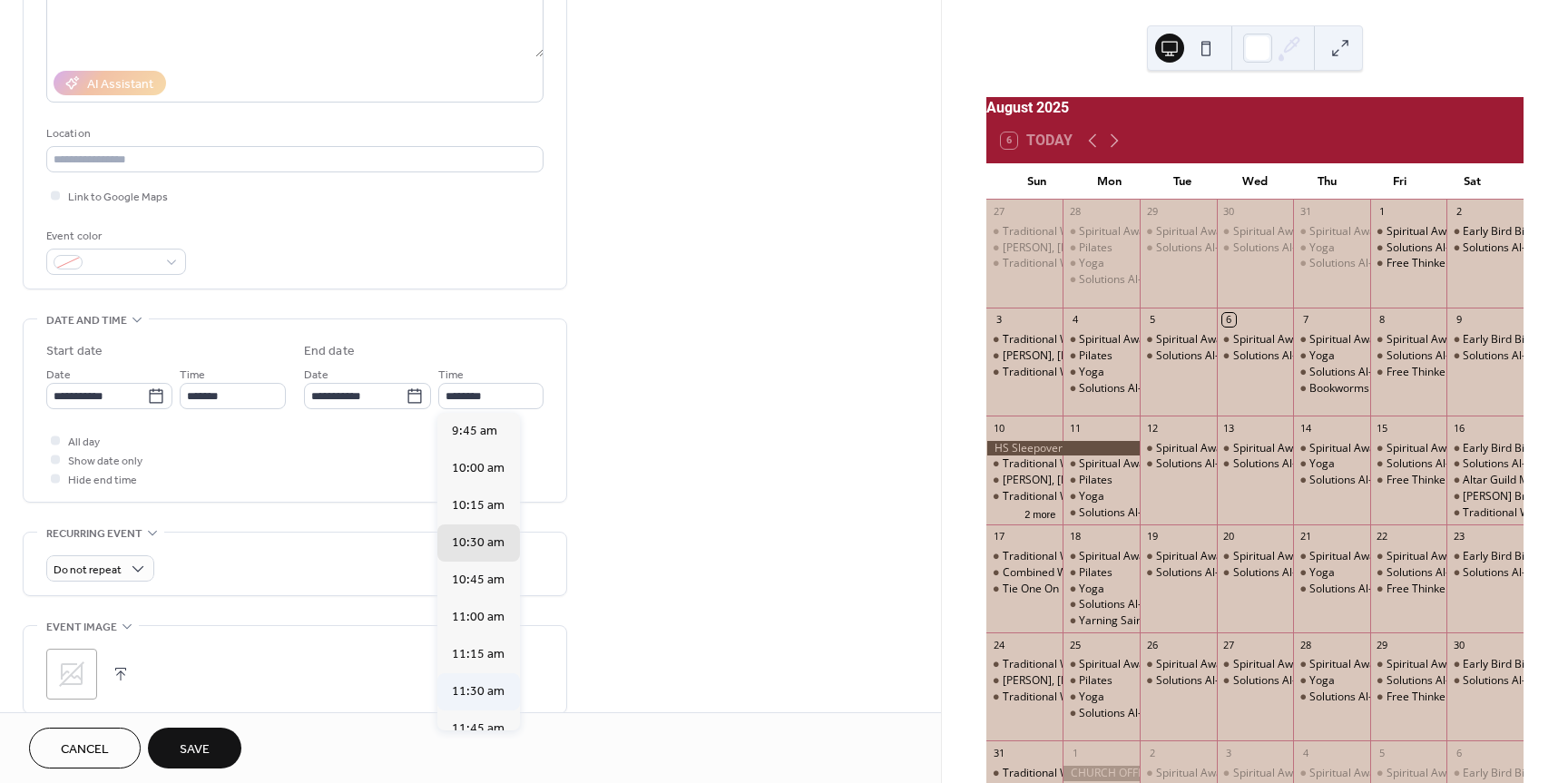 type on "********" 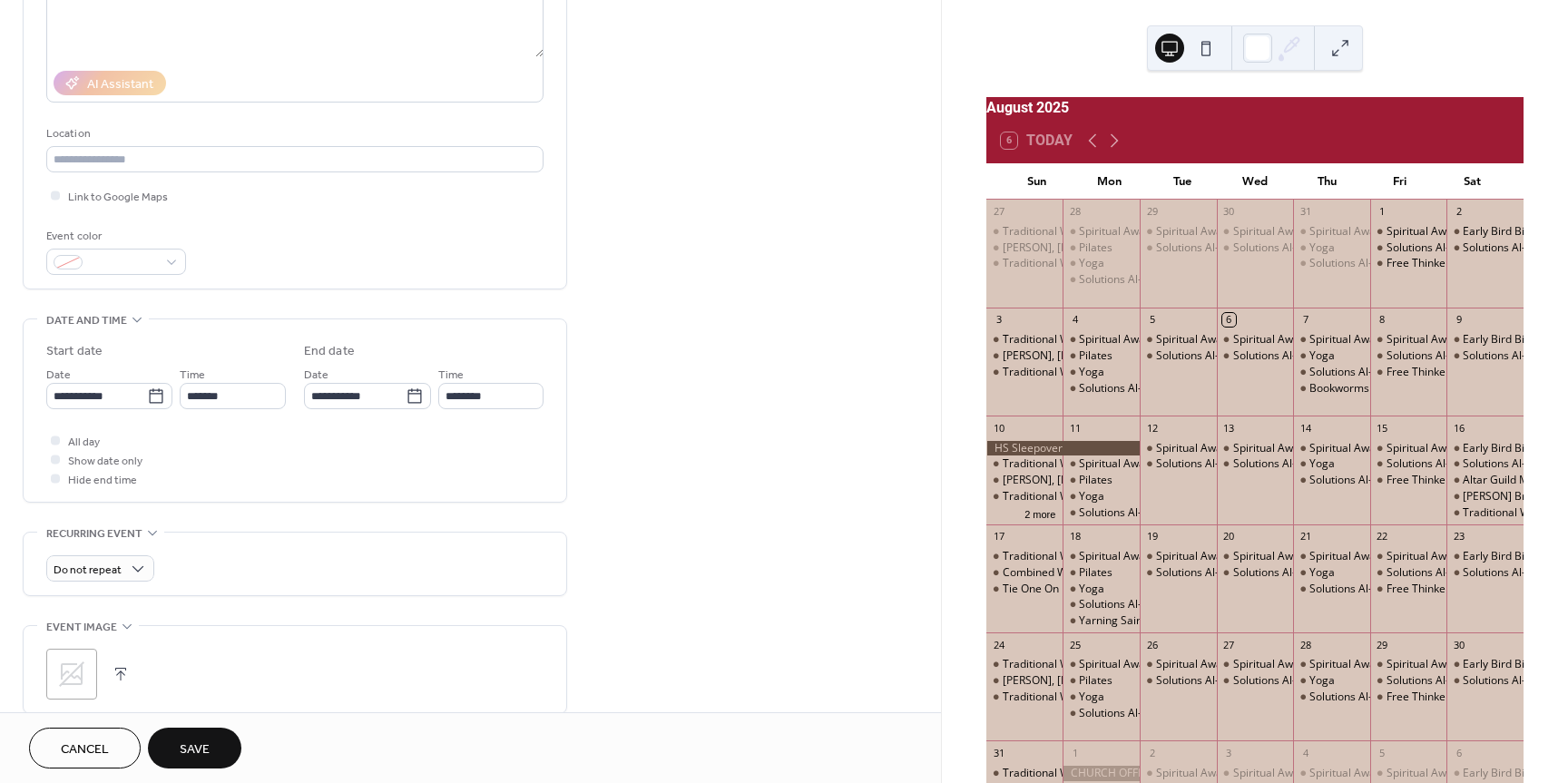click on "Save" at bounding box center [194, 749] 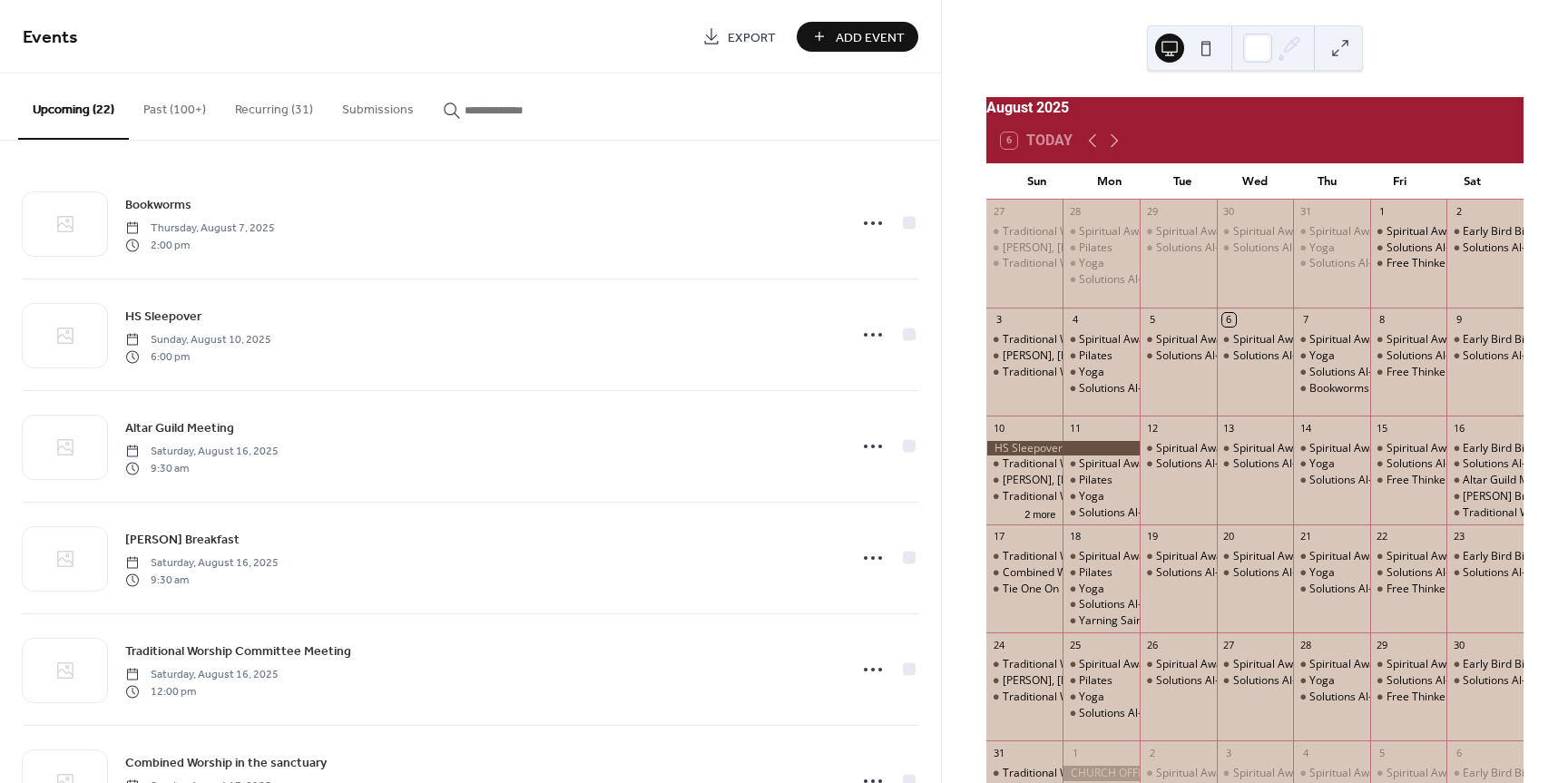 click on "Add Event" at bounding box center (870, 37) 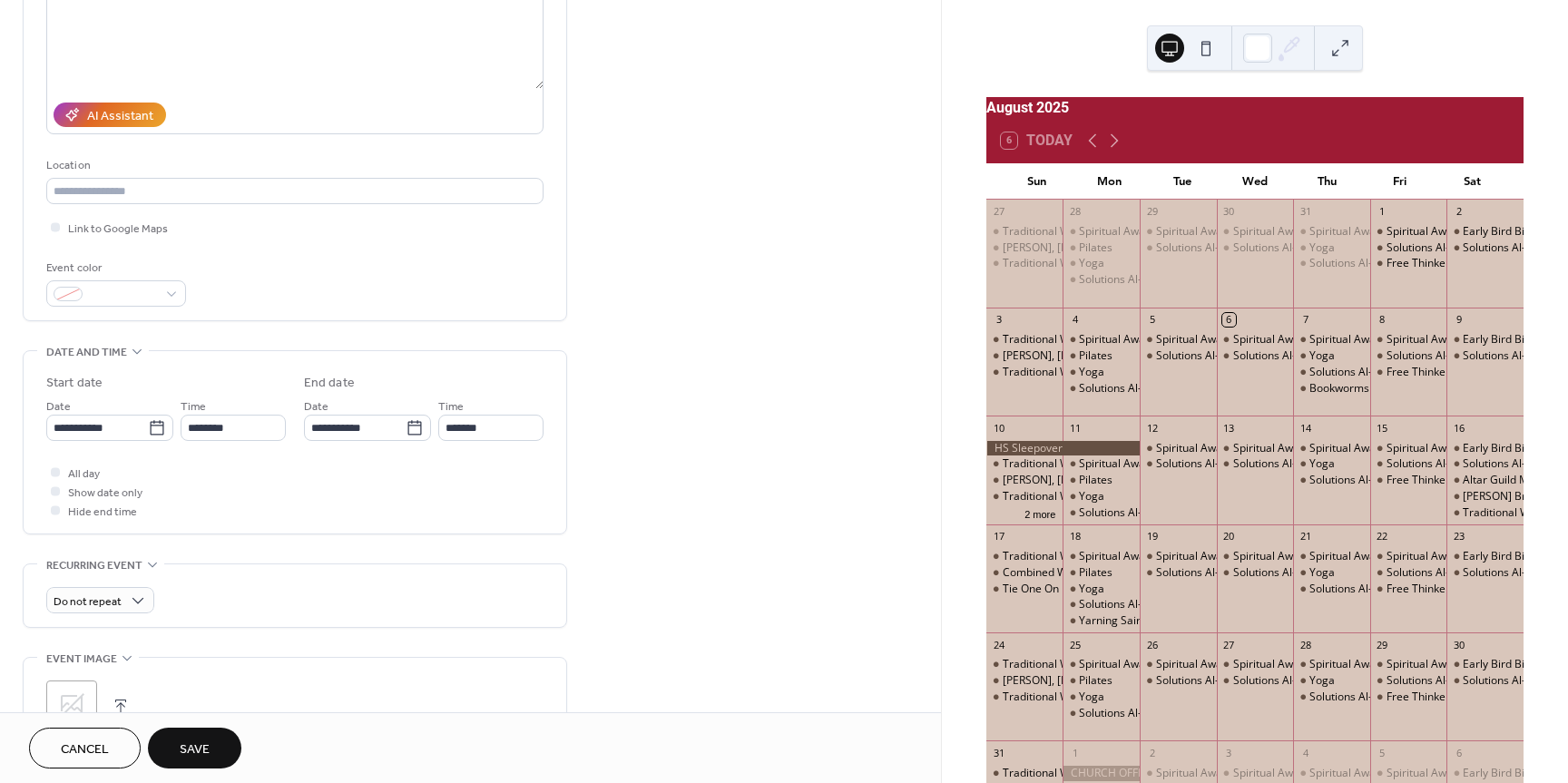 scroll, scrollTop: 272, scrollLeft: 0, axis: vertical 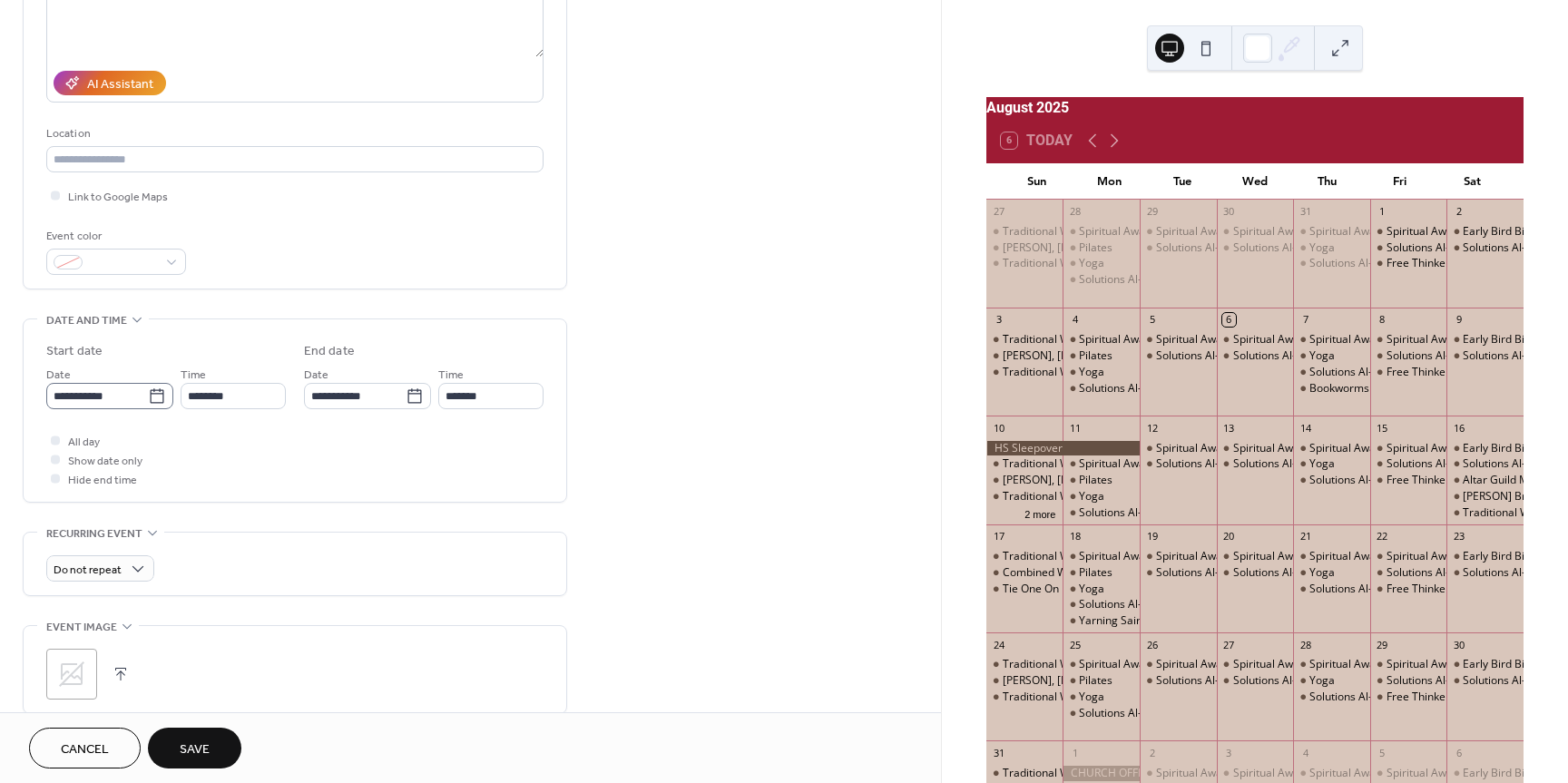 type on "**********" 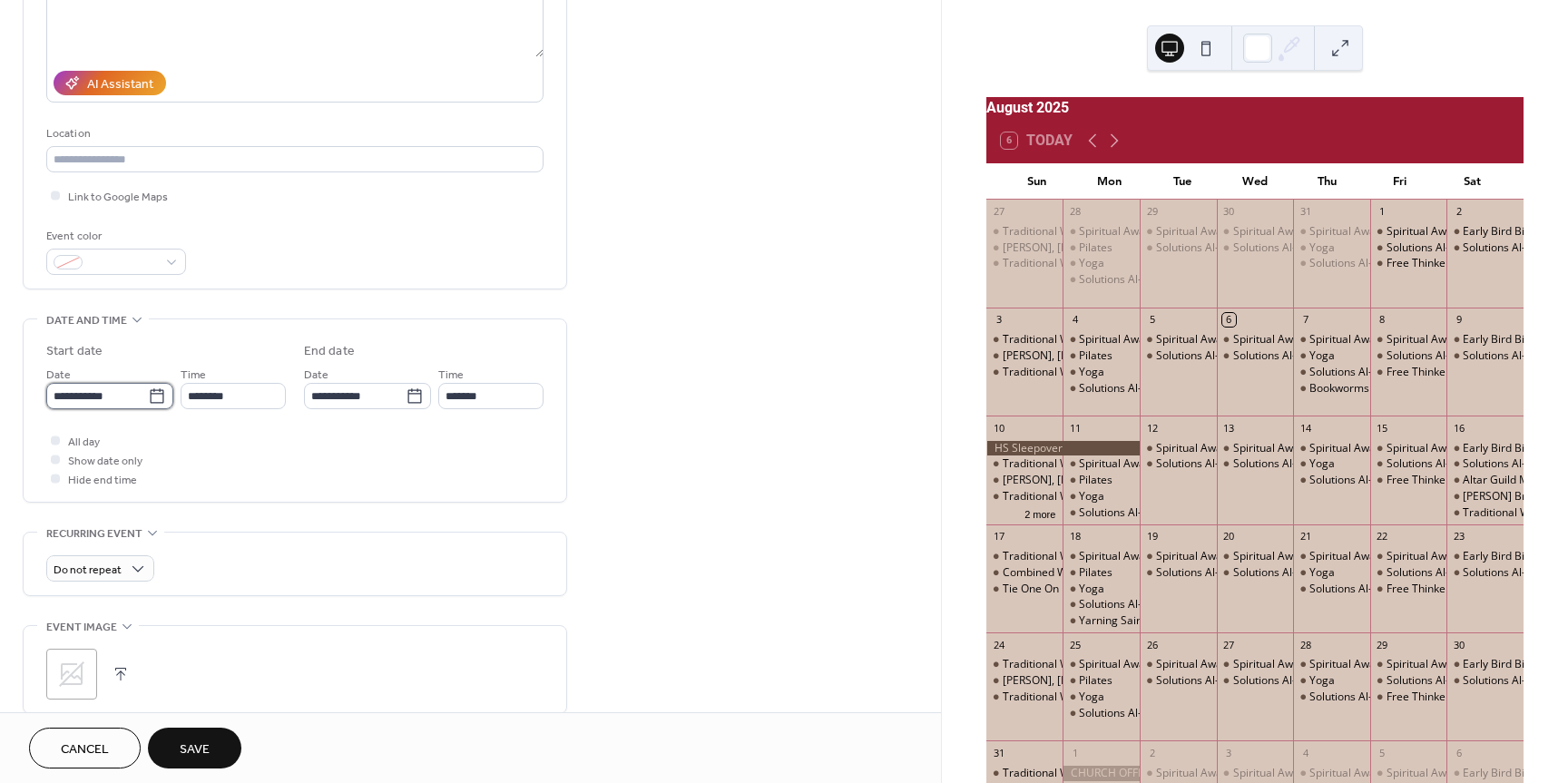 click on "**********" at bounding box center (97, 396) 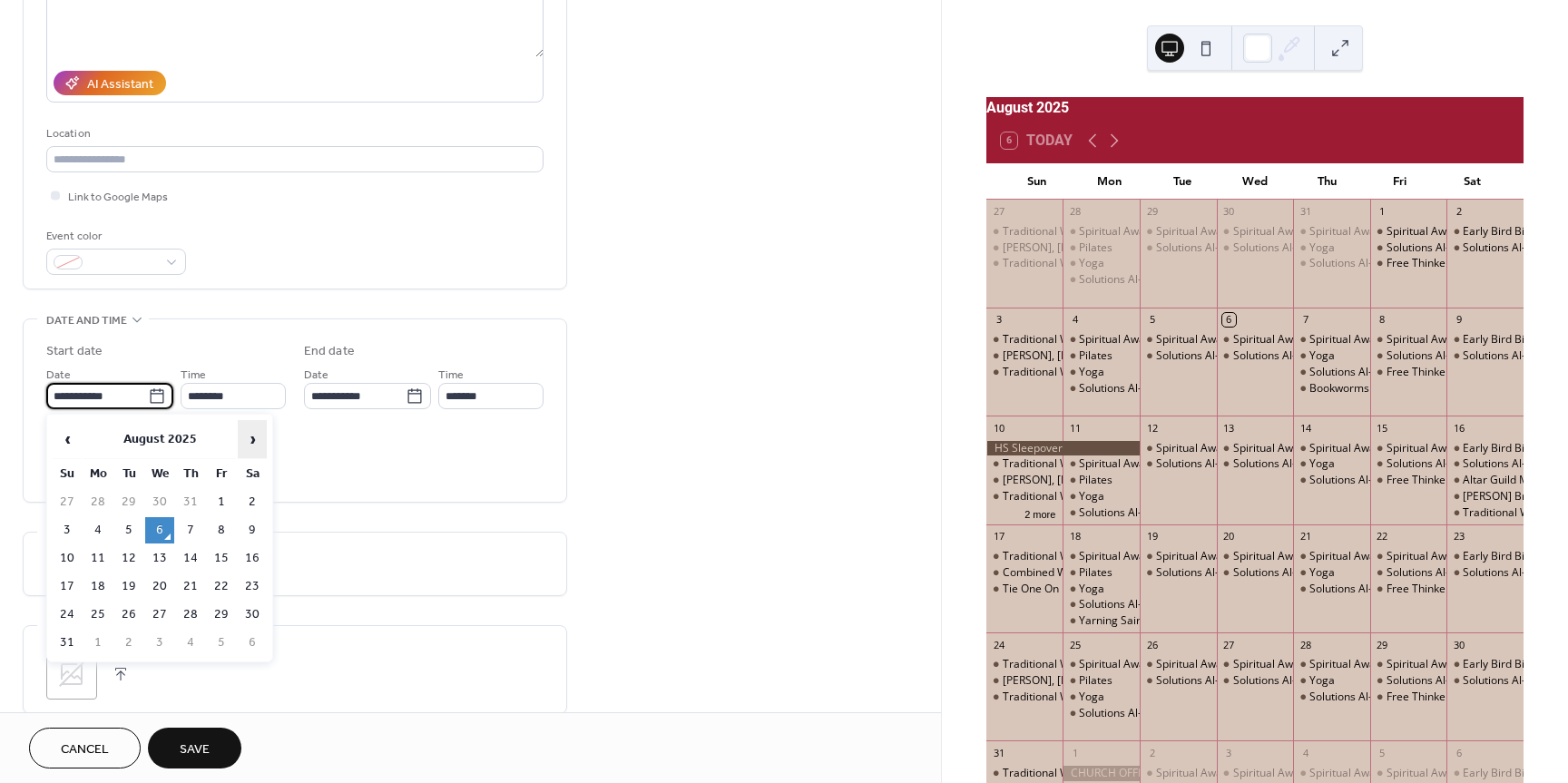 click on "›" at bounding box center (252, 439) 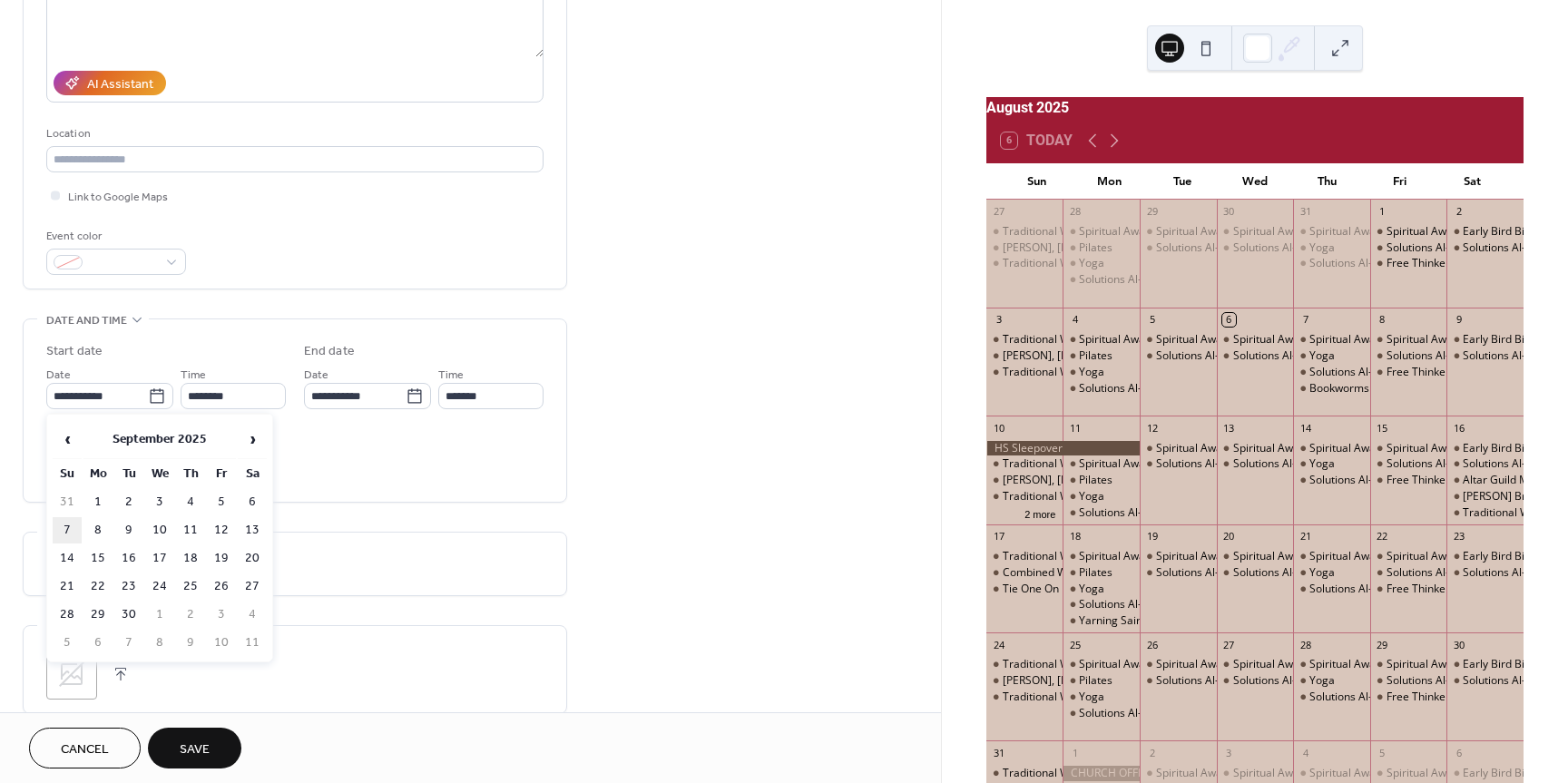 click on "7" at bounding box center [67, 530] 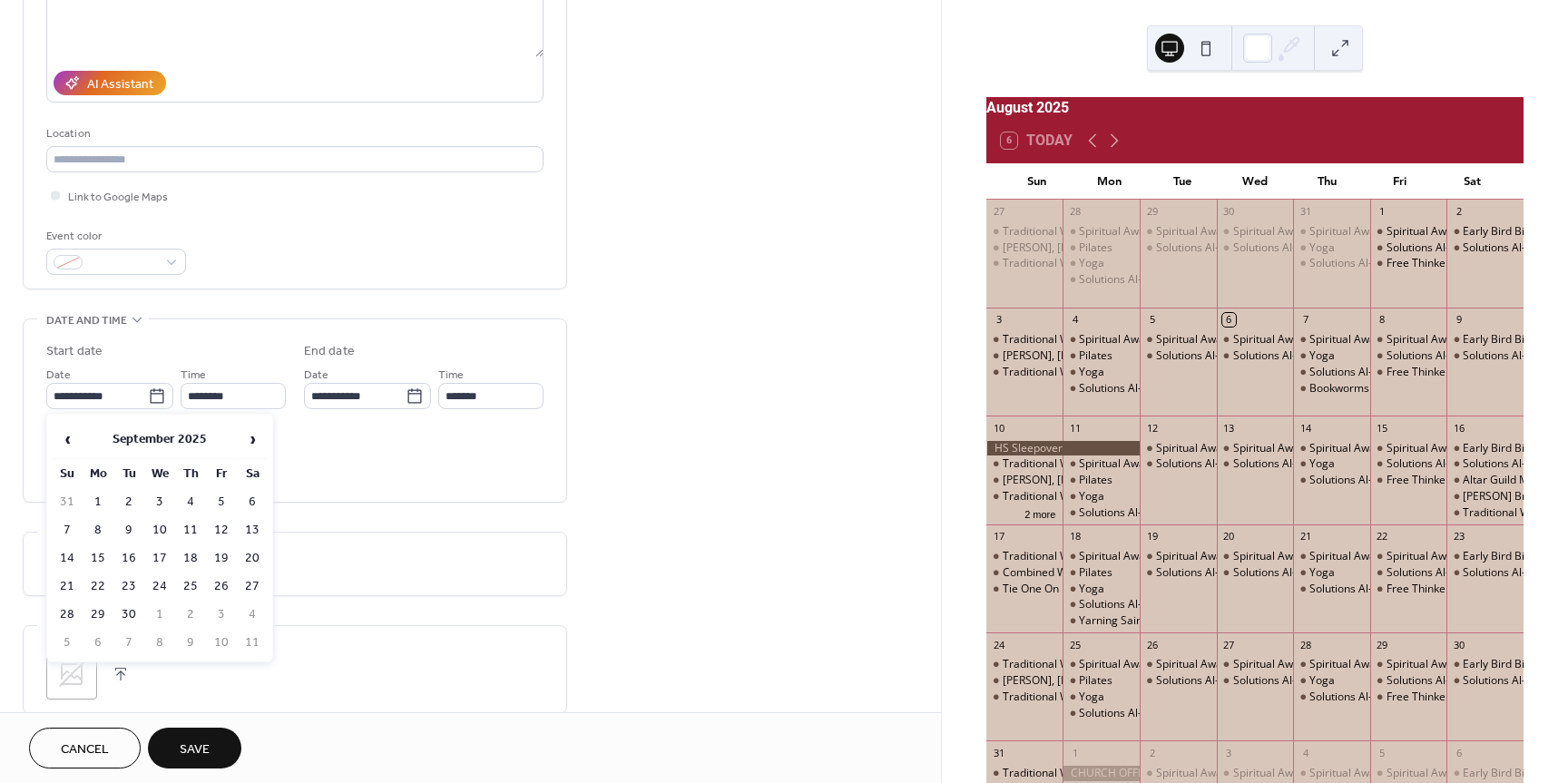 type on "**********" 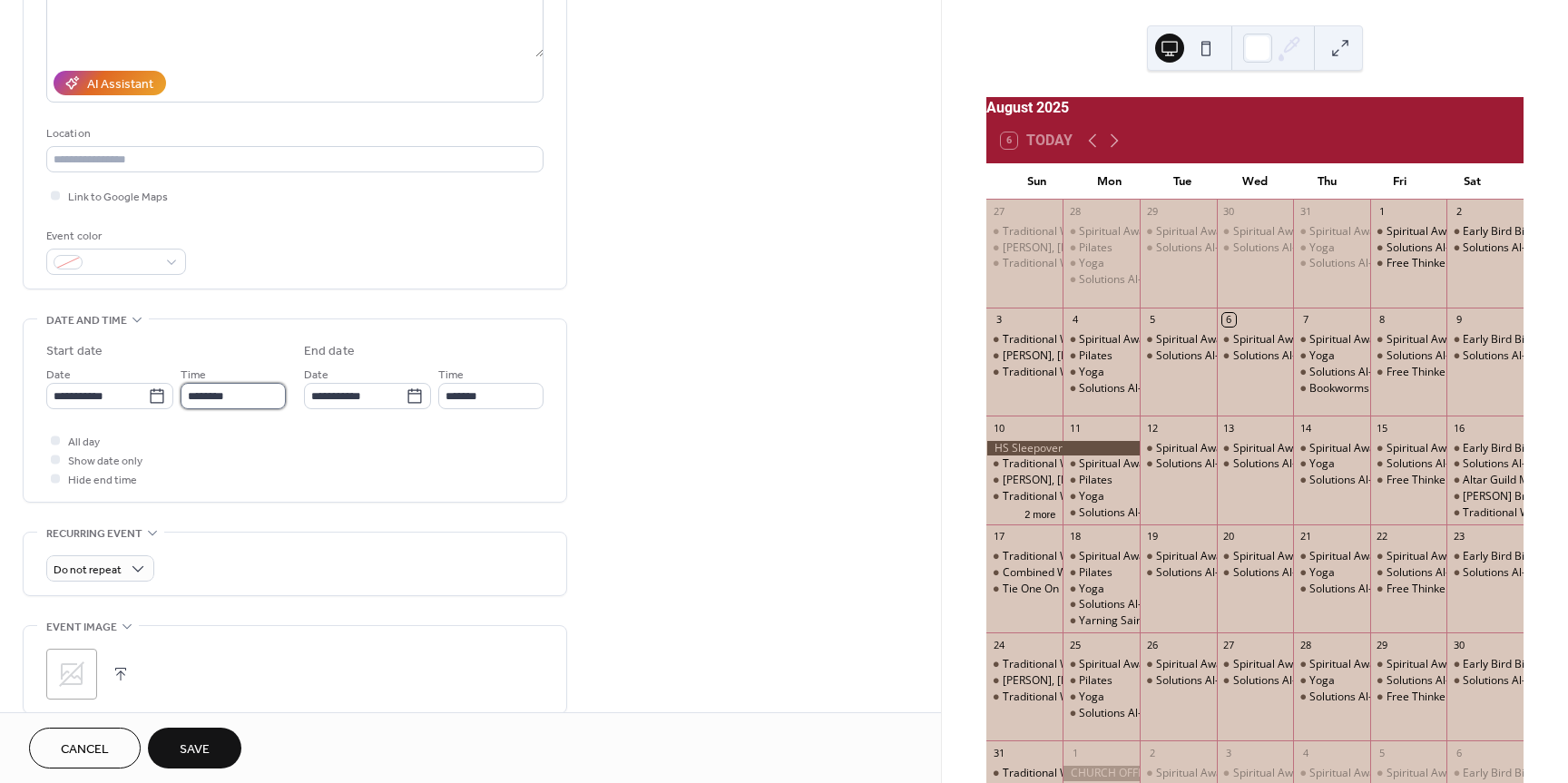click on "********" at bounding box center (233, 396) 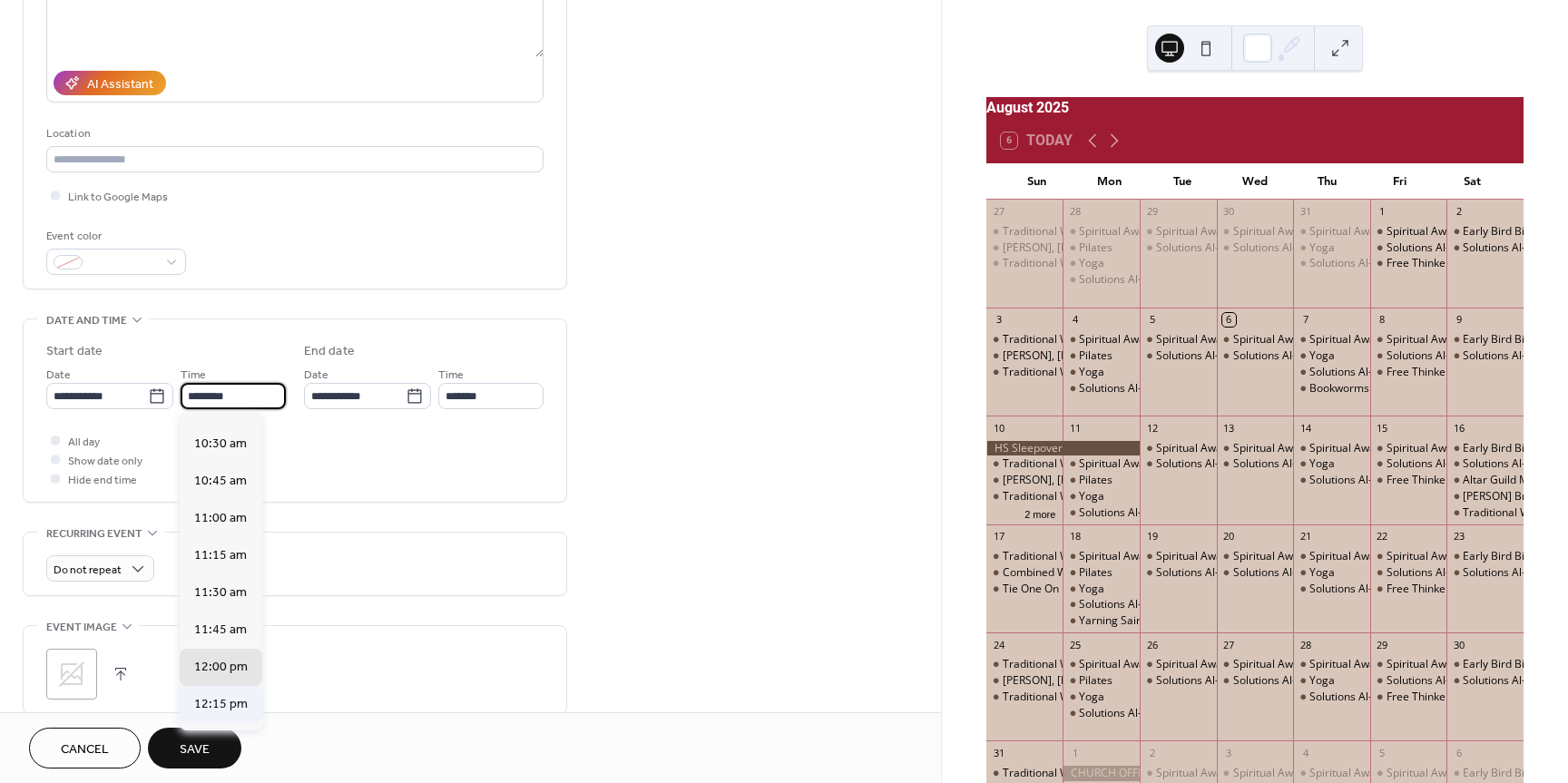 scroll, scrollTop: 1604, scrollLeft: 0, axis: vertical 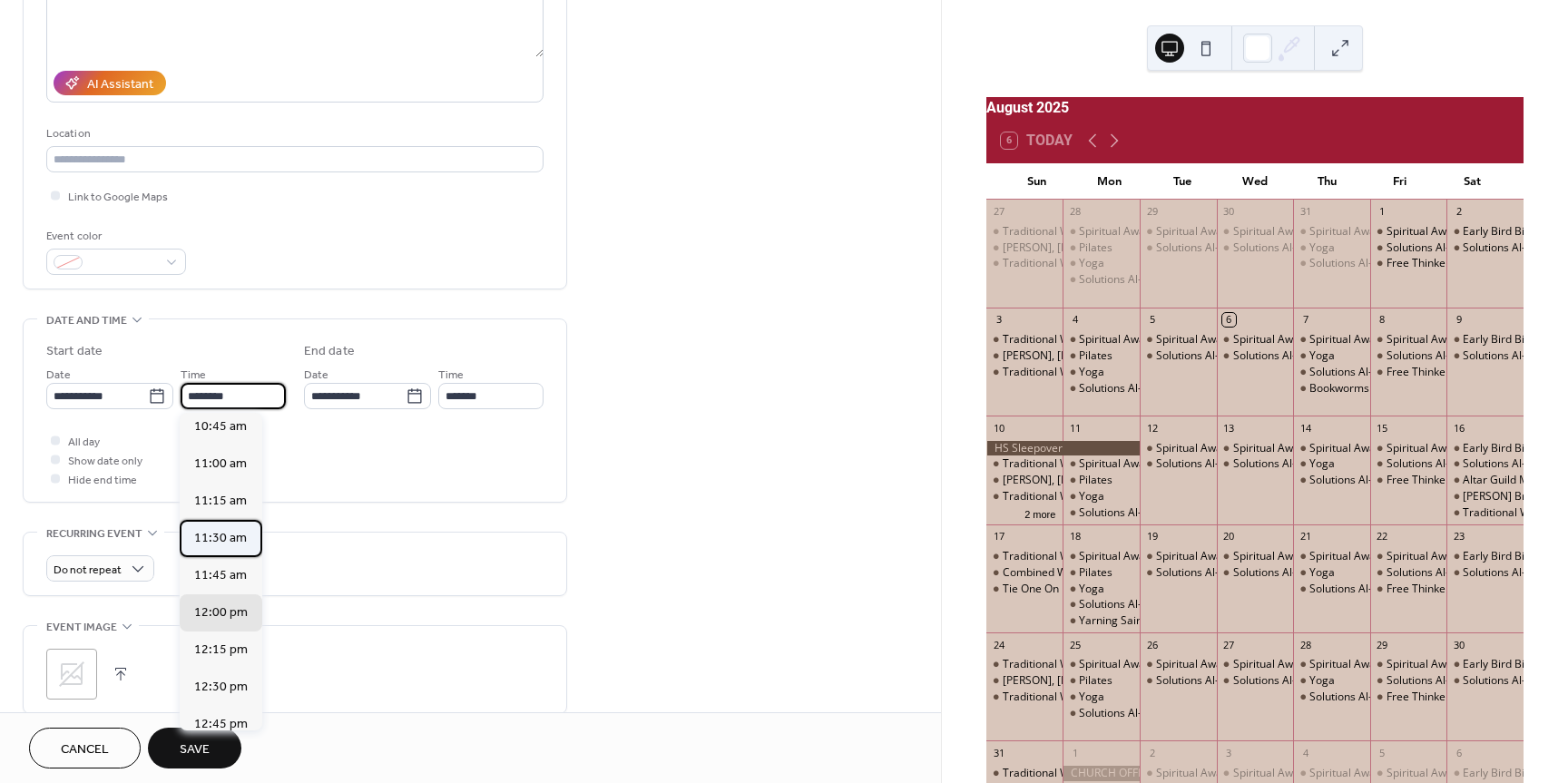 click on "11:30 am" at bounding box center (220, 538) 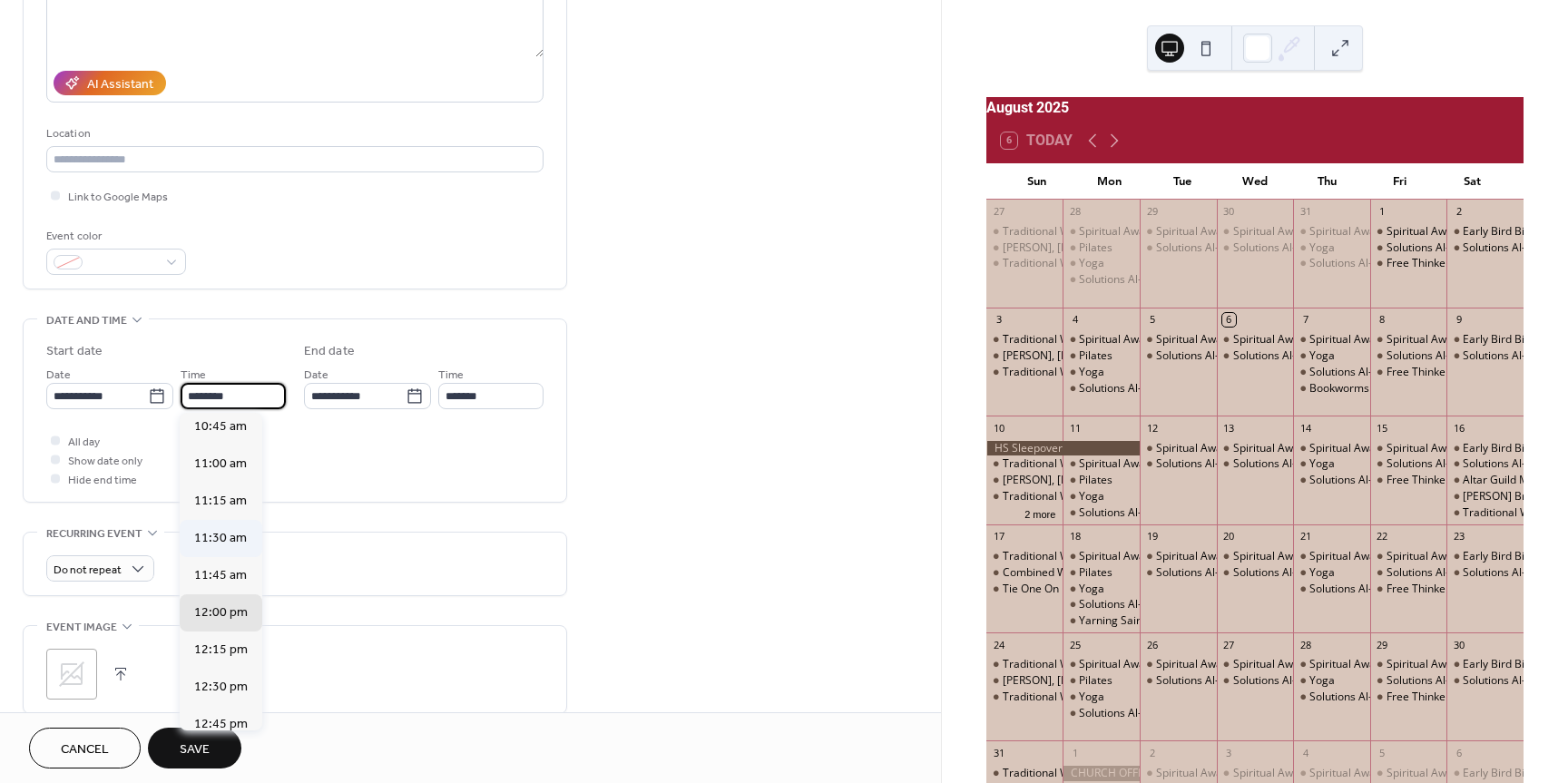 type on "********" 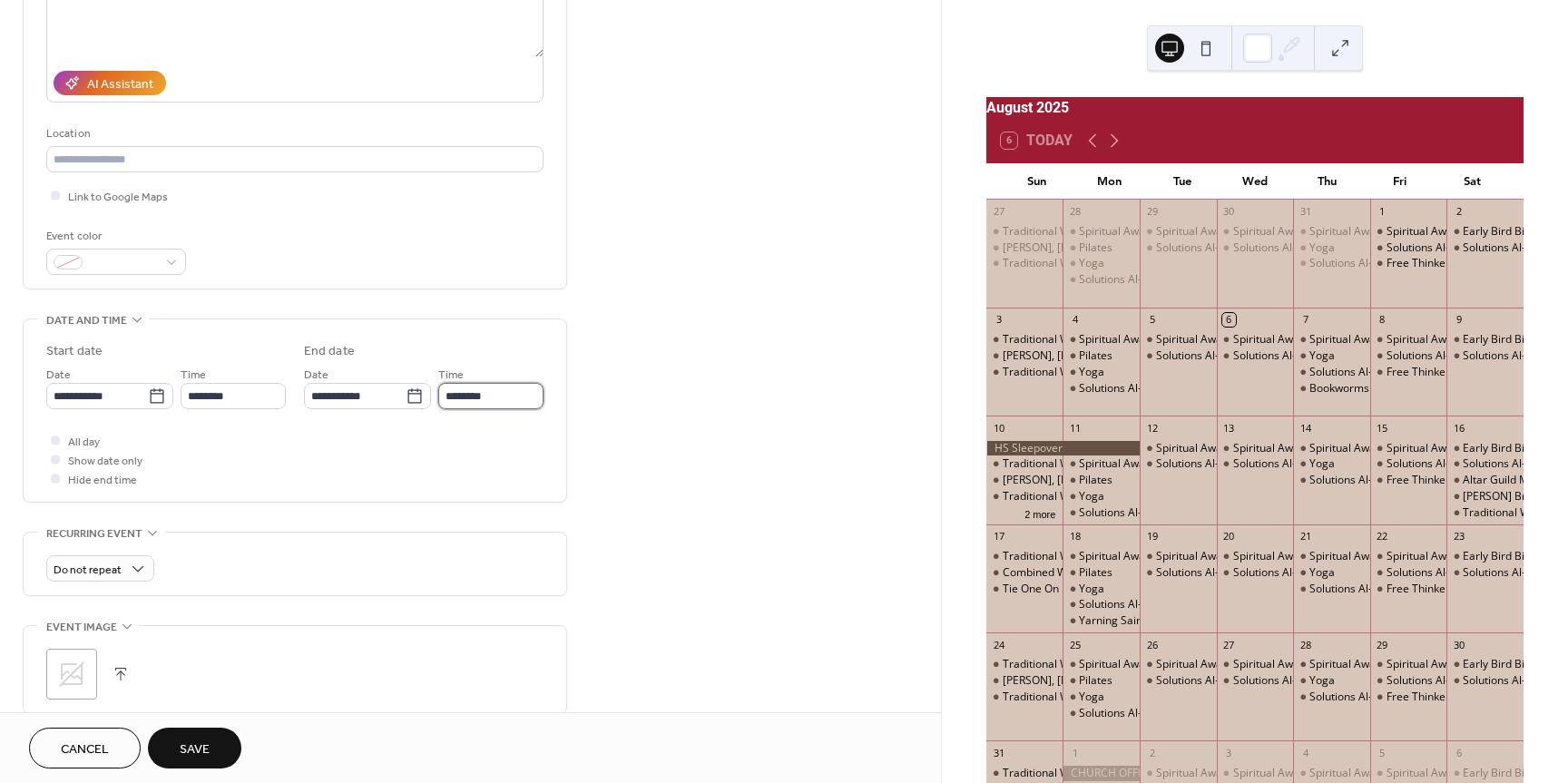 click on "********" at bounding box center (491, 396) 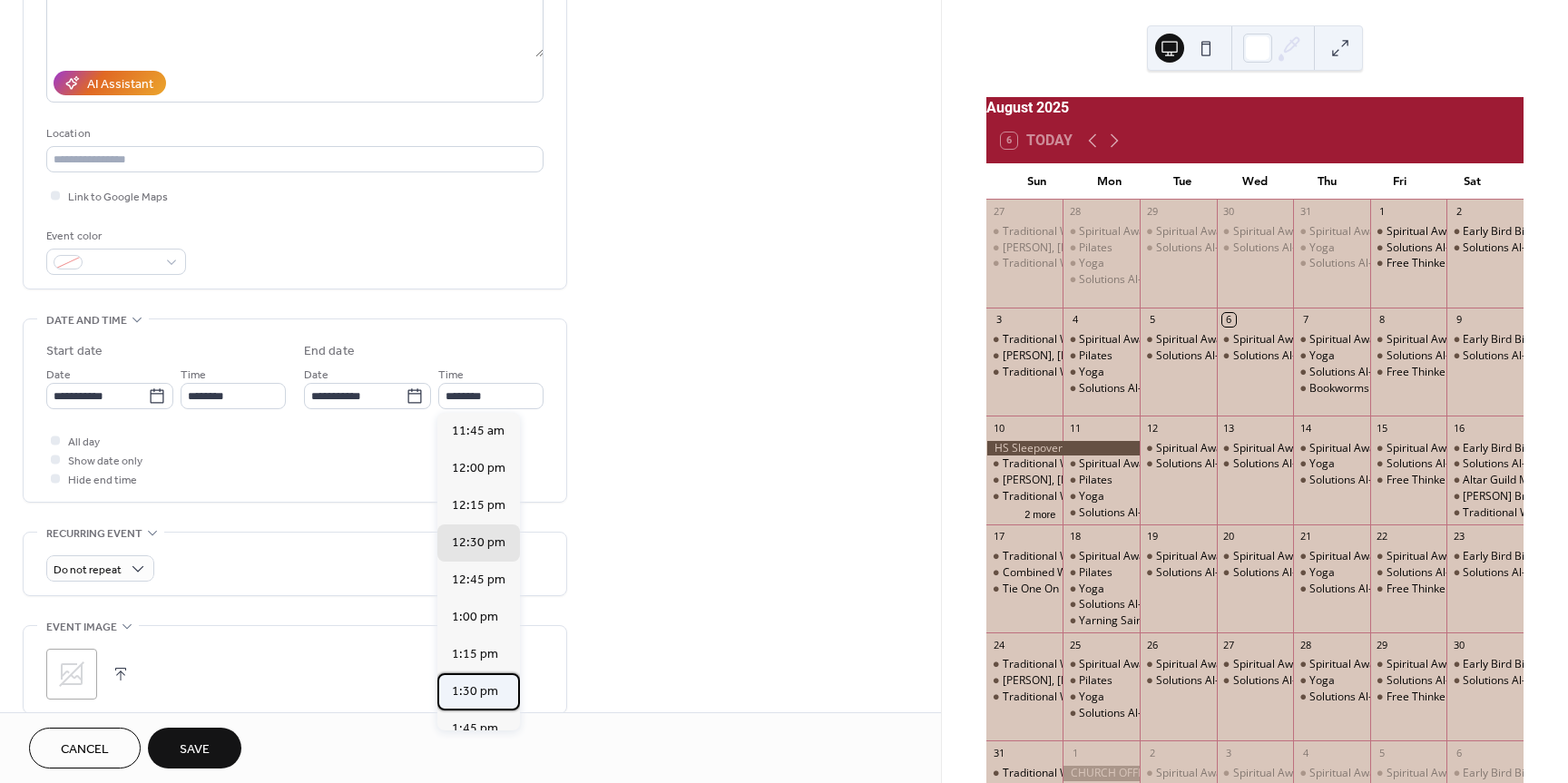click on "1:30 pm" at bounding box center (475, 691) 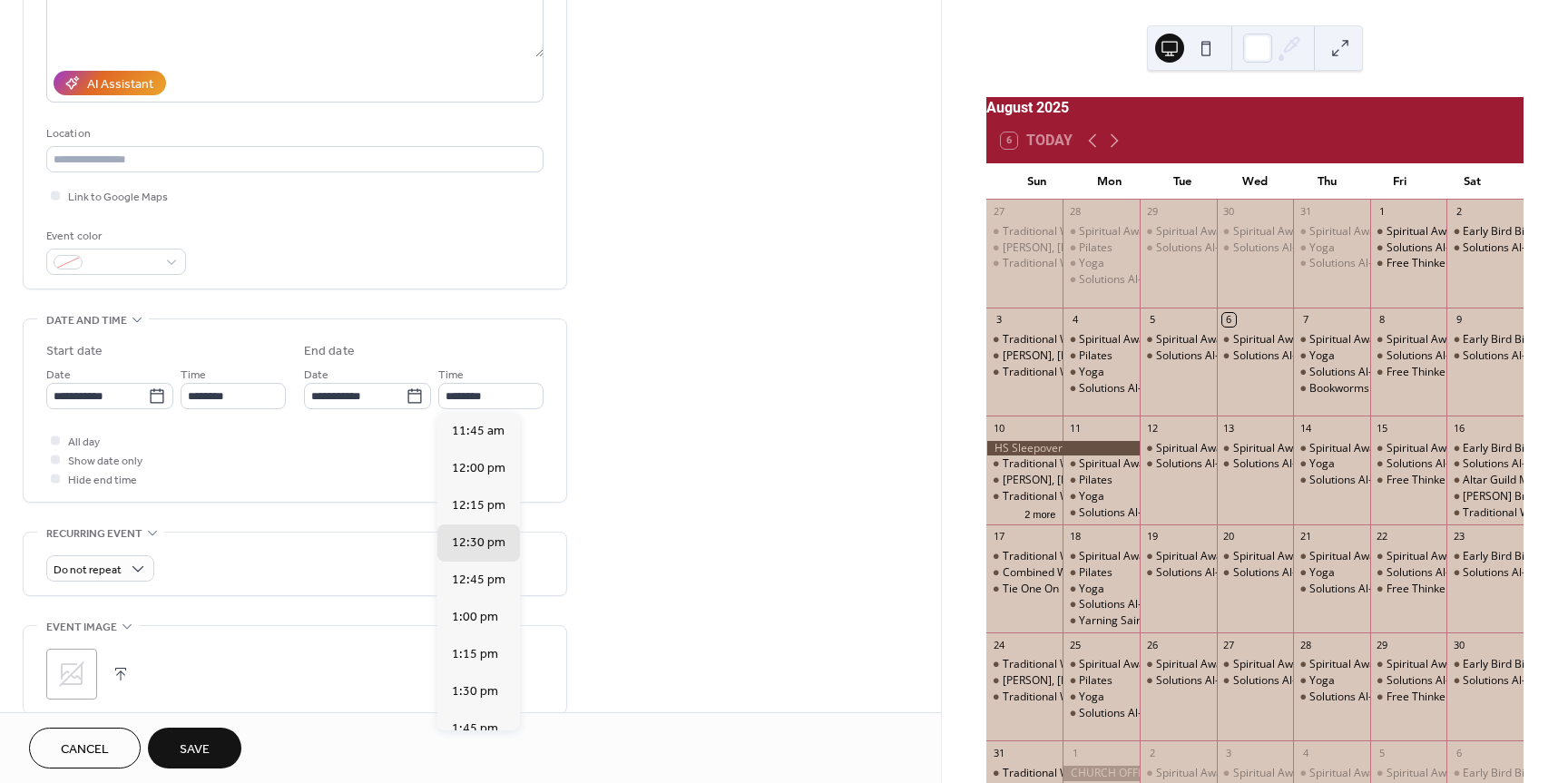 type on "*******" 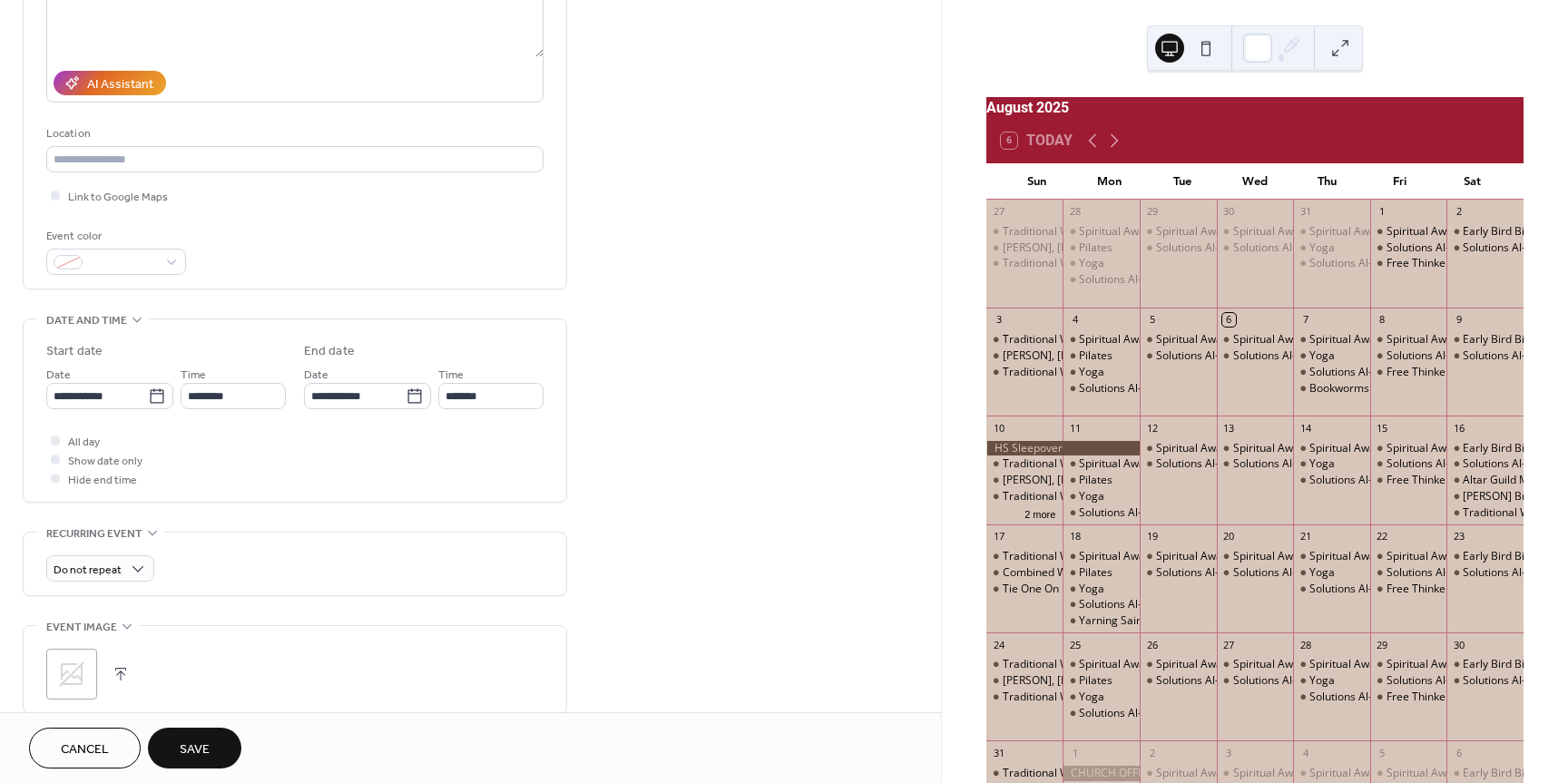 click on "Save" at bounding box center [194, 749] 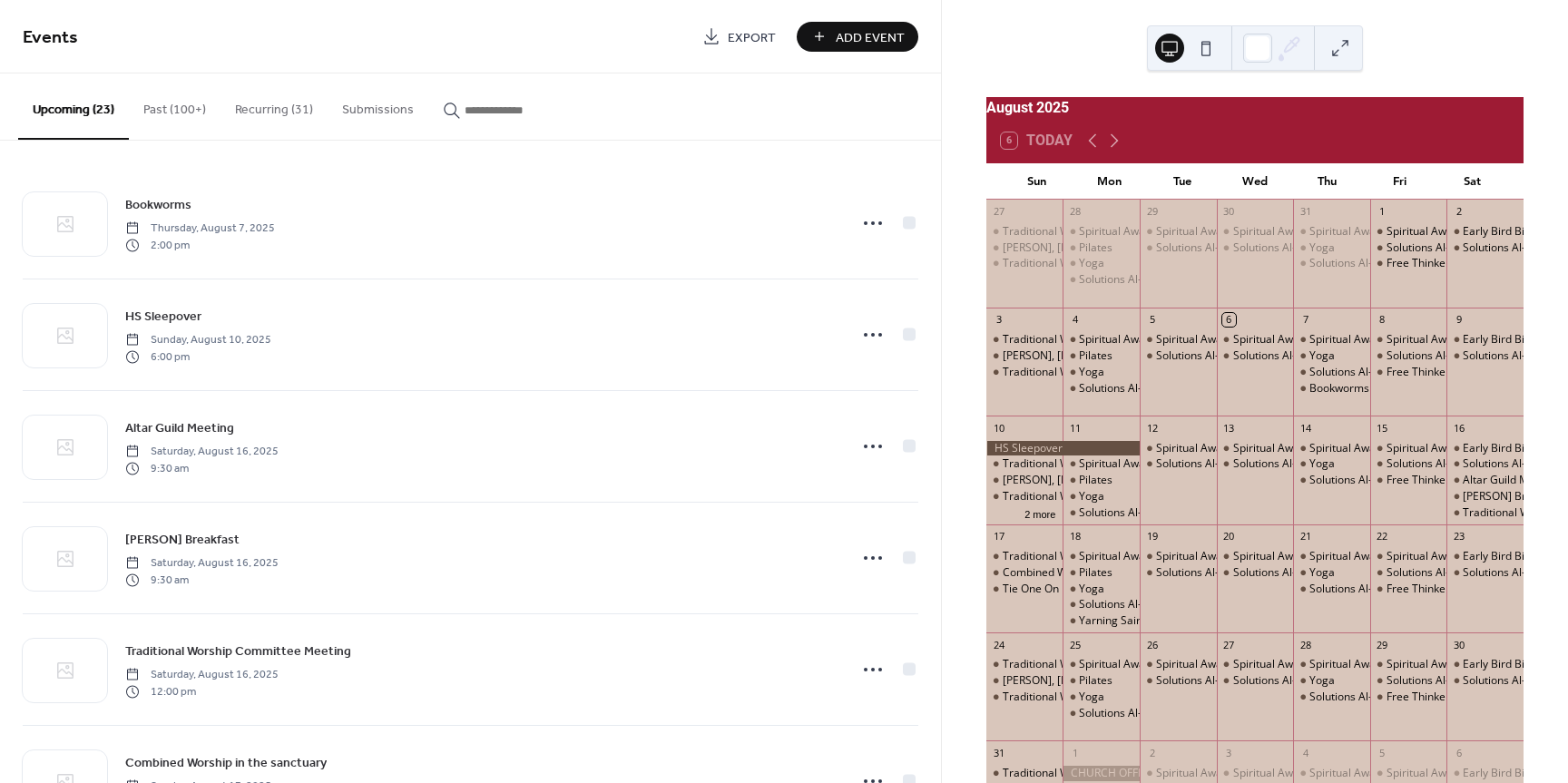 click on "Recurring (31)" at bounding box center (274, 105) 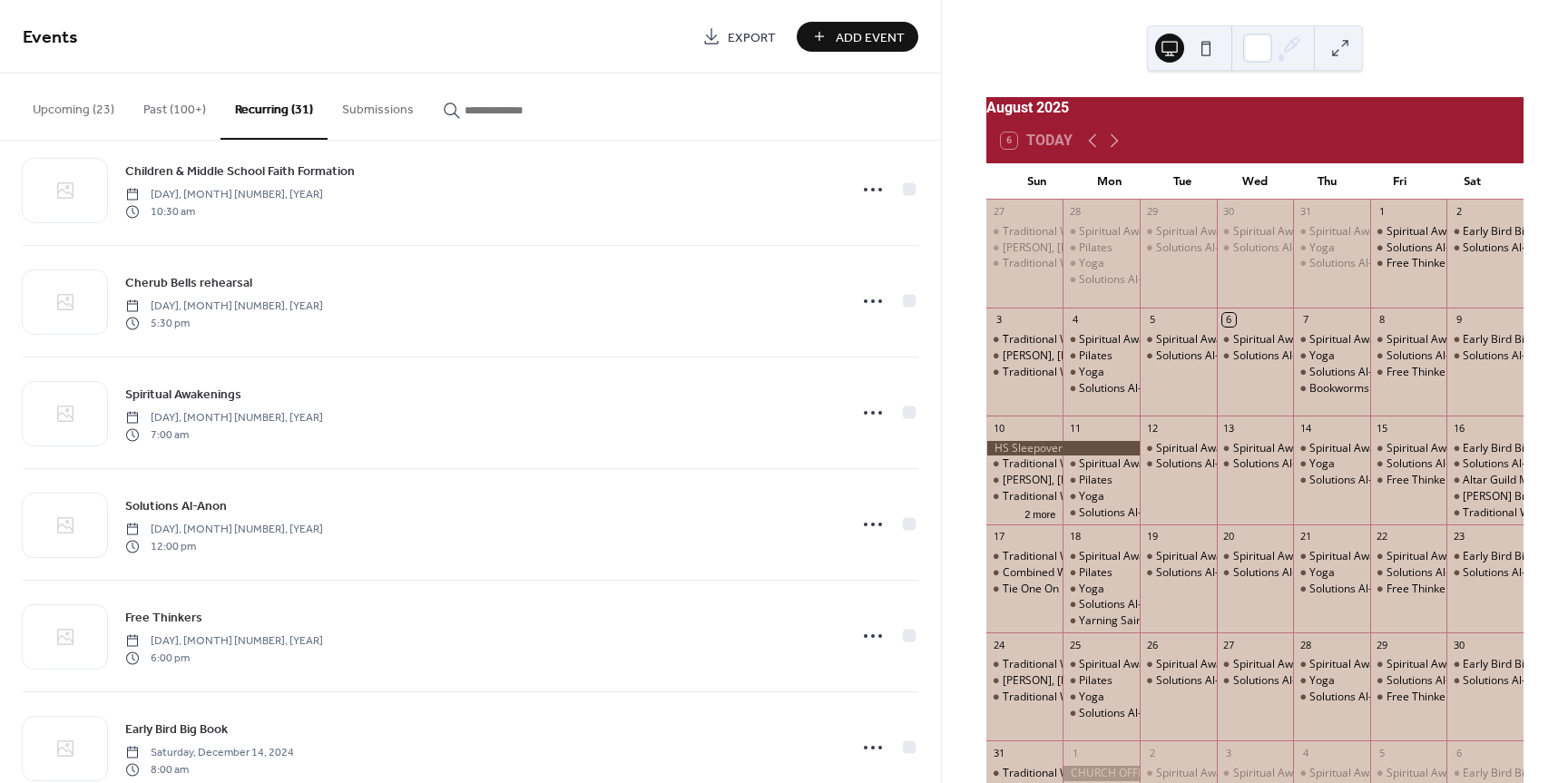 scroll, scrollTop: 817, scrollLeft: 0, axis: vertical 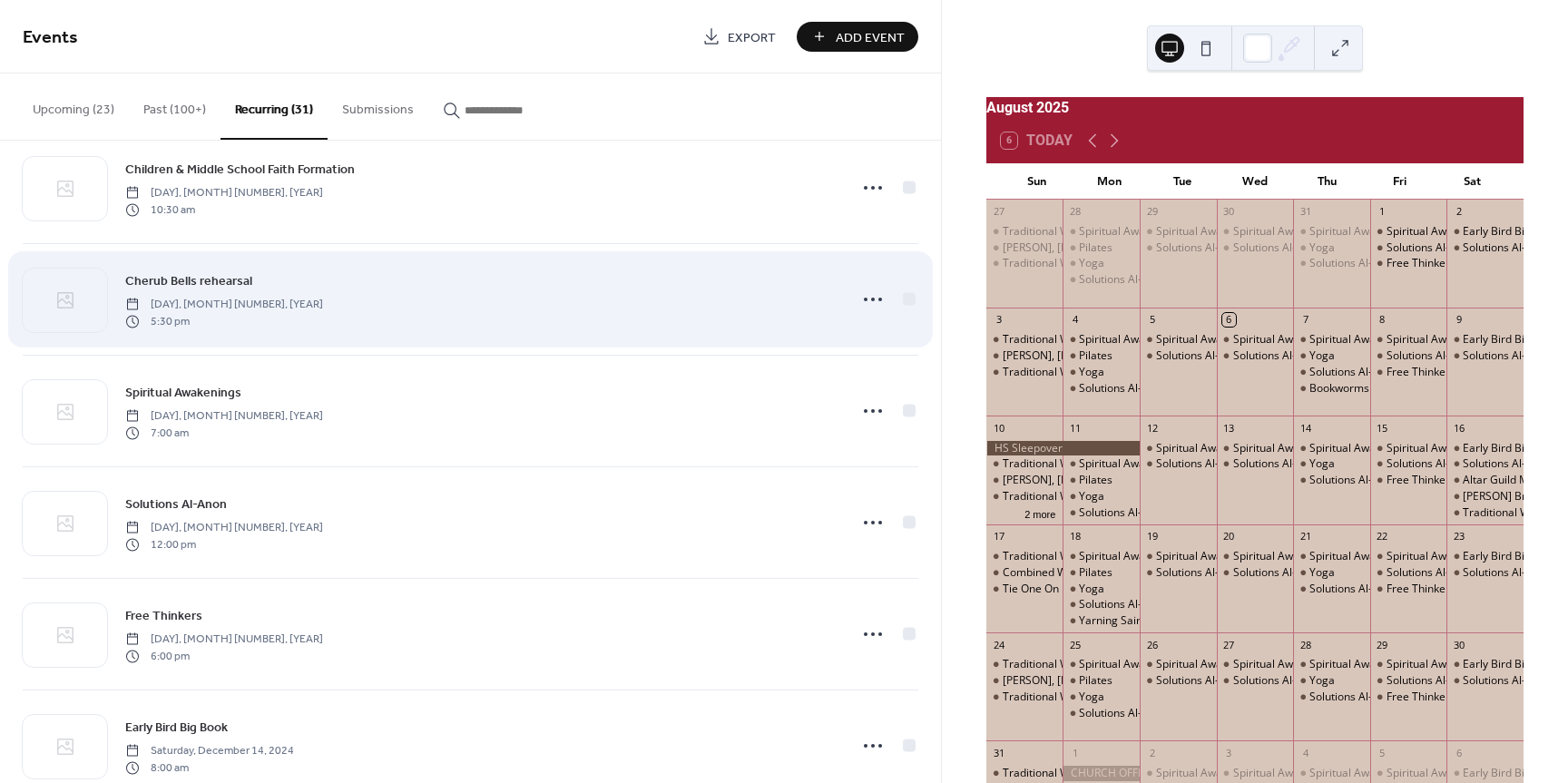 click on "[DAY], [MONTH] [NUMBER], [YEAR]" at bounding box center [224, 305] 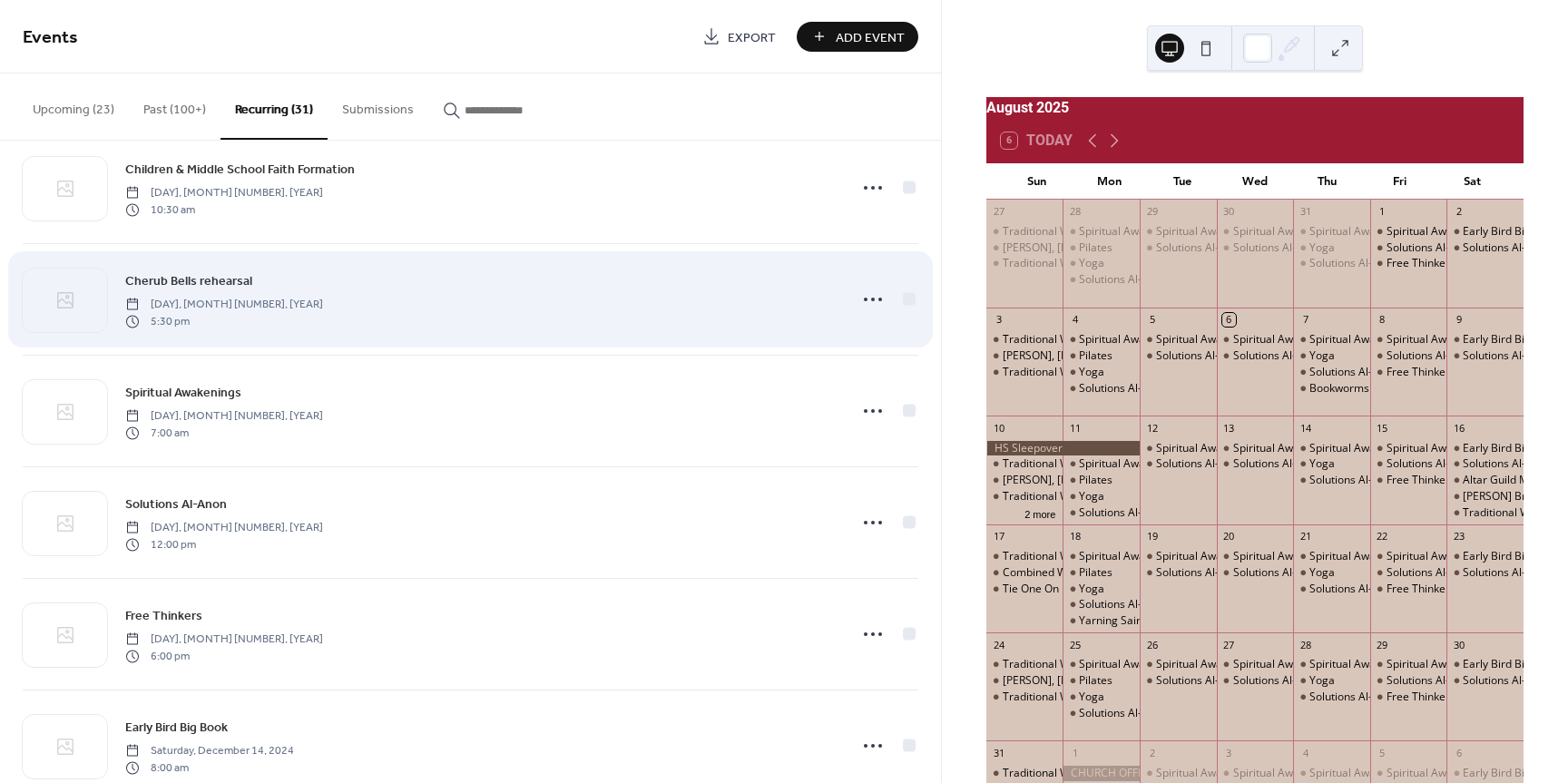 click on "Cherub Bells rehearsal" at bounding box center (189, 281) 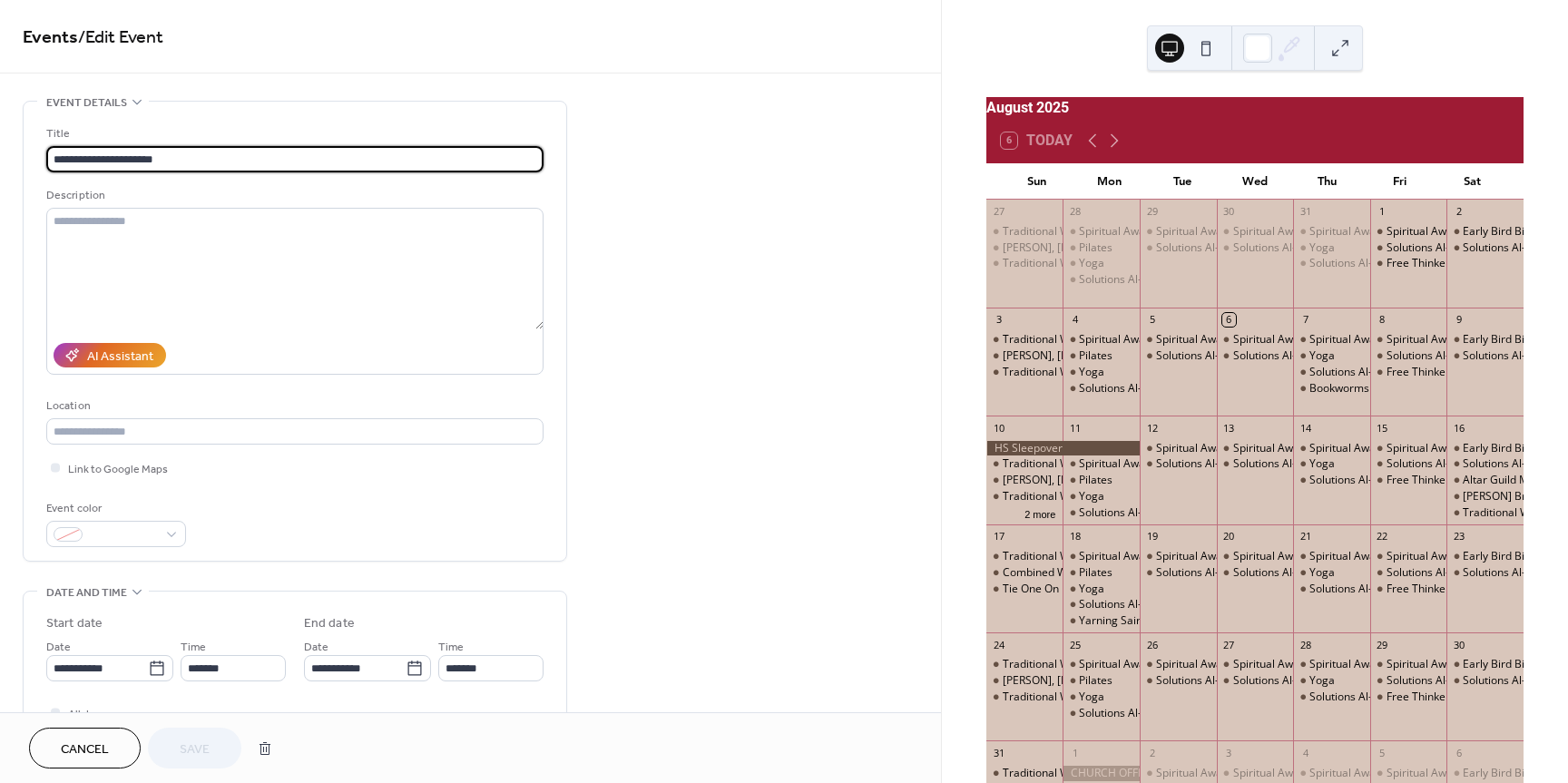 type on "**********" 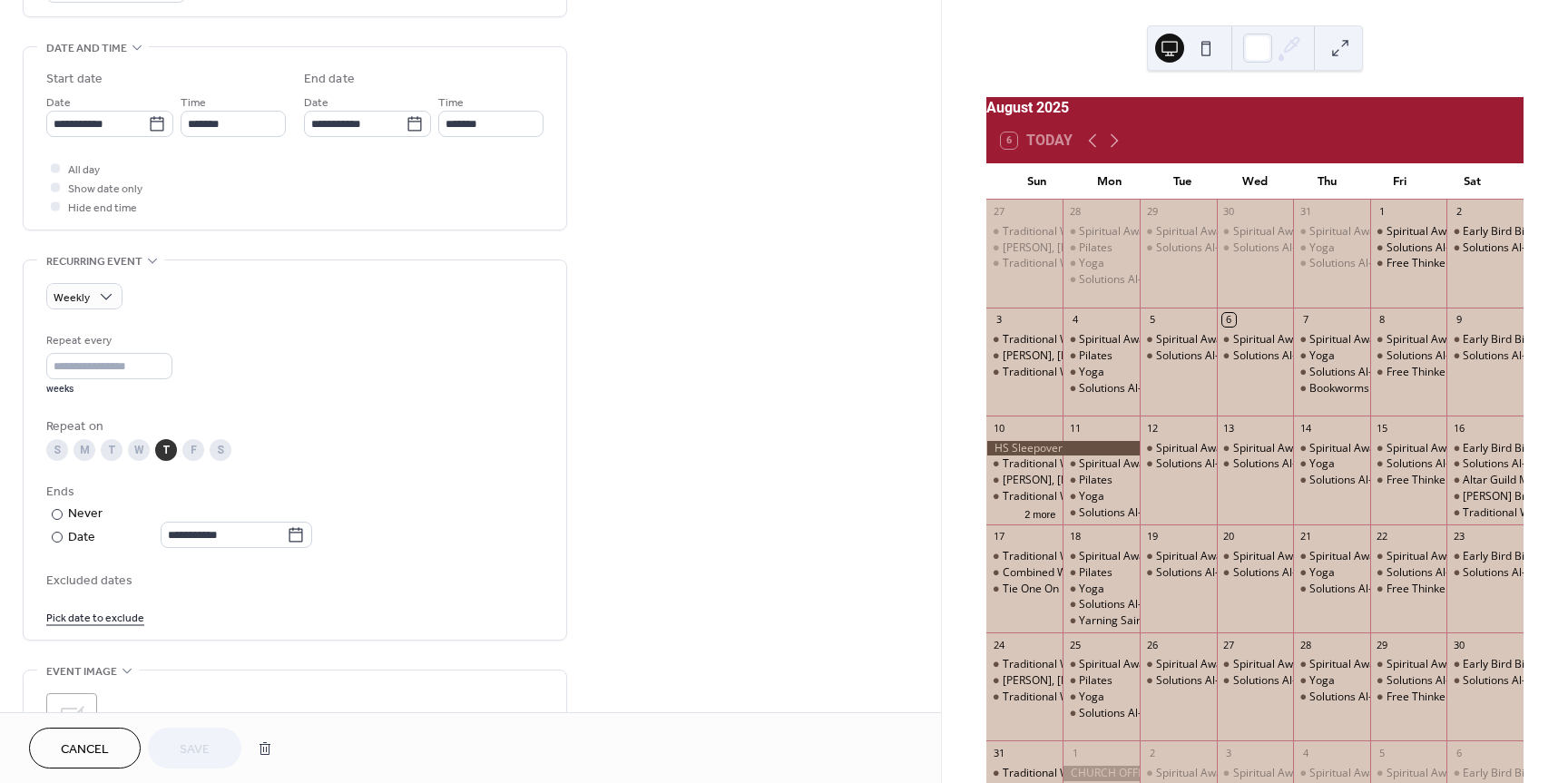 click on "Cancel" at bounding box center [84, 748] 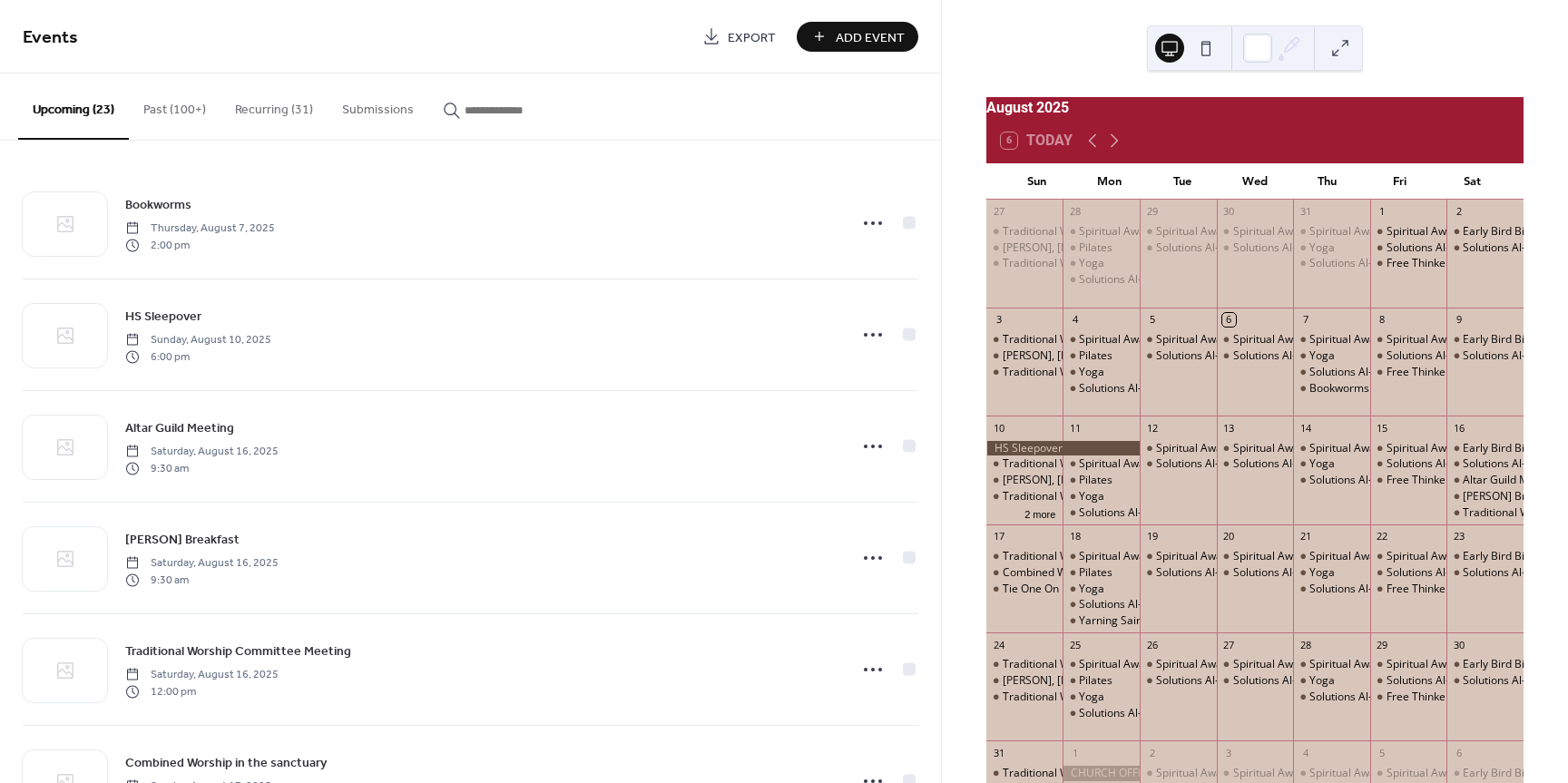 click on "Recurring (31)" at bounding box center (274, 105) 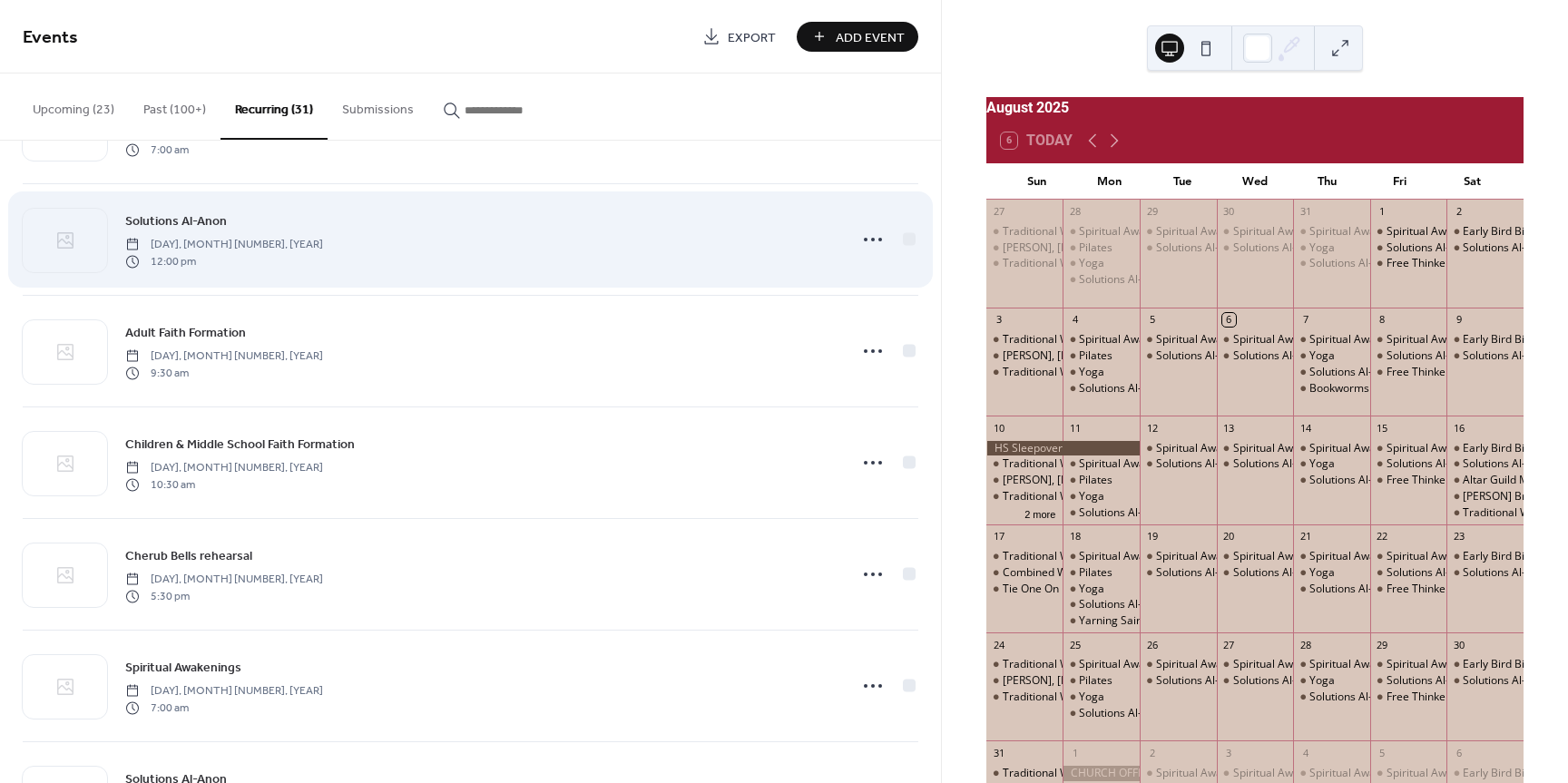 scroll, scrollTop: 544, scrollLeft: 0, axis: vertical 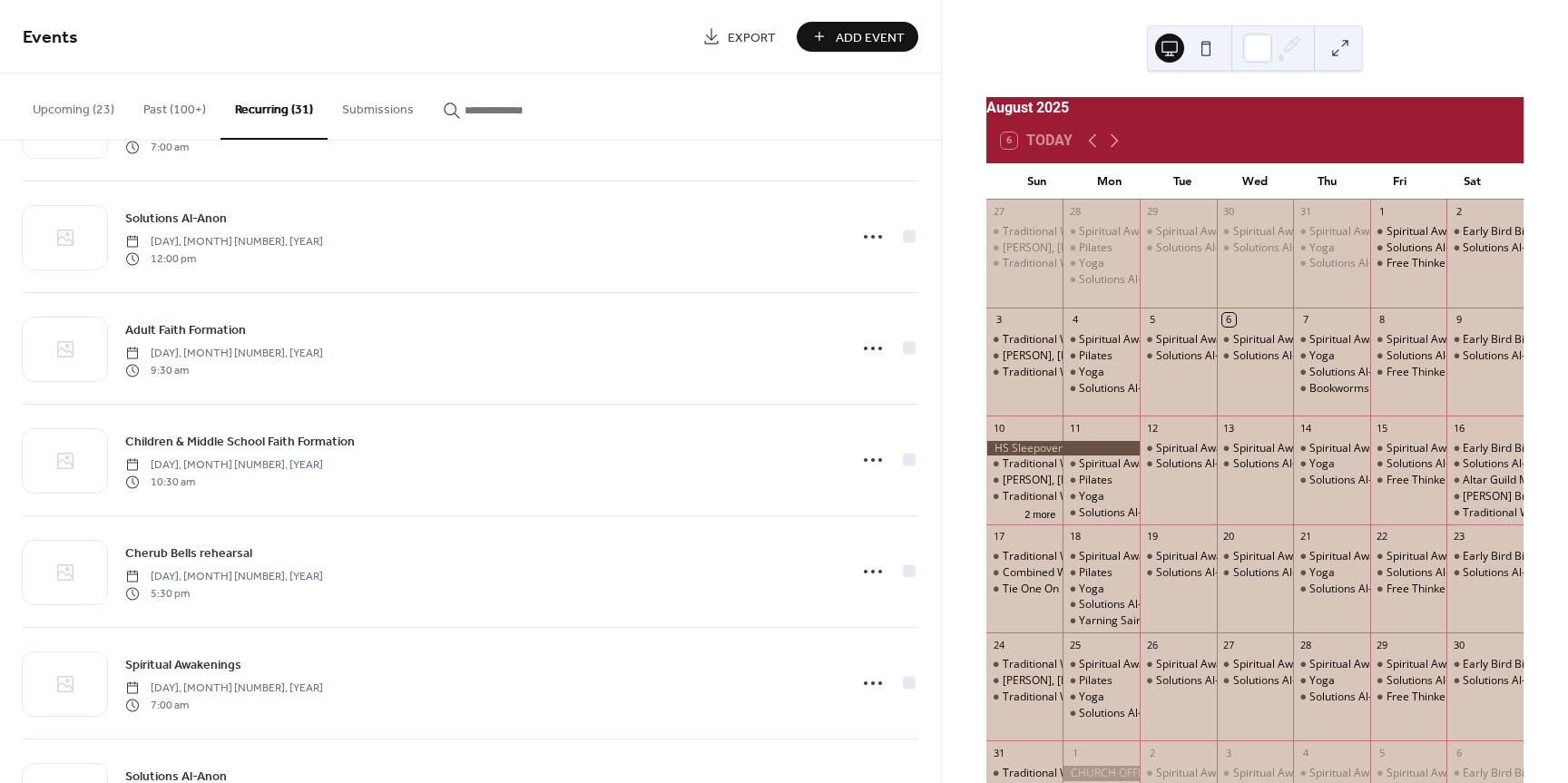 click on "Add Event" at bounding box center (870, 37) 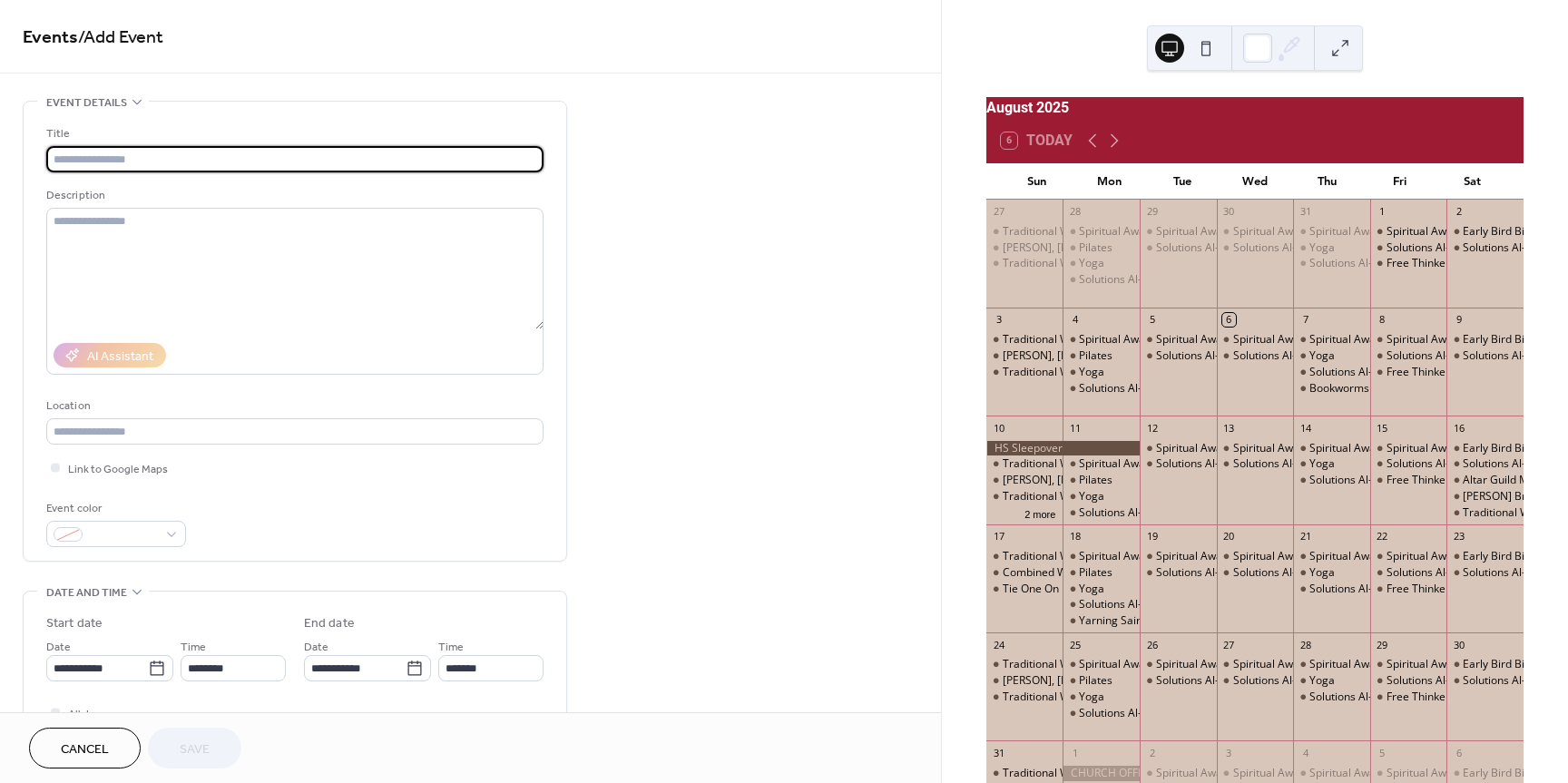 click at bounding box center (295, 159) 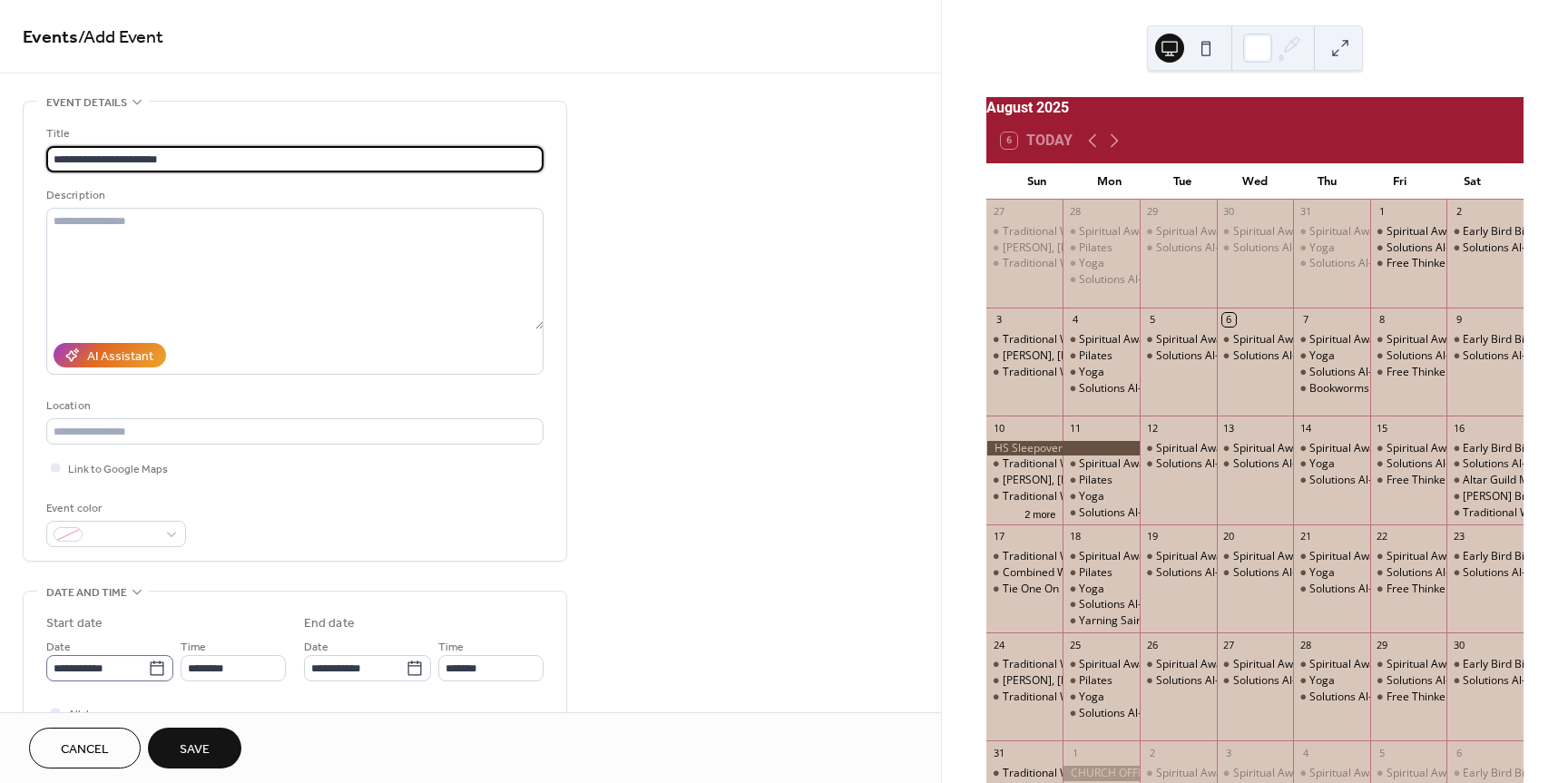 type on "**********" 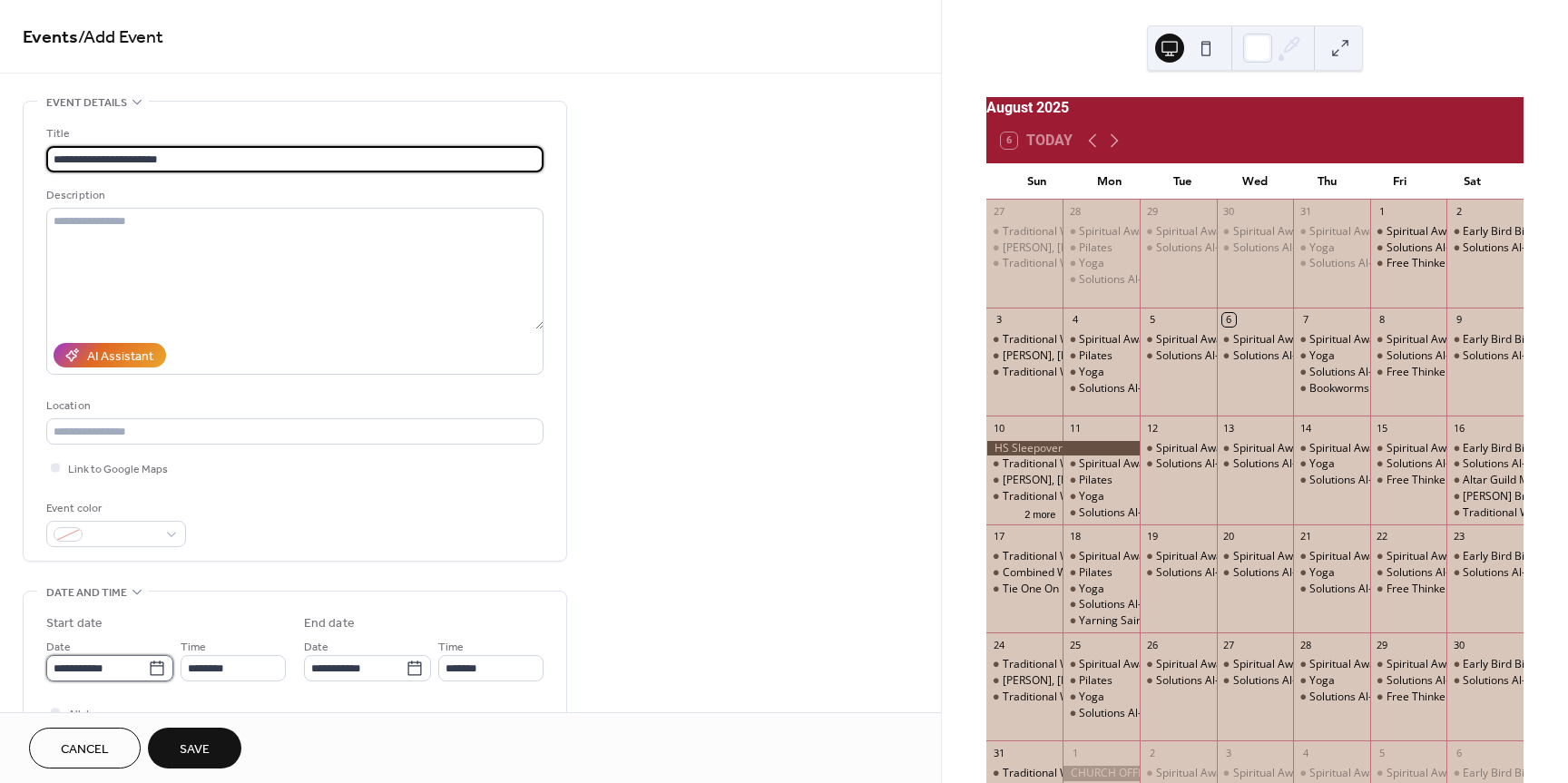 click on "**********" at bounding box center [97, 668] 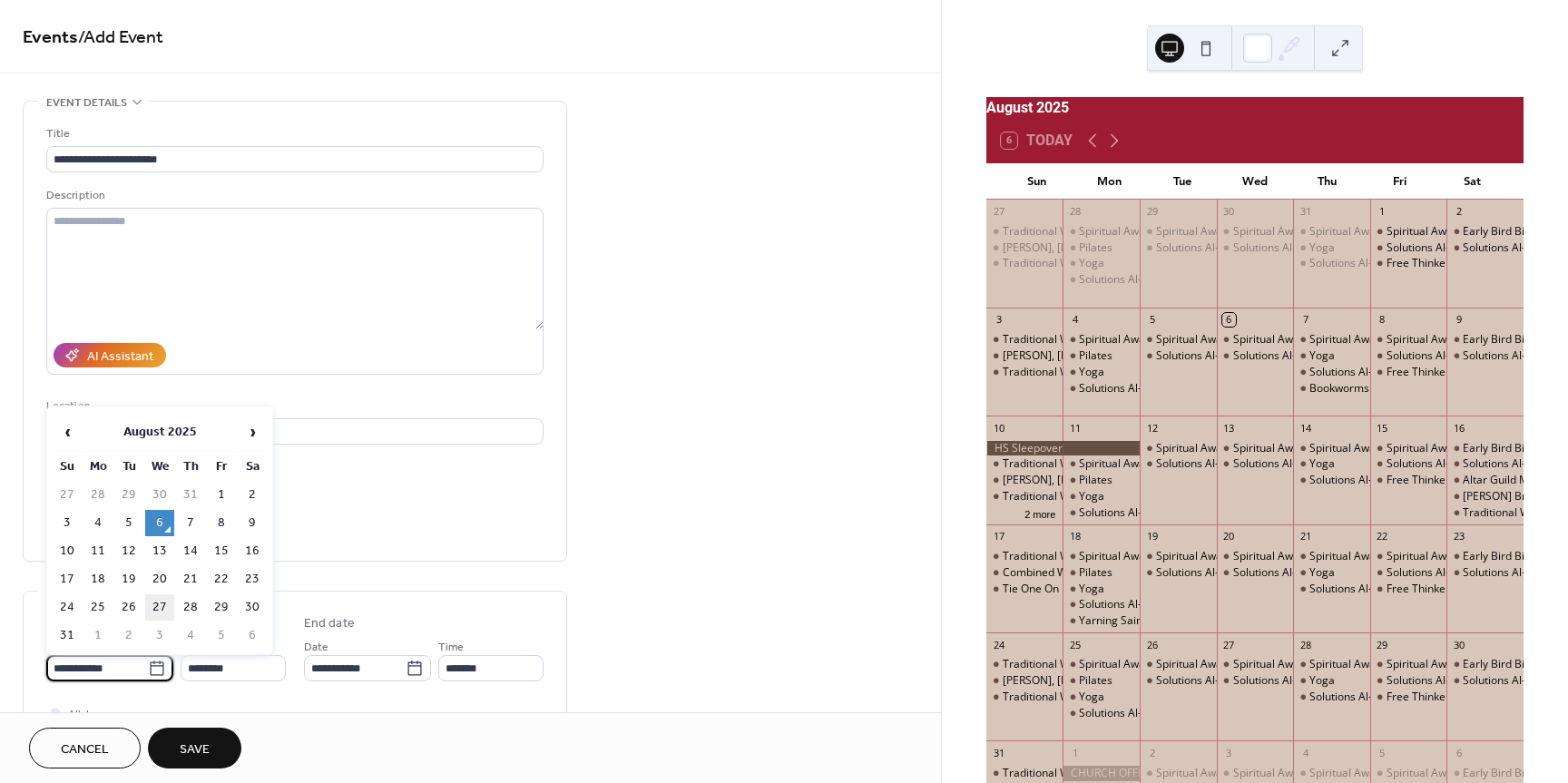 click on "27" at bounding box center (160, 607) 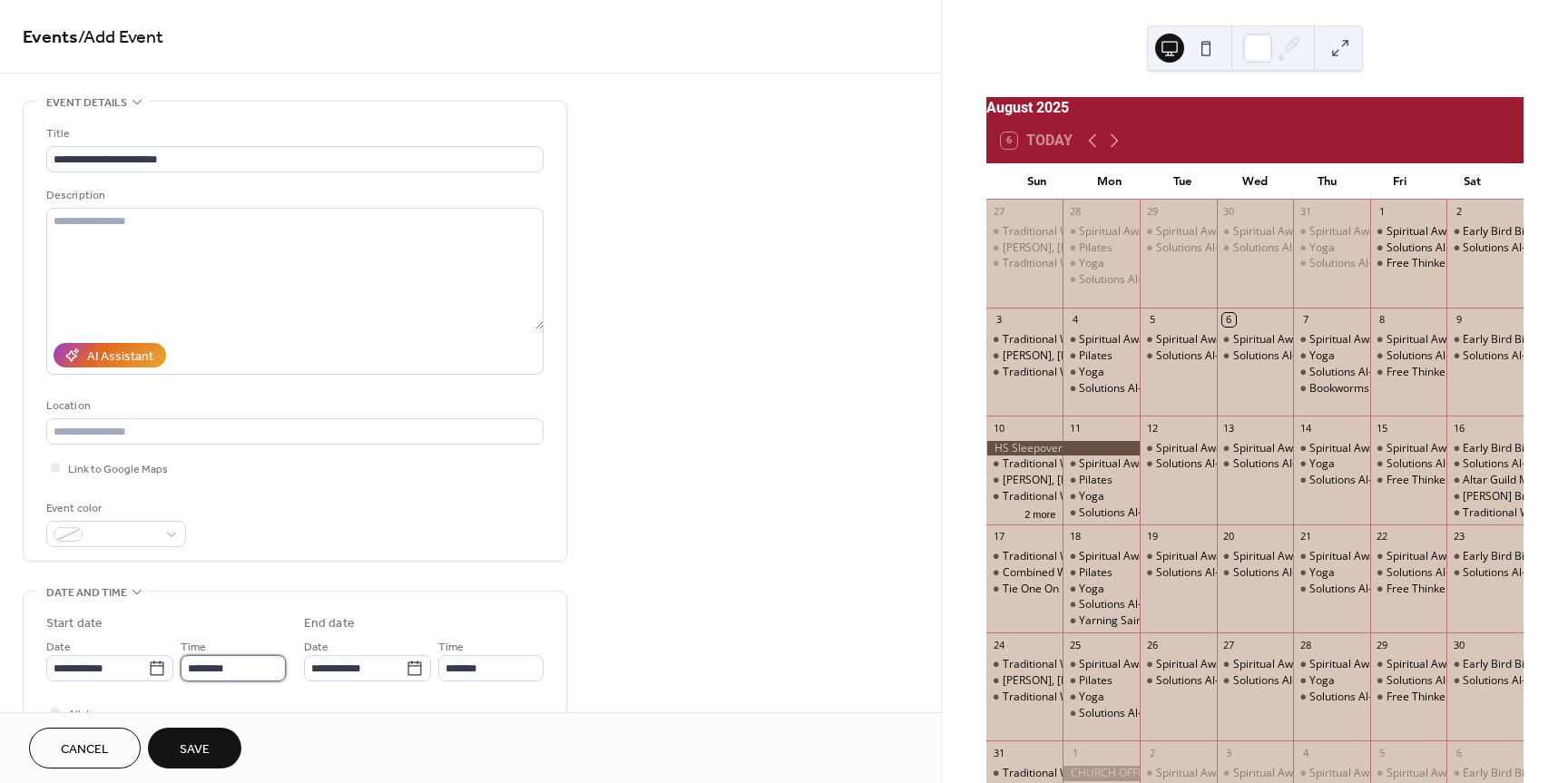 click on "********" at bounding box center (233, 668) 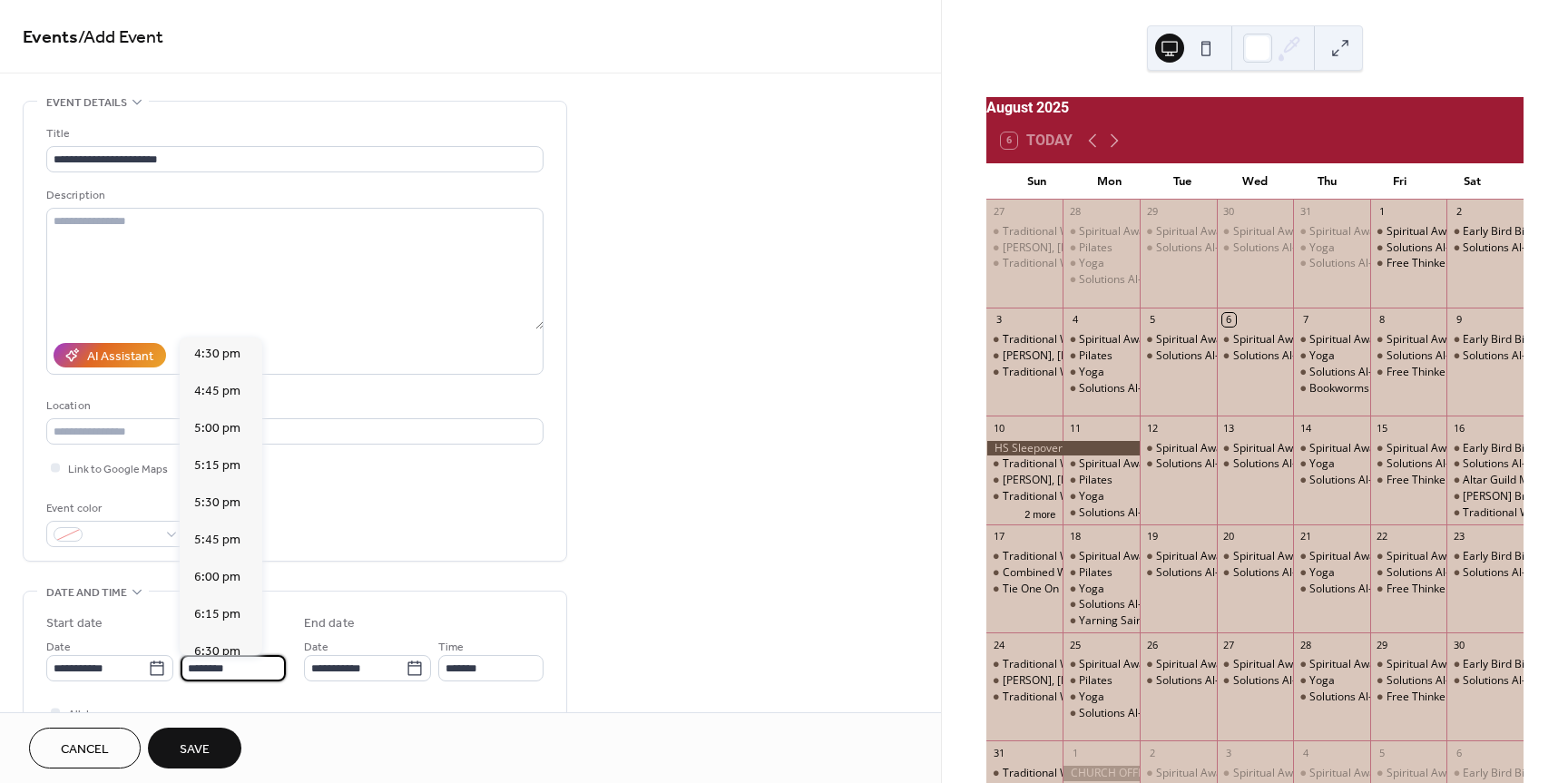 scroll, scrollTop: 2693, scrollLeft: 0, axis: vertical 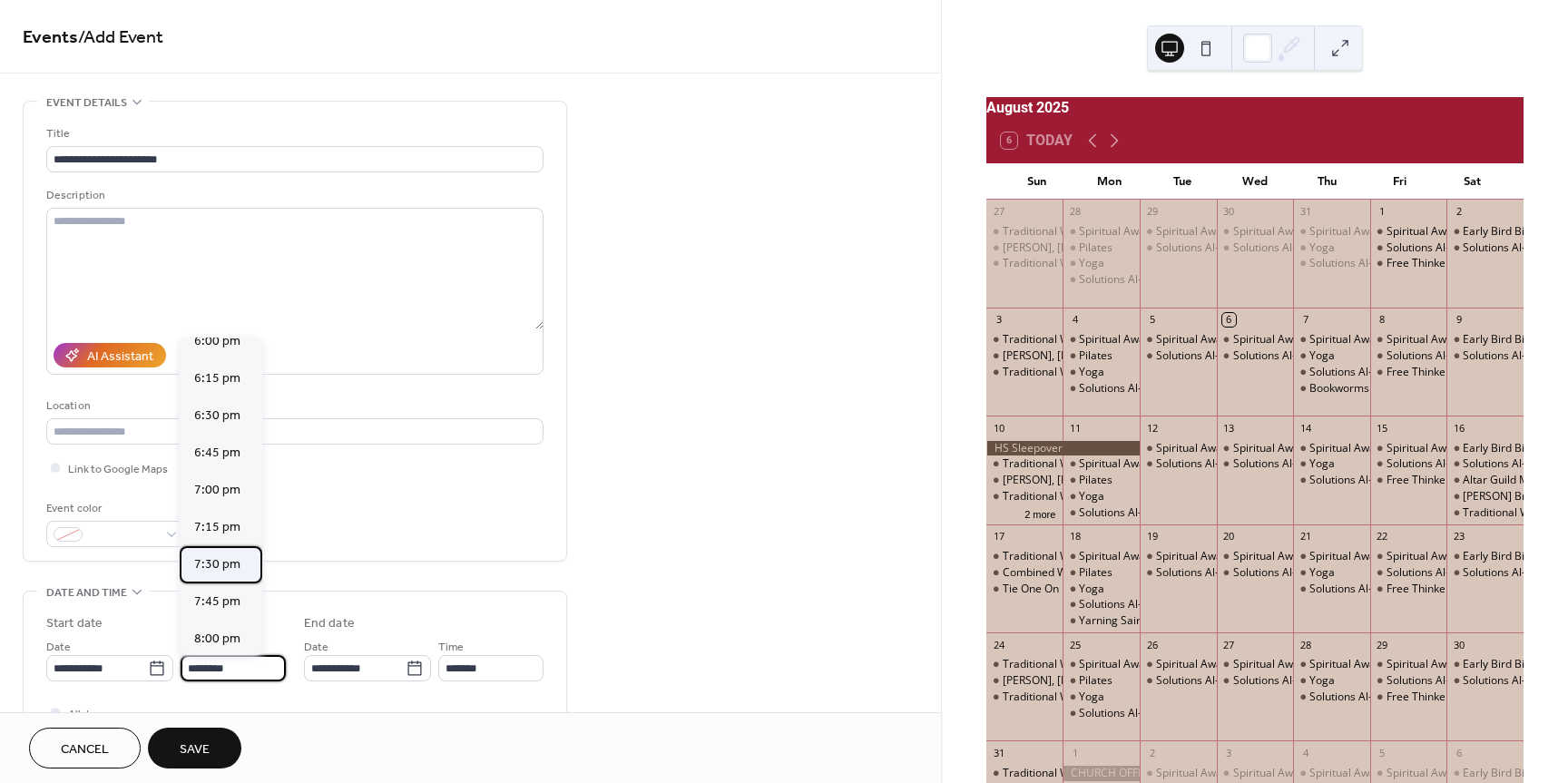 click on "7:30 pm" at bounding box center (217, 564) 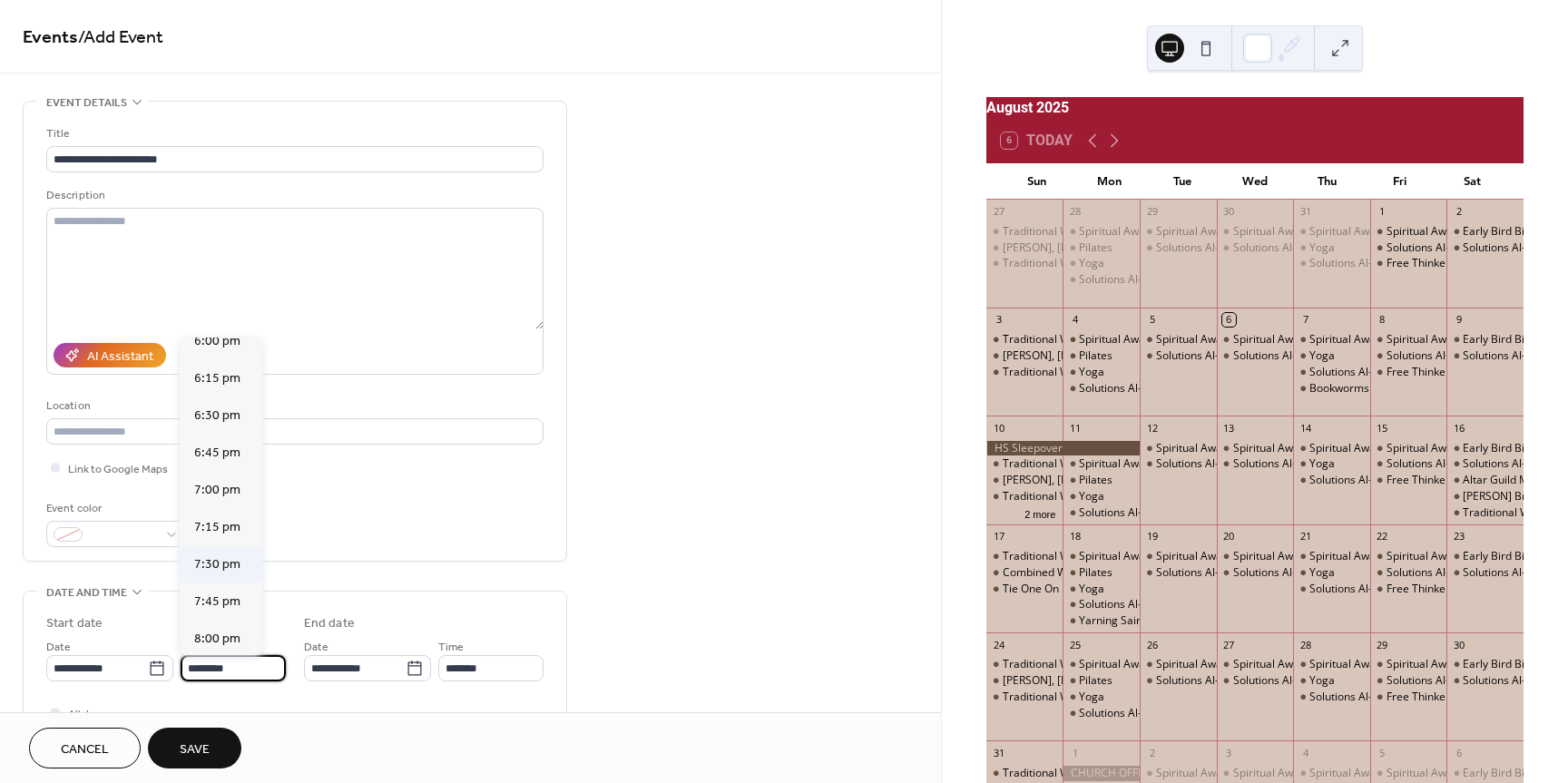 type on "*******" 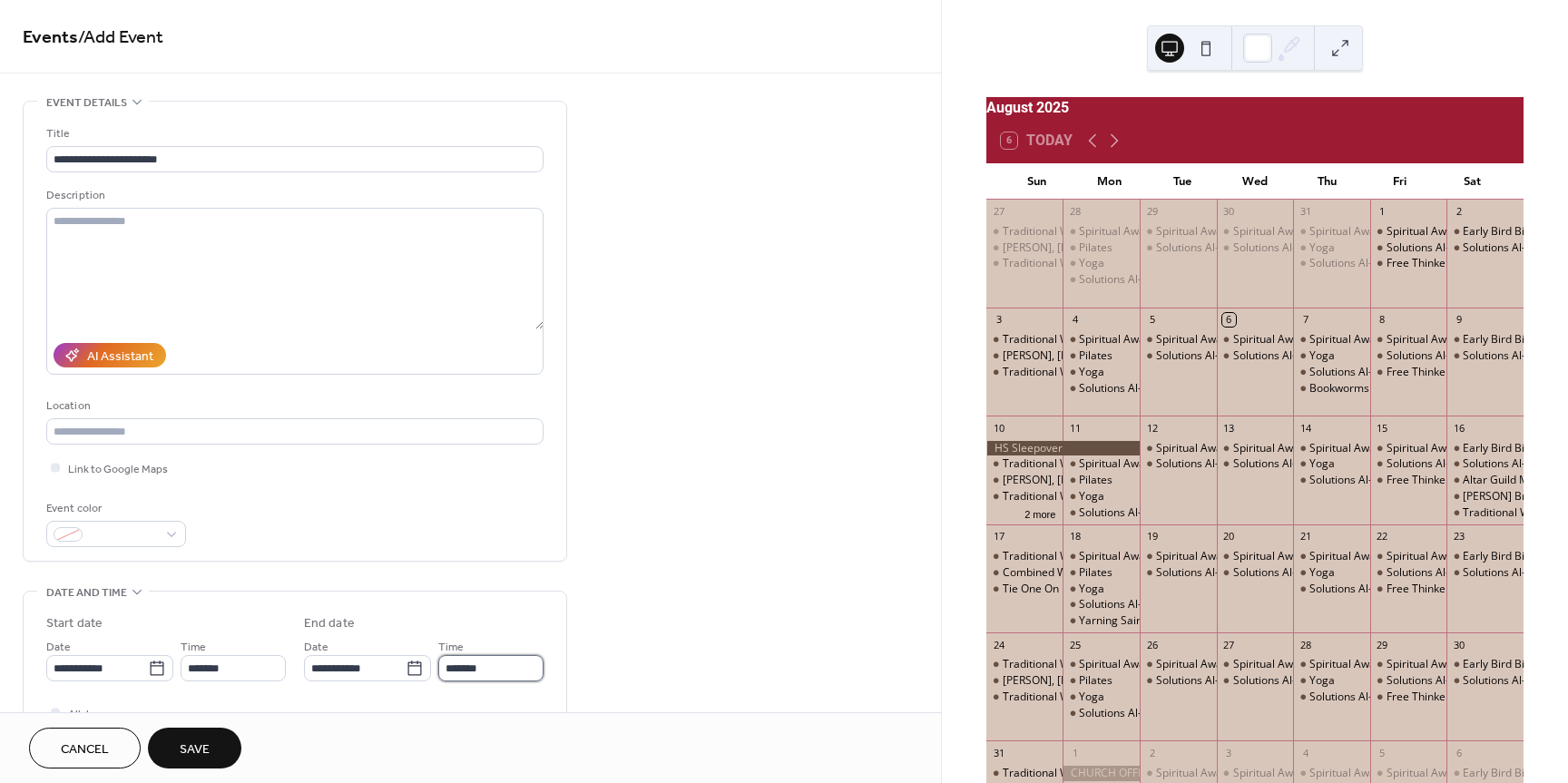 click on "*******" at bounding box center [491, 668] 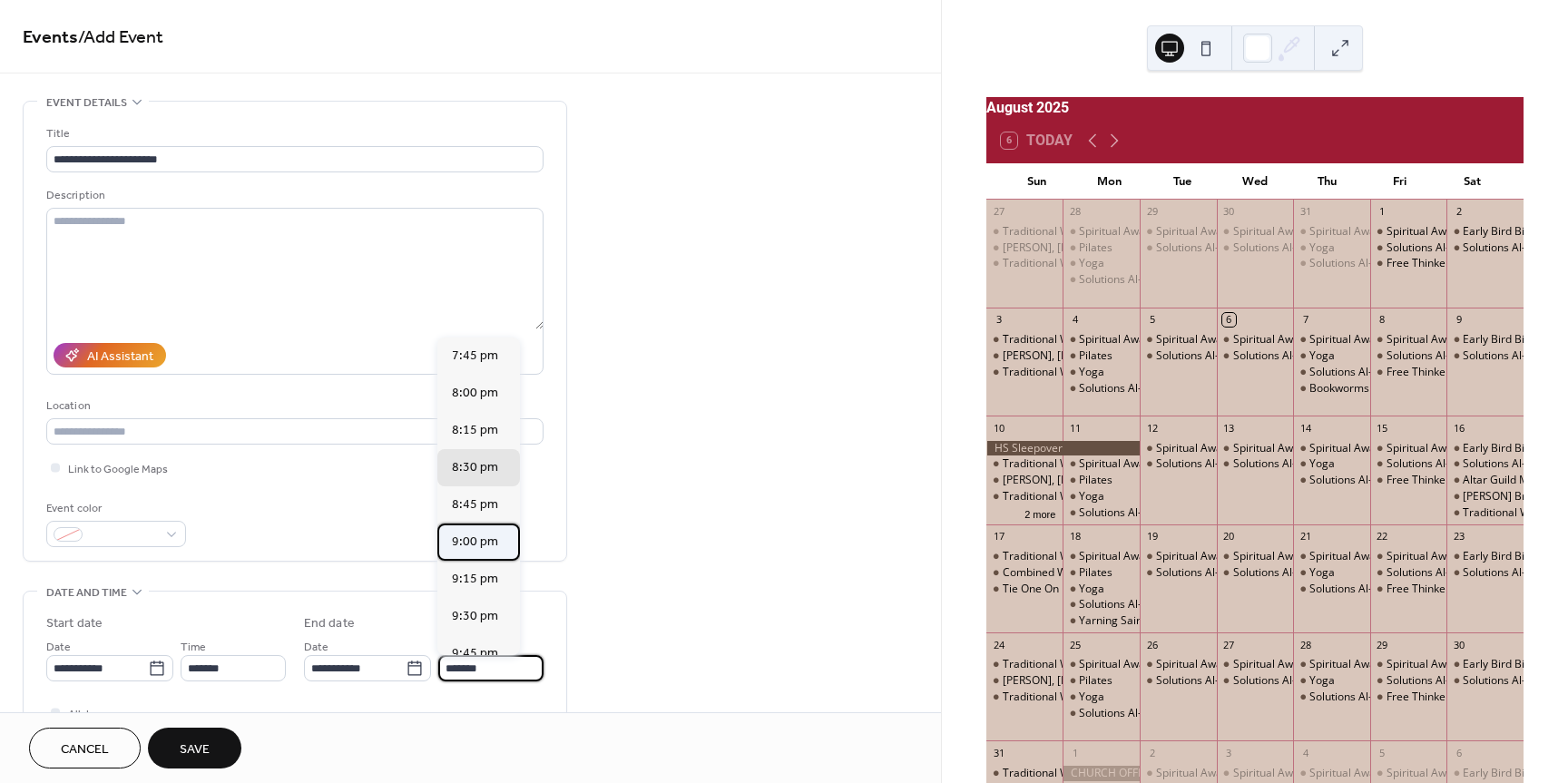 click on "9:00 pm" at bounding box center [475, 542] 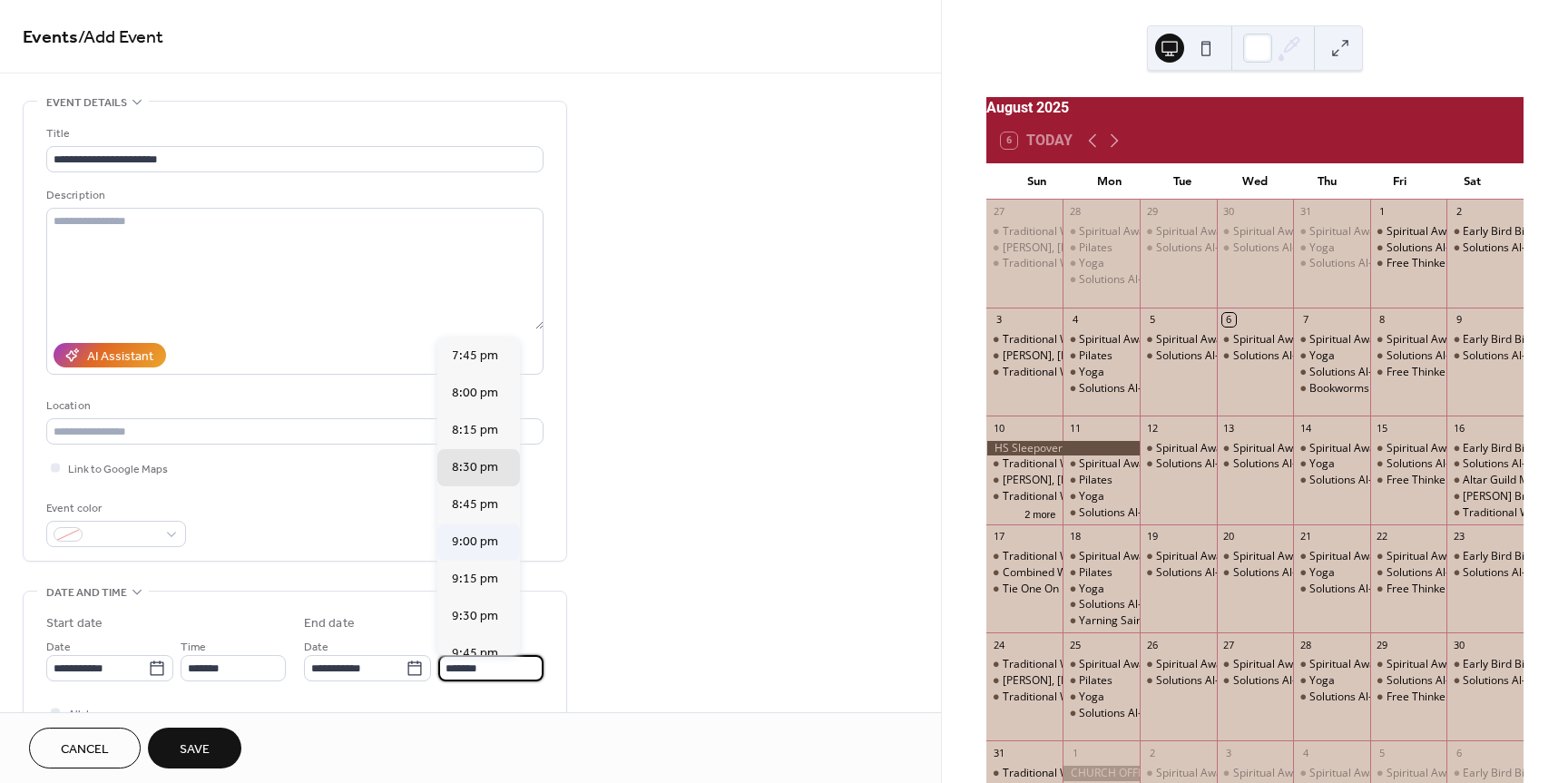 type on "*******" 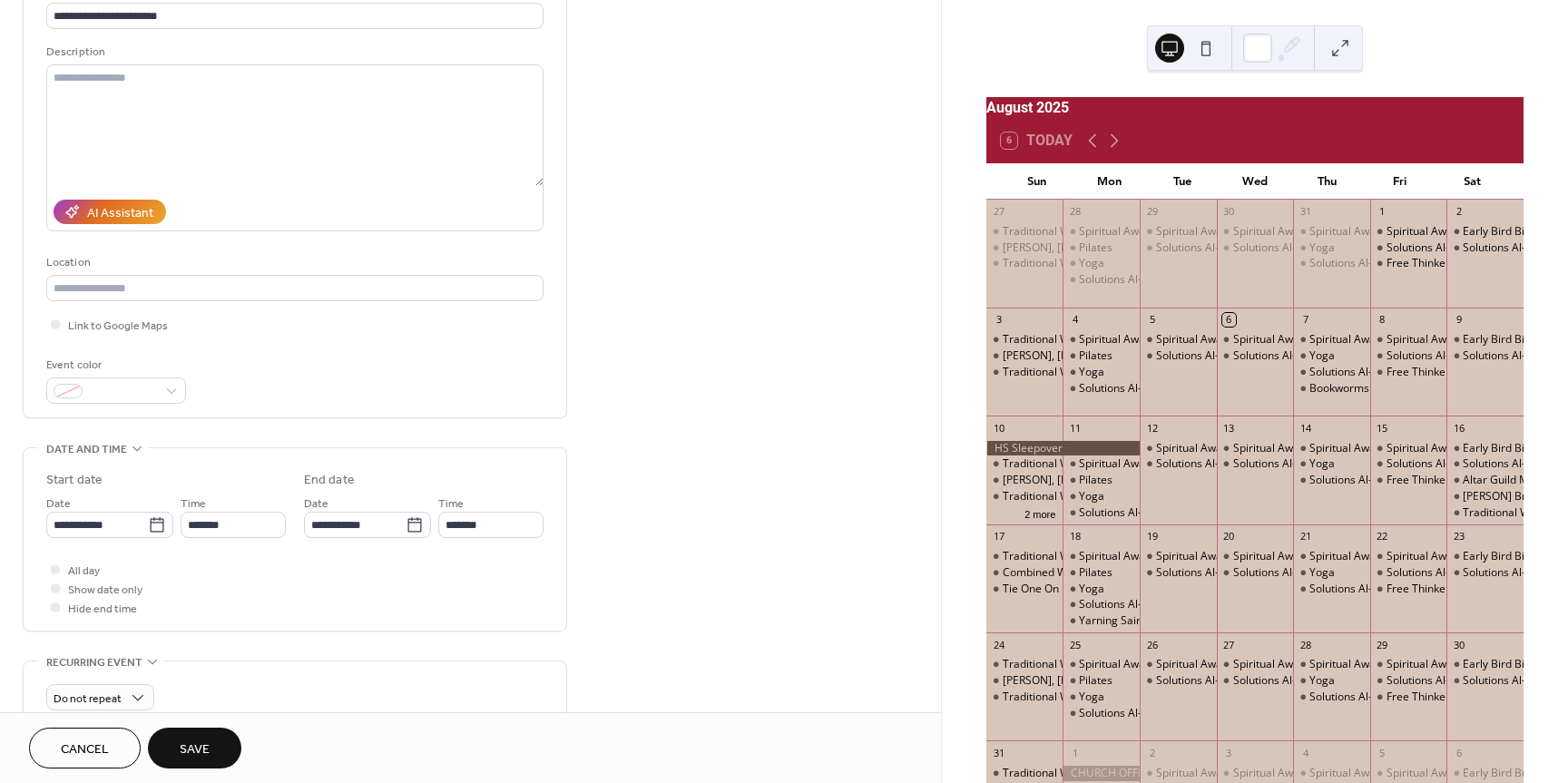 scroll, scrollTop: 181, scrollLeft: 0, axis: vertical 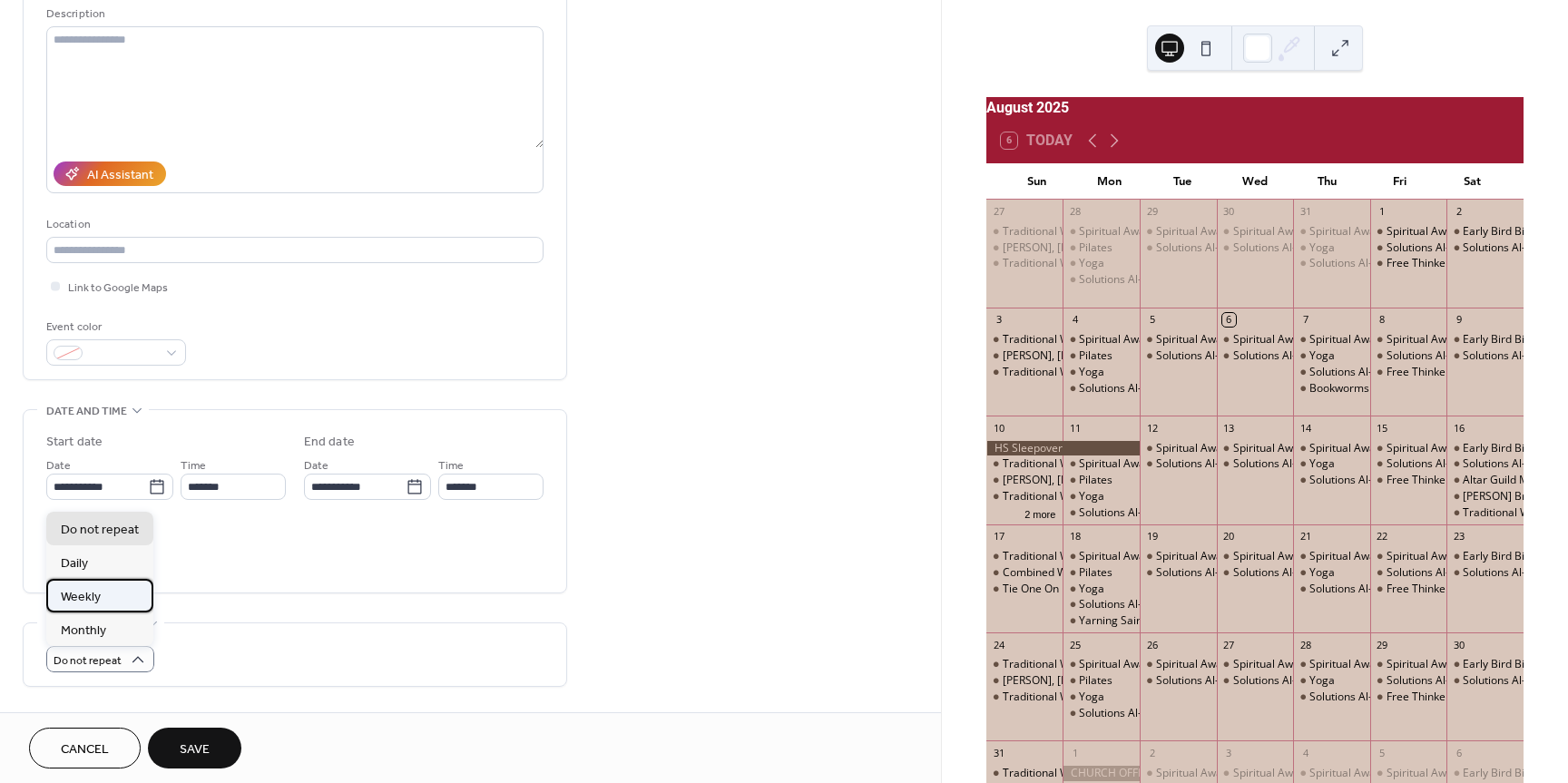 click on "Weekly" at bounding box center [100, 595] 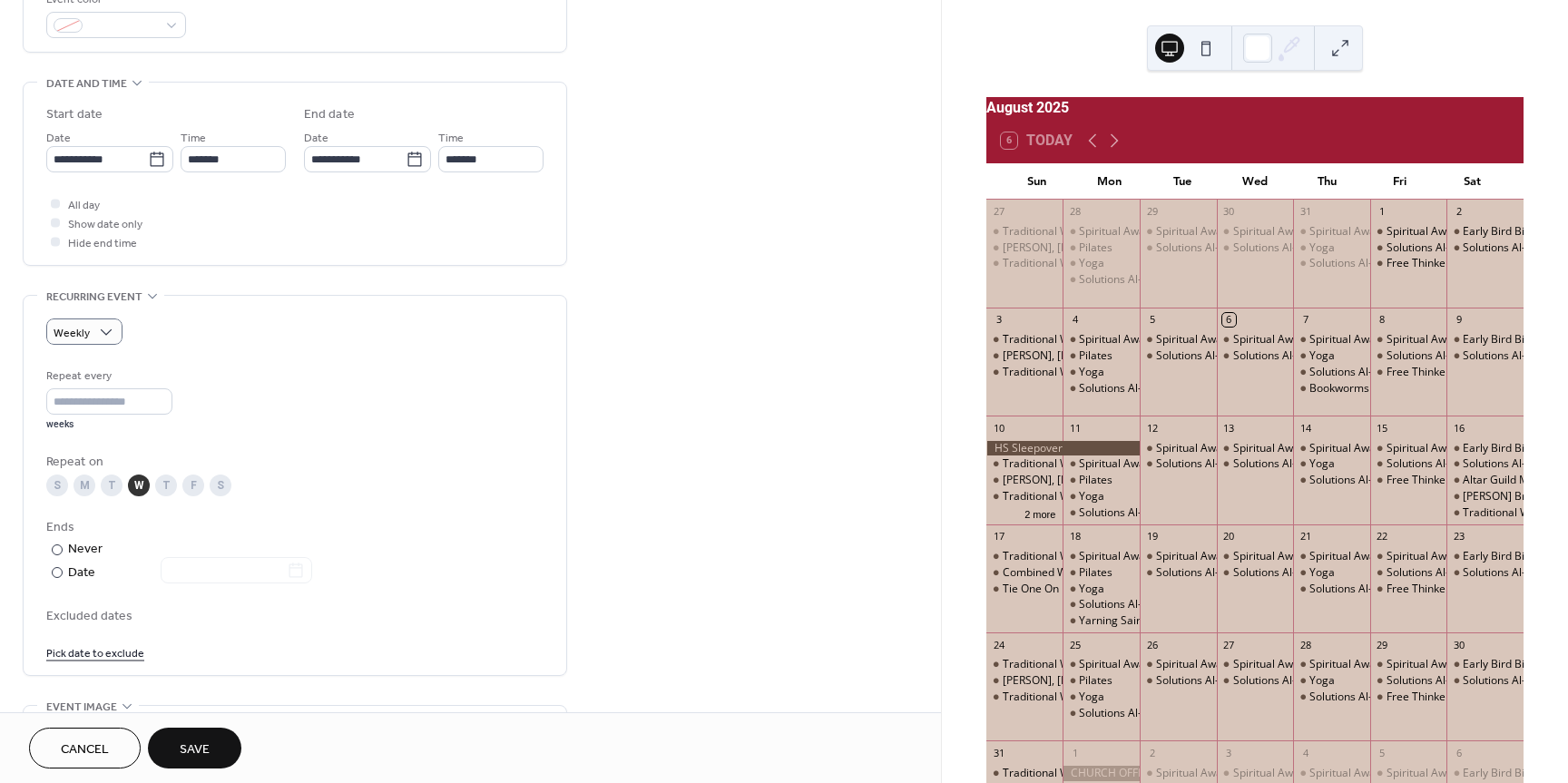 scroll, scrollTop: 544, scrollLeft: 0, axis: vertical 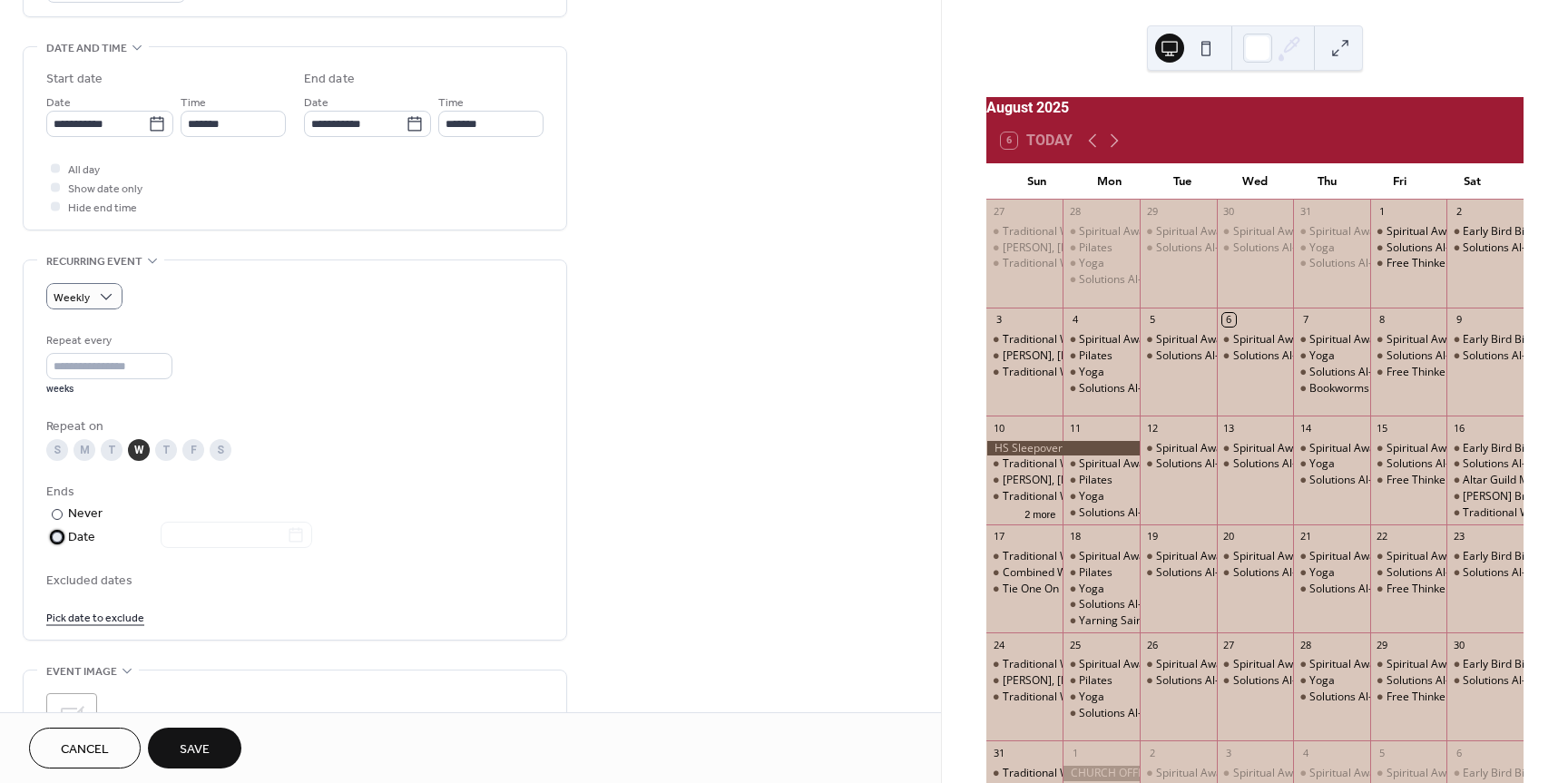 click at bounding box center [57, 537] 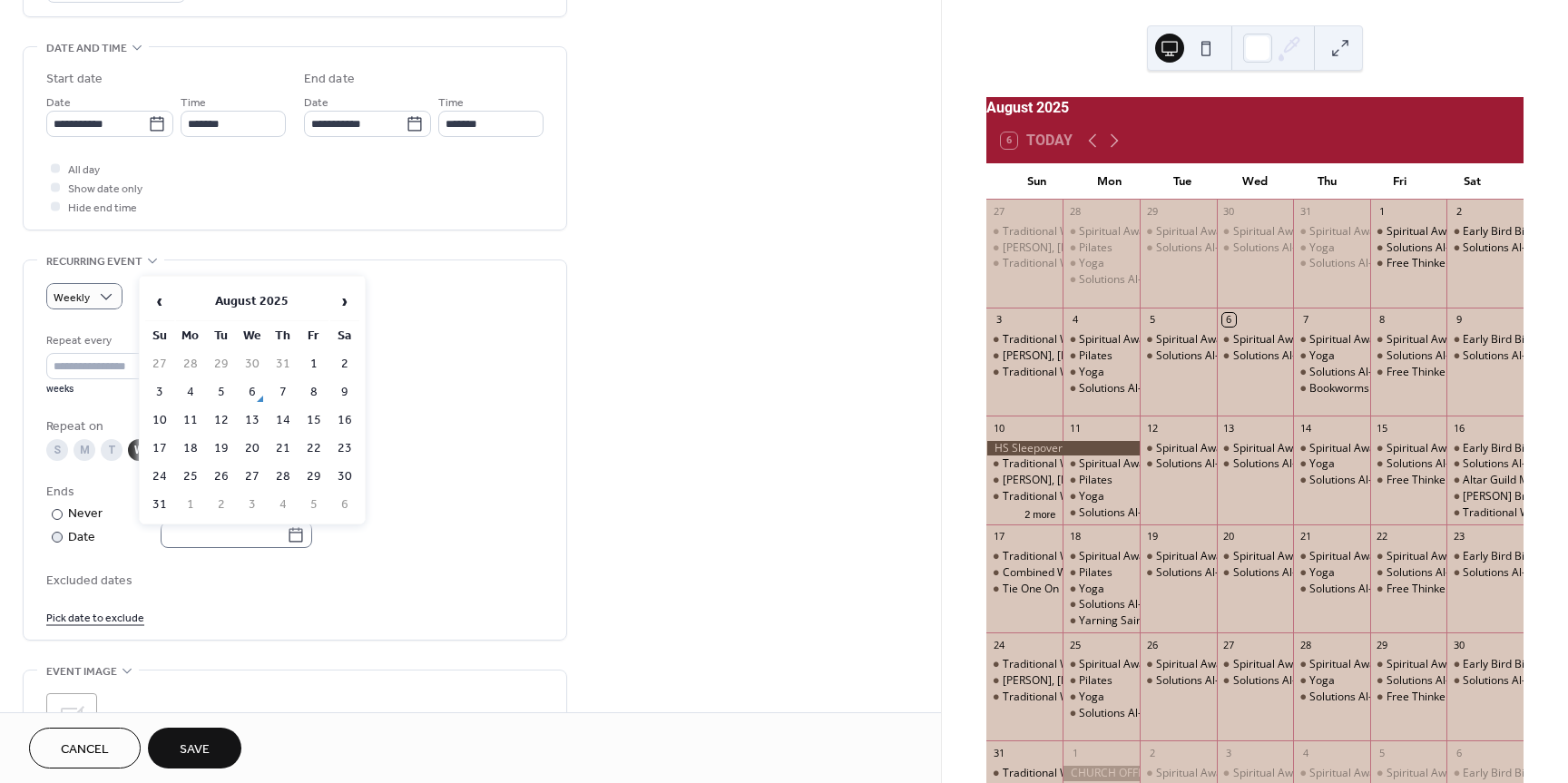 click 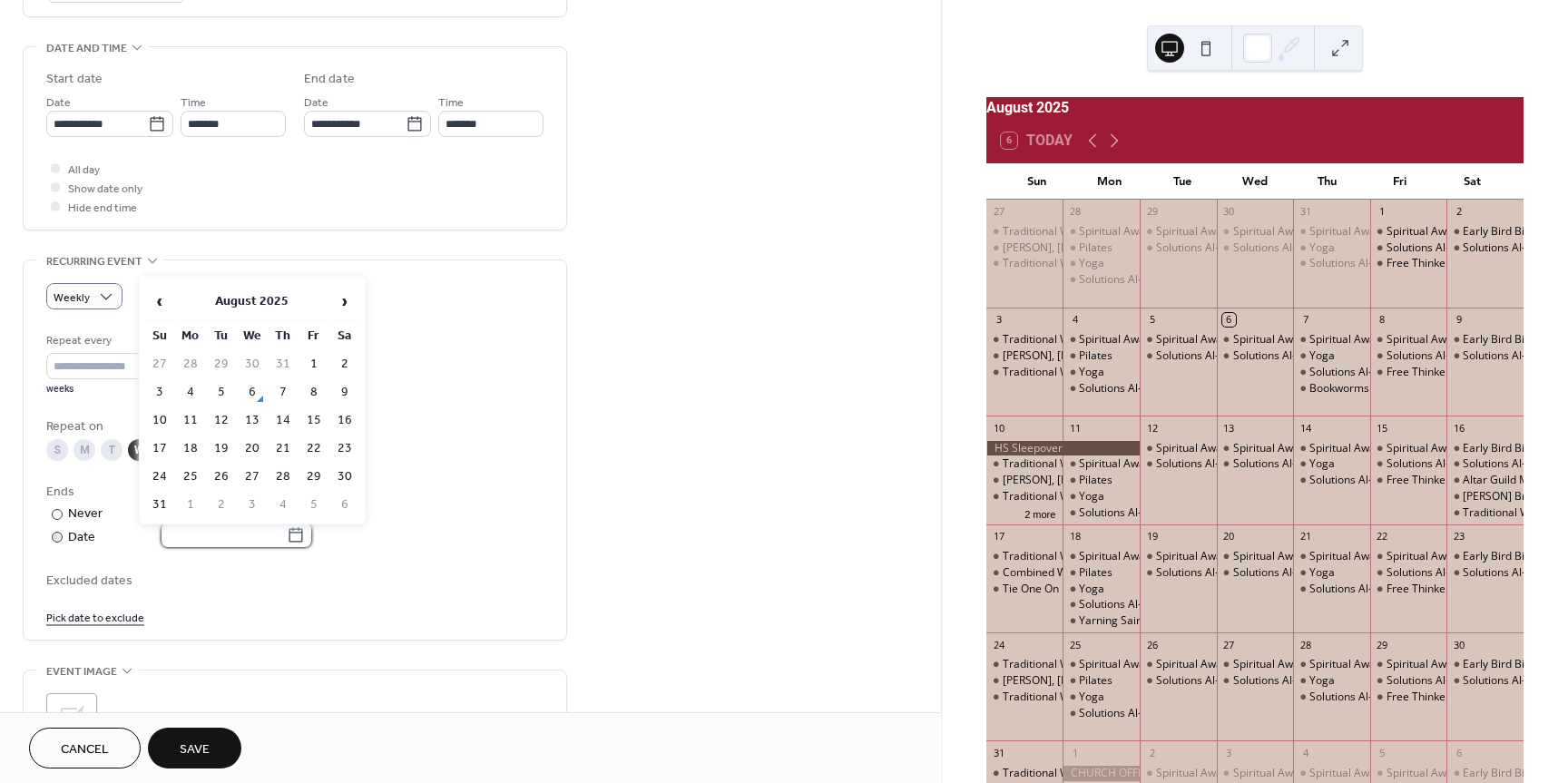 click at bounding box center (223, 534) 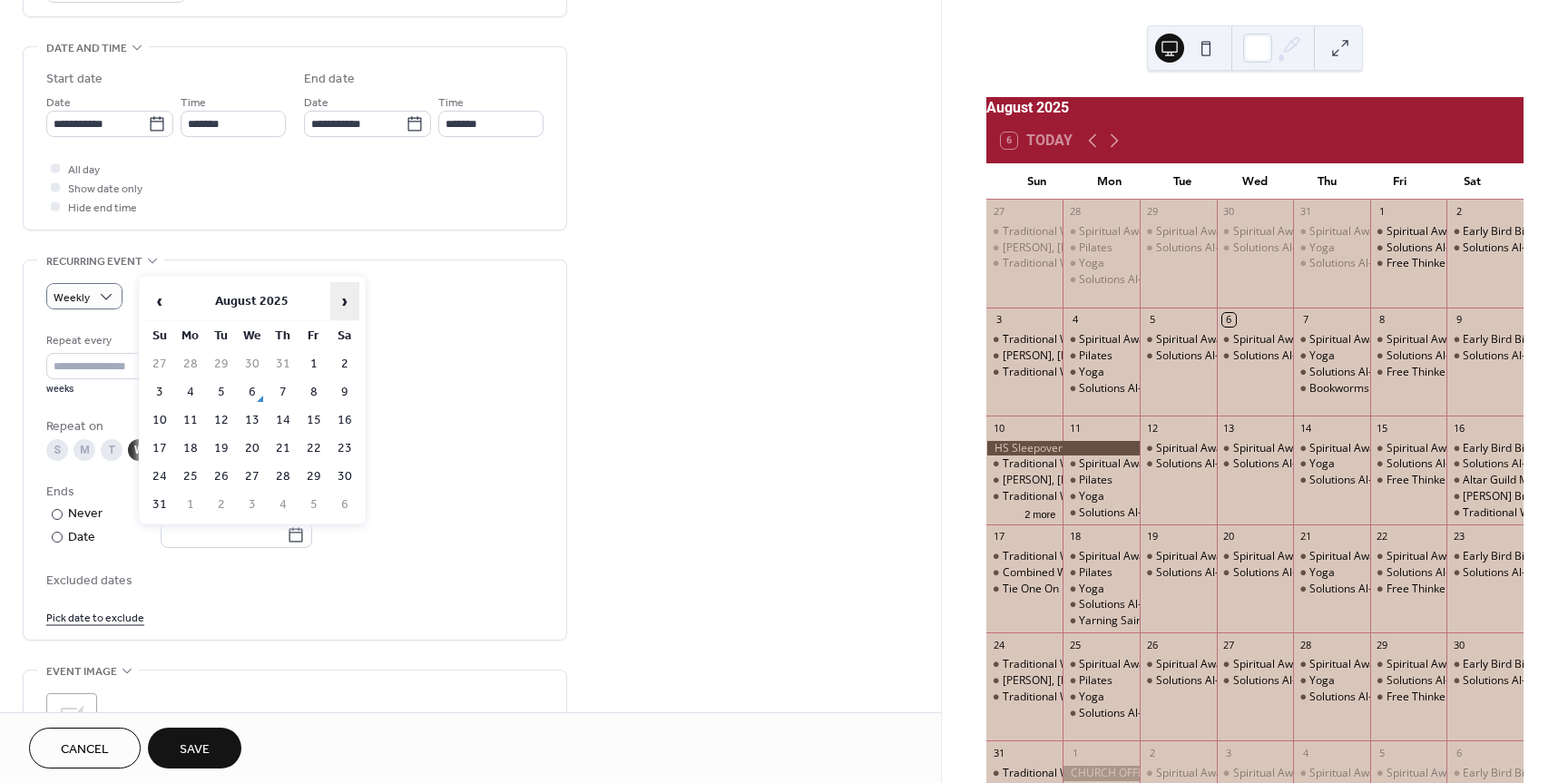 click on "›" at bounding box center (345, 301) 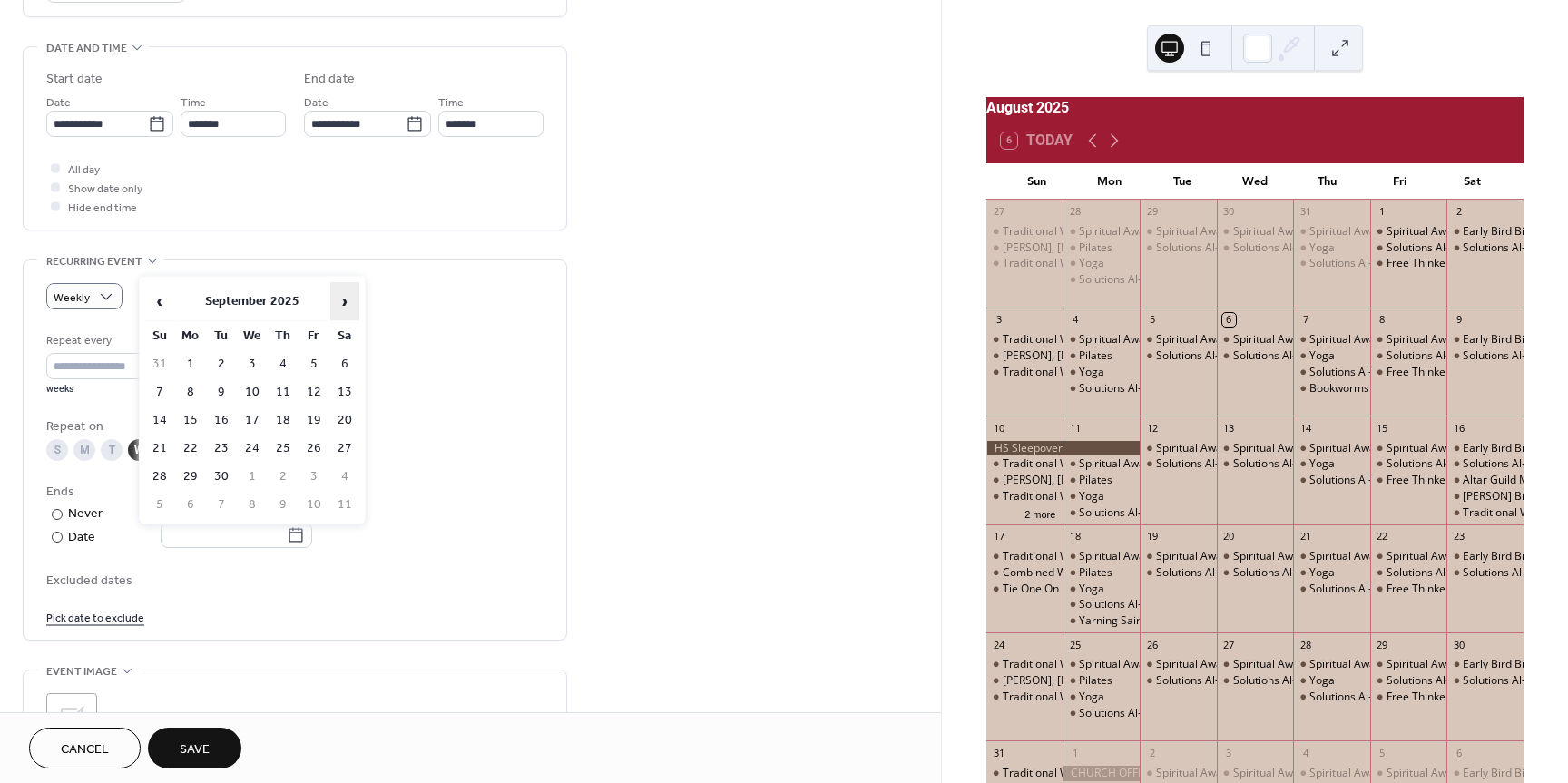 click on "›" at bounding box center [345, 301] 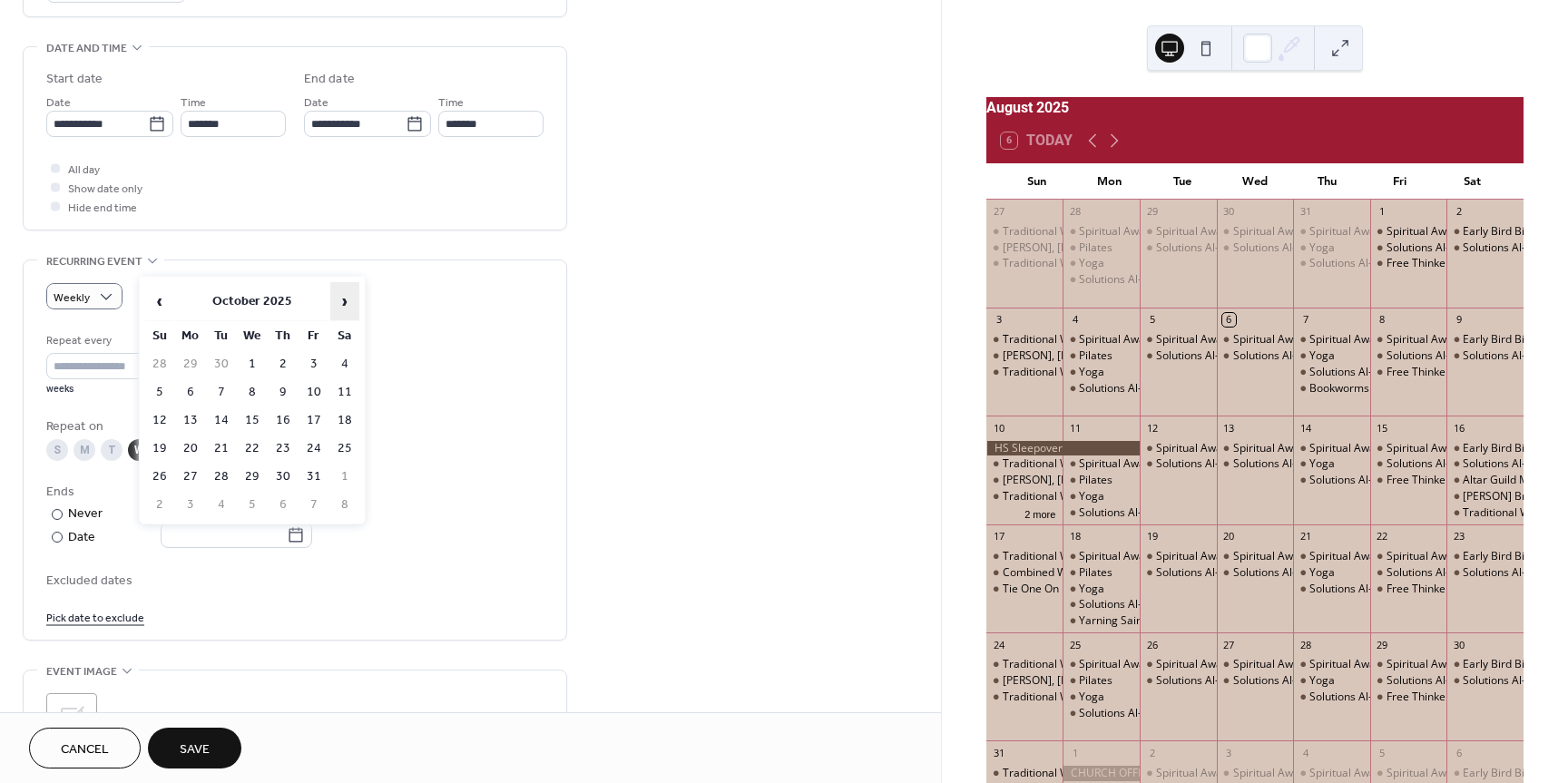 click on "›" at bounding box center [345, 301] 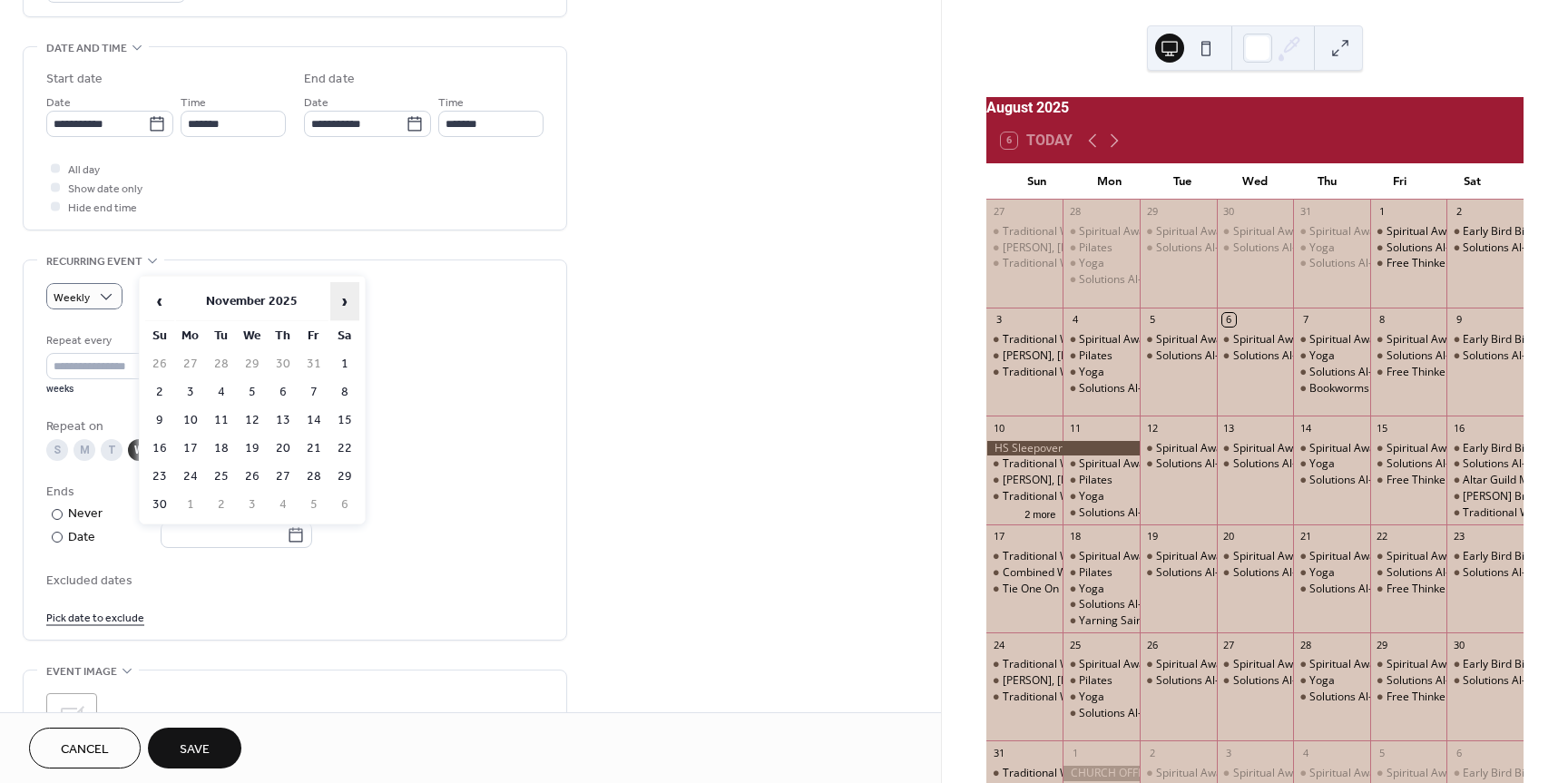 click on "›" at bounding box center [345, 301] 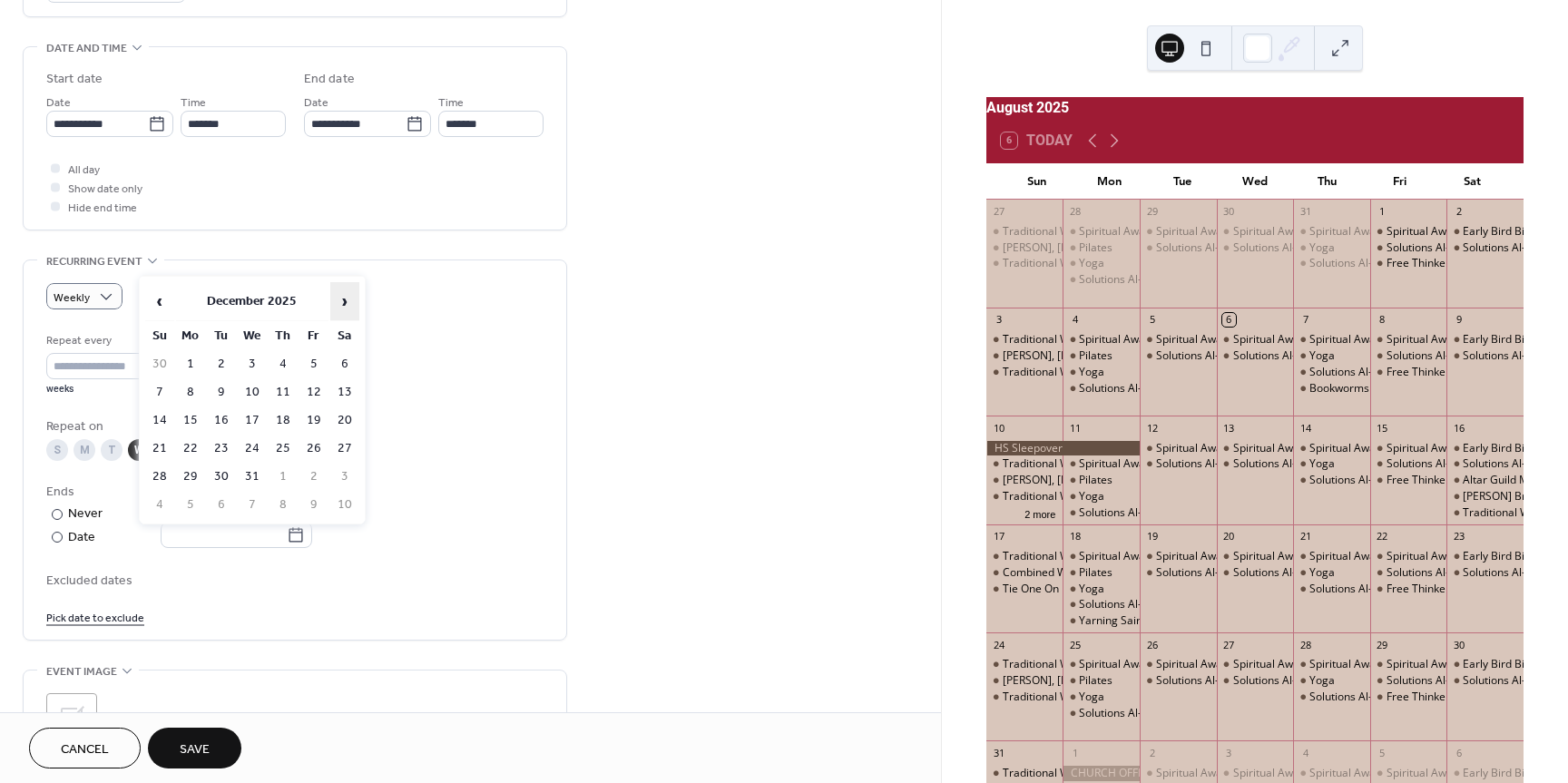 click on "›" at bounding box center (345, 301) 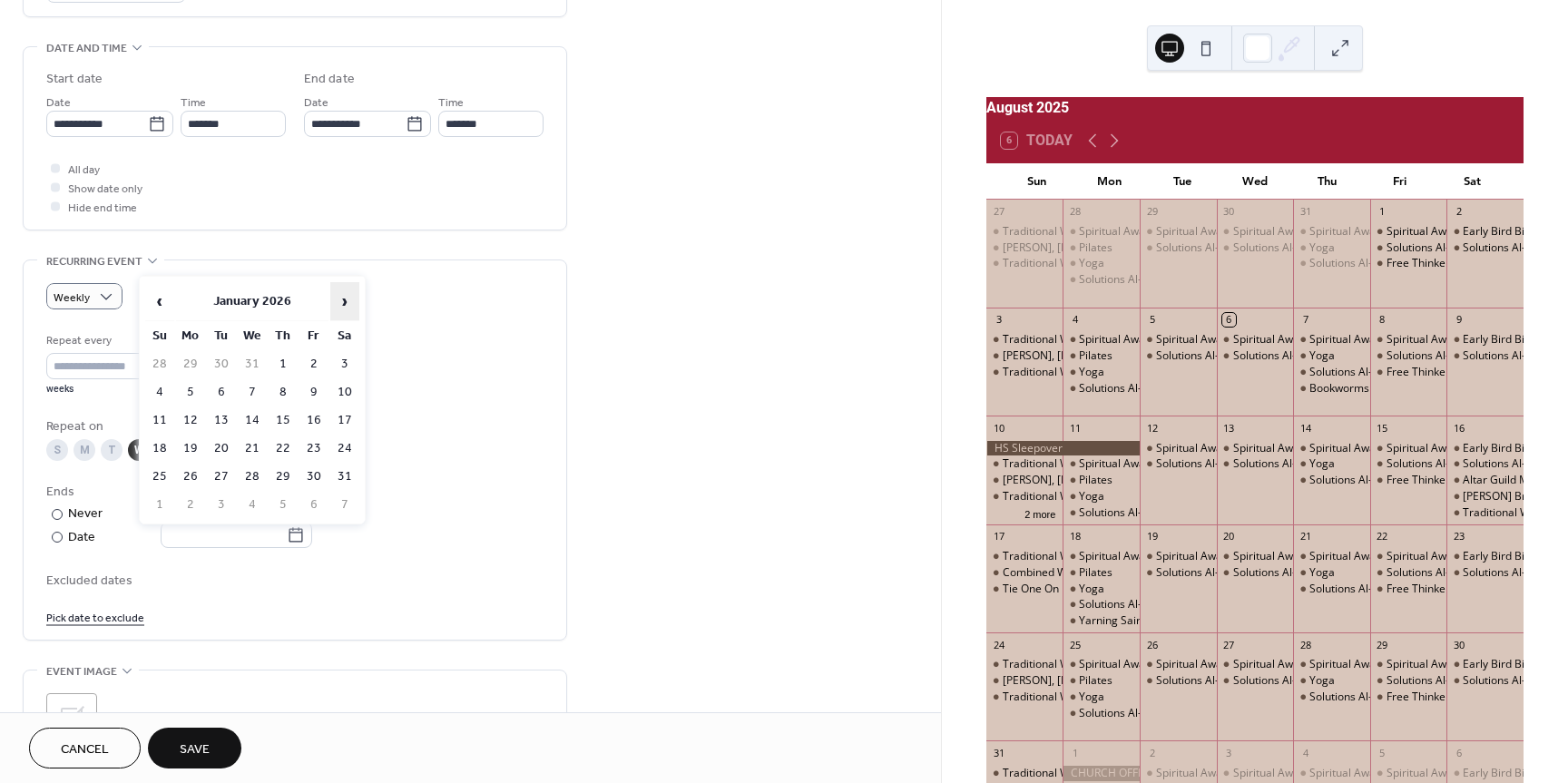 click on "›" at bounding box center (345, 301) 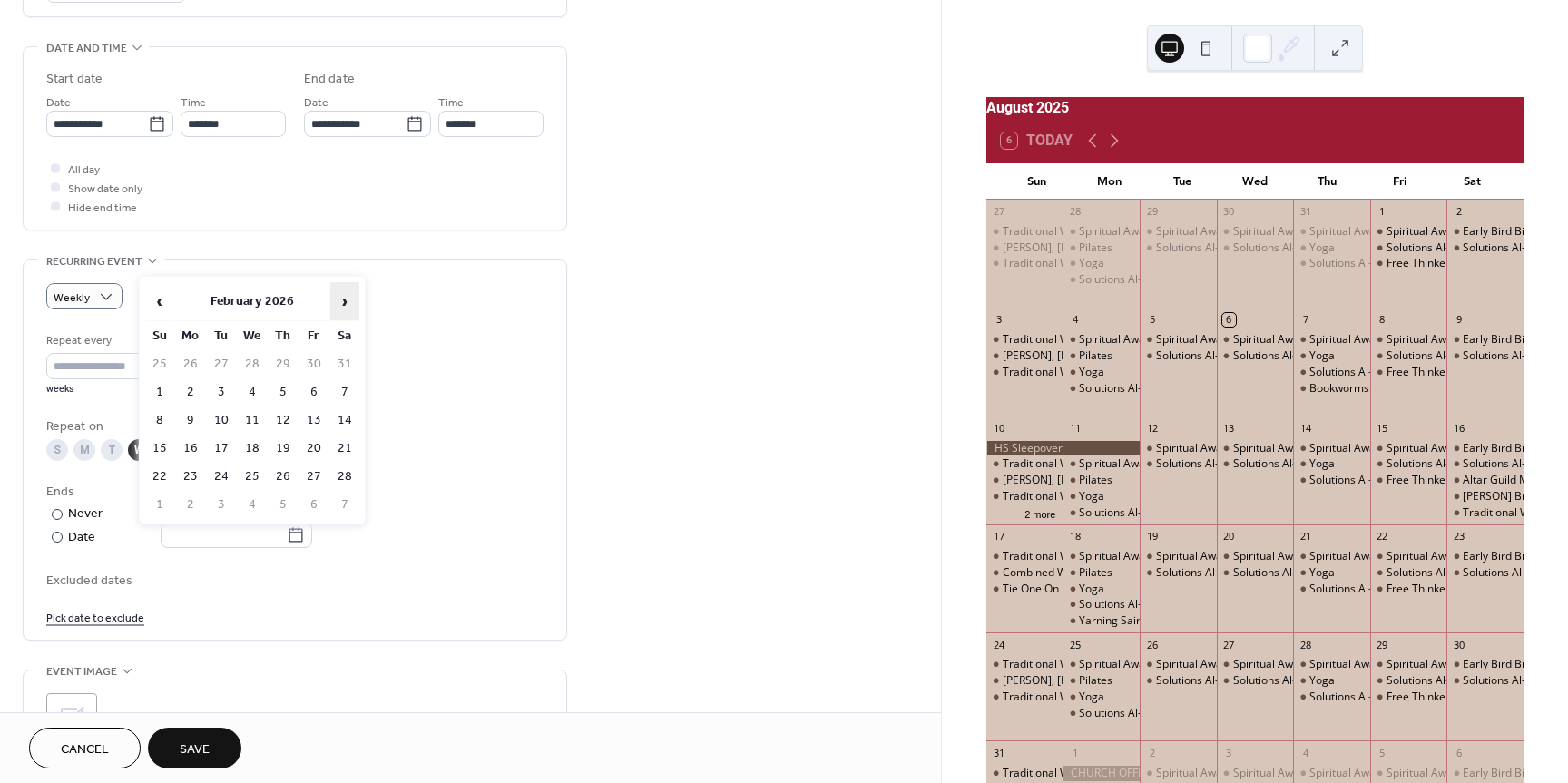 click on "›" at bounding box center [345, 301] 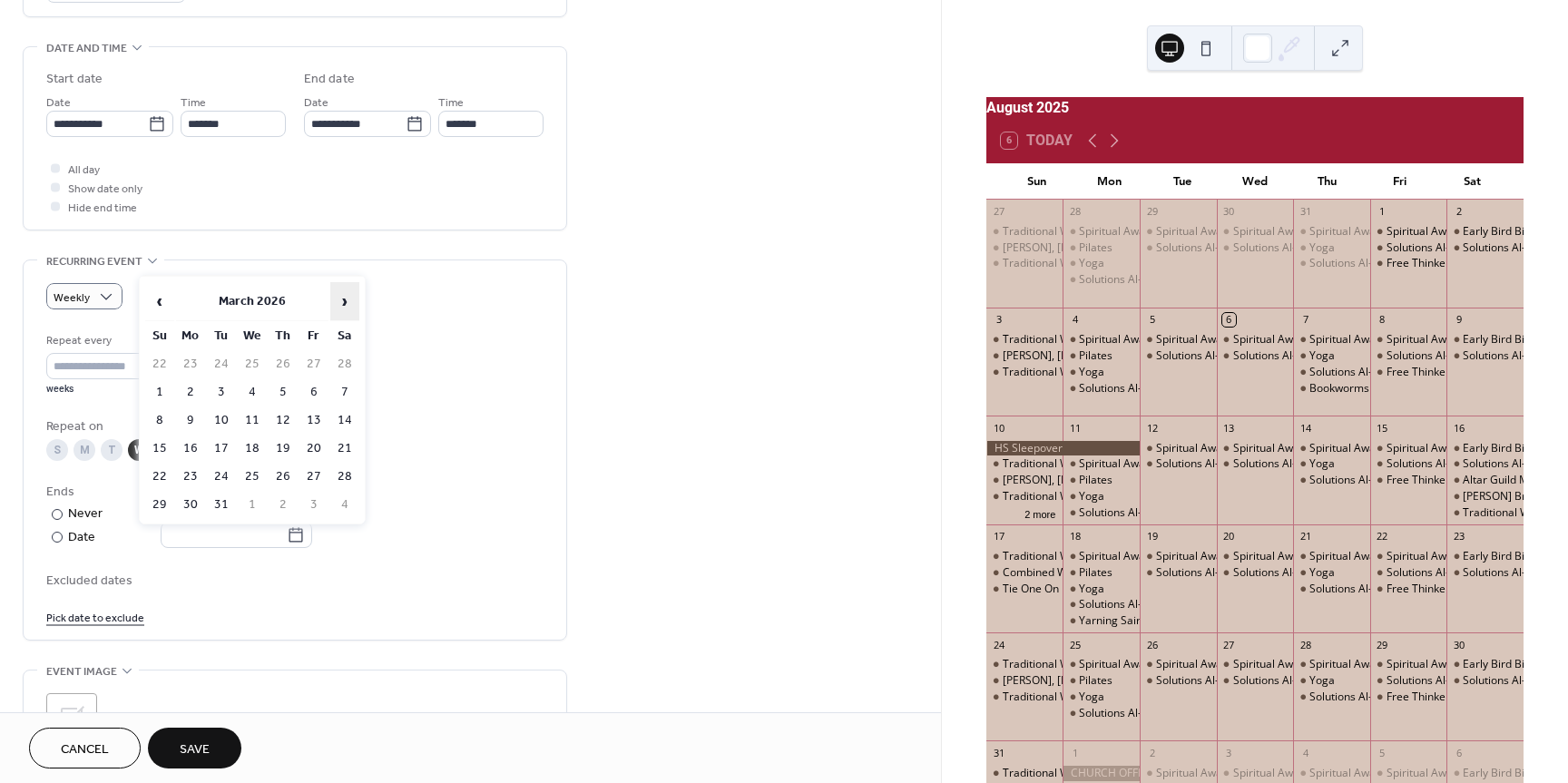 click on "›" at bounding box center (345, 301) 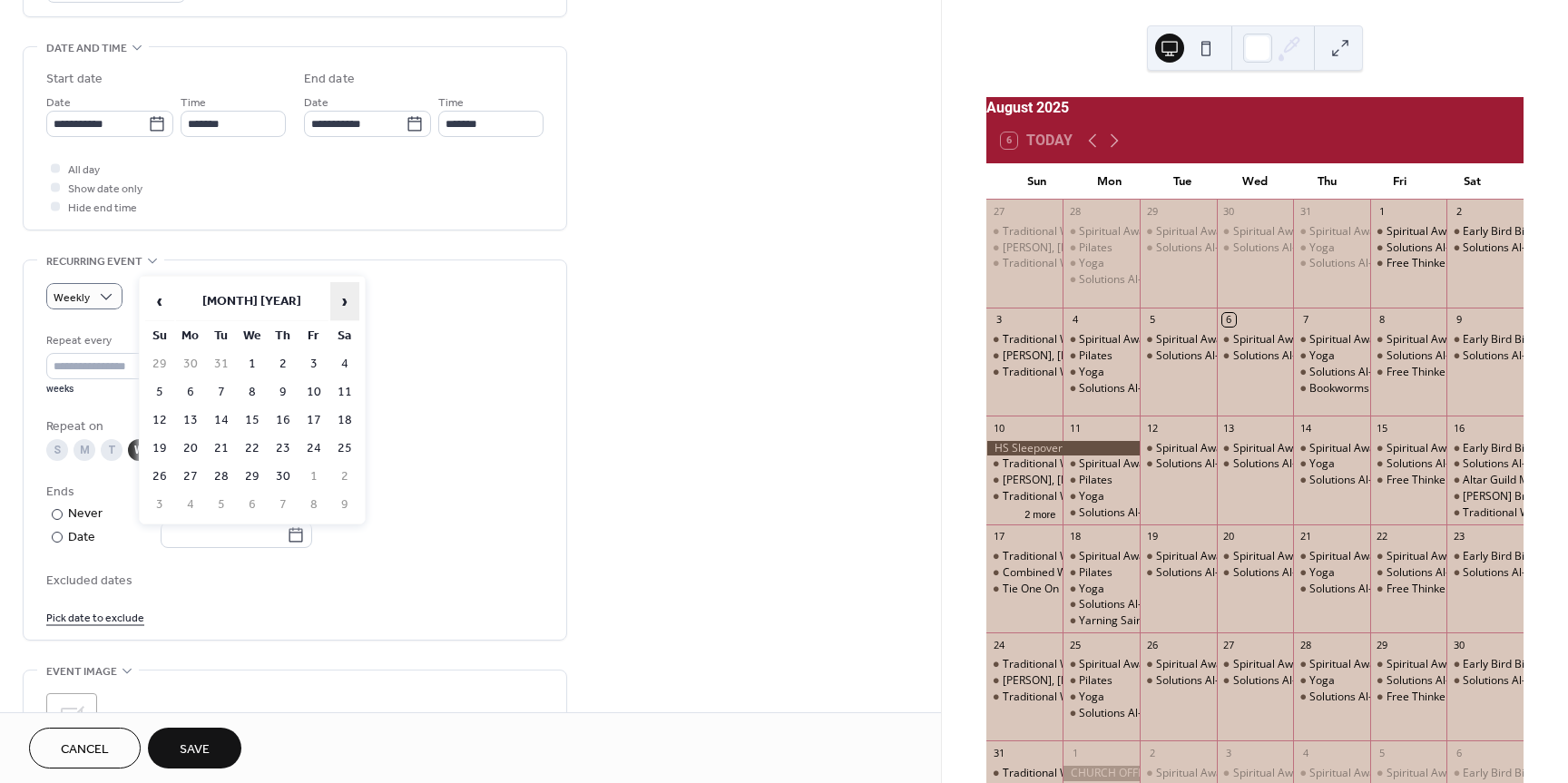 click on "›" at bounding box center [345, 301] 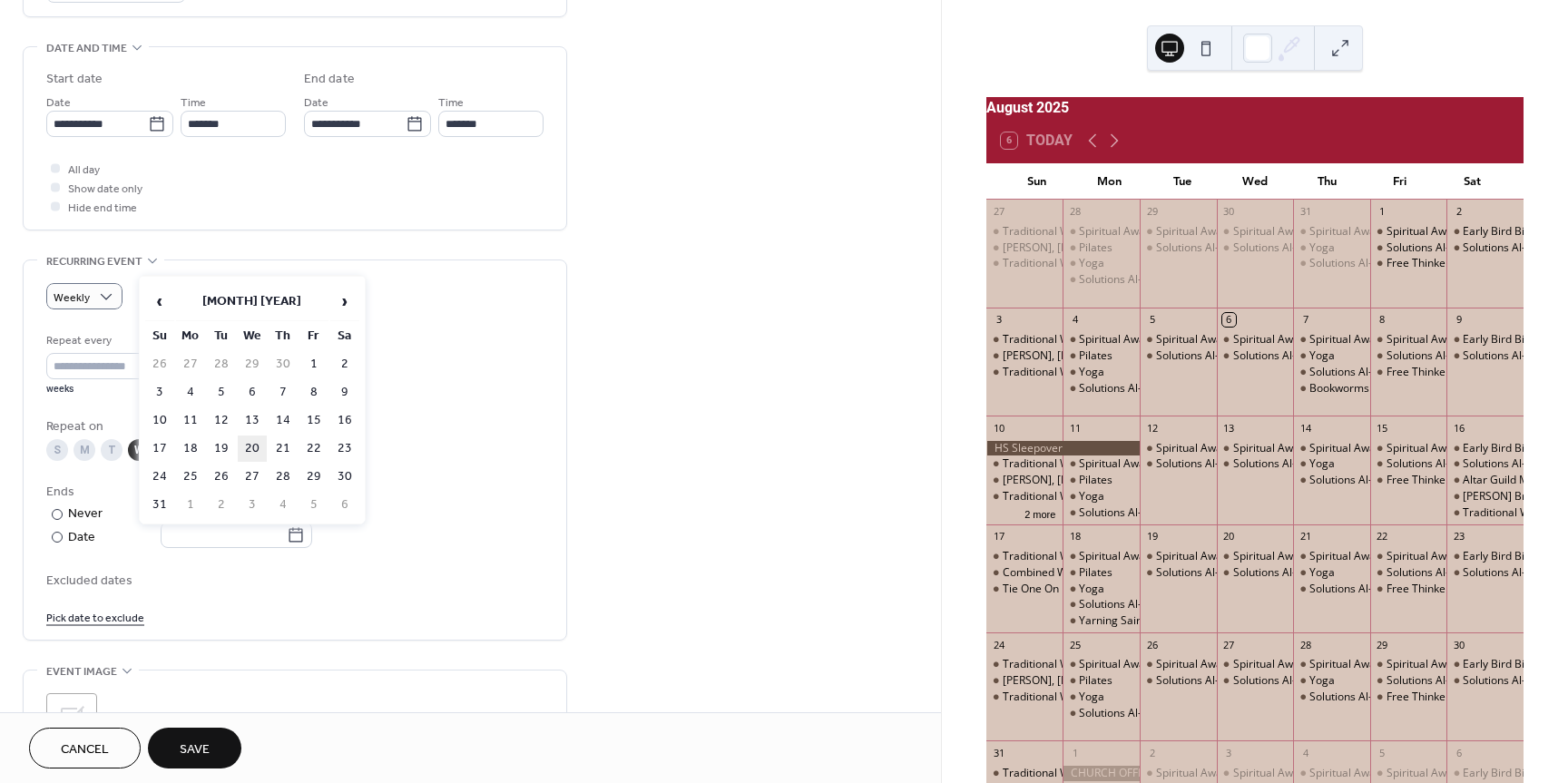 click on "20" at bounding box center (252, 448) 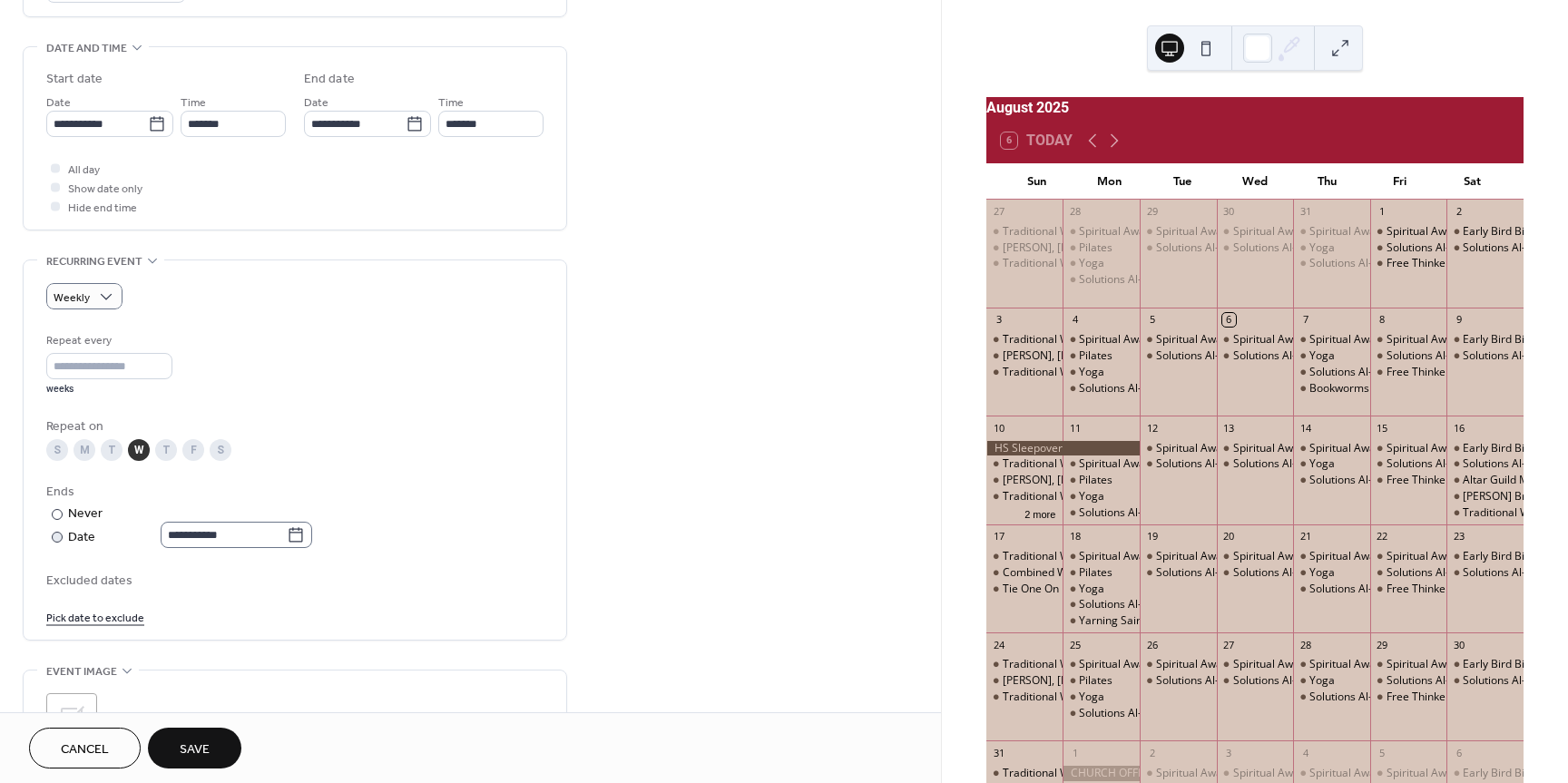 click 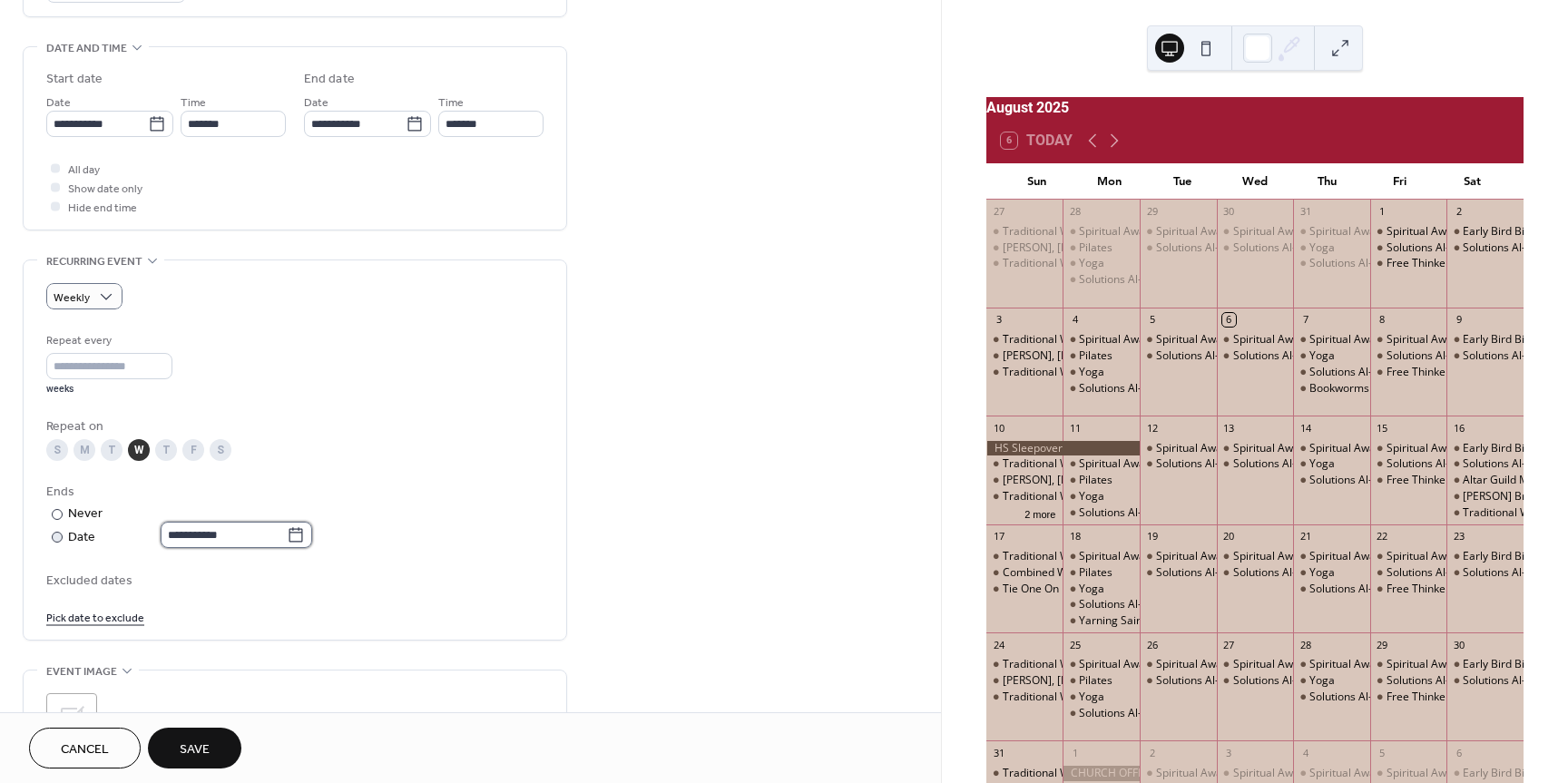 click on "**********" at bounding box center [223, 534] 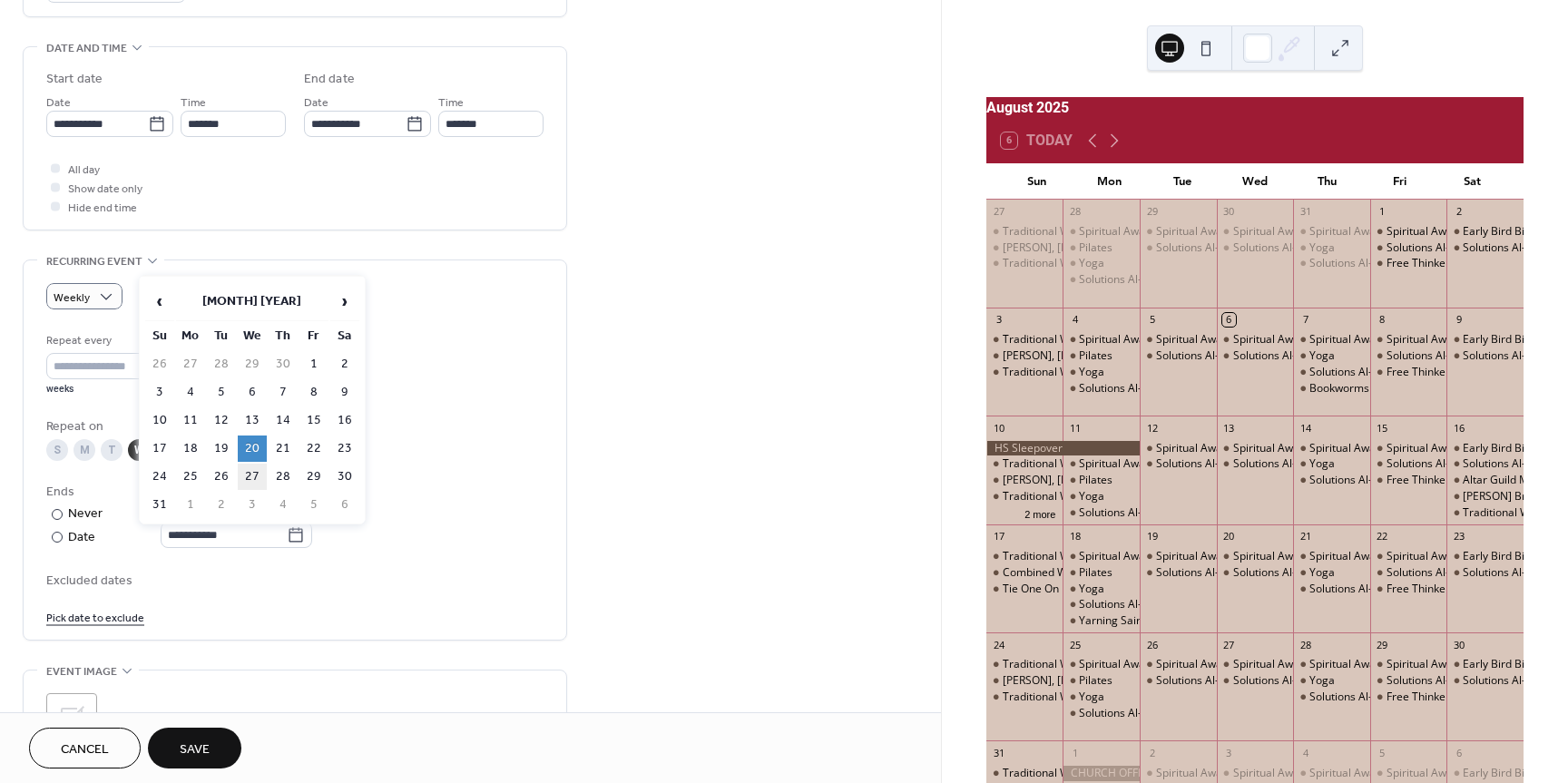 click on "27" at bounding box center [252, 476] 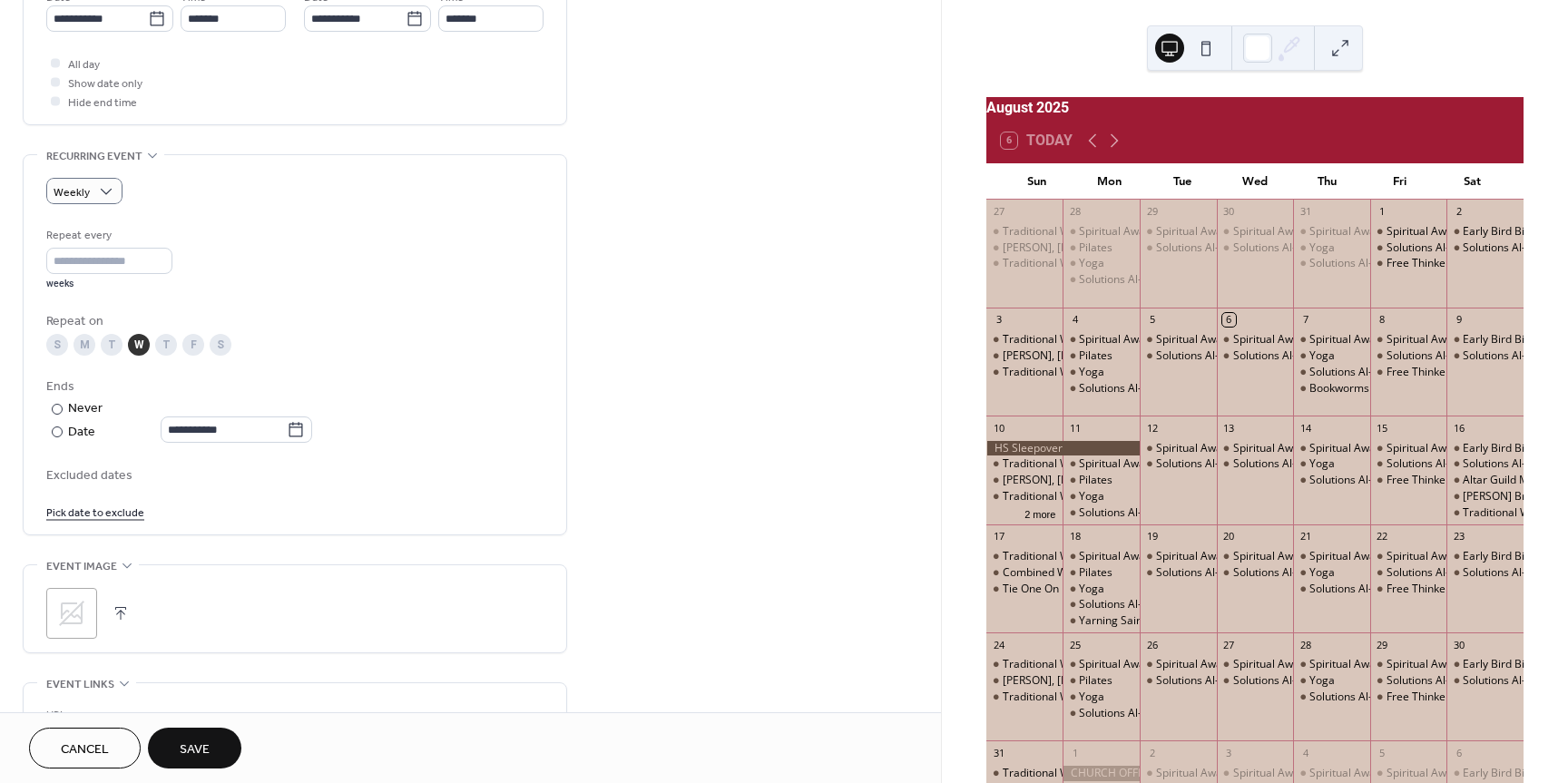 scroll, scrollTop: 726, scrollLeft: 0, axis: vertical 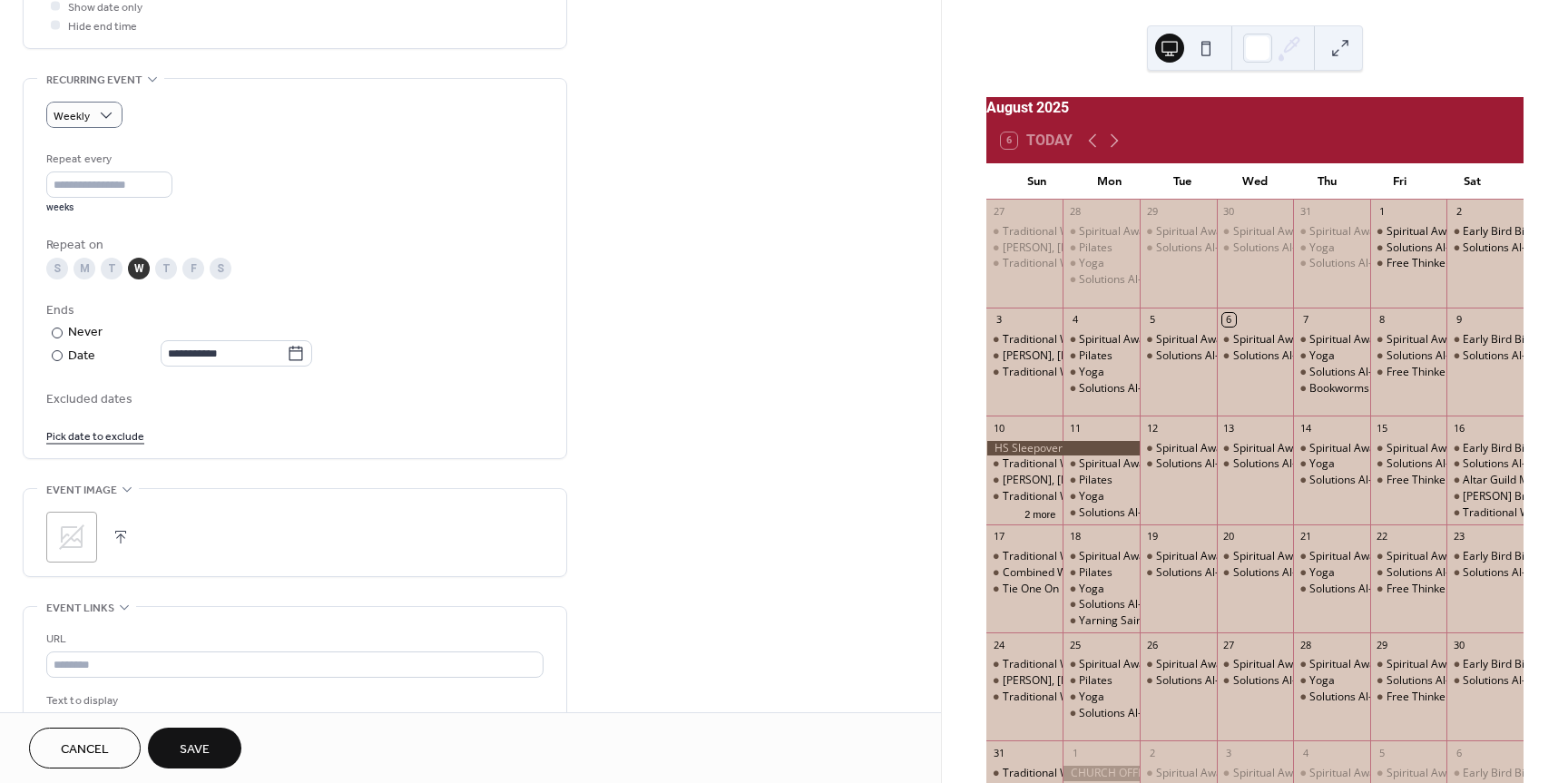 click on "Pick date to exclude" at bounding box center (95, 435) 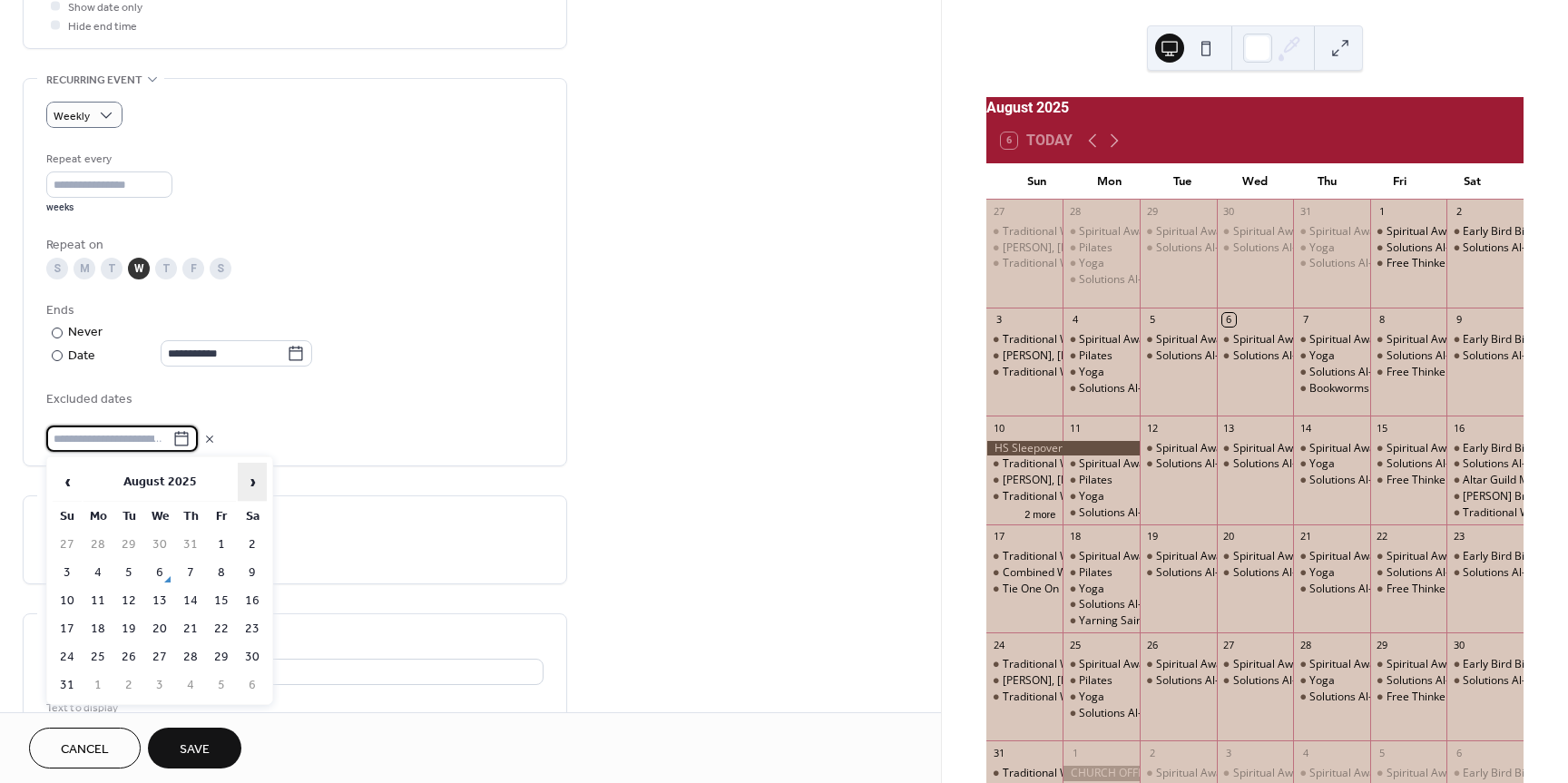click on "›" at bounding box center [252, 482] 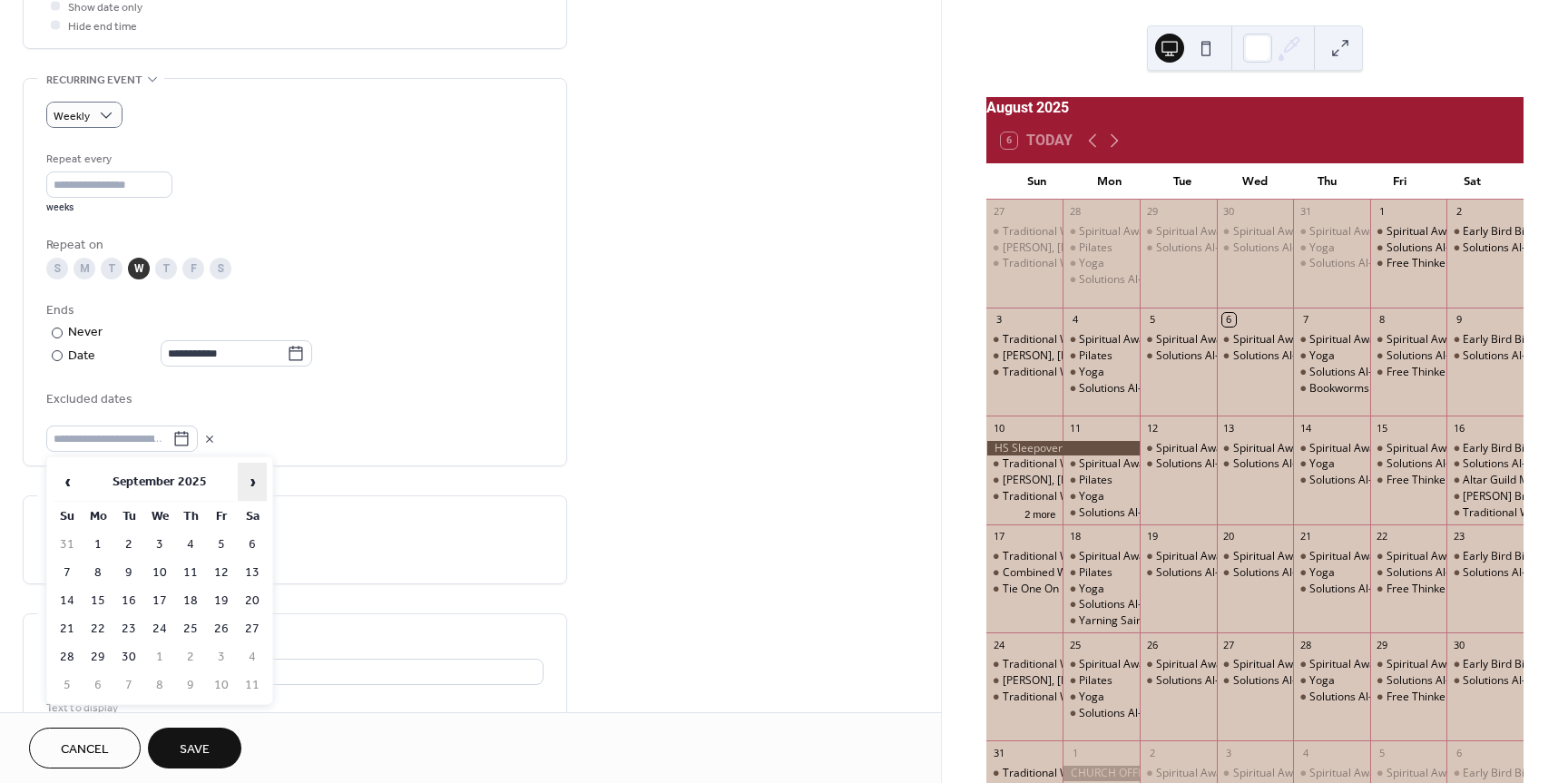 click on "›" at bounding box center (252, 482) 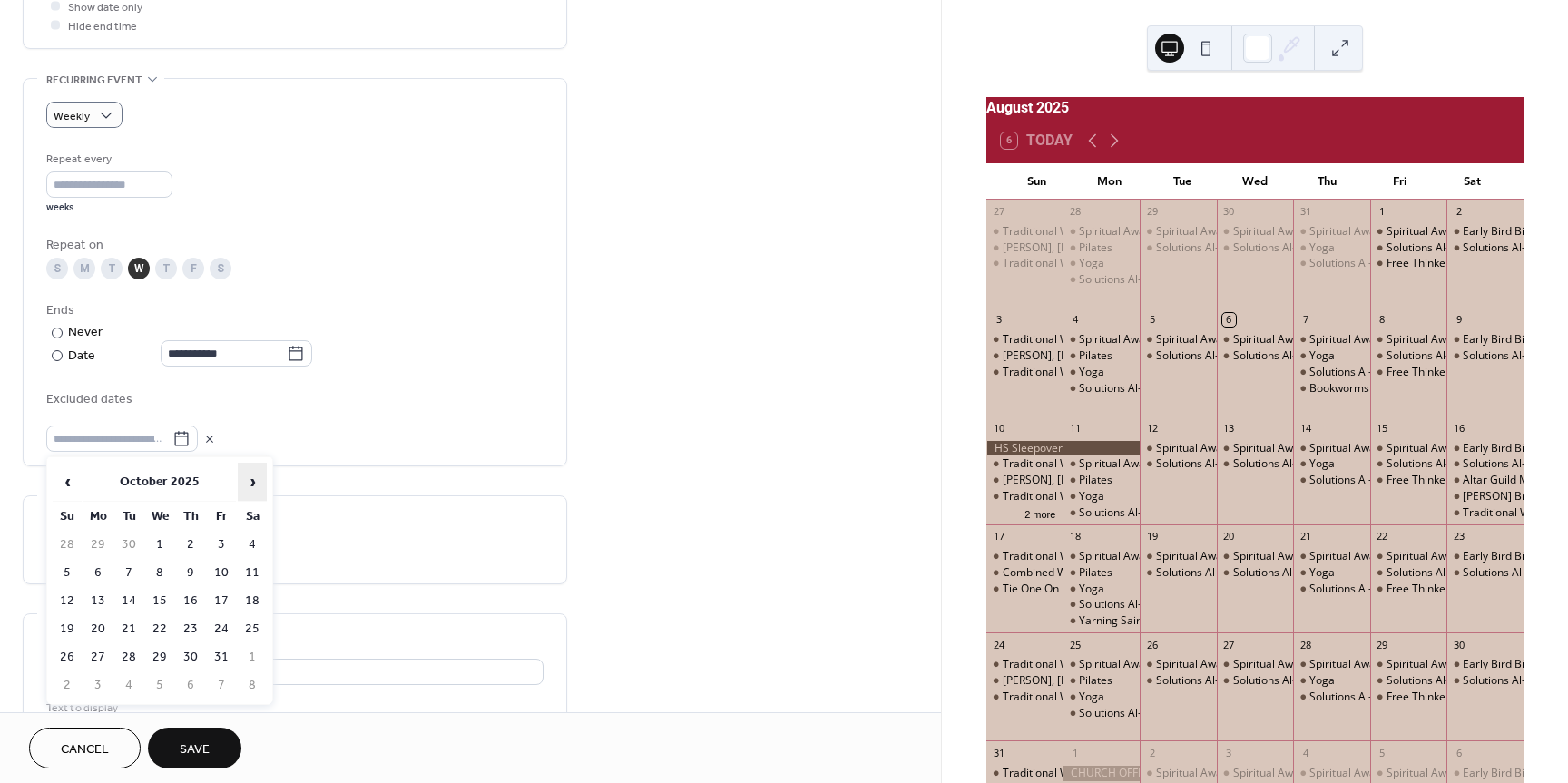 click on "›" at bounding box center (252, 482) 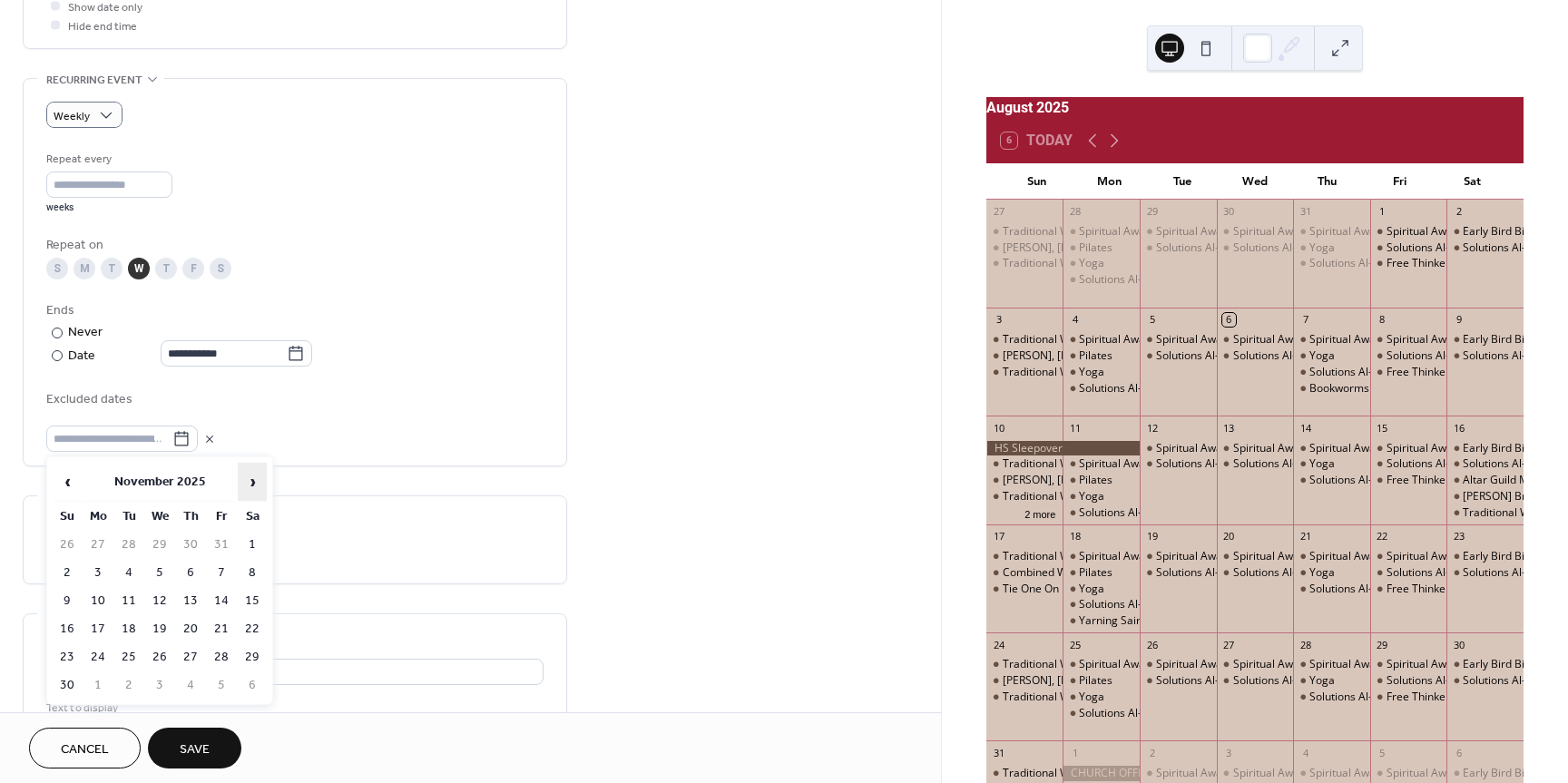 click on "›" at bounding box center [252, 482] 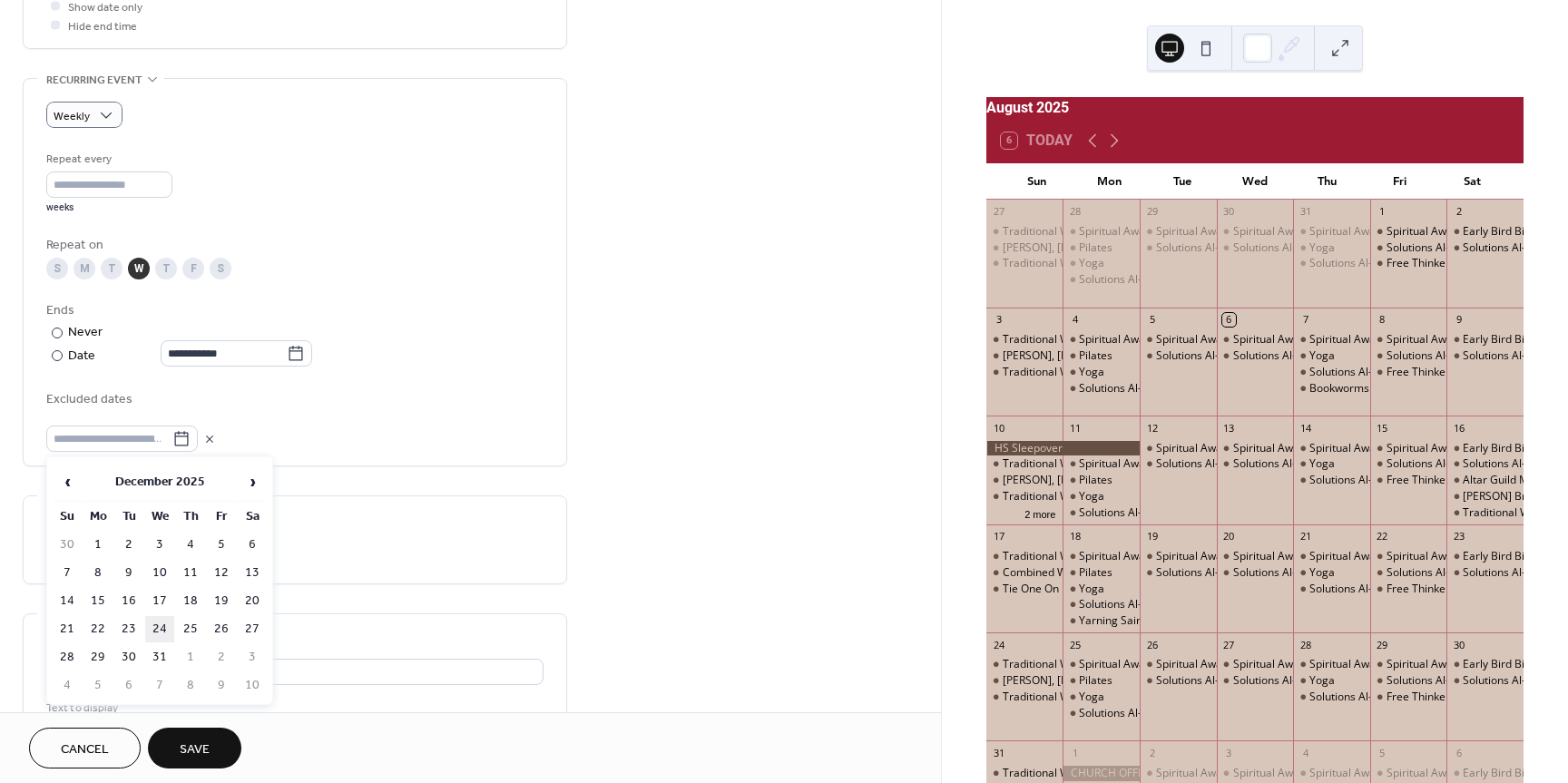 click on "24" at bounding box center [160, 629] 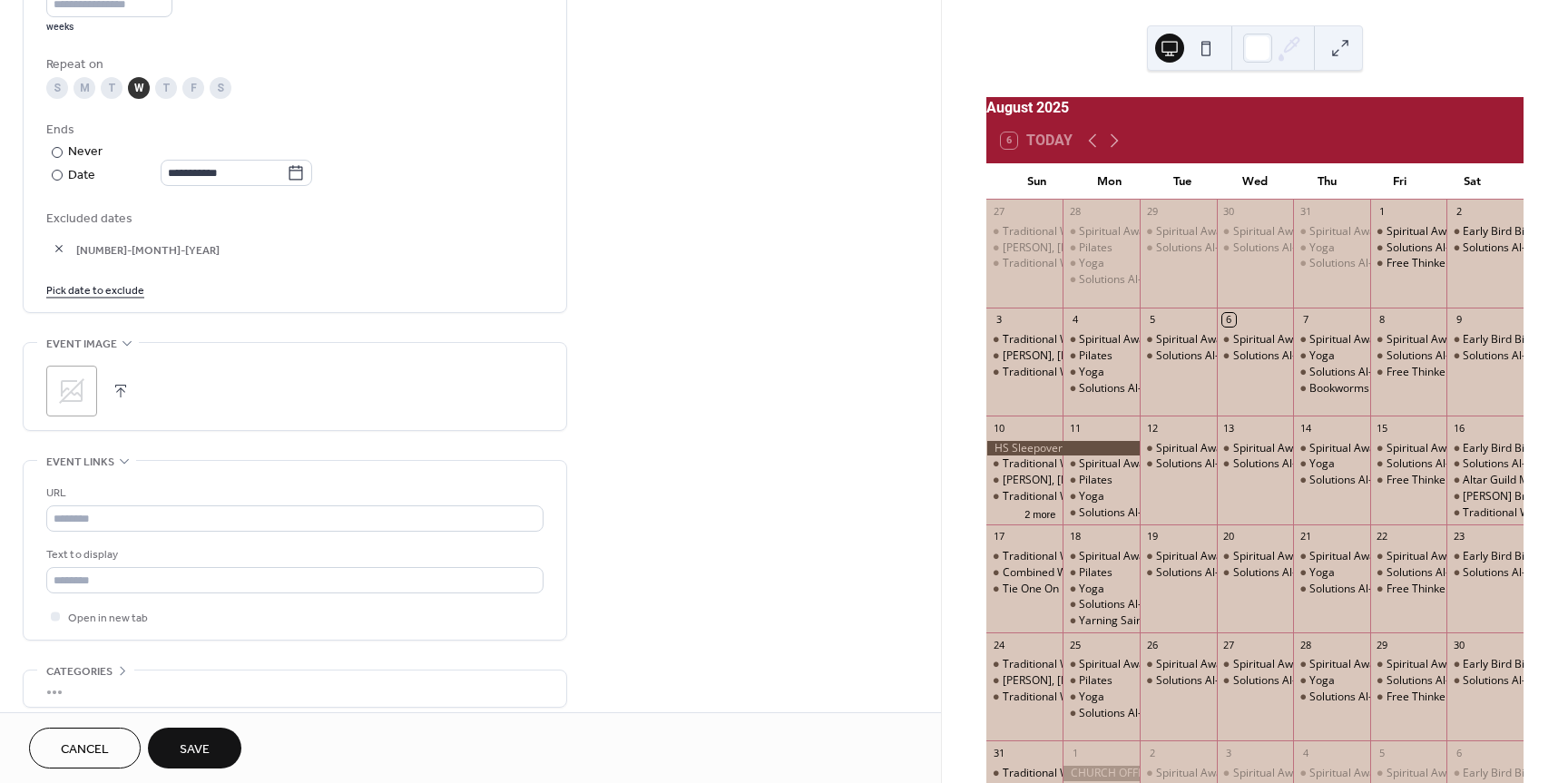 scroll, scrollTop: 907, scrollLeft: 0, axis: vertical 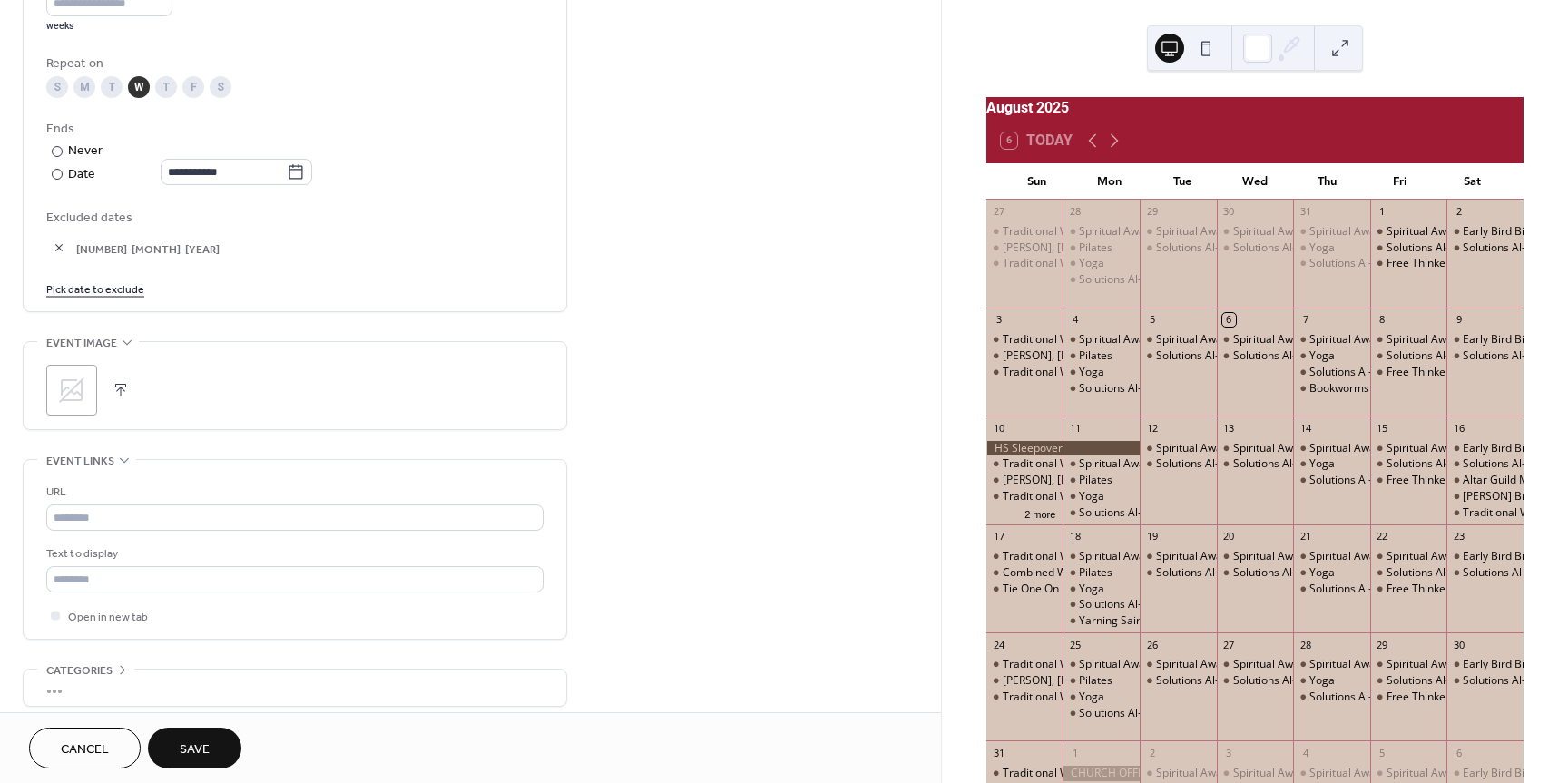 click on "Pick date to exclude" at bounding box center (95, 288) 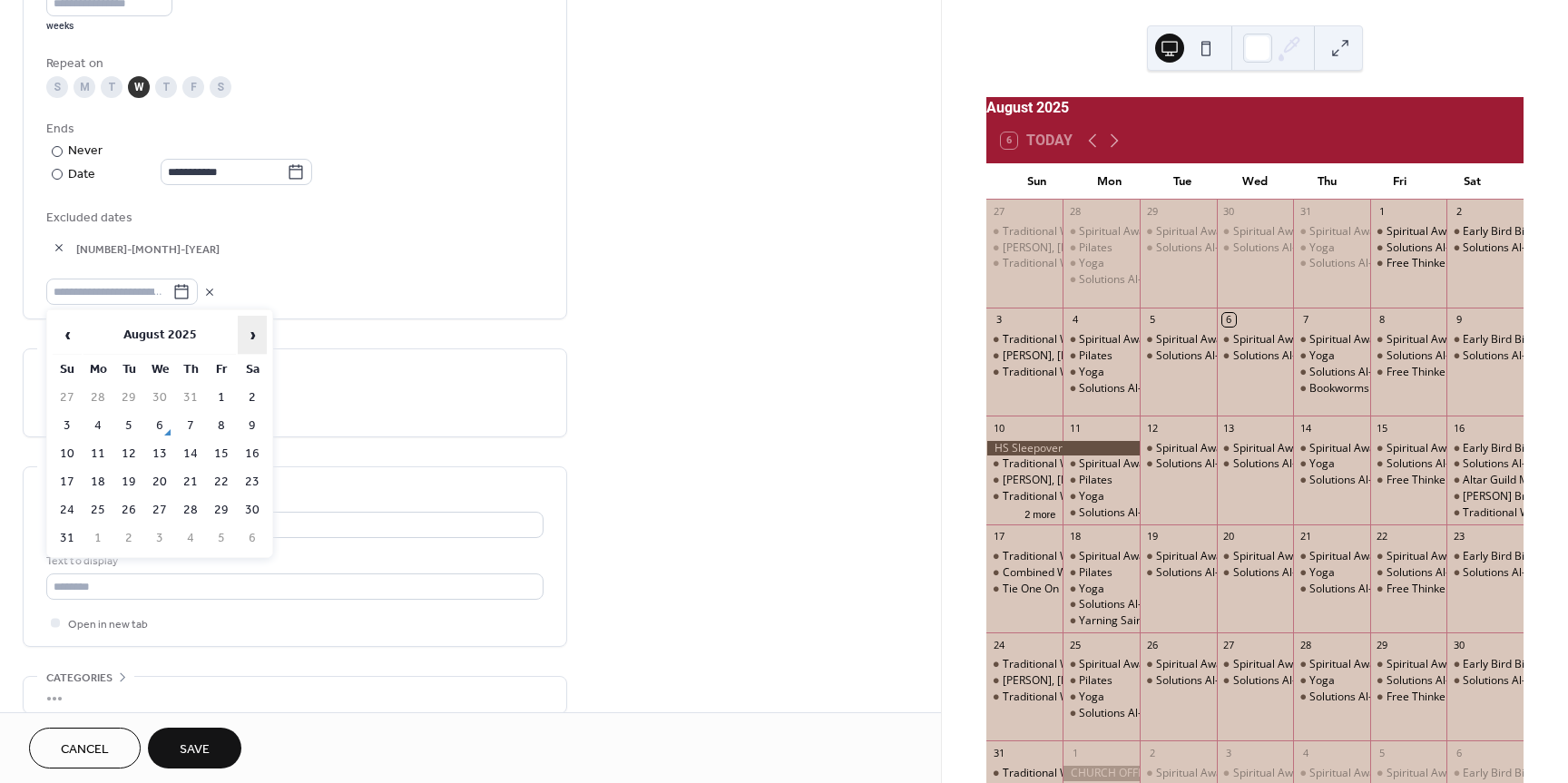 click on "›" at bounding box center (252, 335) 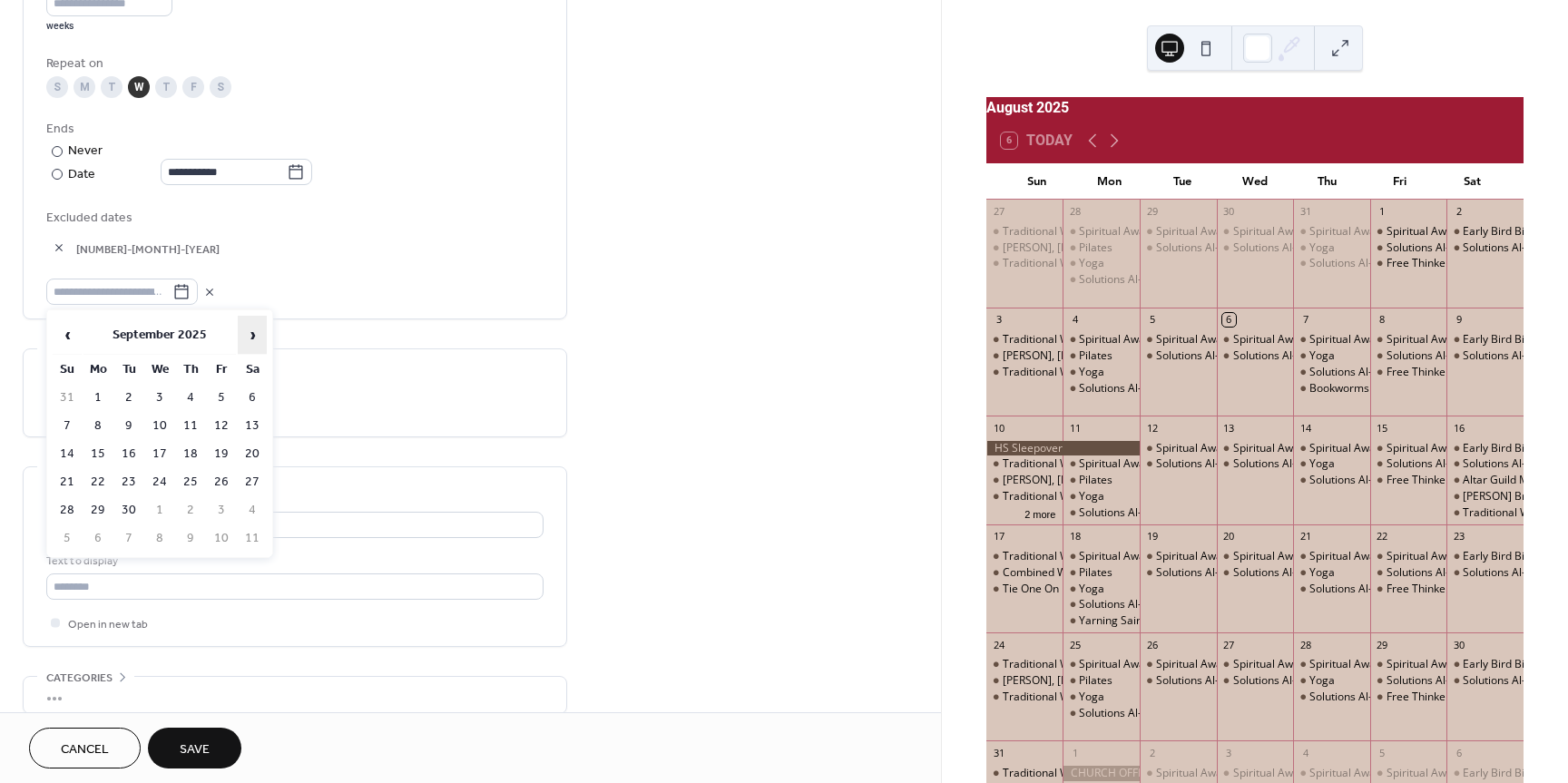 click on "›" at bounding box center (252, 335) 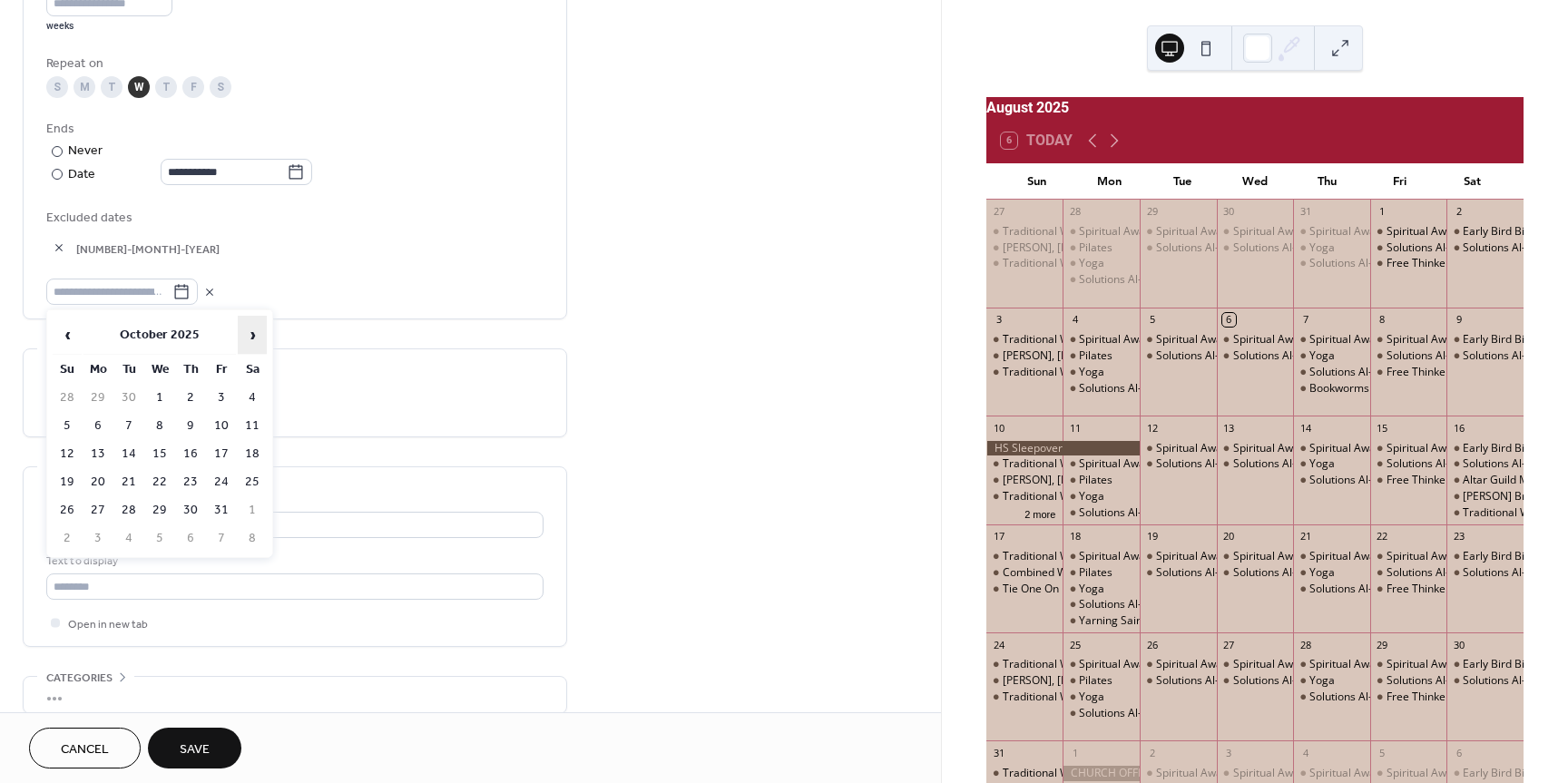 click on "›" at bounding box center (252, 335) 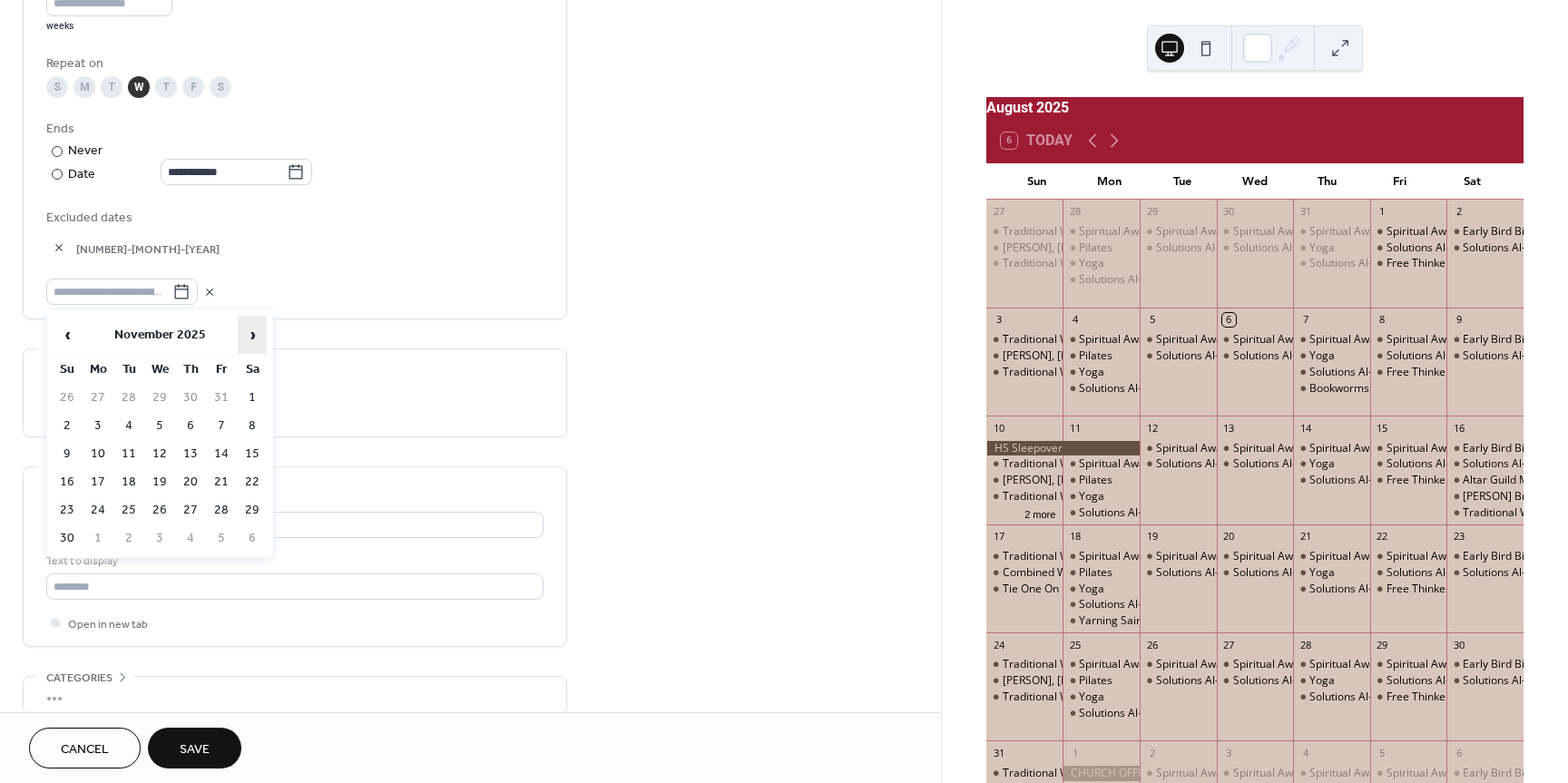 click on "›" at bounding box center (252, 335) 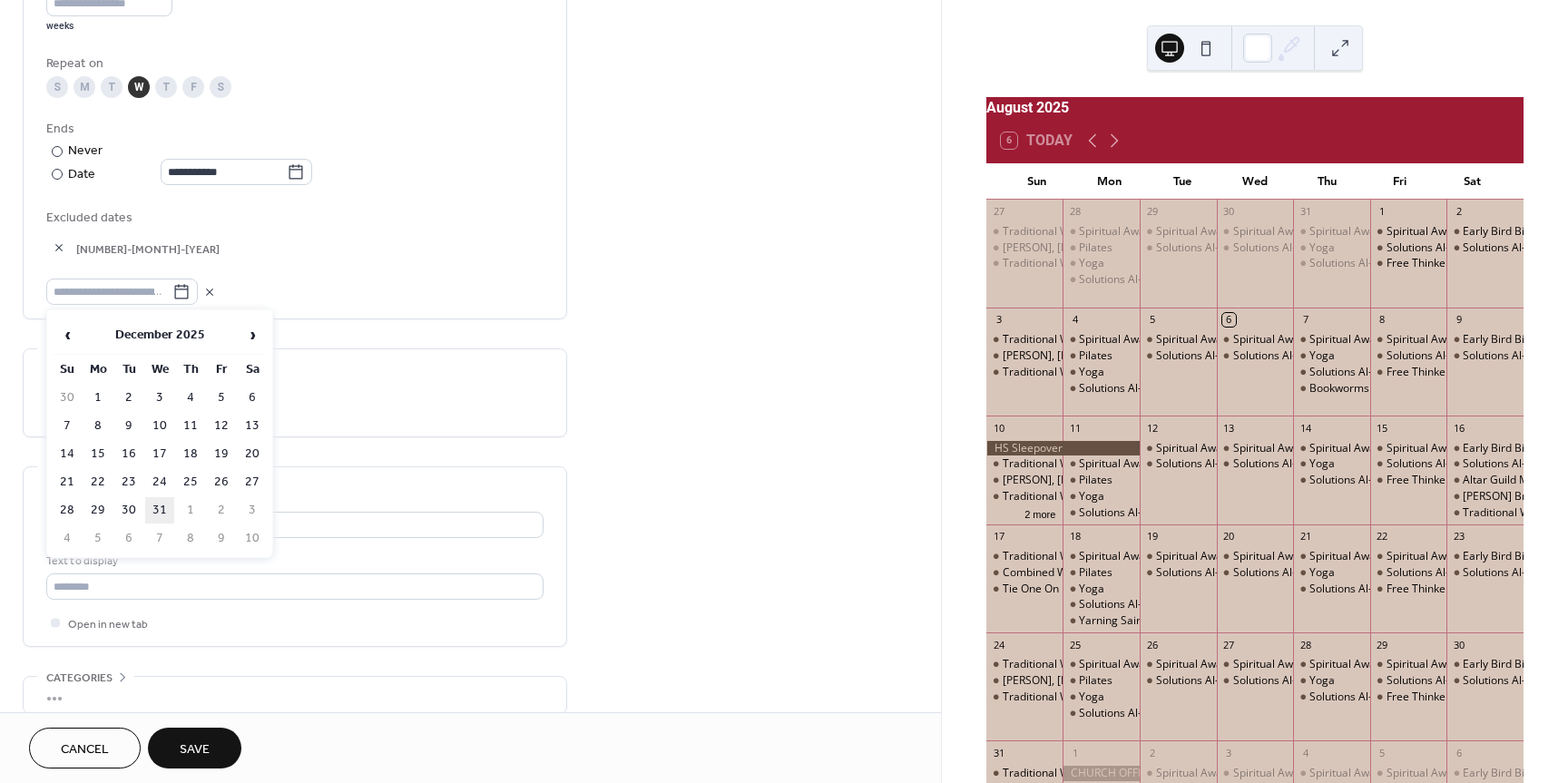 click on "31" at bounding box center (160, 510) 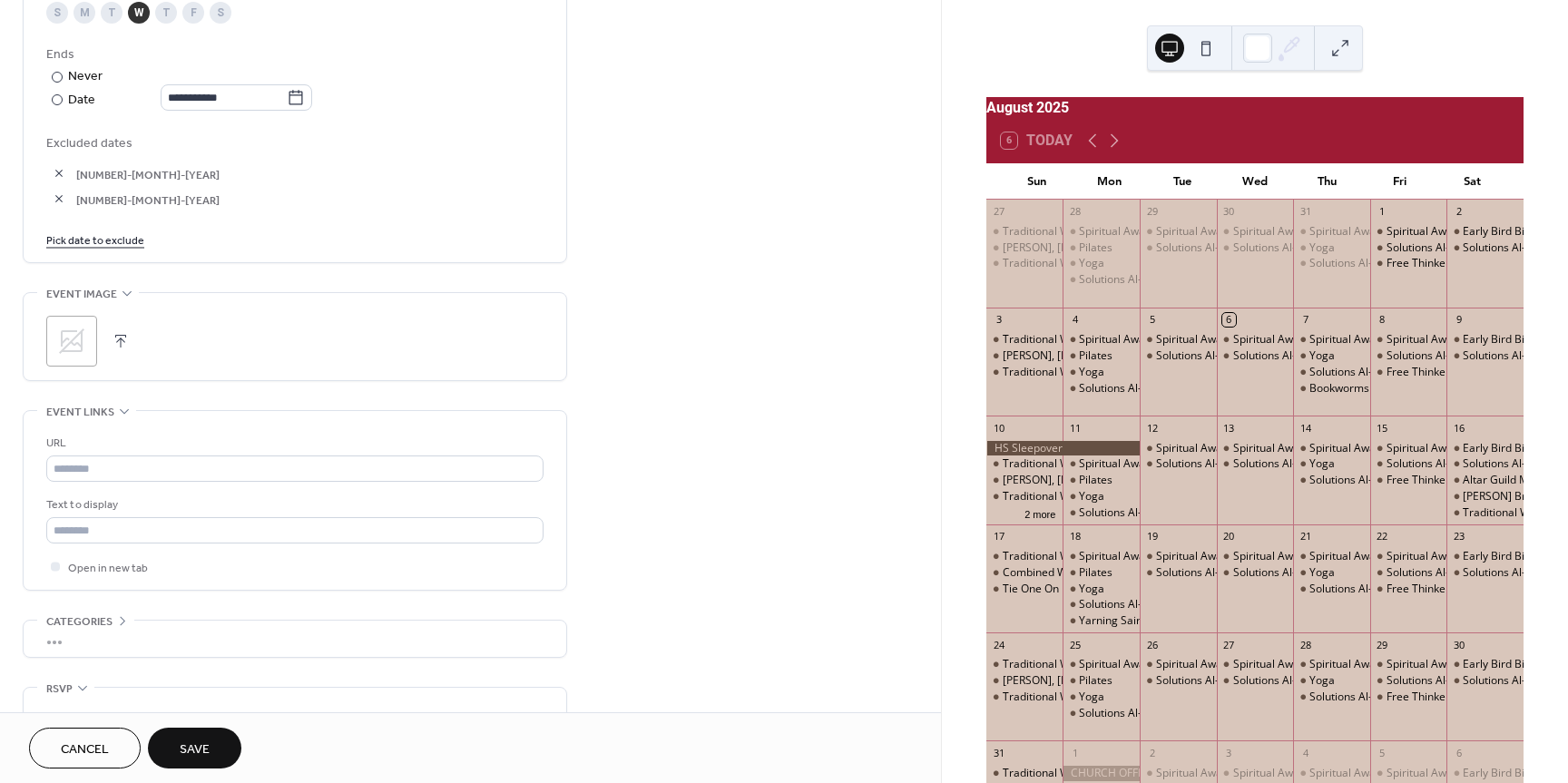 scroll, scrollTop: 891, scrollLeft: 0, axis: vertical 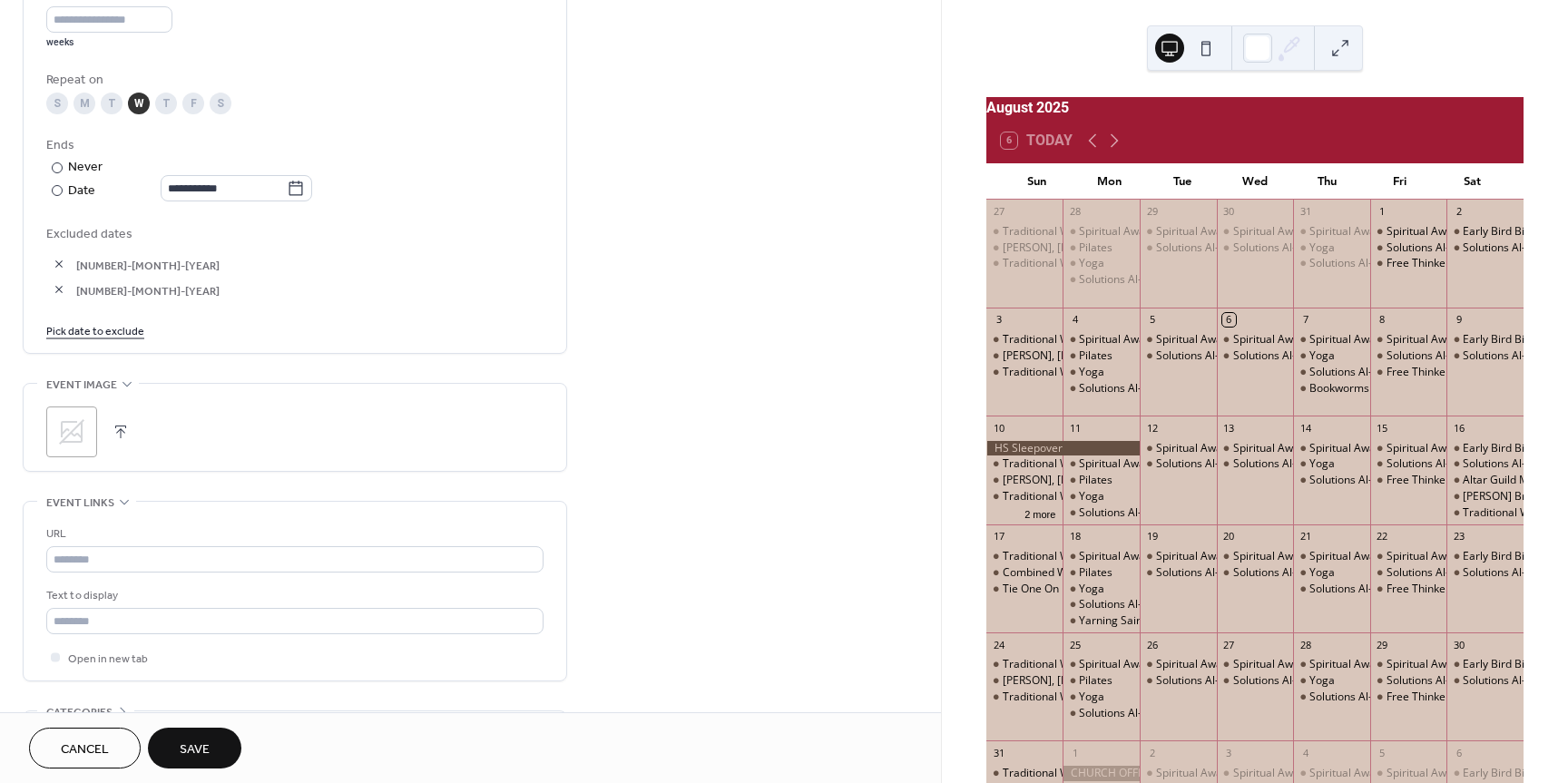 click on "Pick date to exclude" at bounding box center [95, 329] 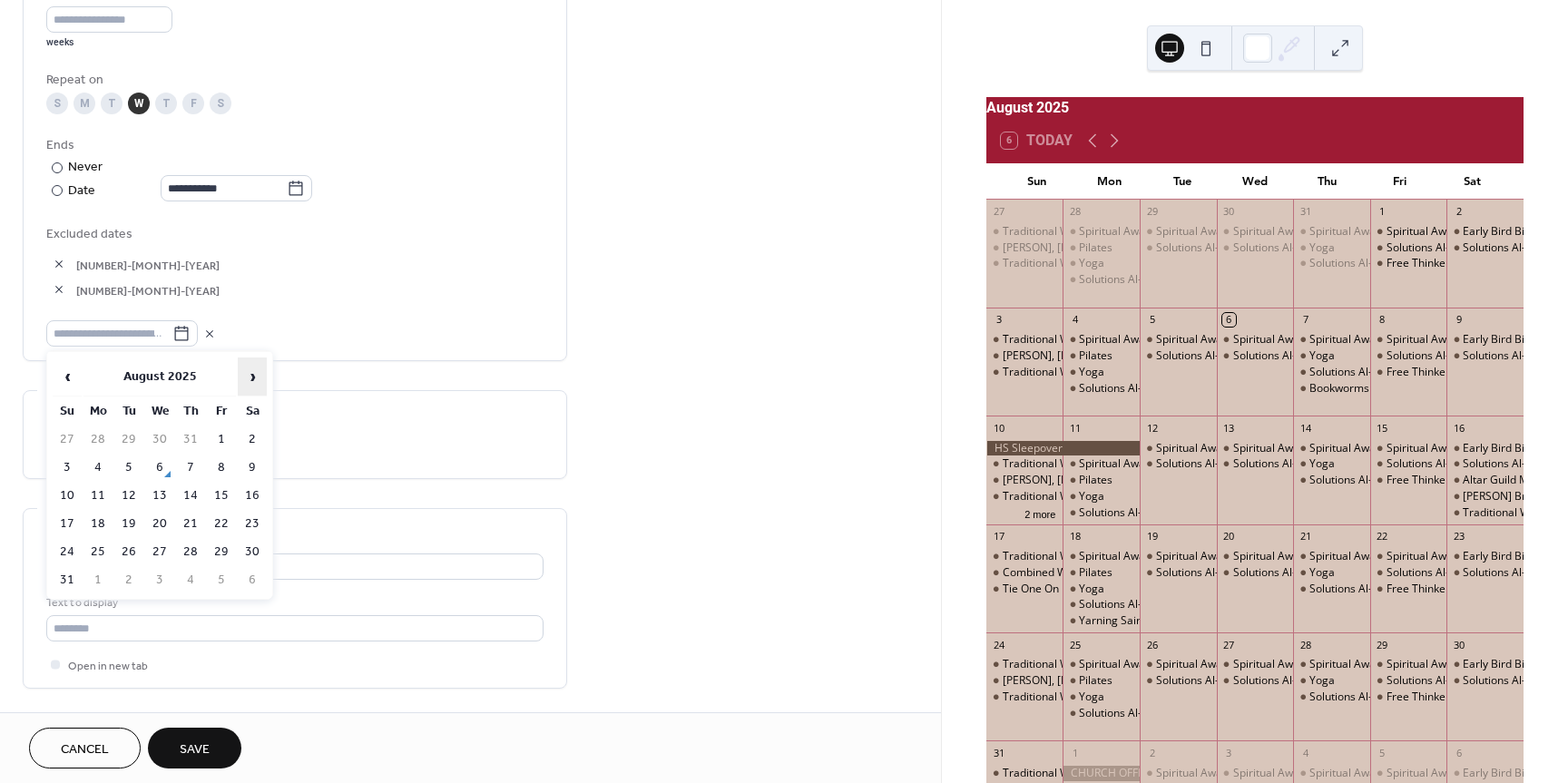 click on "›" at bounding box center [252, 377] 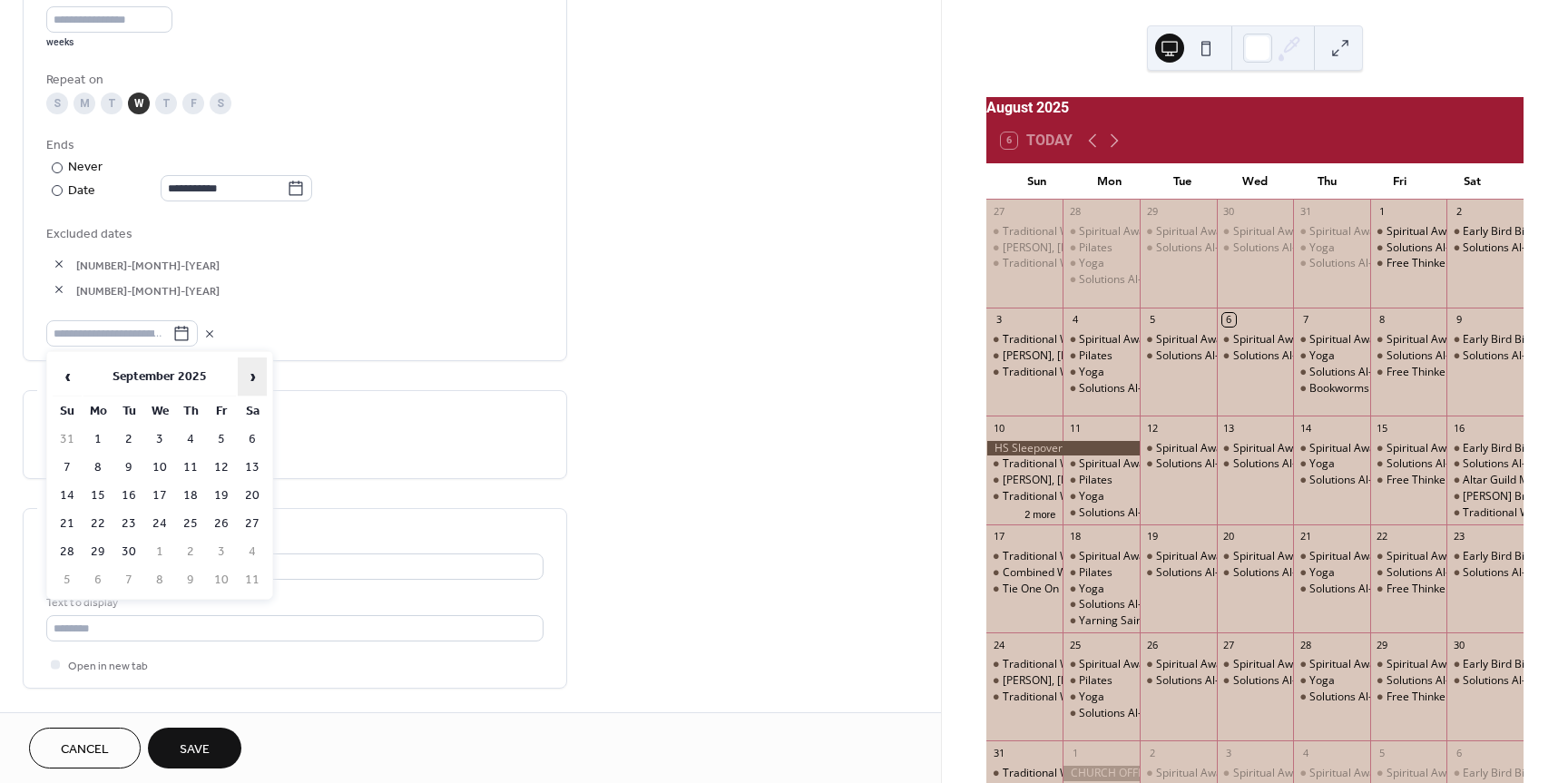 click on "›" at bounding box center (252, 377) 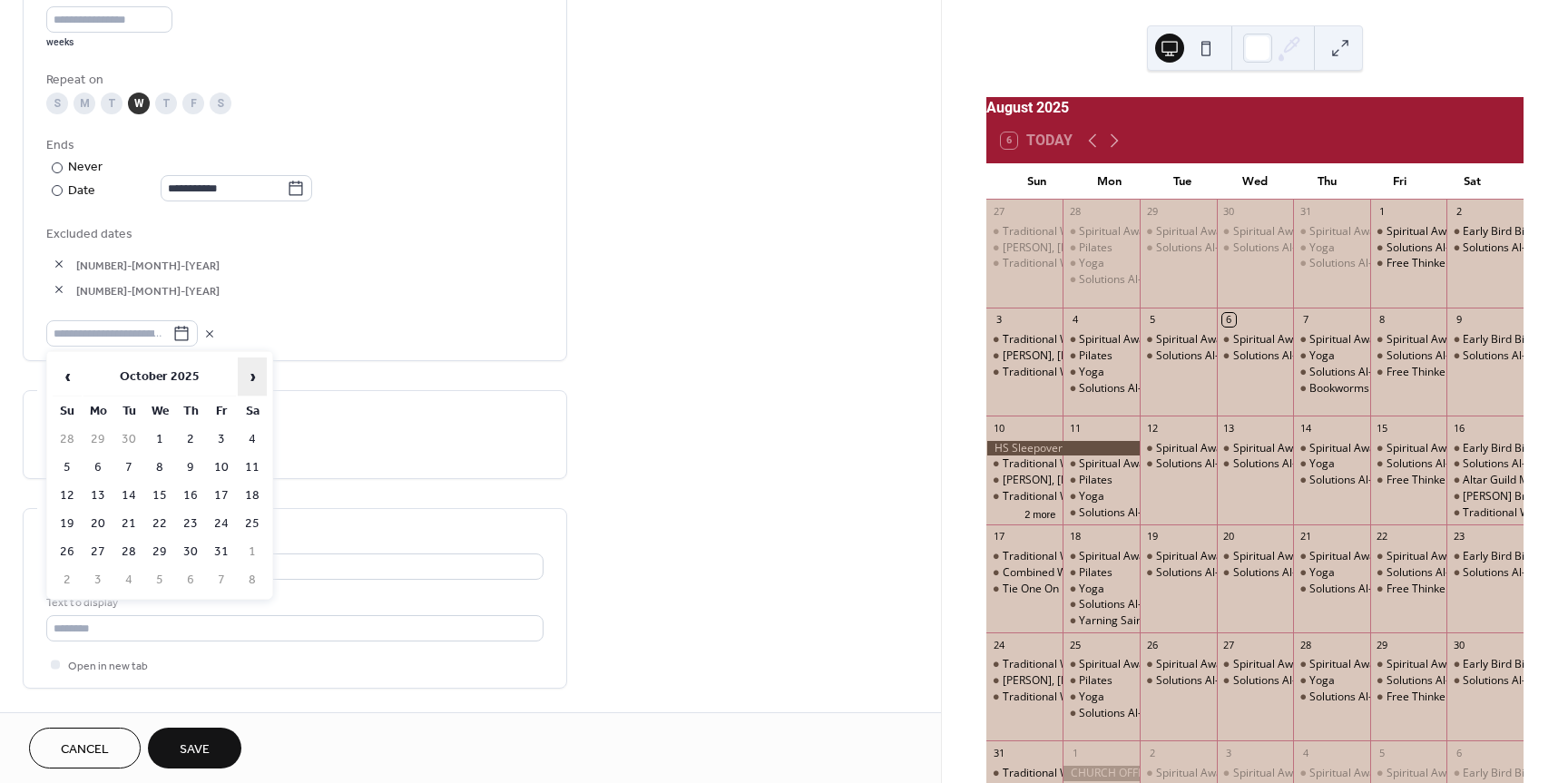 click on "›" at bounding box center (252, 377) 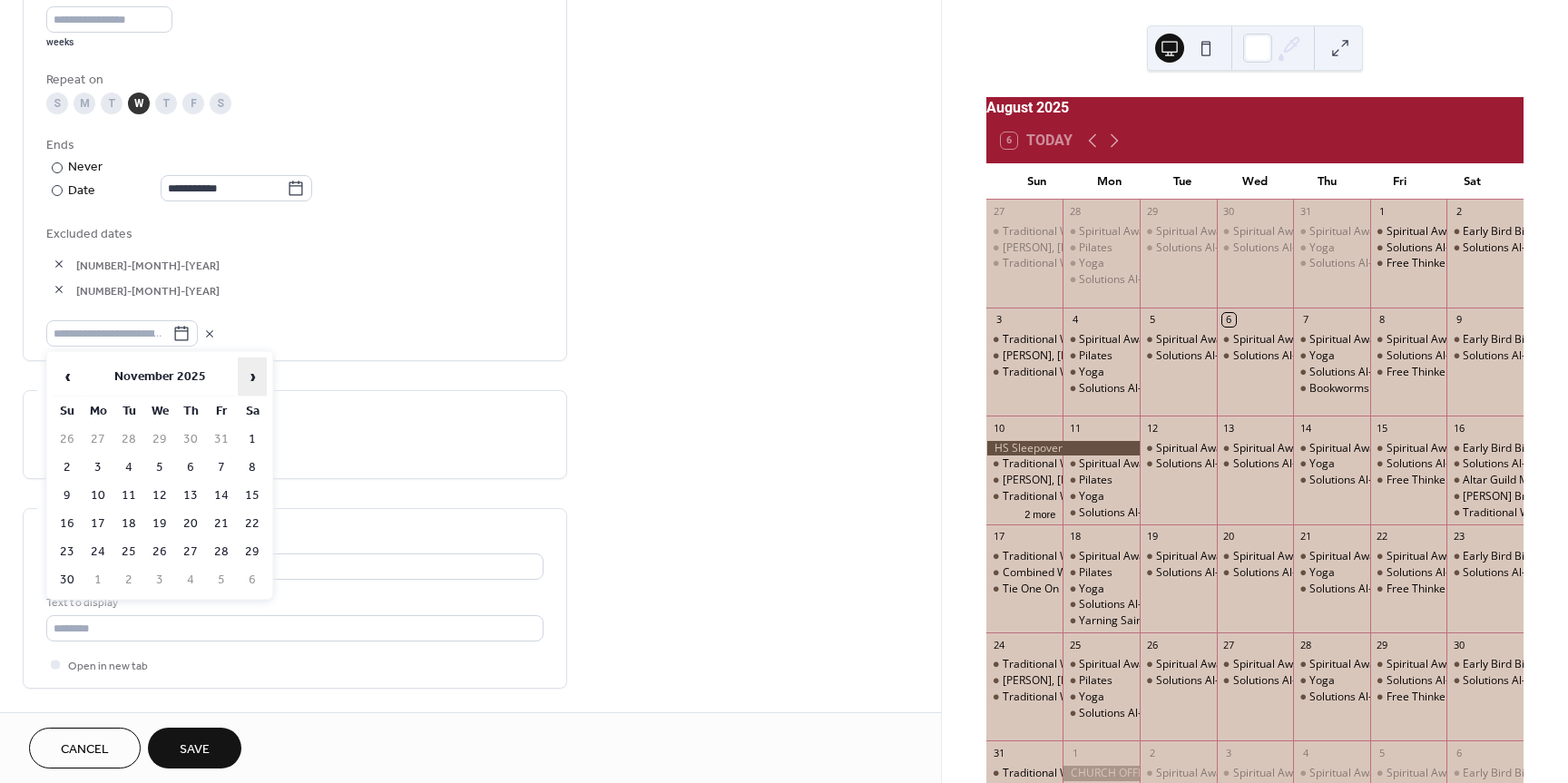 click on "›" at bounding box center (252, 377) 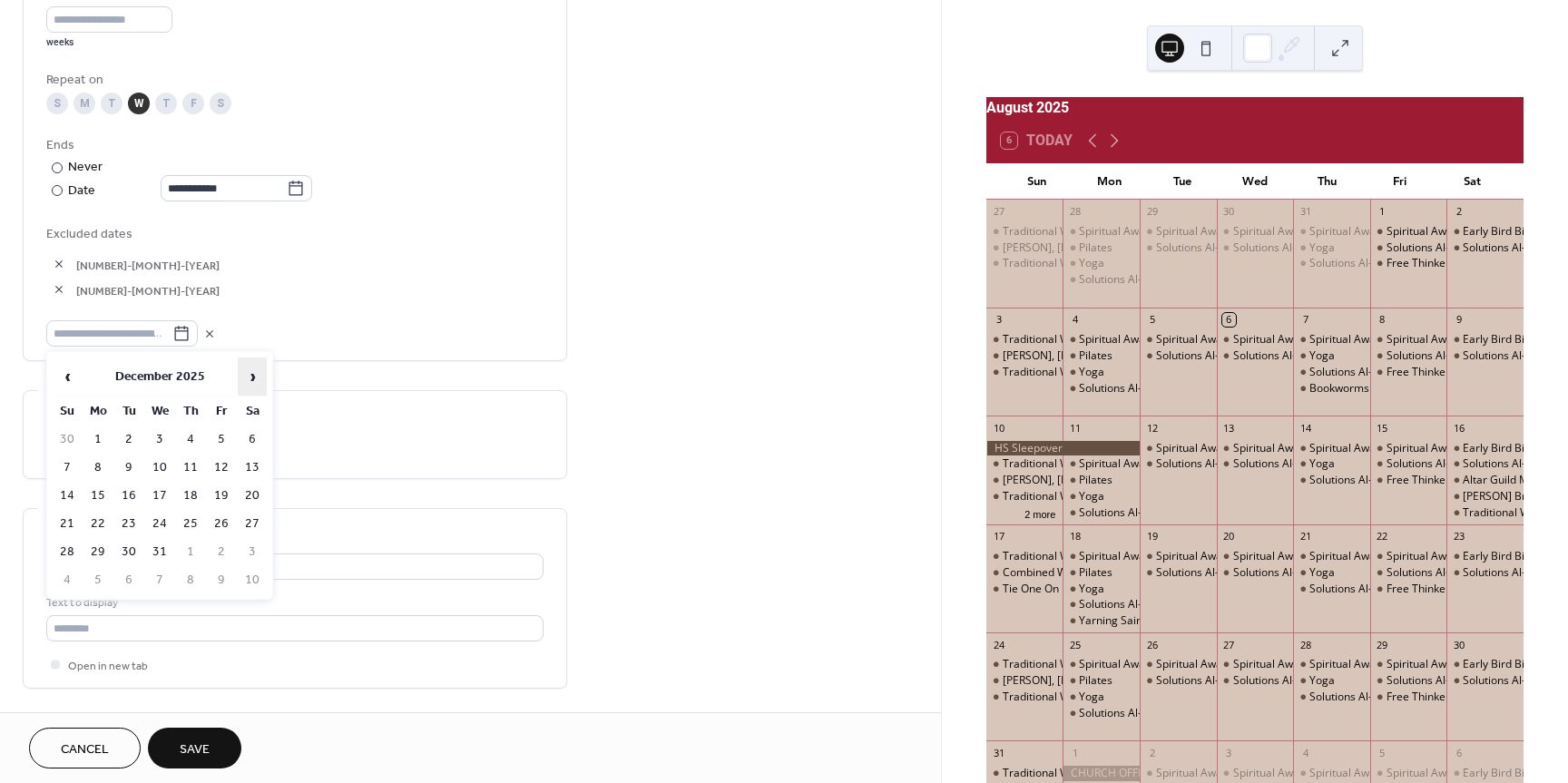 click on "›" at bounding box center (252, 377) 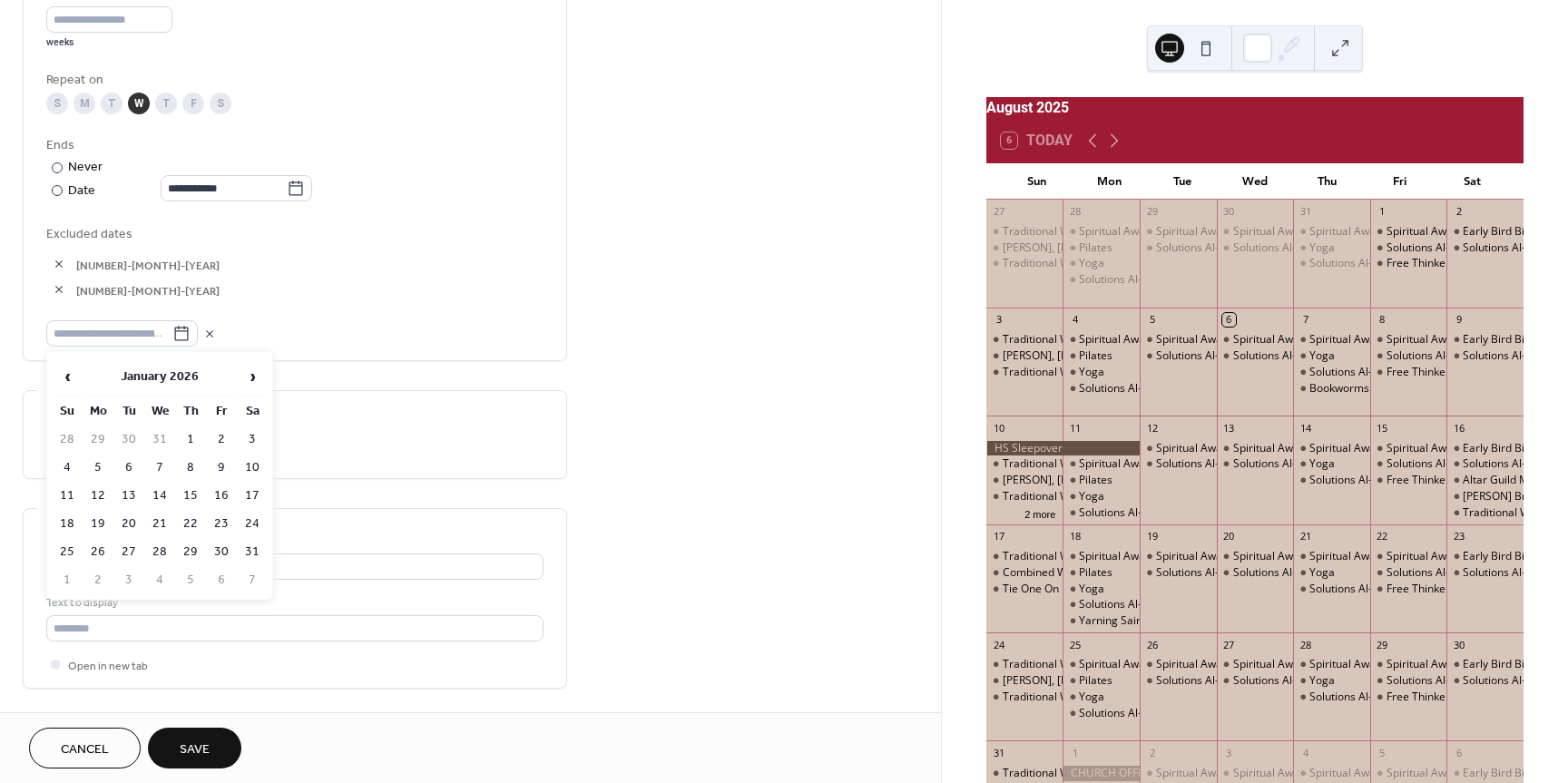 click on "Save" at bounding box center (194, 749) 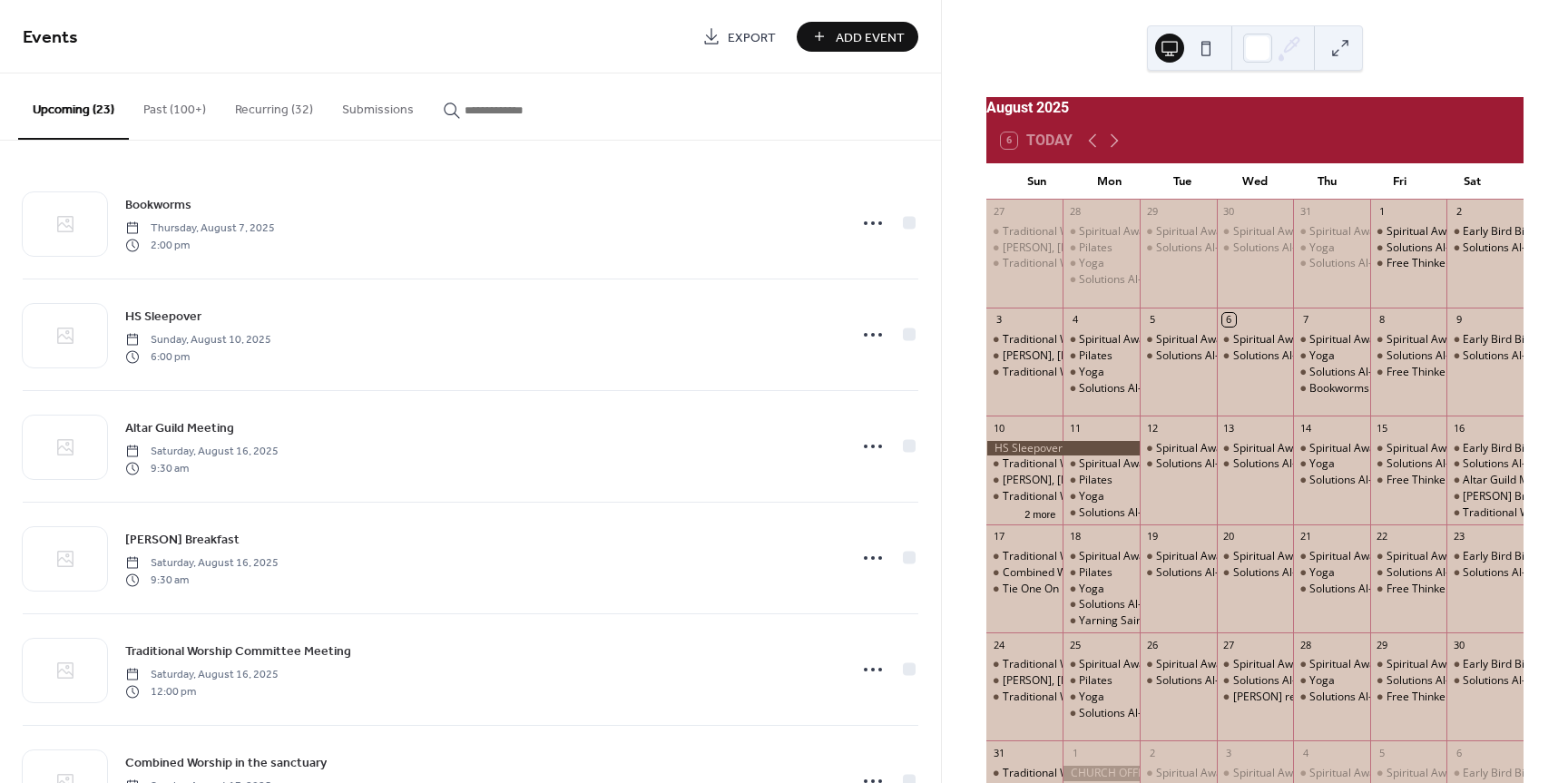 click on "Add Event" at bounding box center [870, 37] 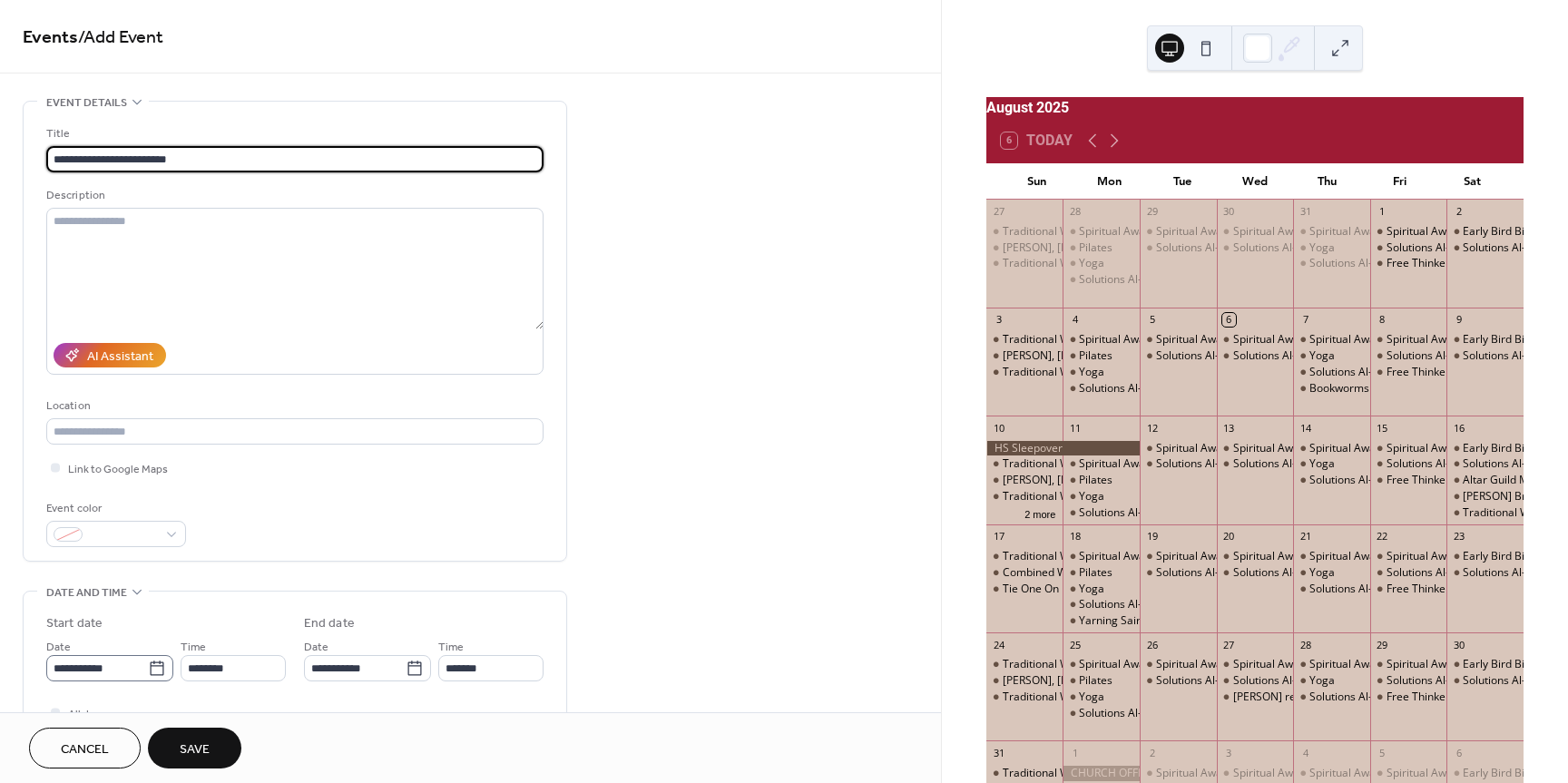 type on "**********" 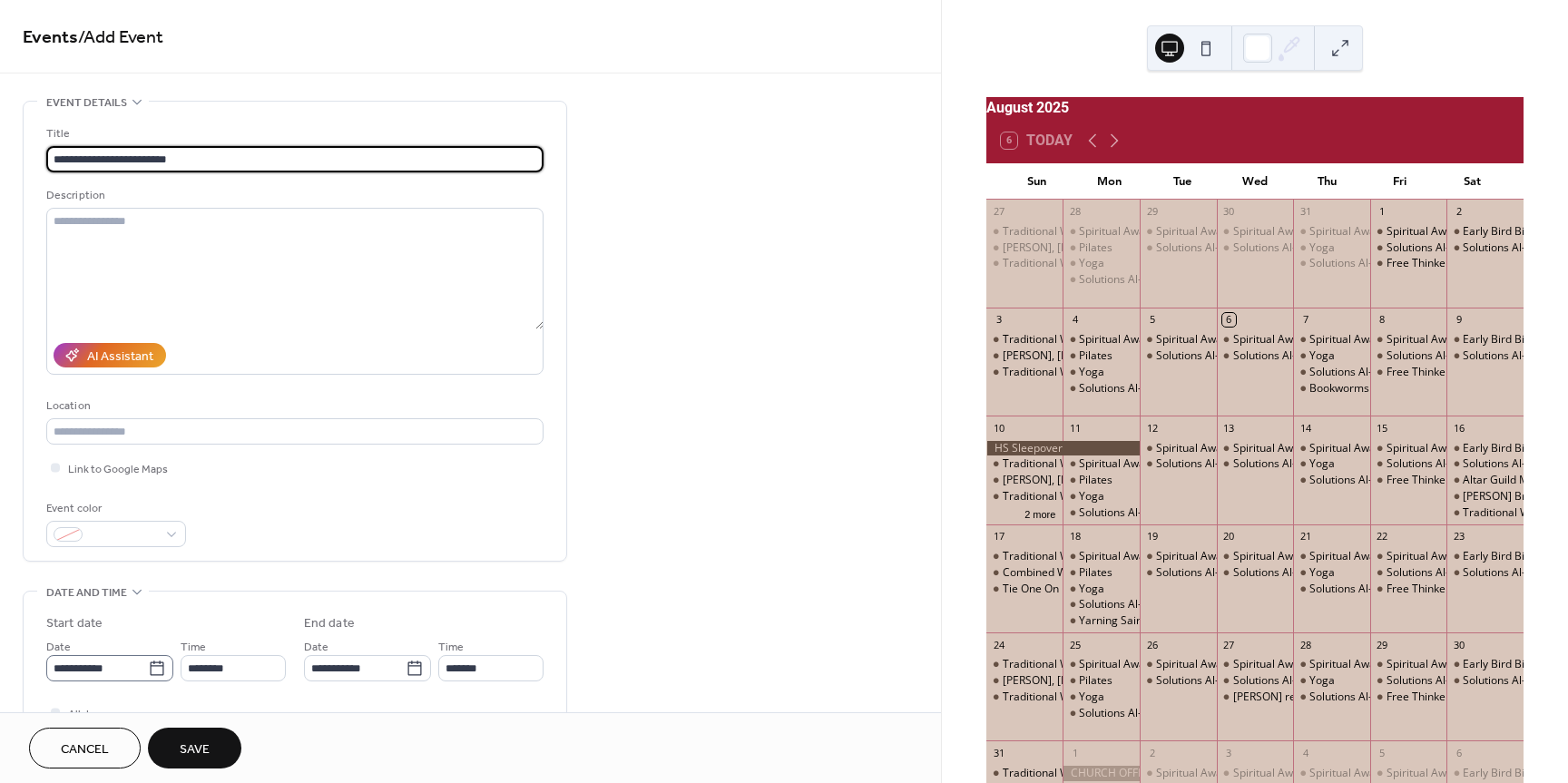 click 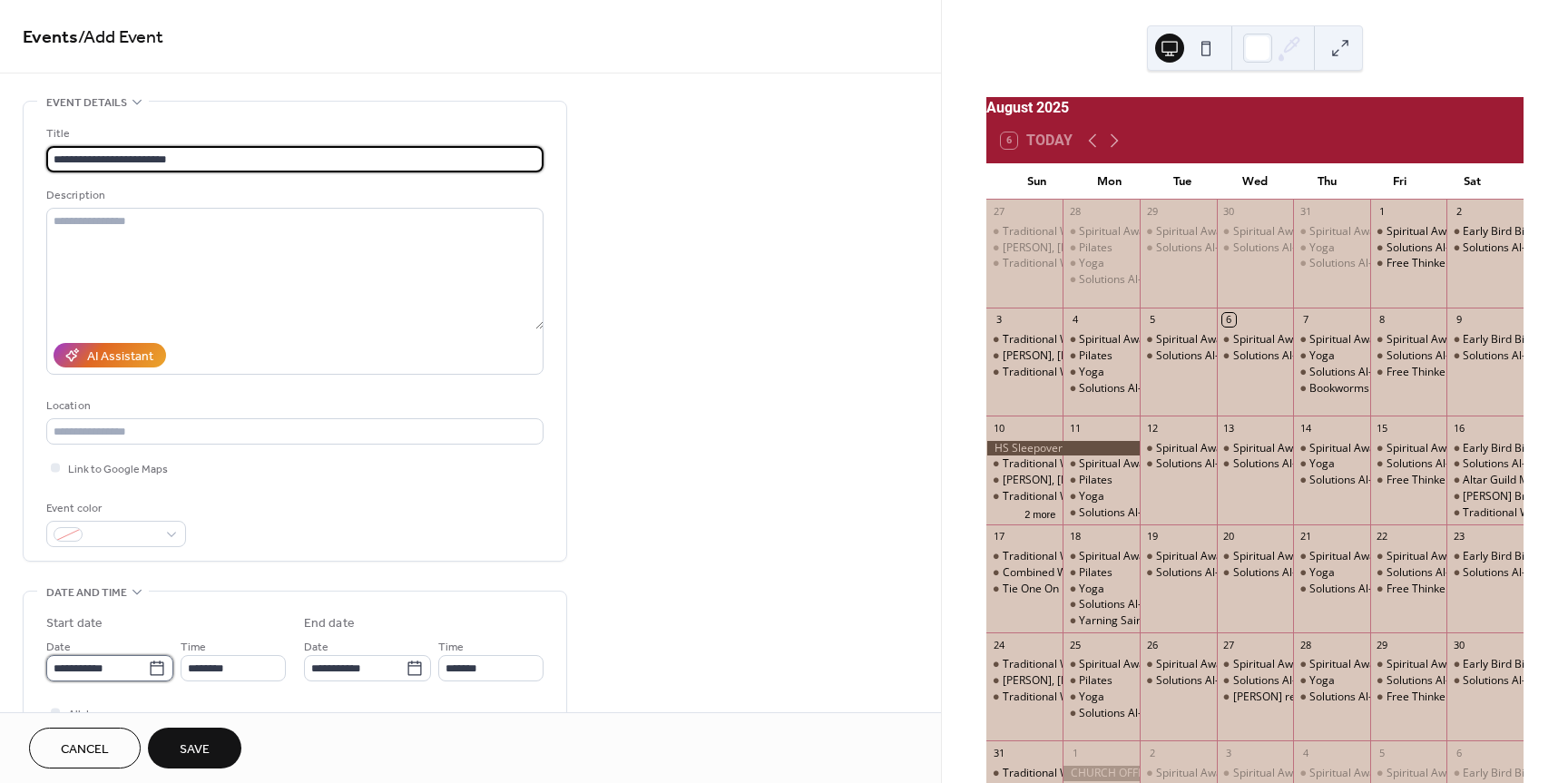 click on "**********" at bounding box center [97, 668] 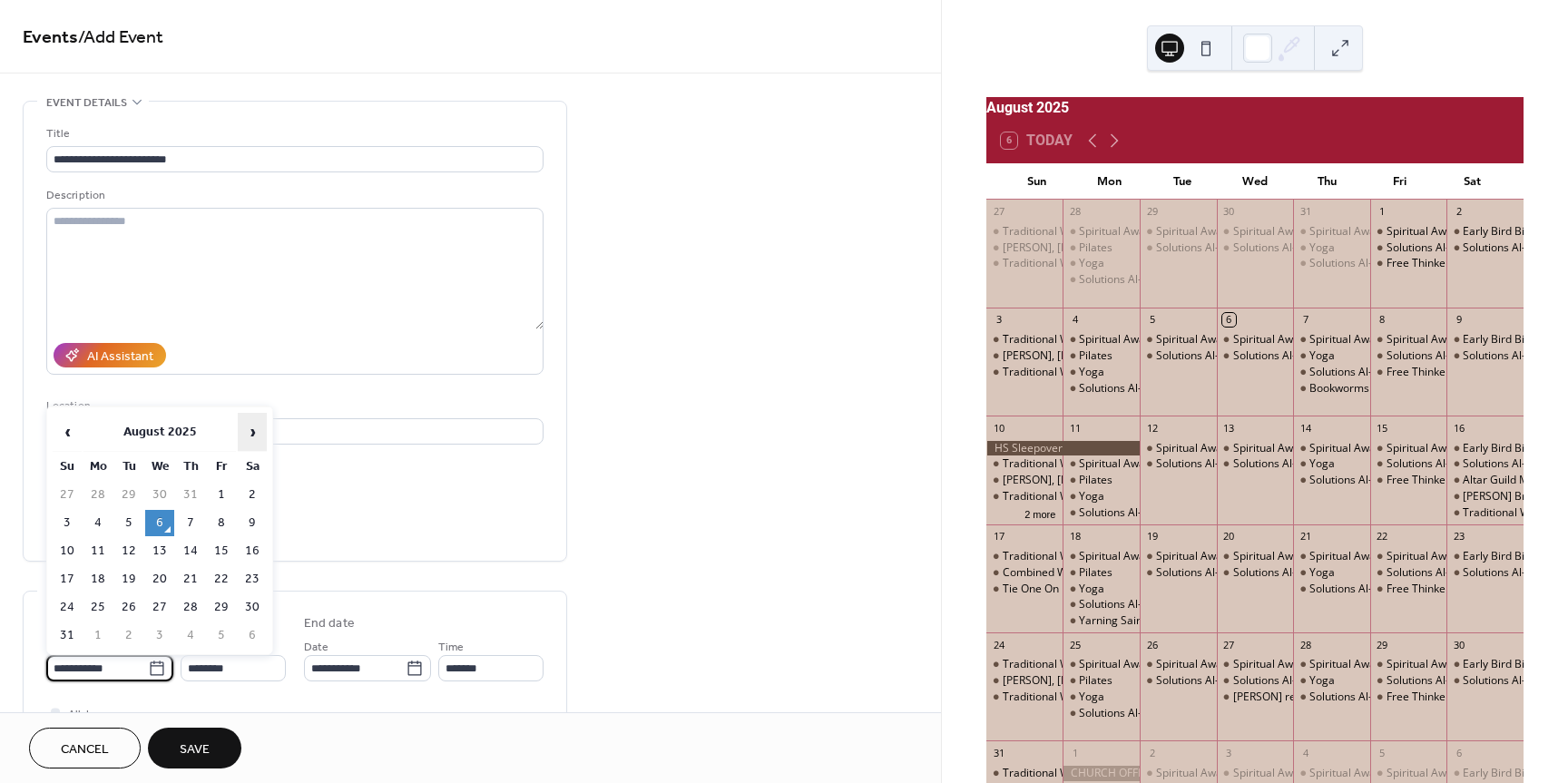 click on "›" at bounding box center [252, 432] 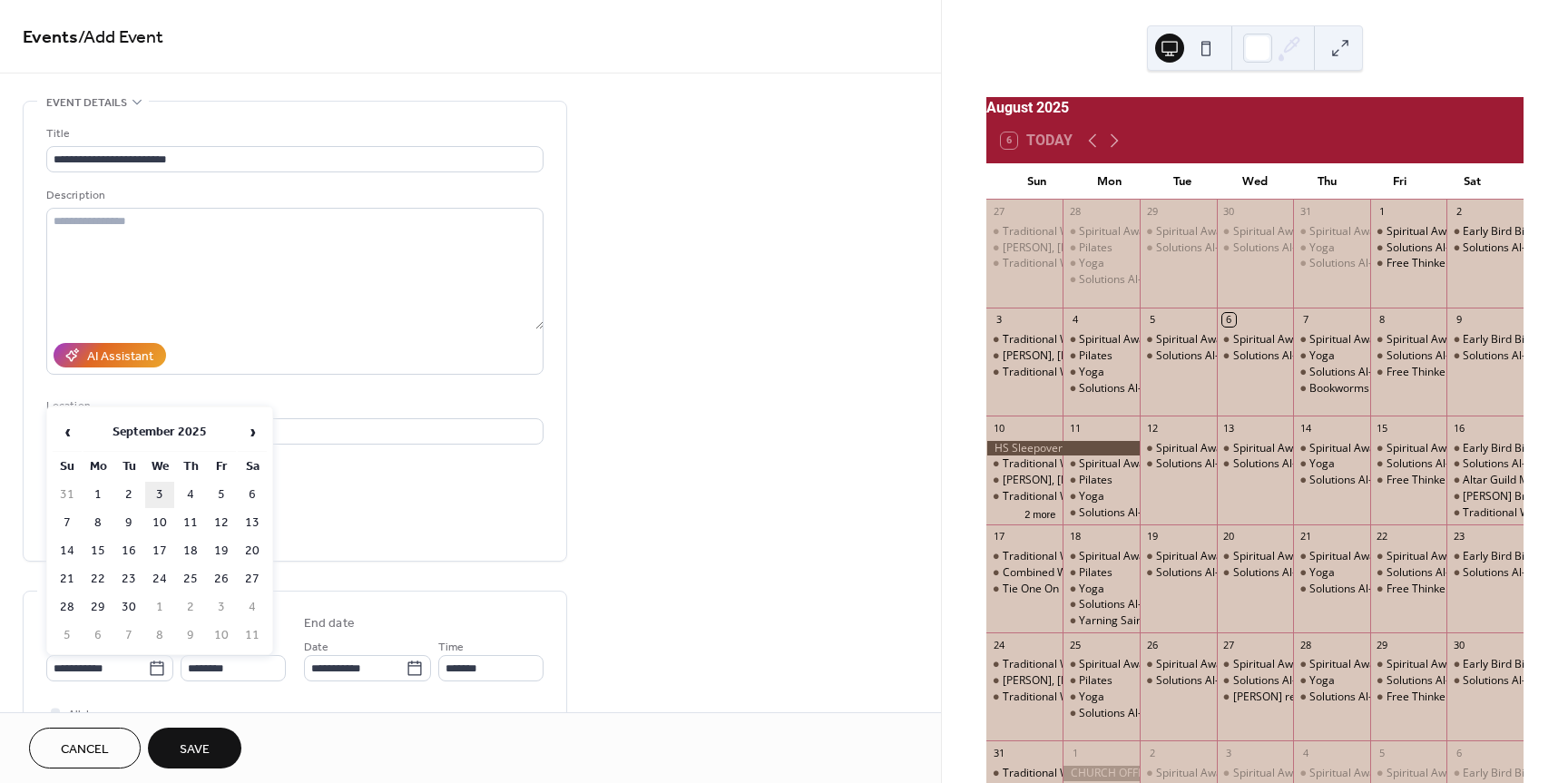 click on "3" at bounding box center (160, 494) 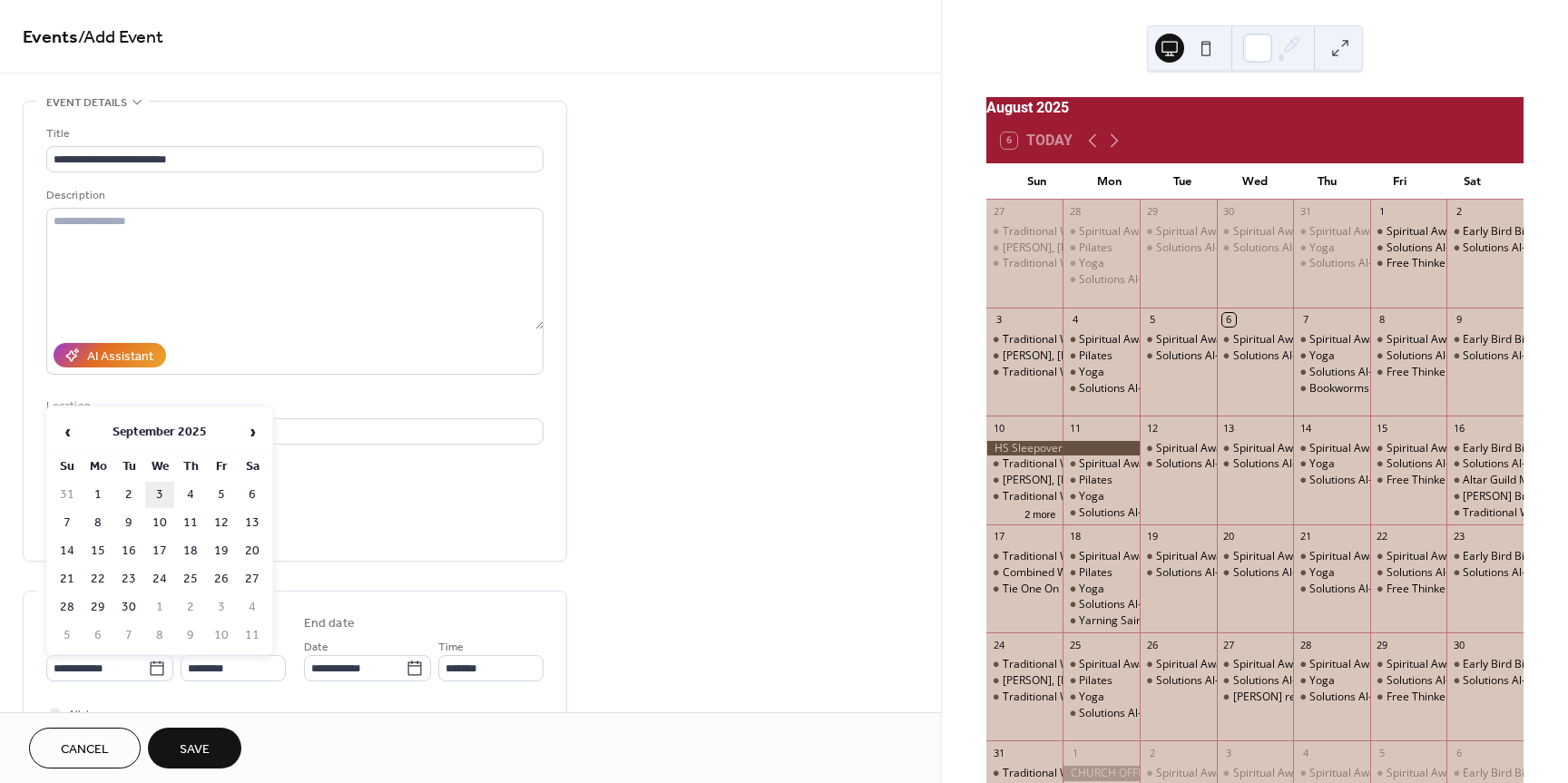 type on "**********" 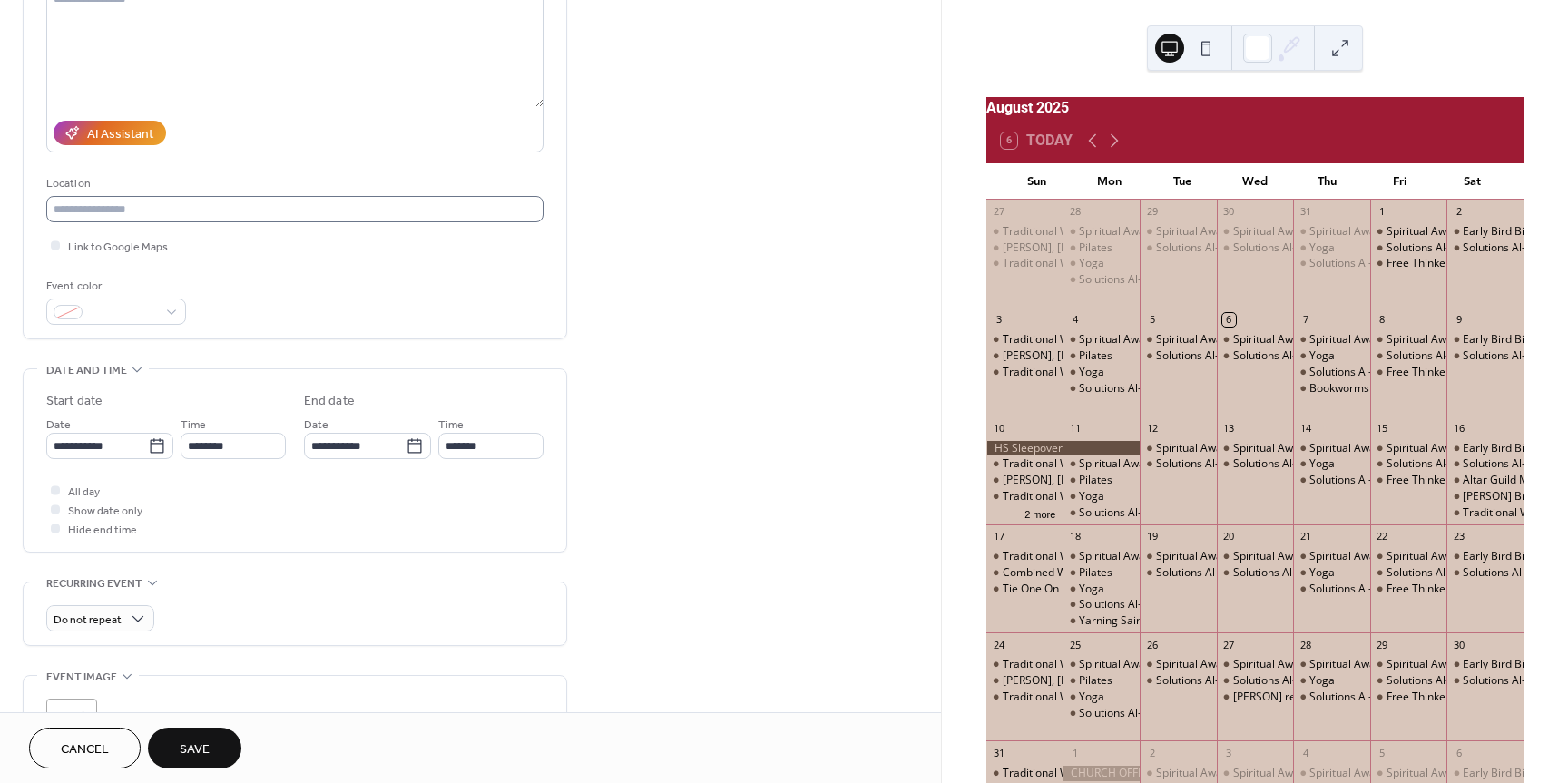 scroll, scrollTop: 272, scrollLeft: 0, axis: vertical 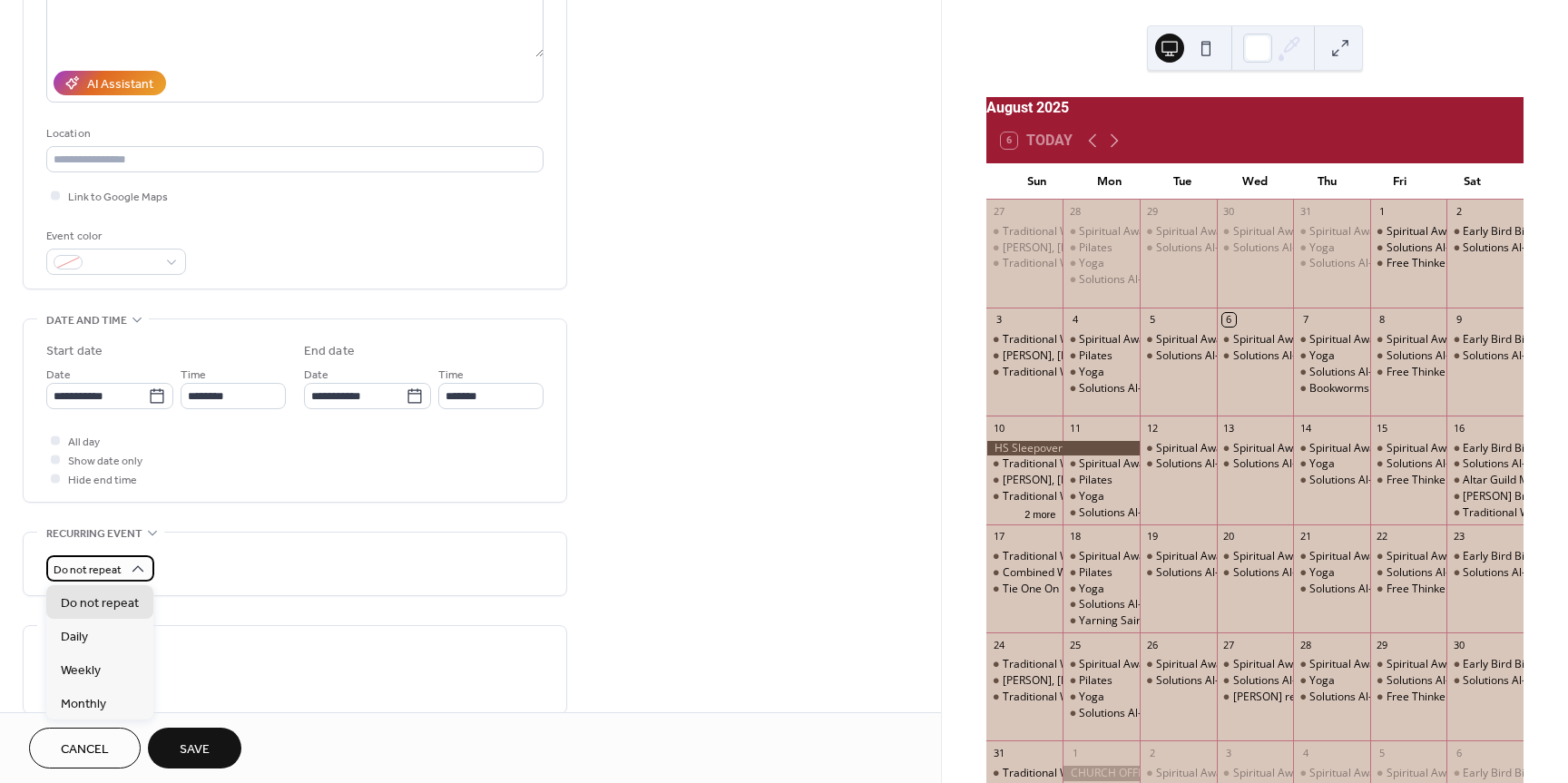 click on "Do not repeat" at bounding box center [100, 568] 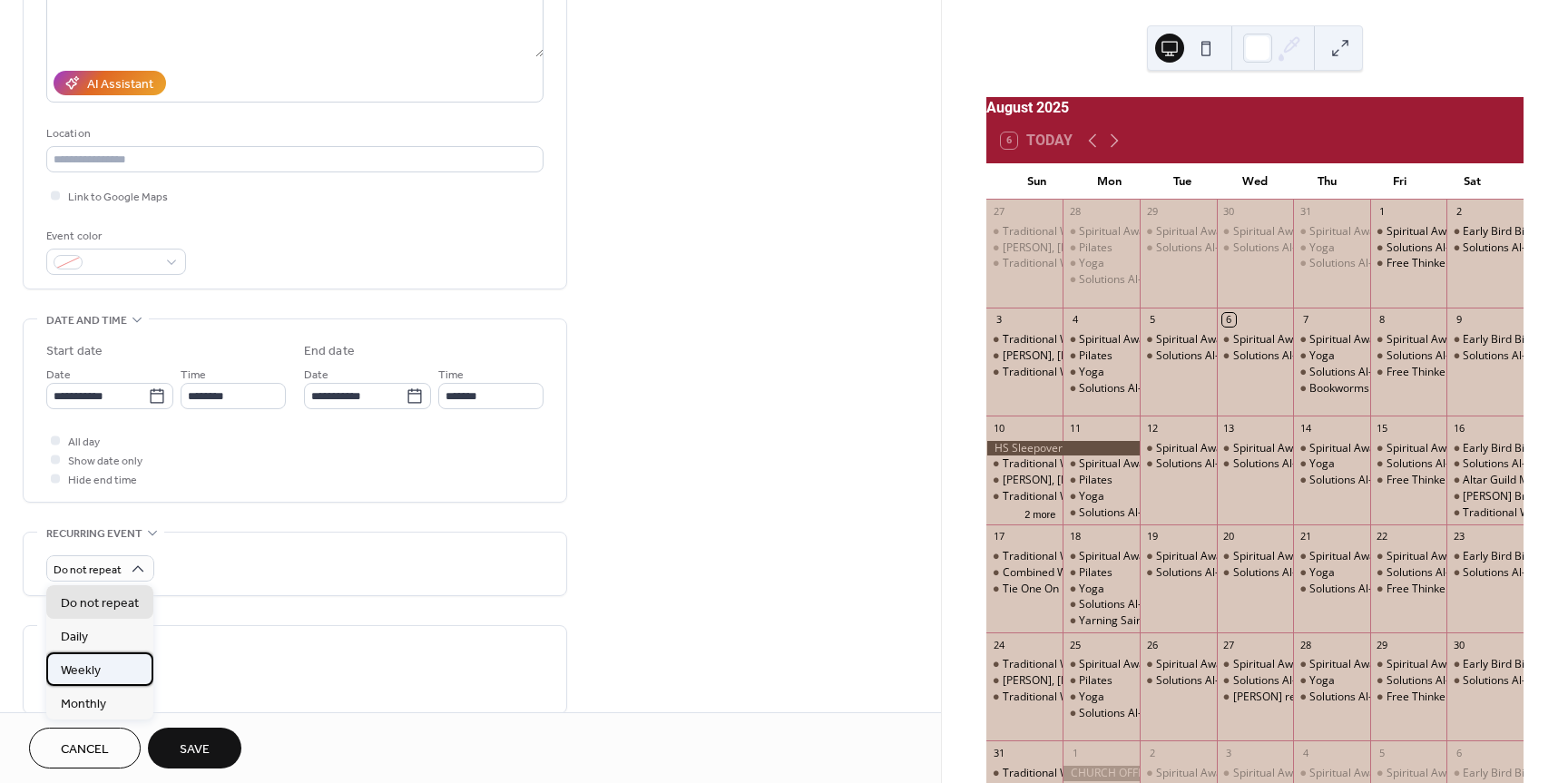click on "Weekly" at bounding box center (100, 669) 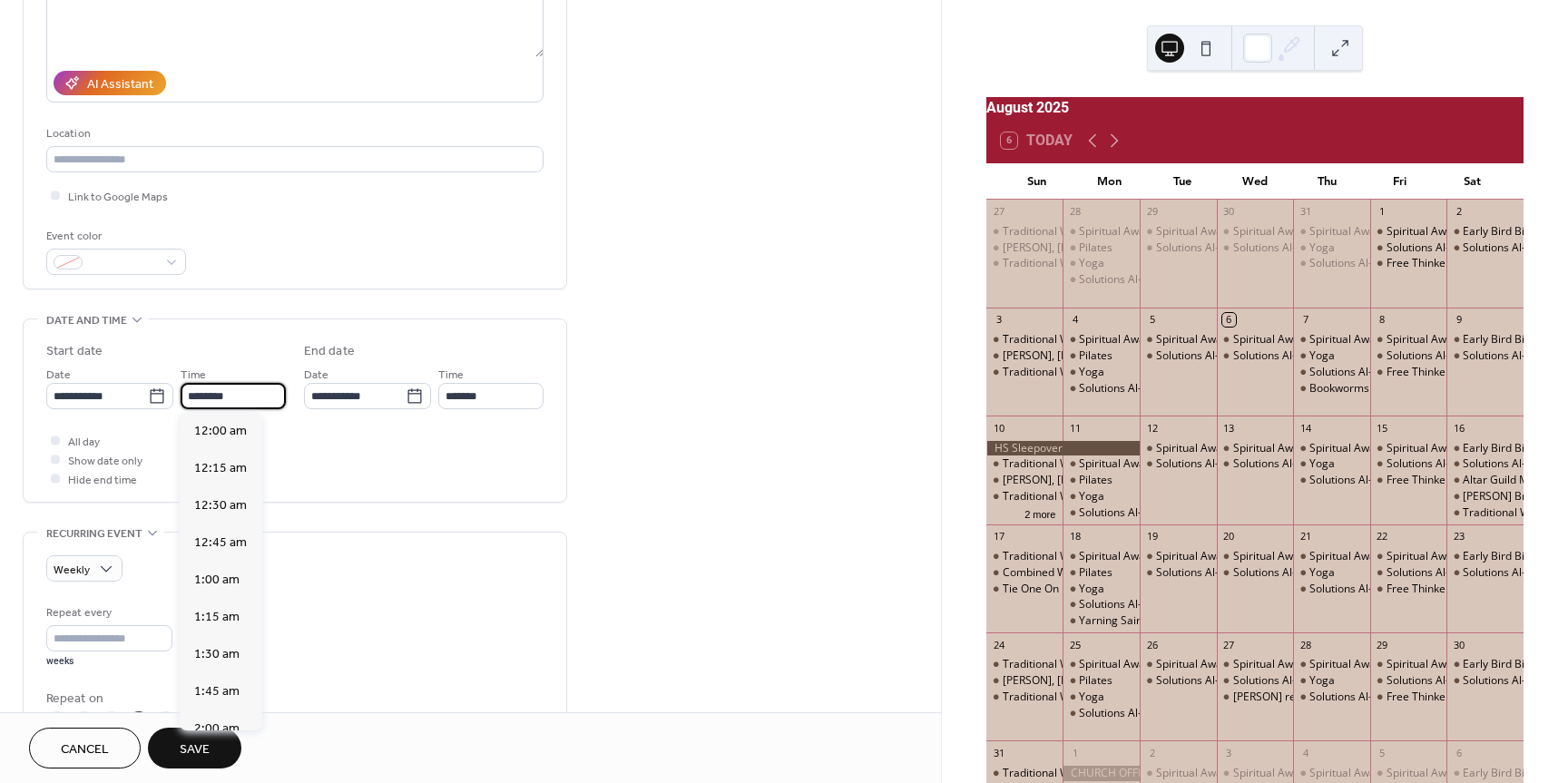 click on "********" at bounding box center [233, 396] 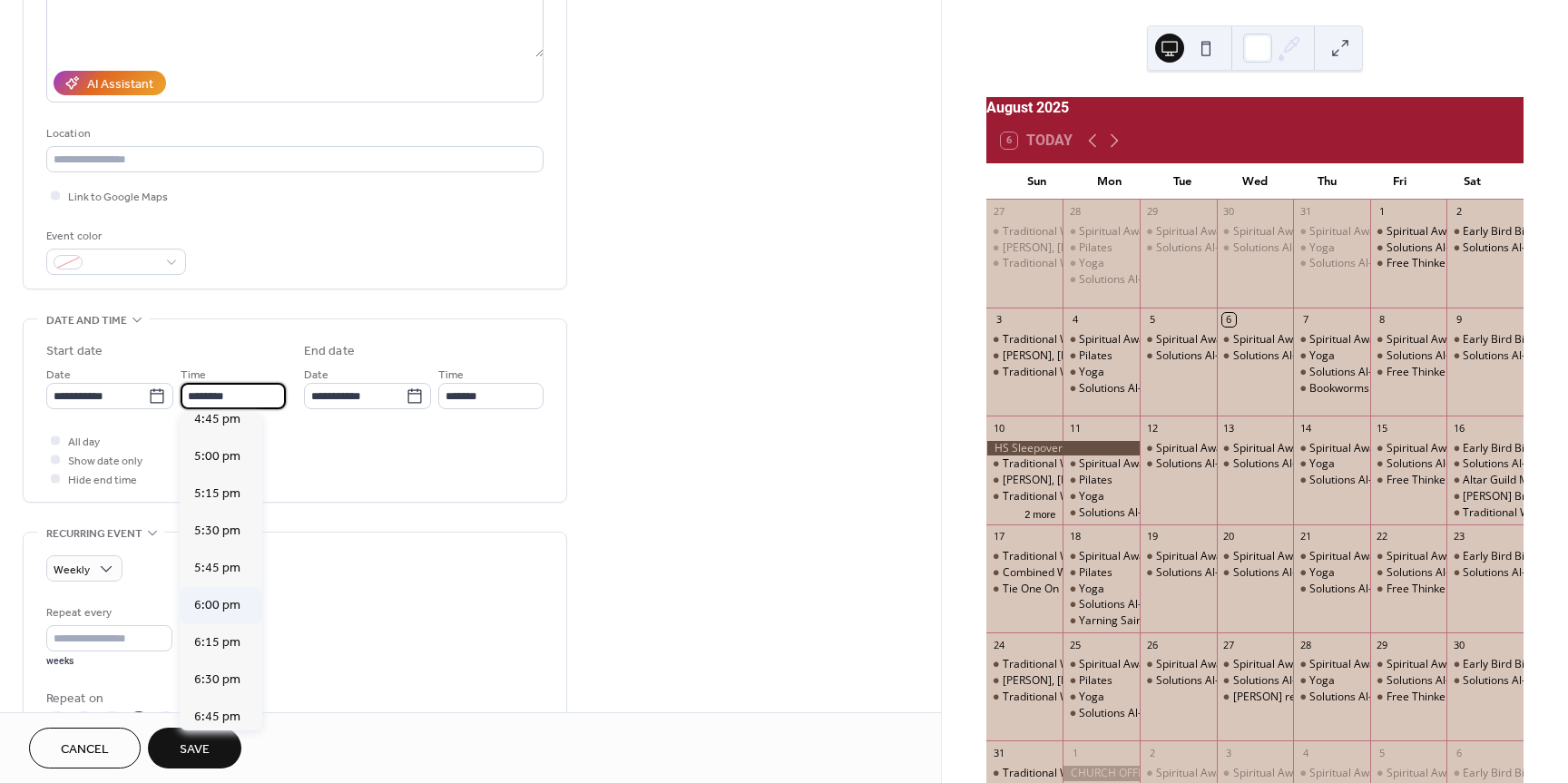 scroll, scrollTop: 2511, scrollLeft: 0, axis: vertical 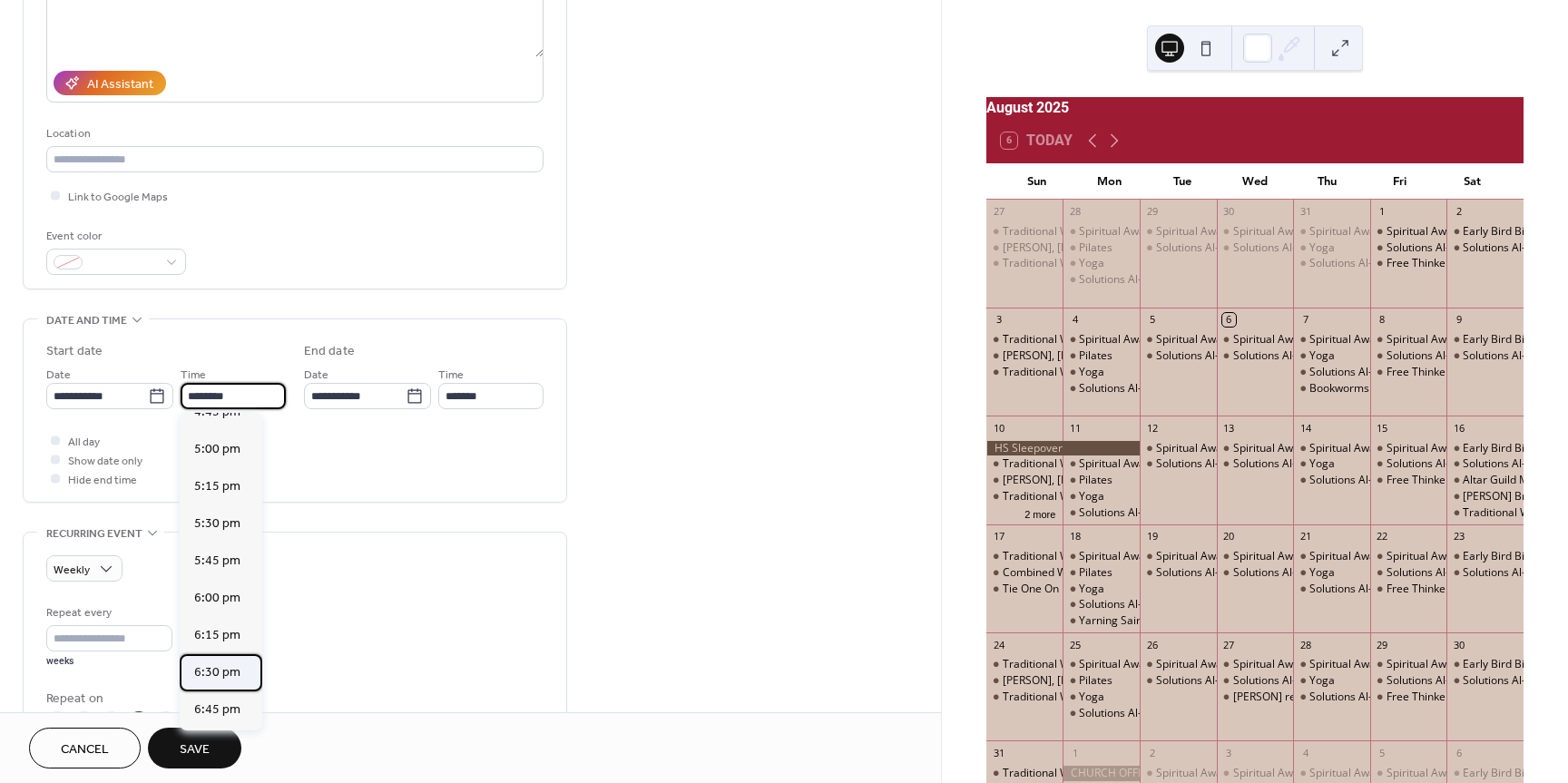 click on "6:30 pm" at bounding box center (217, 672) 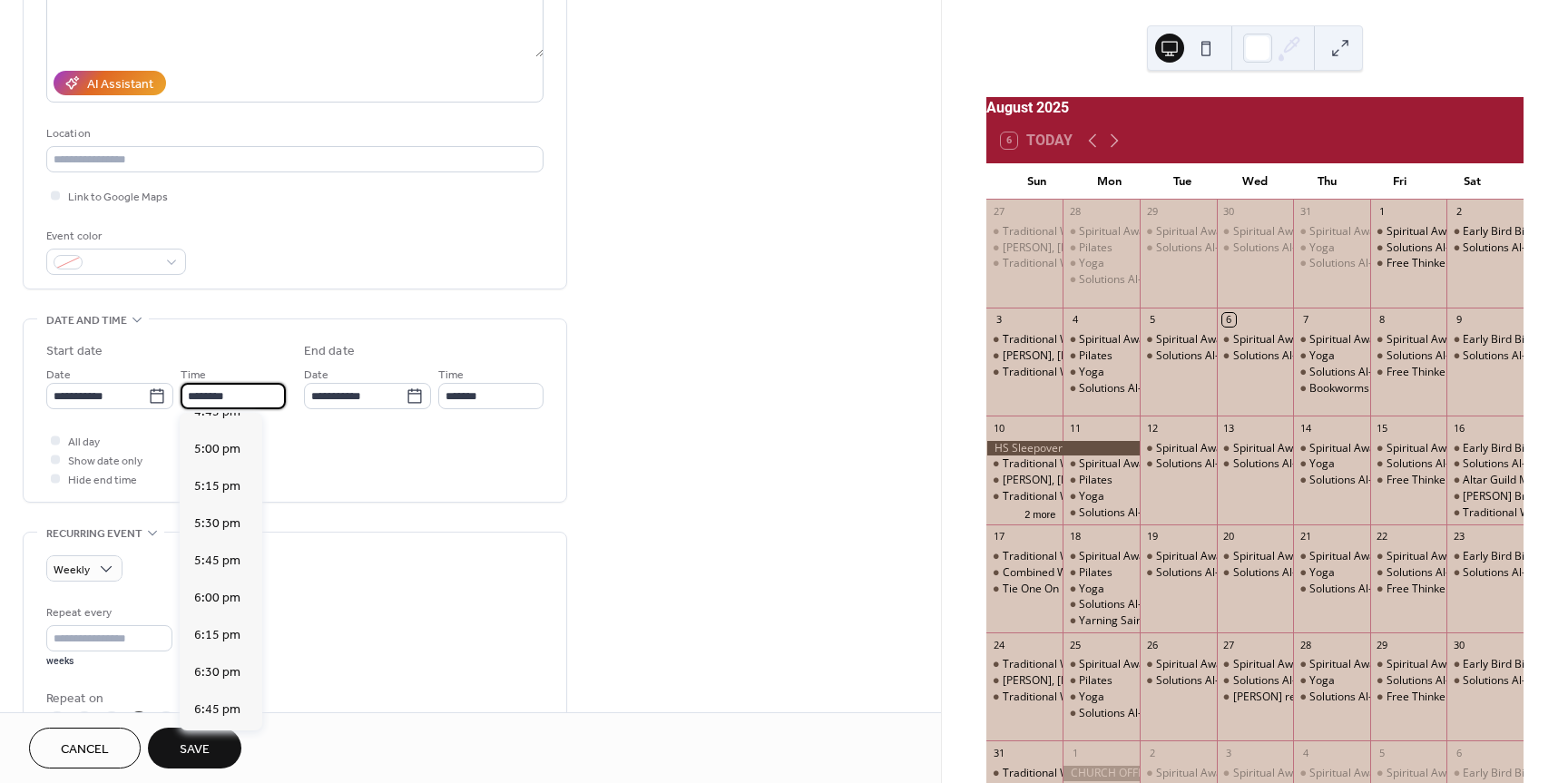 type on "*******" 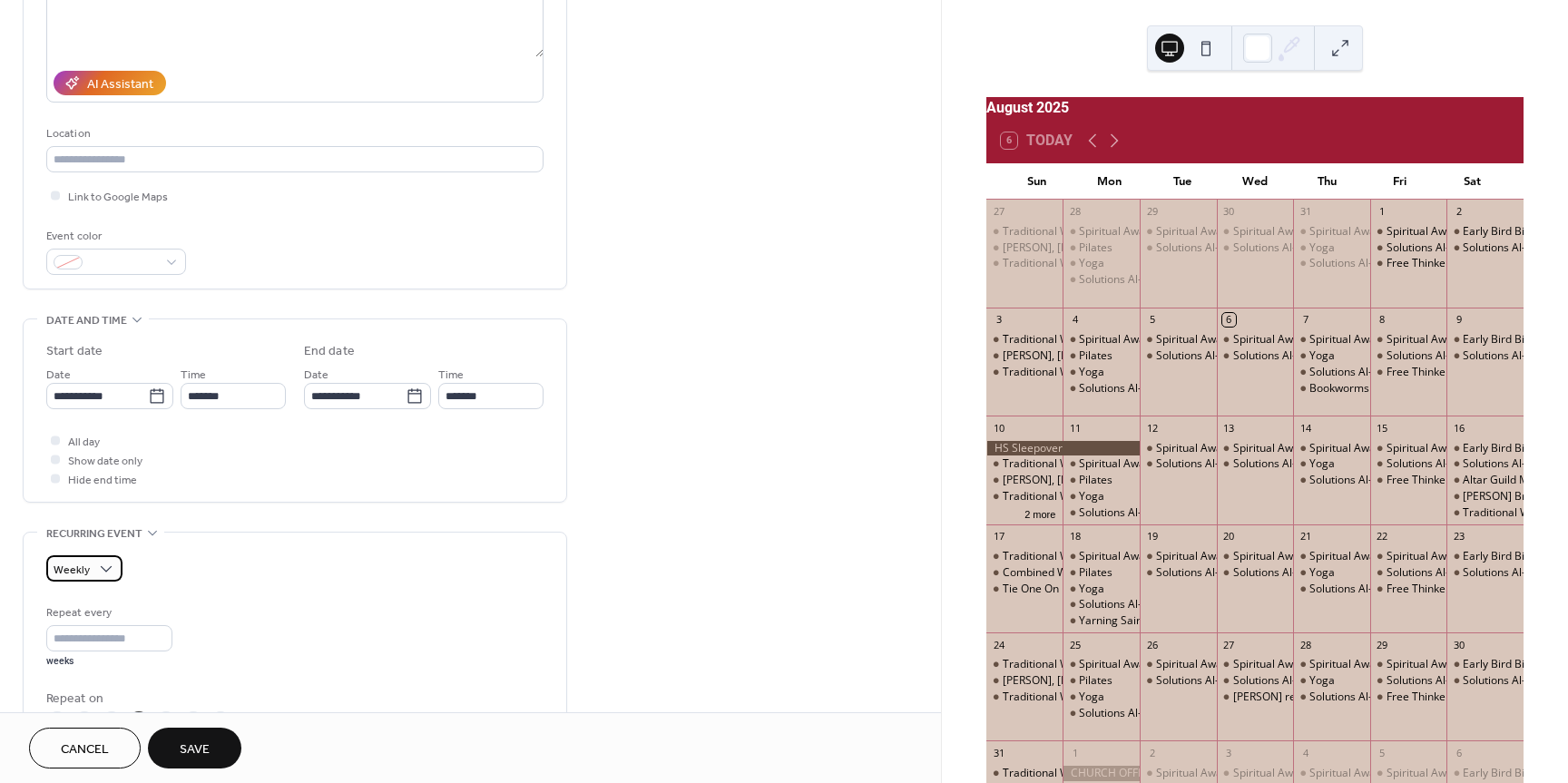 click on "Weekly" at bounding box center [72, 570] 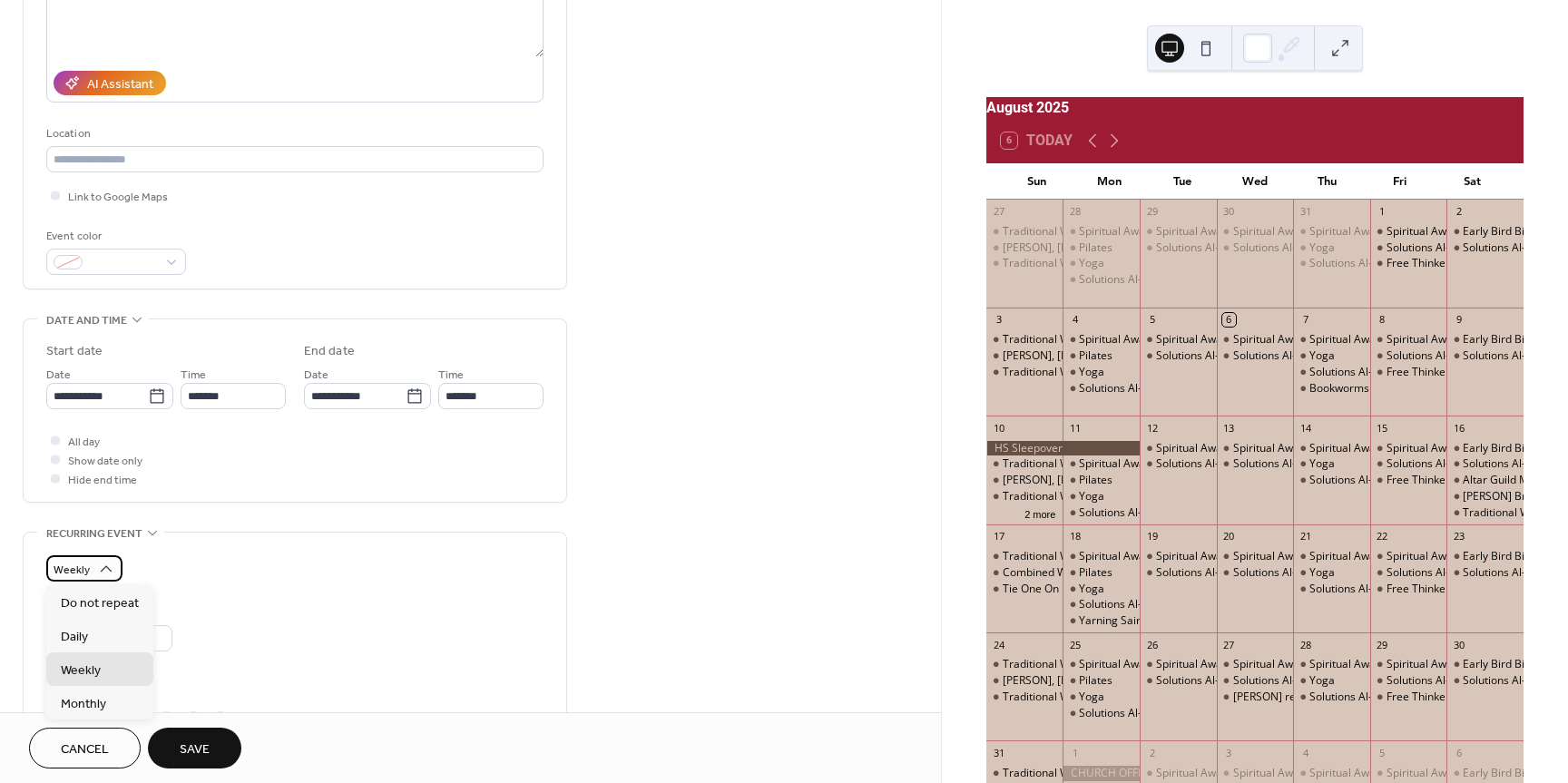 click on "Weekly" at bounding box center (72, 570) 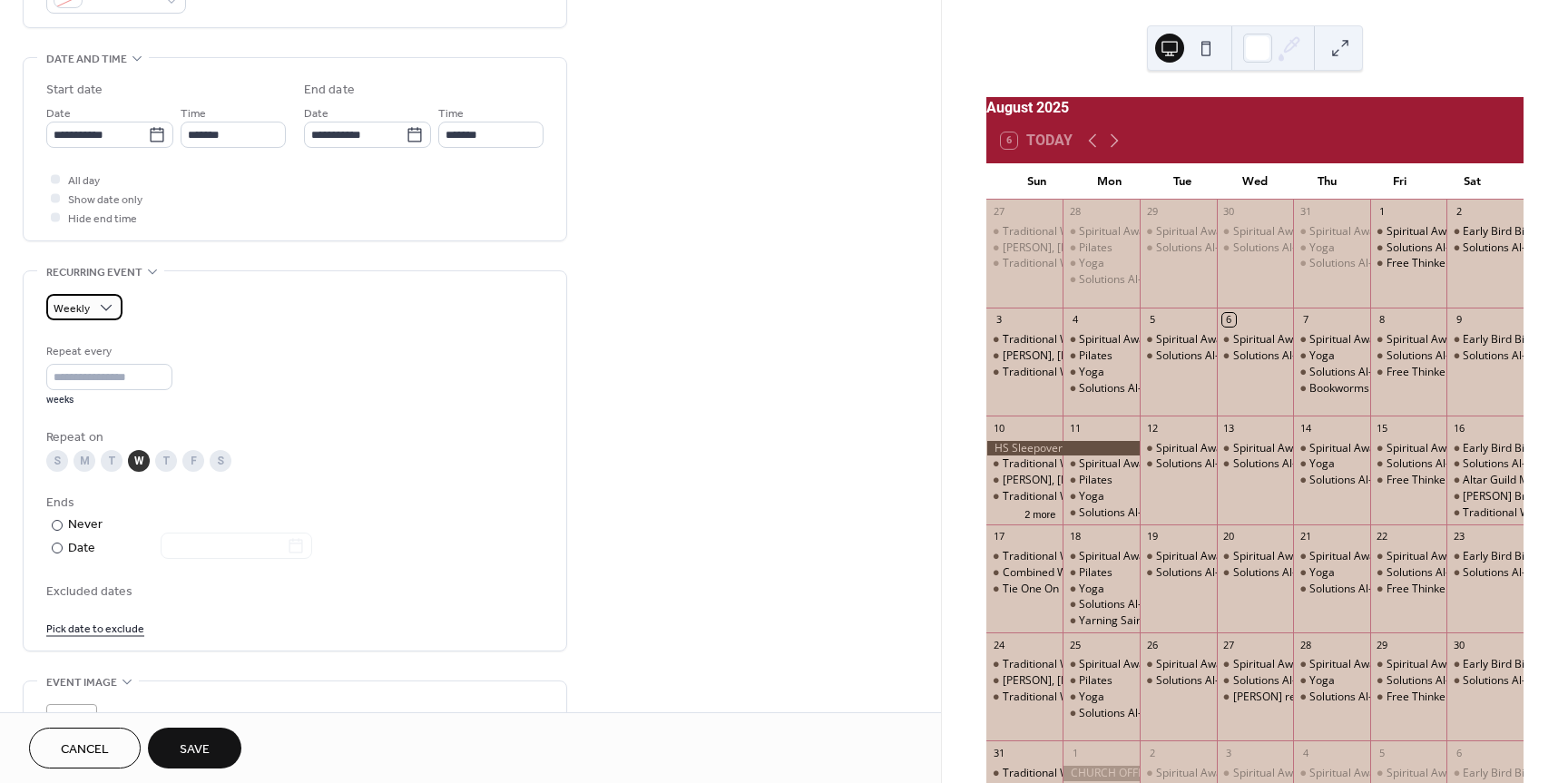 scroll, scrollTop: 726, scrollLeft: 0, axis: vertical 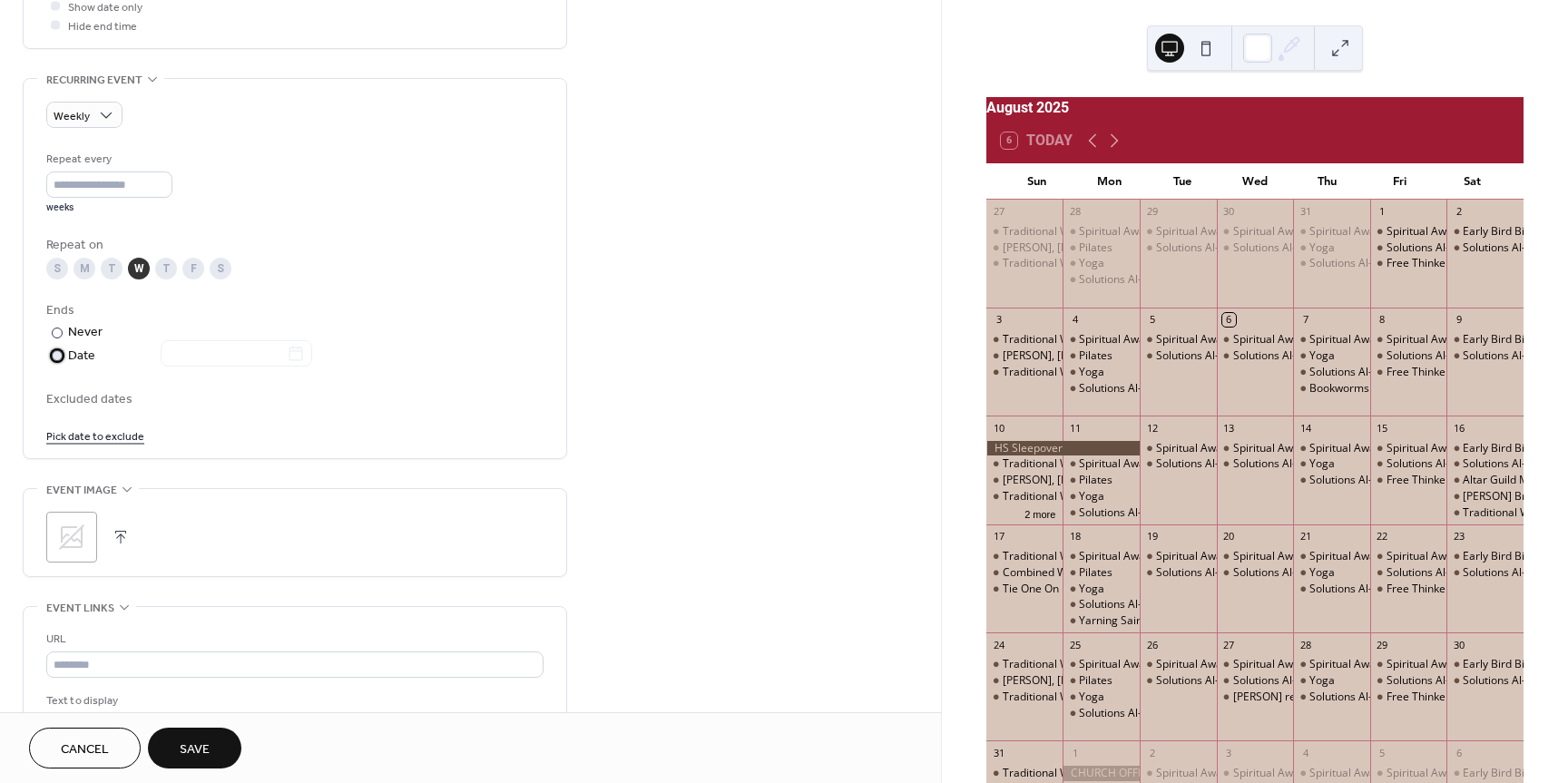 click at bounding box center (57, 356) 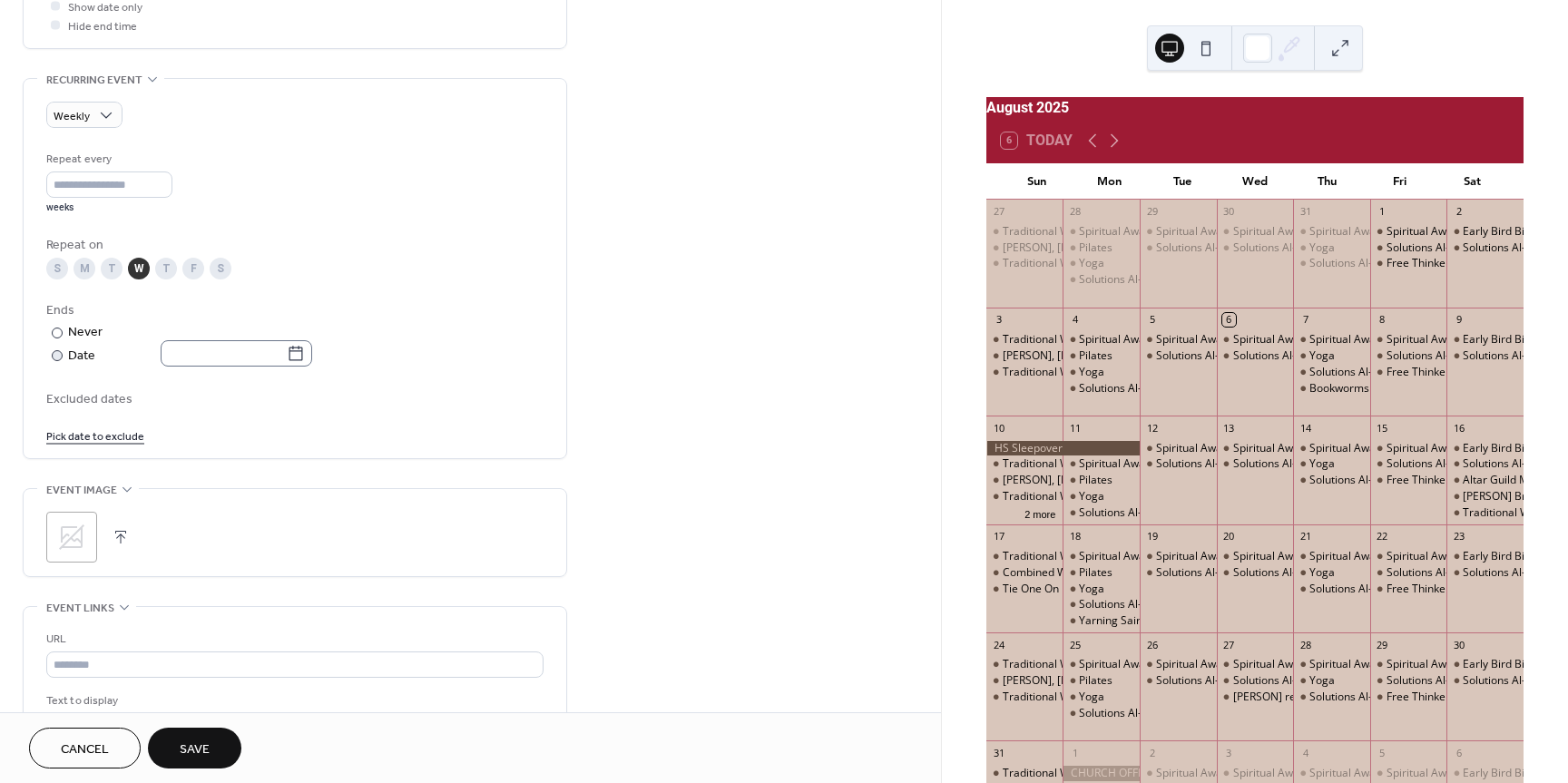 click 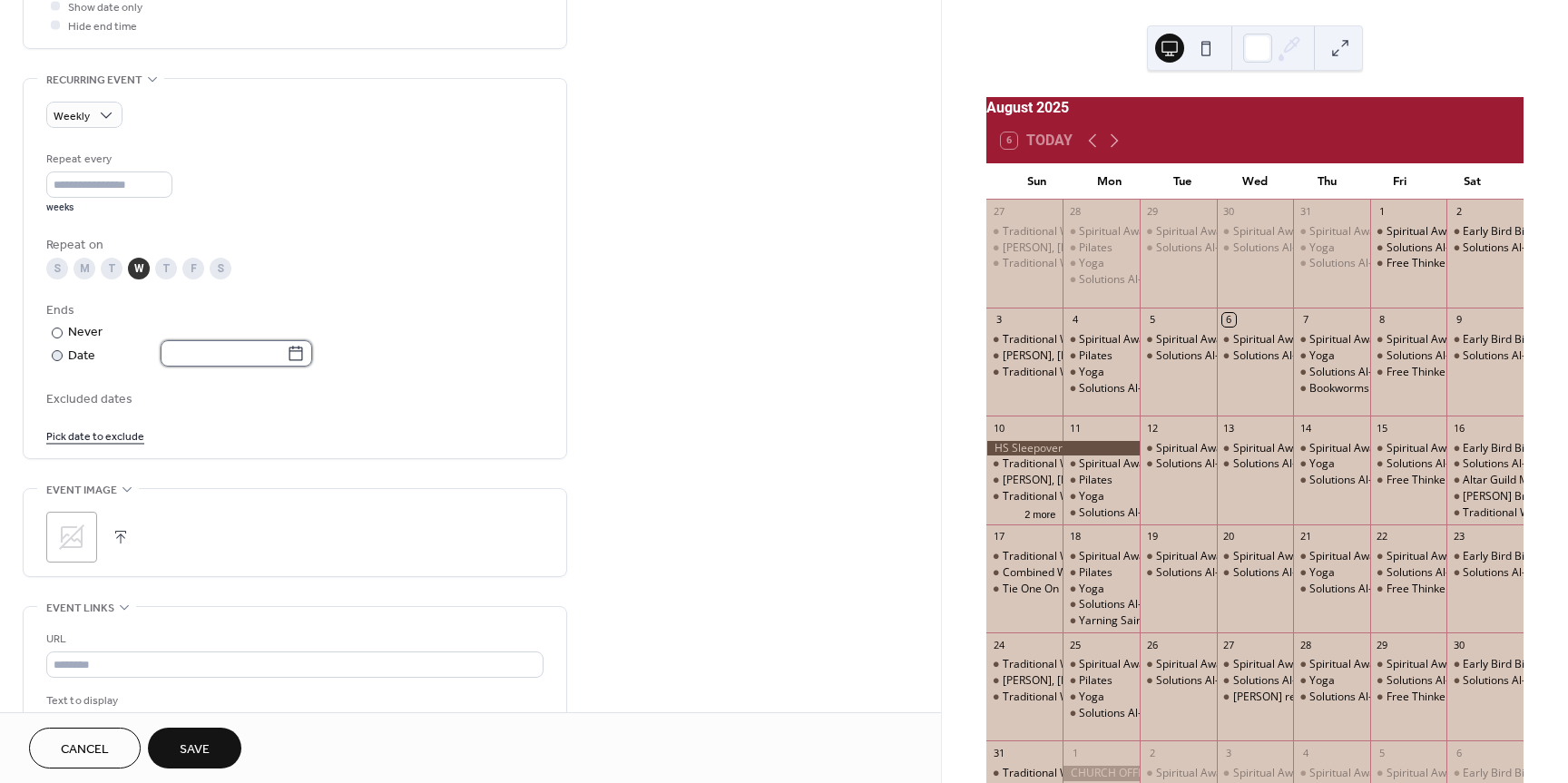 click at bounding box center (223, 353) 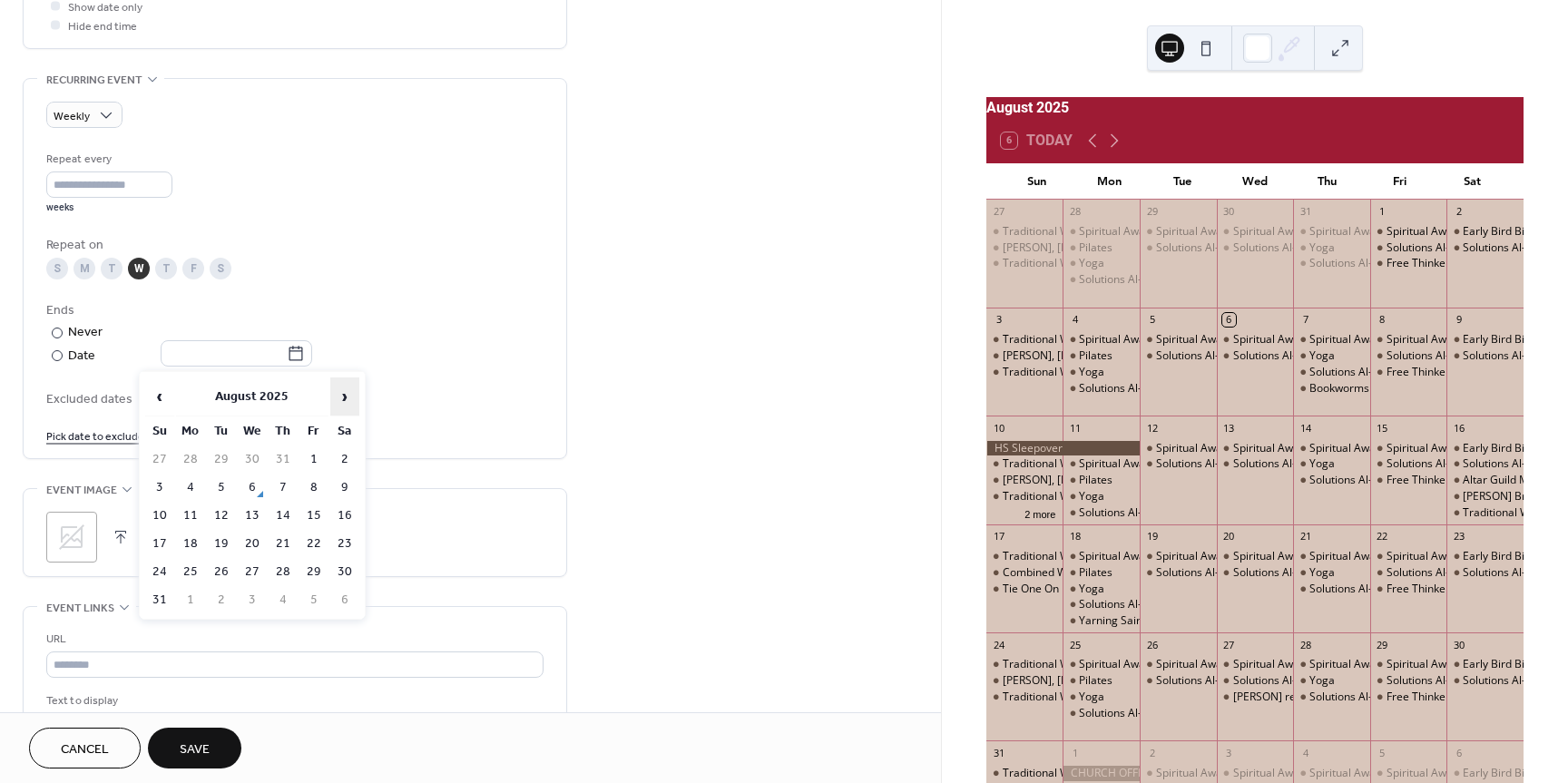 click on "›" at bounding box center [345, 396] 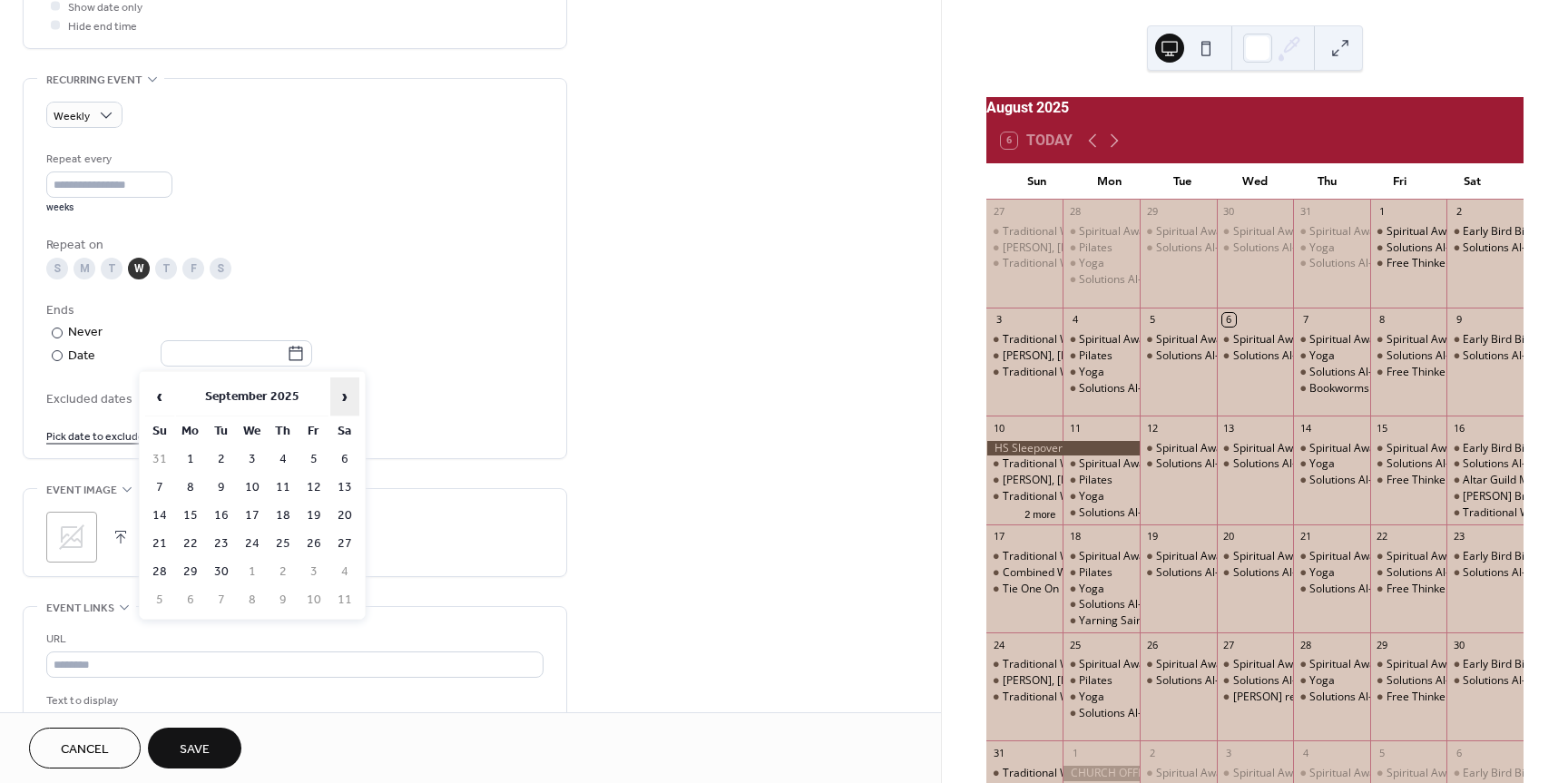click on "›" at bounding box center [345, 396] 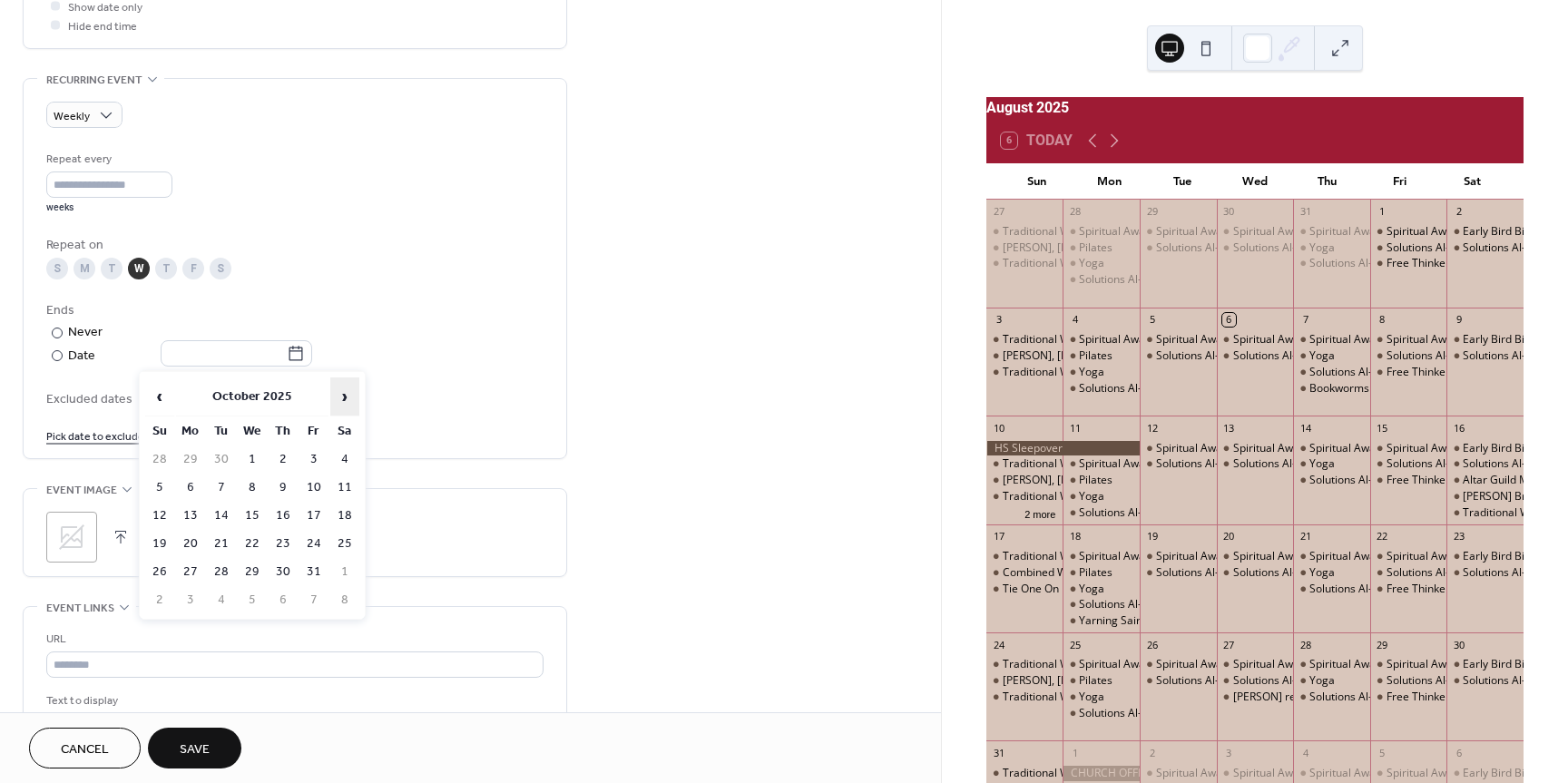 click on "›" at bounding box center (345, 396) 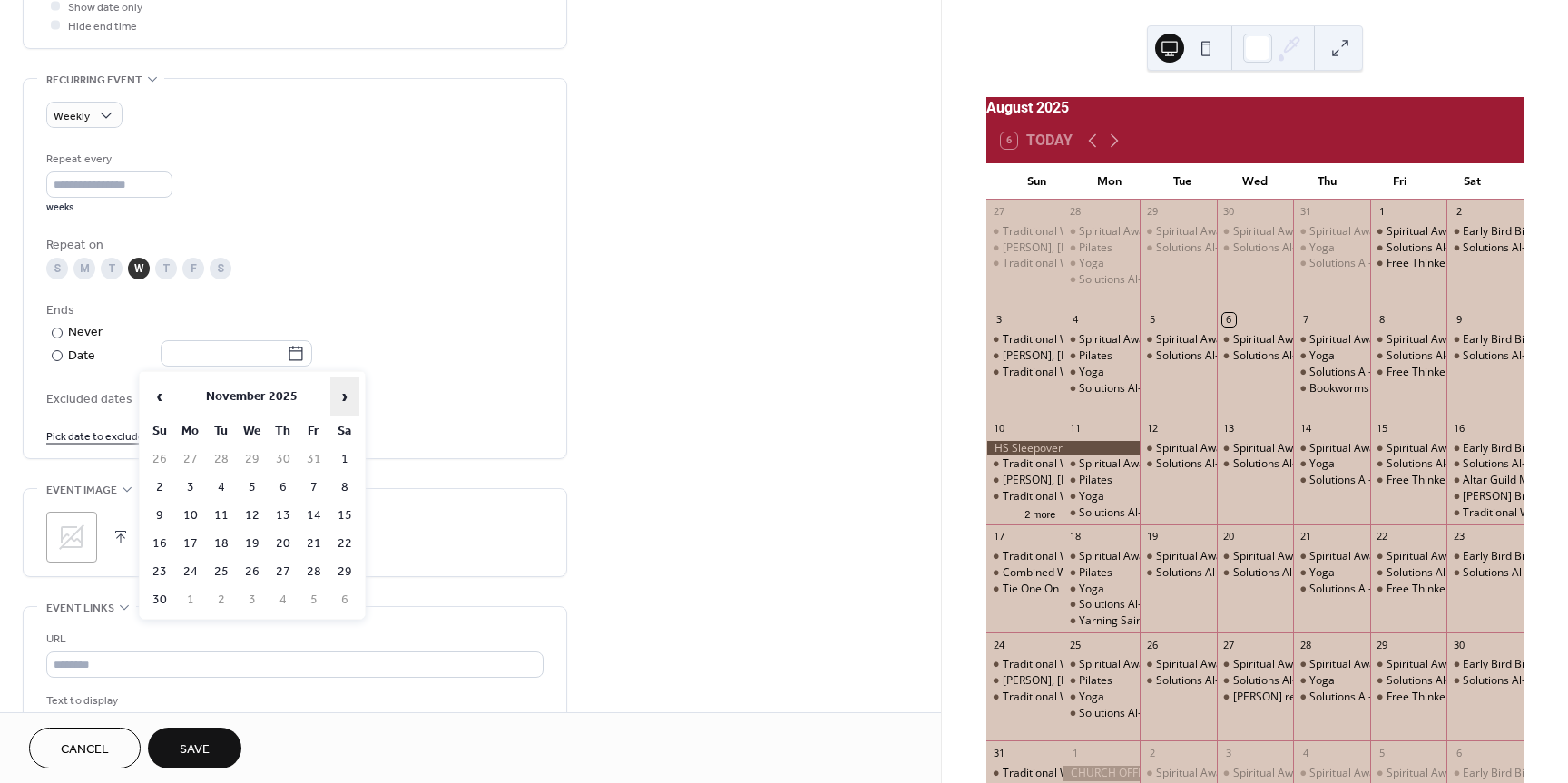 click on "›" at bounding box center (345, 396) 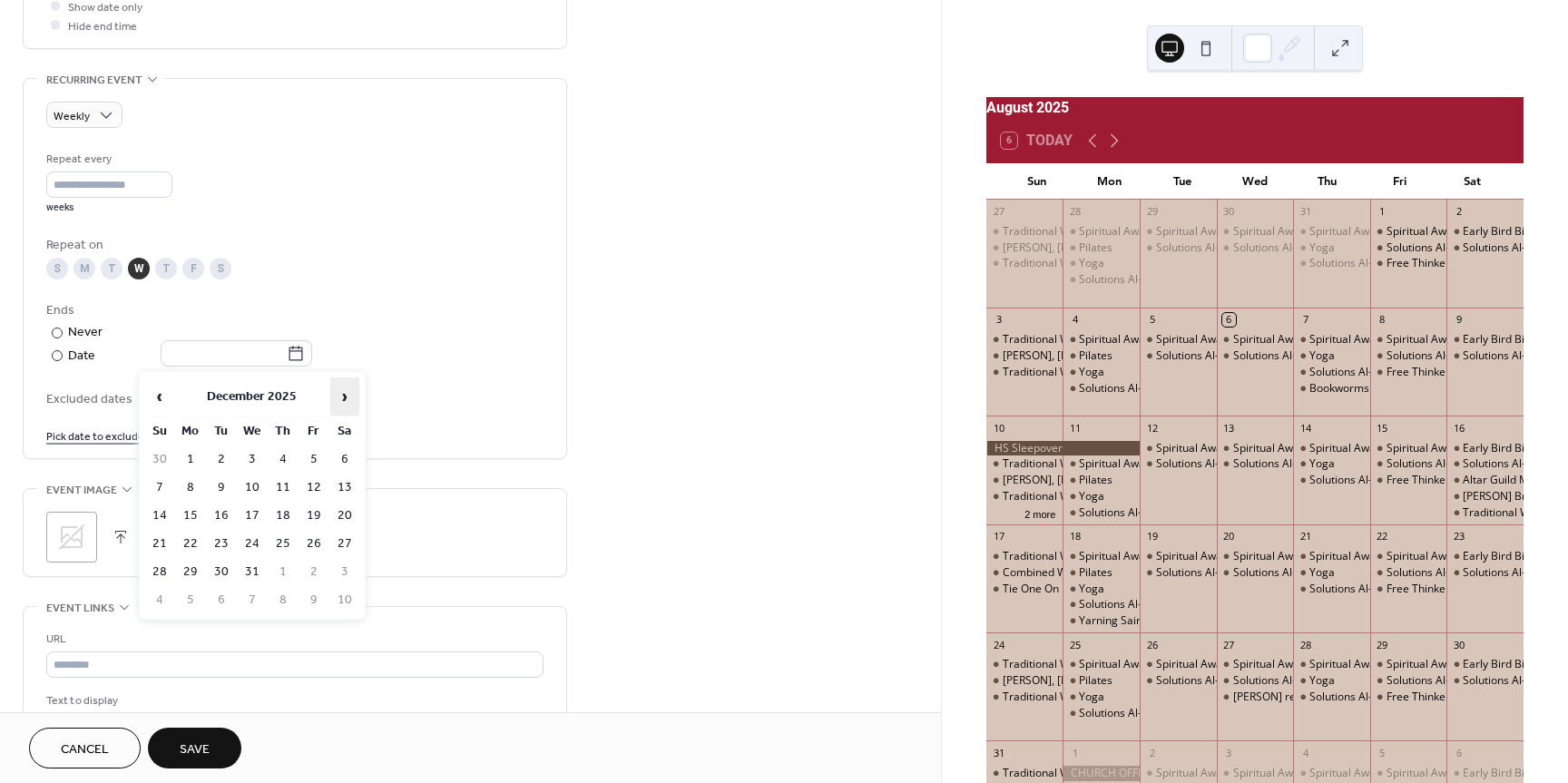 click on "›" at bounding box center (345, 396) 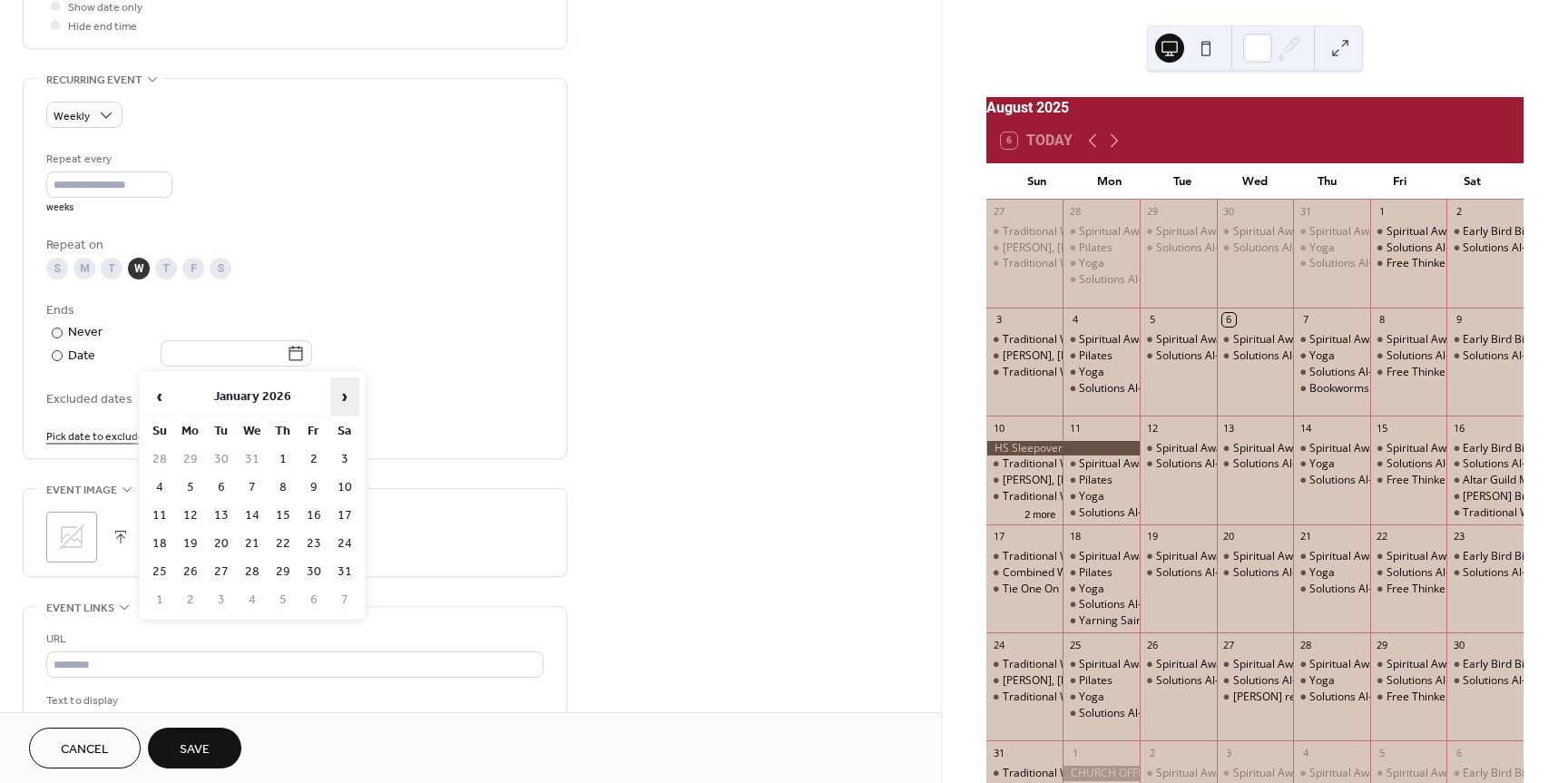 click on "›" at bounding box center (345, 396) 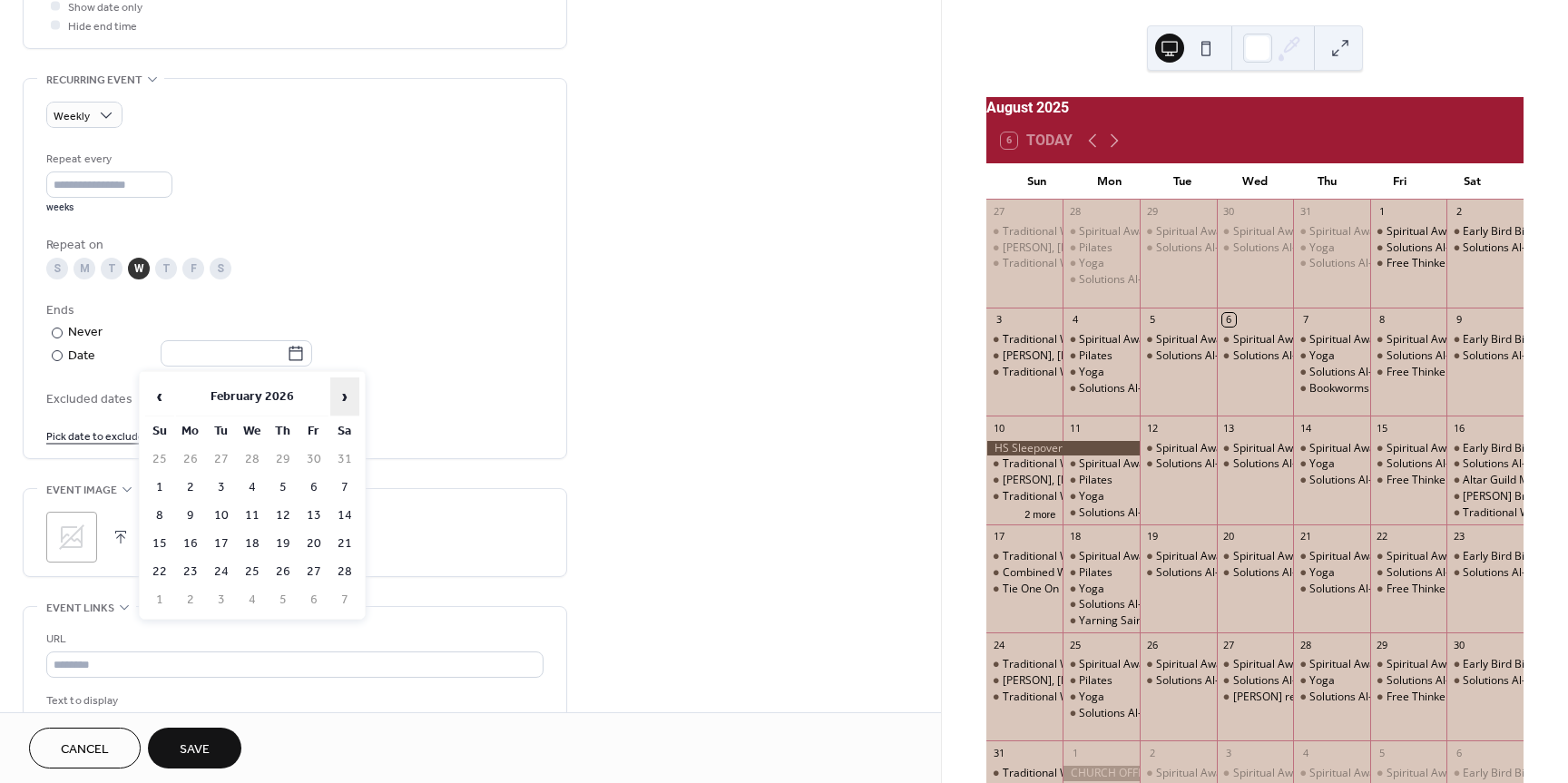 click on "›" at bounding box center (345, 396) 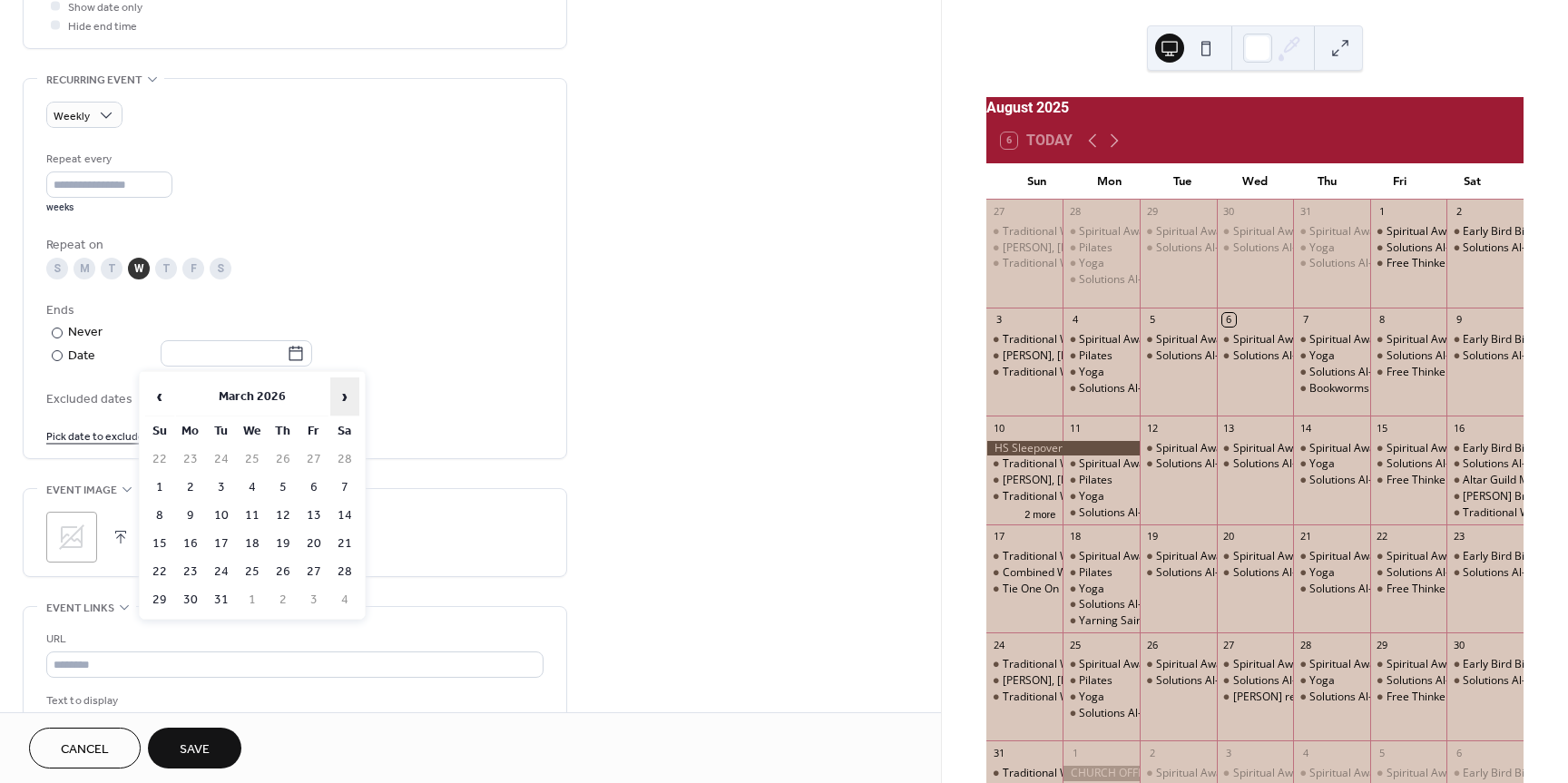 click on "›" at bounding box center (345, 396) 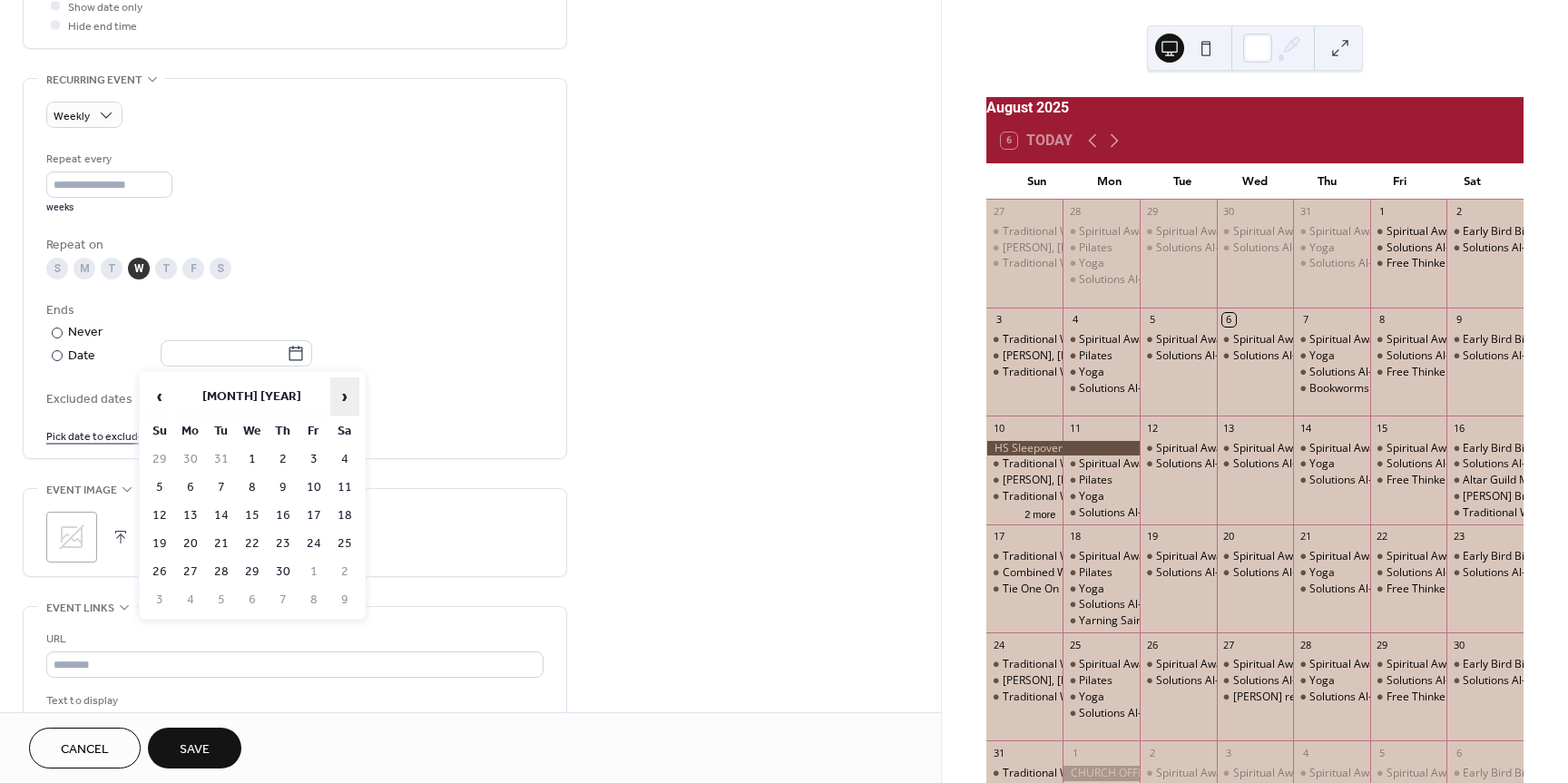 click on "›" at bounding box center [345, 396] 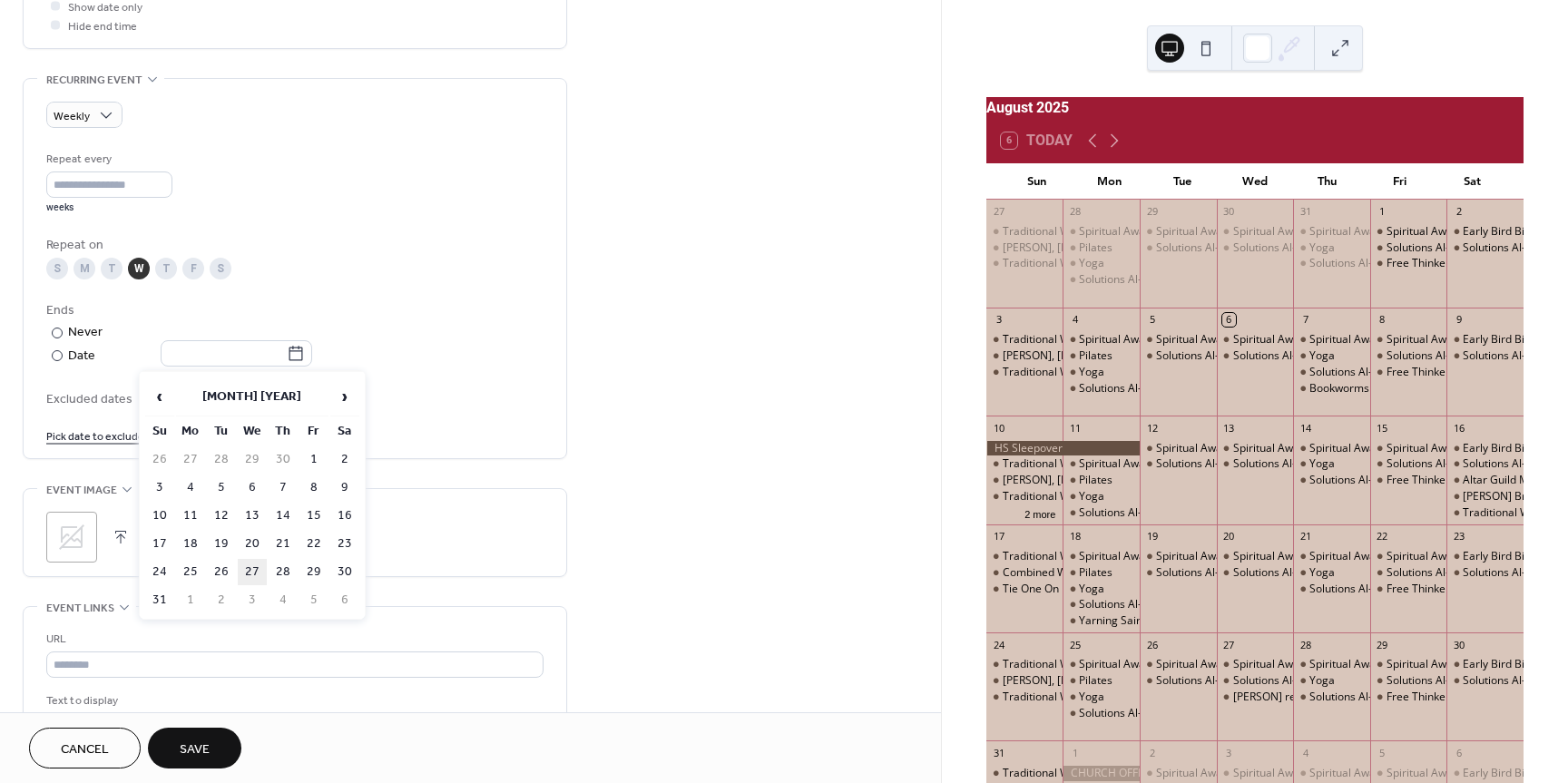 click on "27" at bounding box center (252, 572) 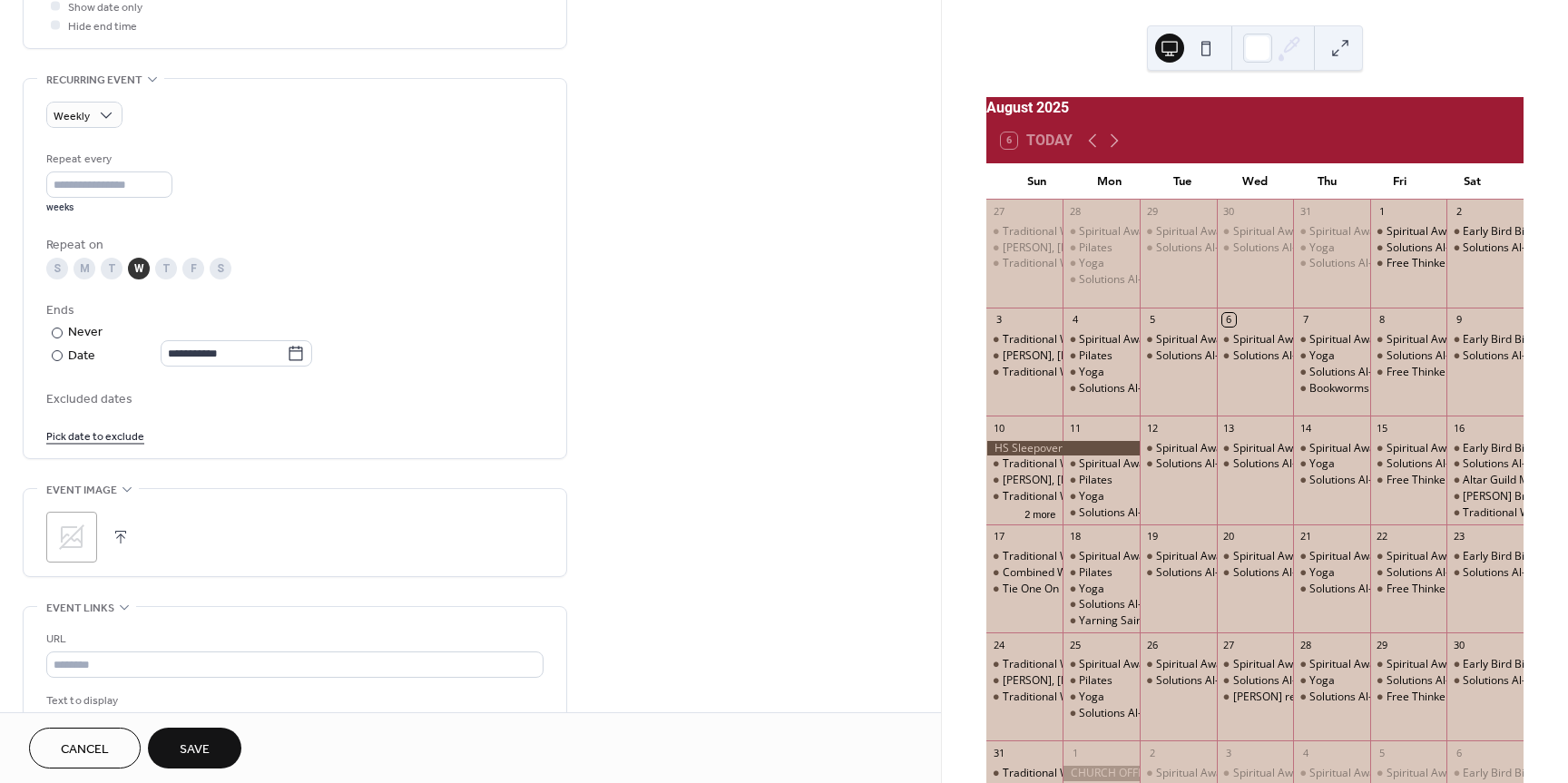 click on "Pick date to exclude" at bounding box center [95, 435] 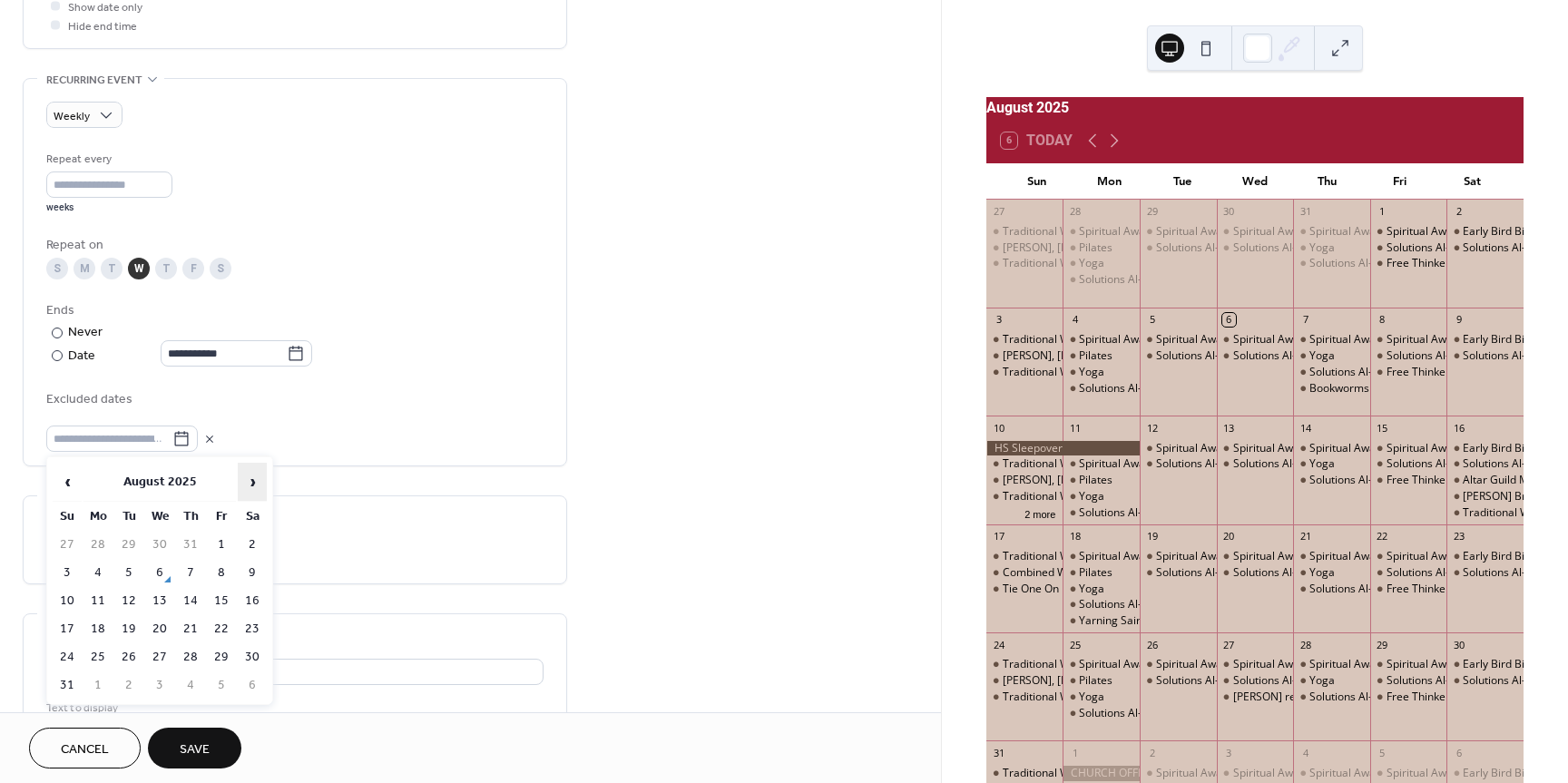 click on "›" at bounding box center [252, 482] 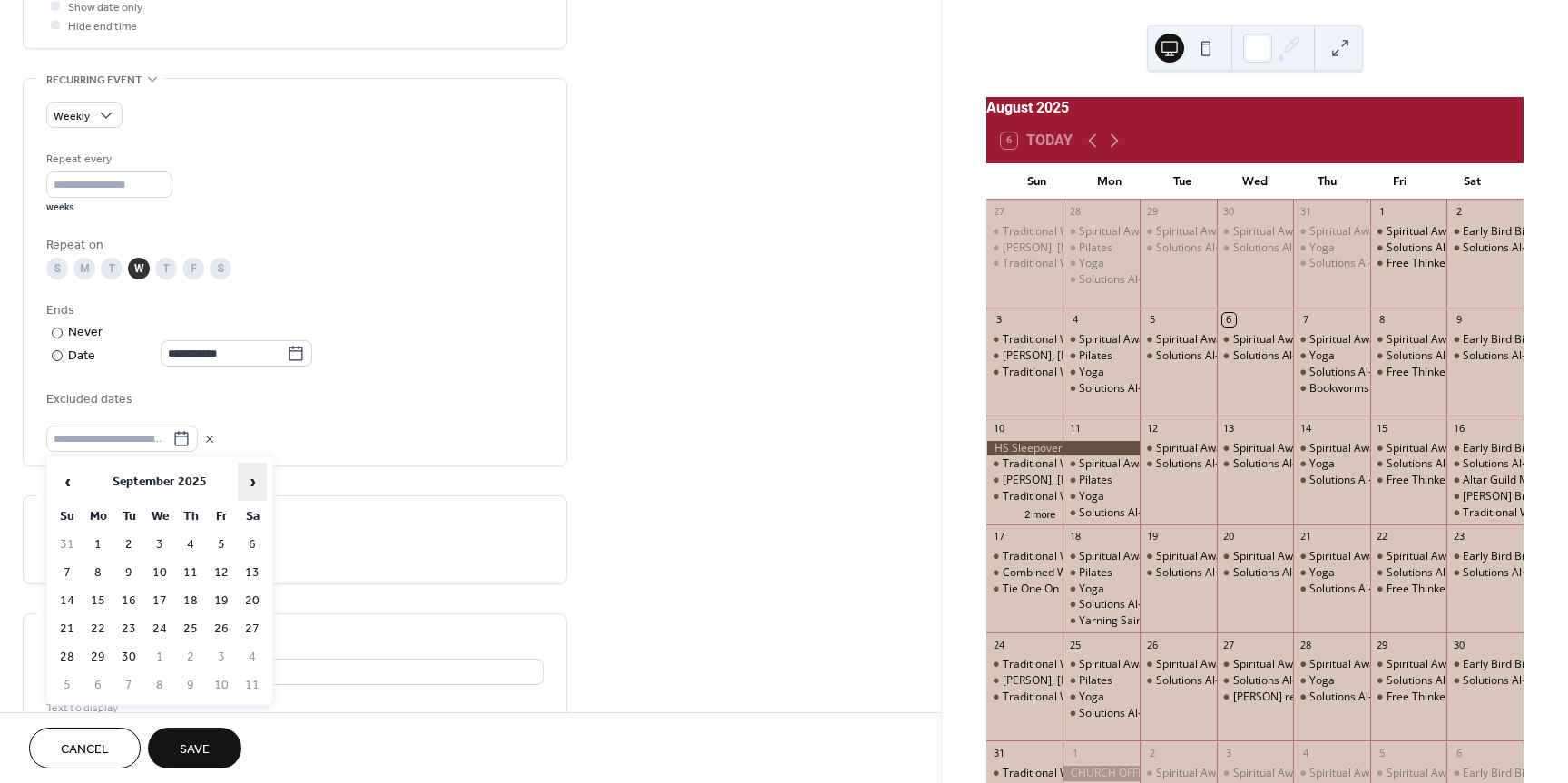 click on "›" at bounding box center (252, 482) 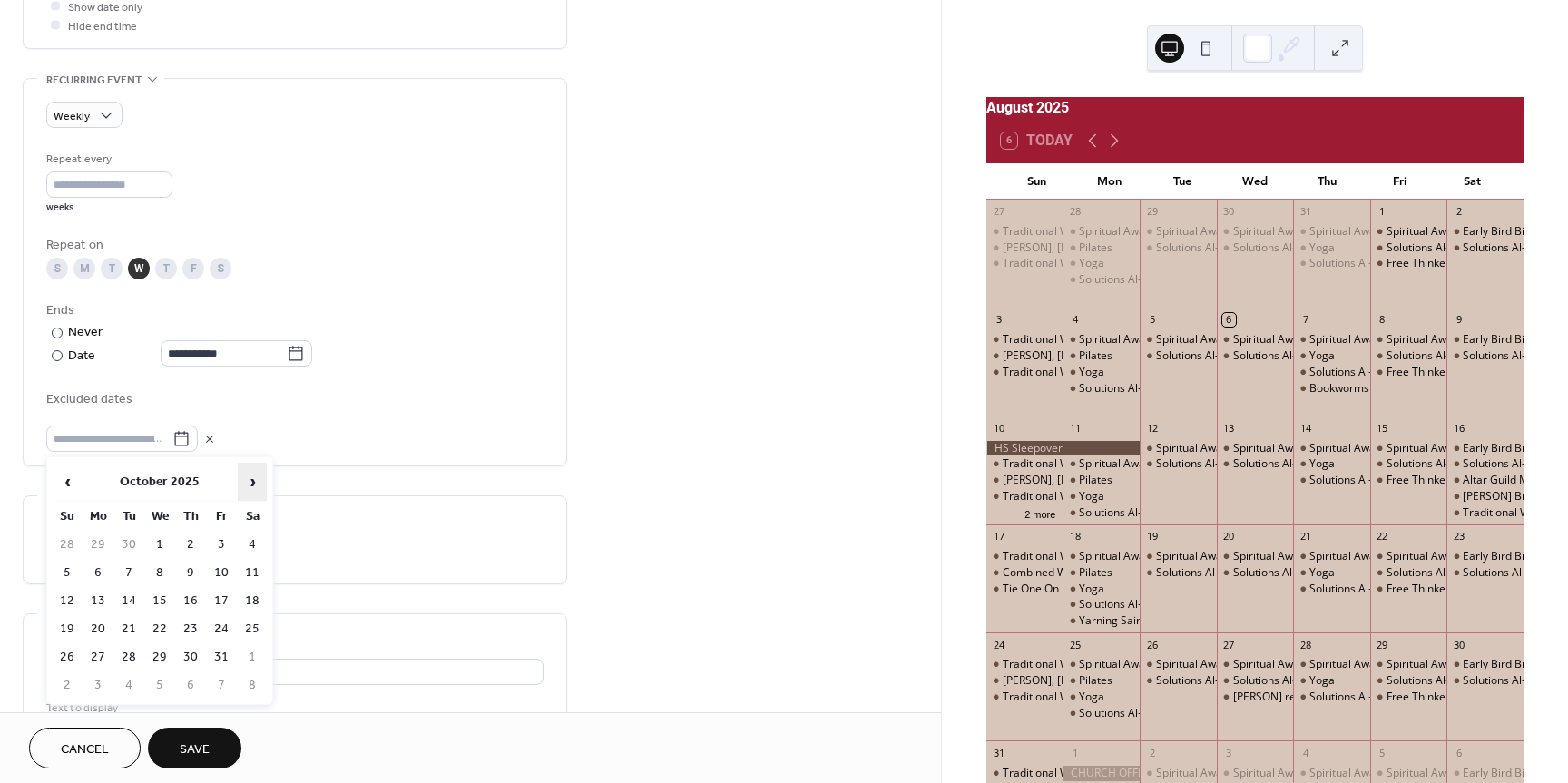 click on "›" at bounding box center (252, 482) 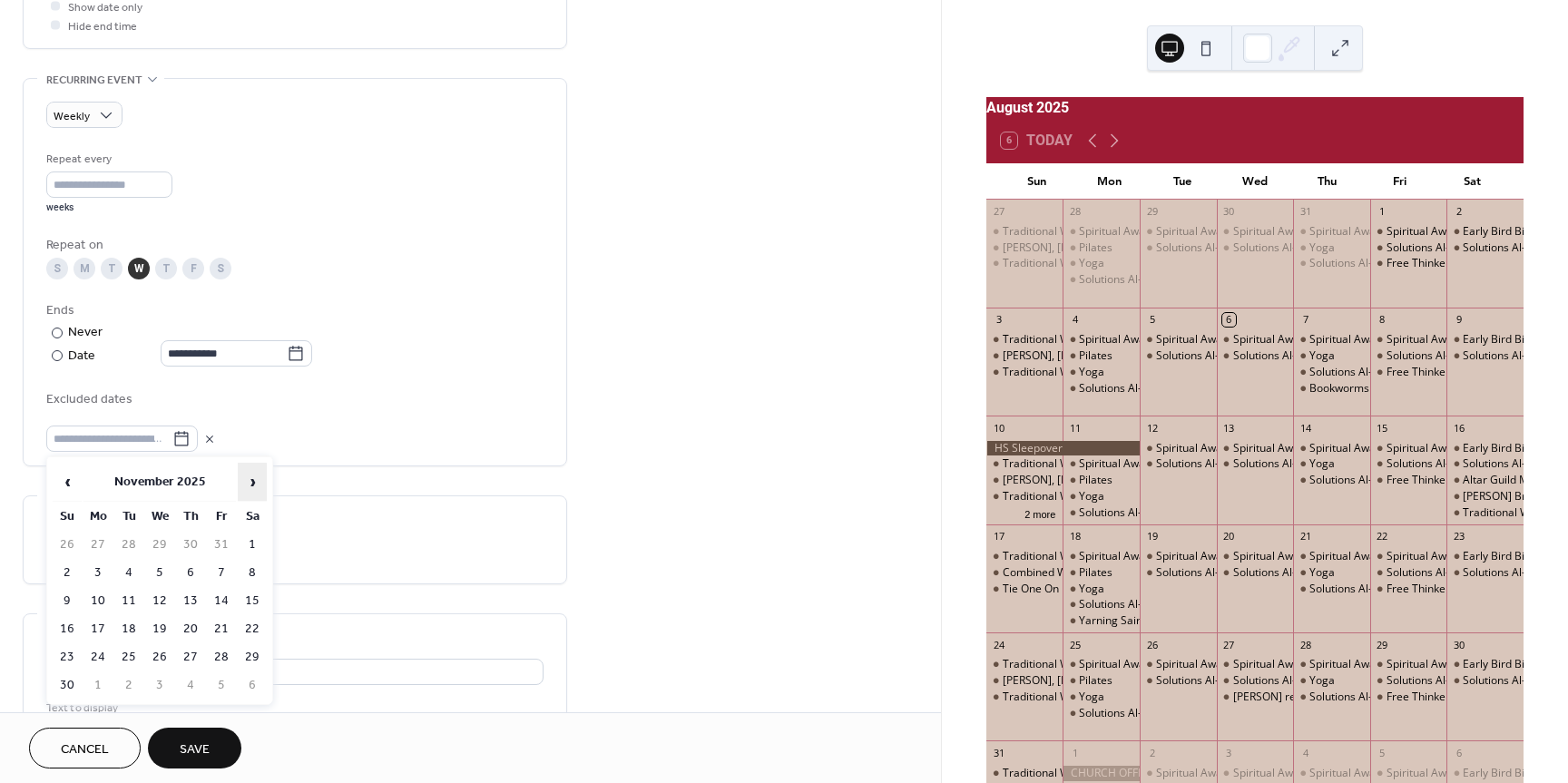 click on "›" at bounding box center (252, 482) 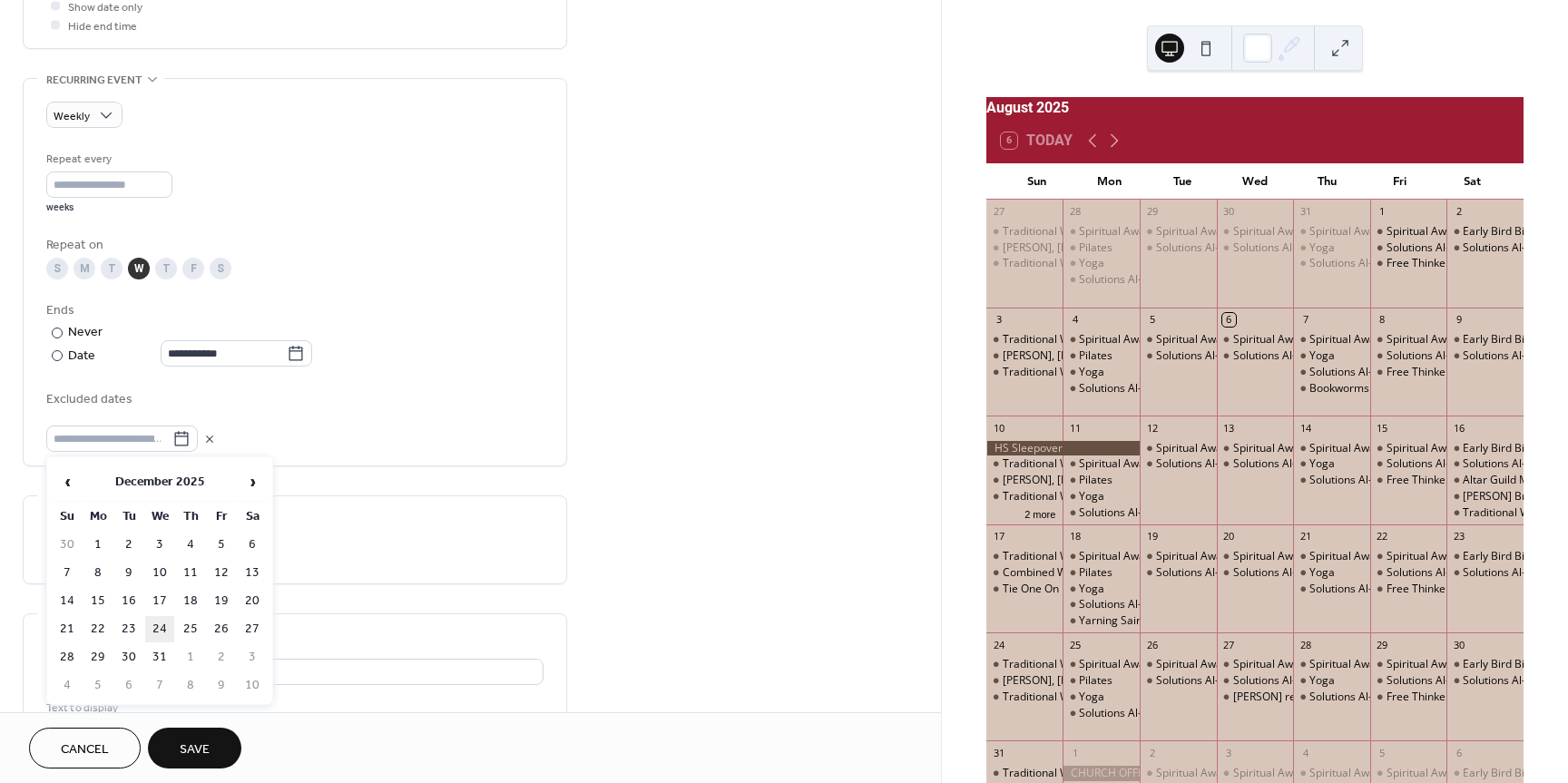 click on "24" at bounding box center [160, 629] 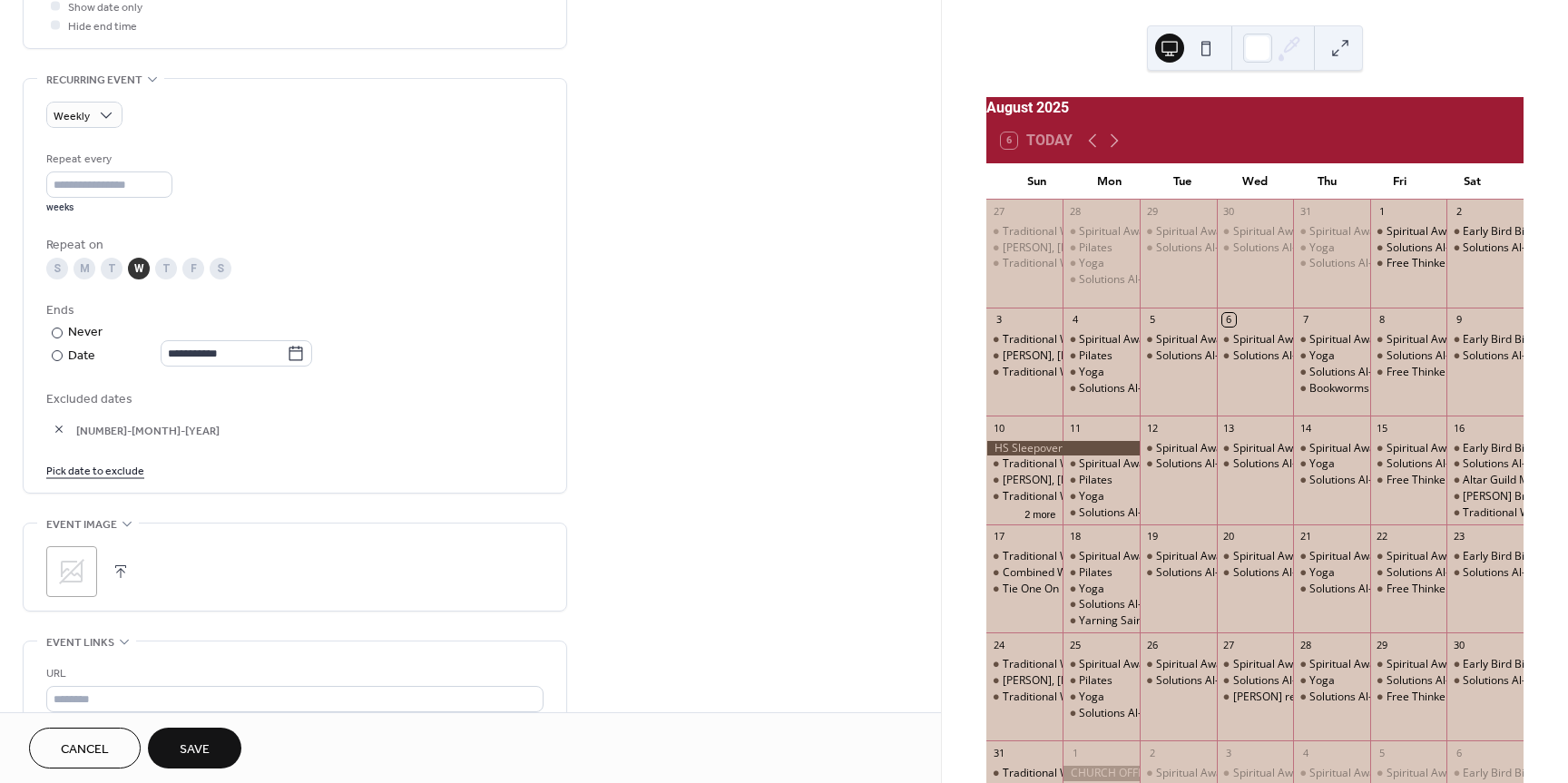 click on "Pick date to exclude" at bounding box center (95, 469) 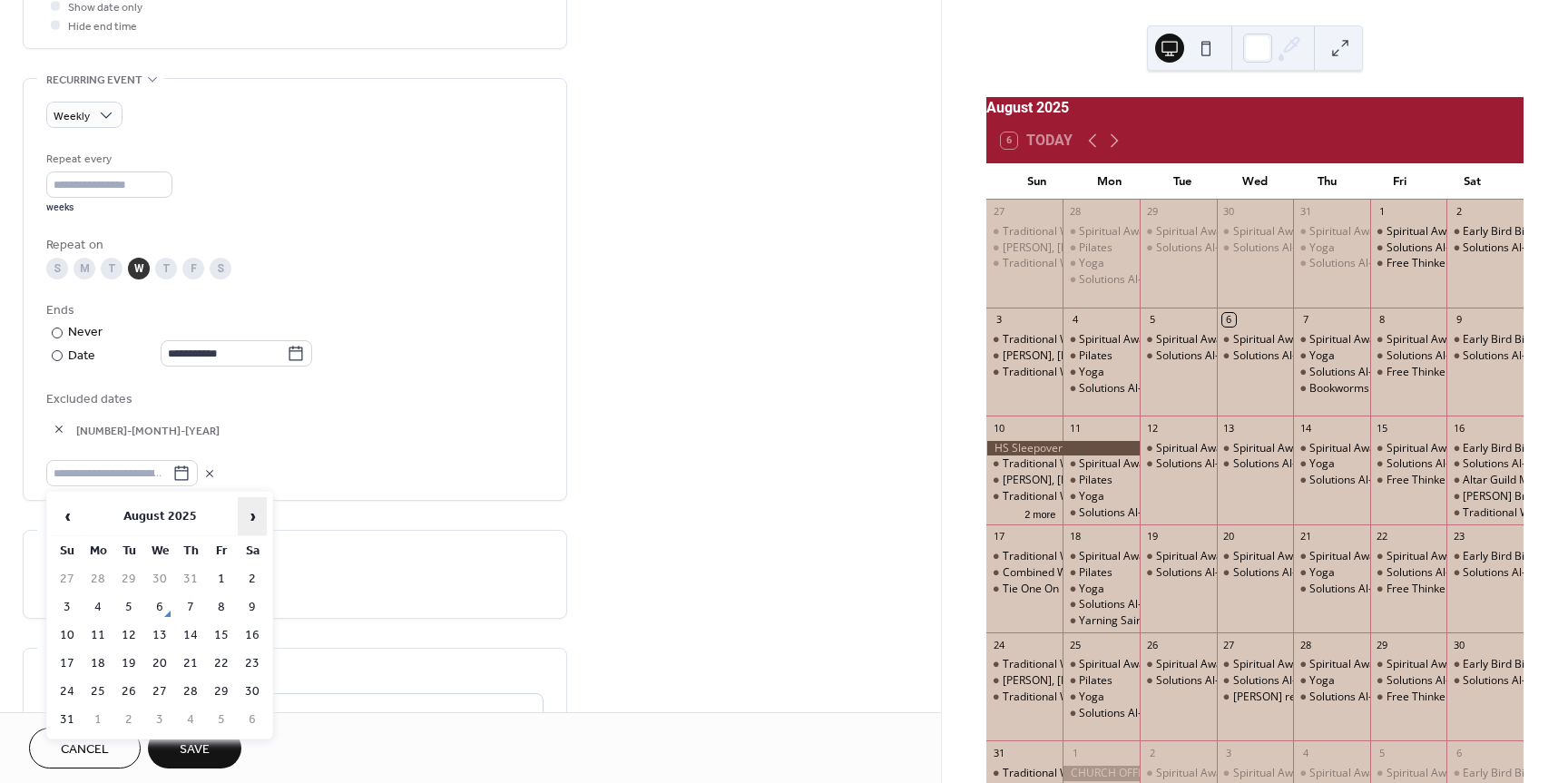 click on "›" at bounding box center (252, 516) 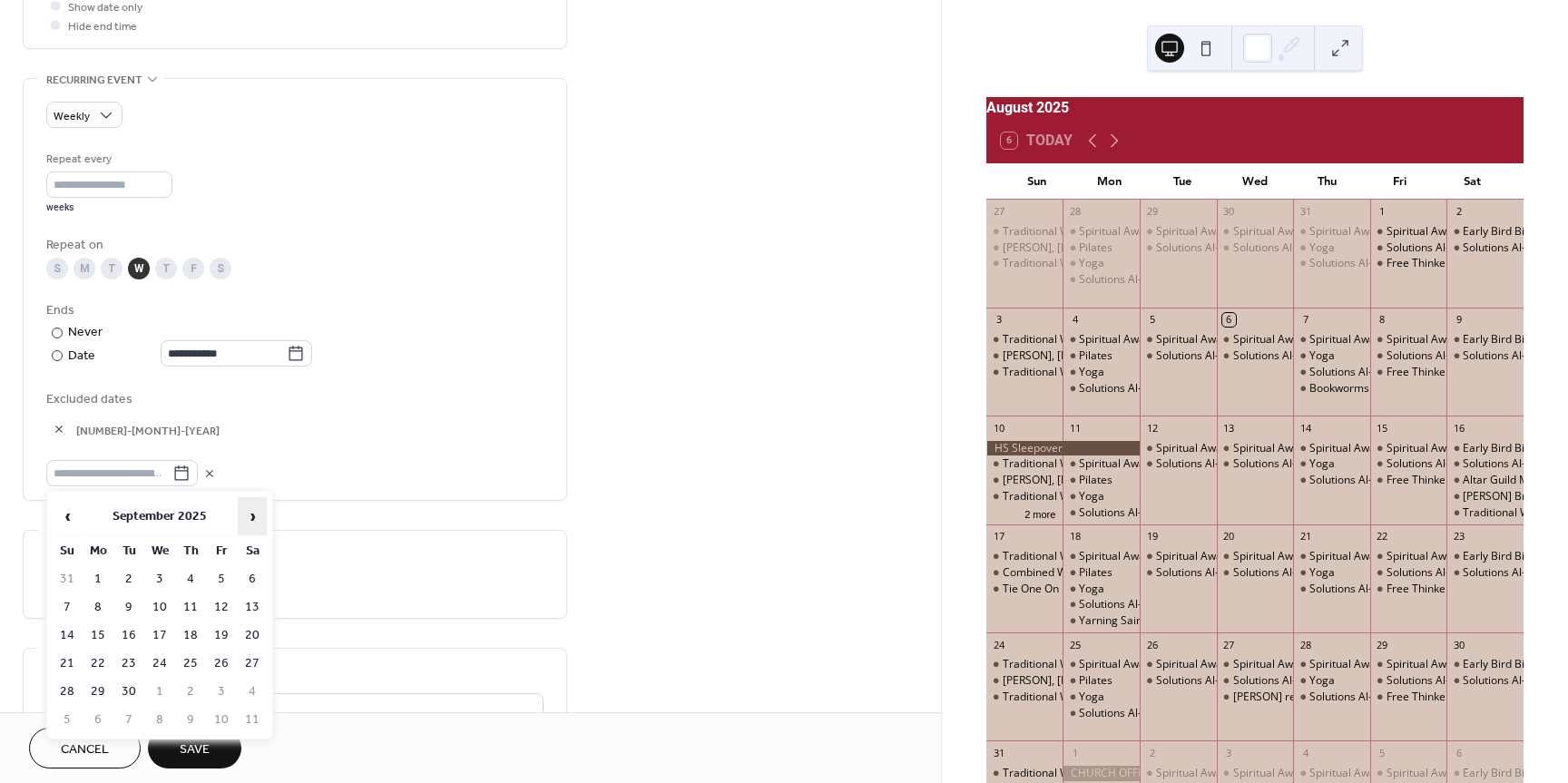 click on "›" at bounding box center (252, 516) 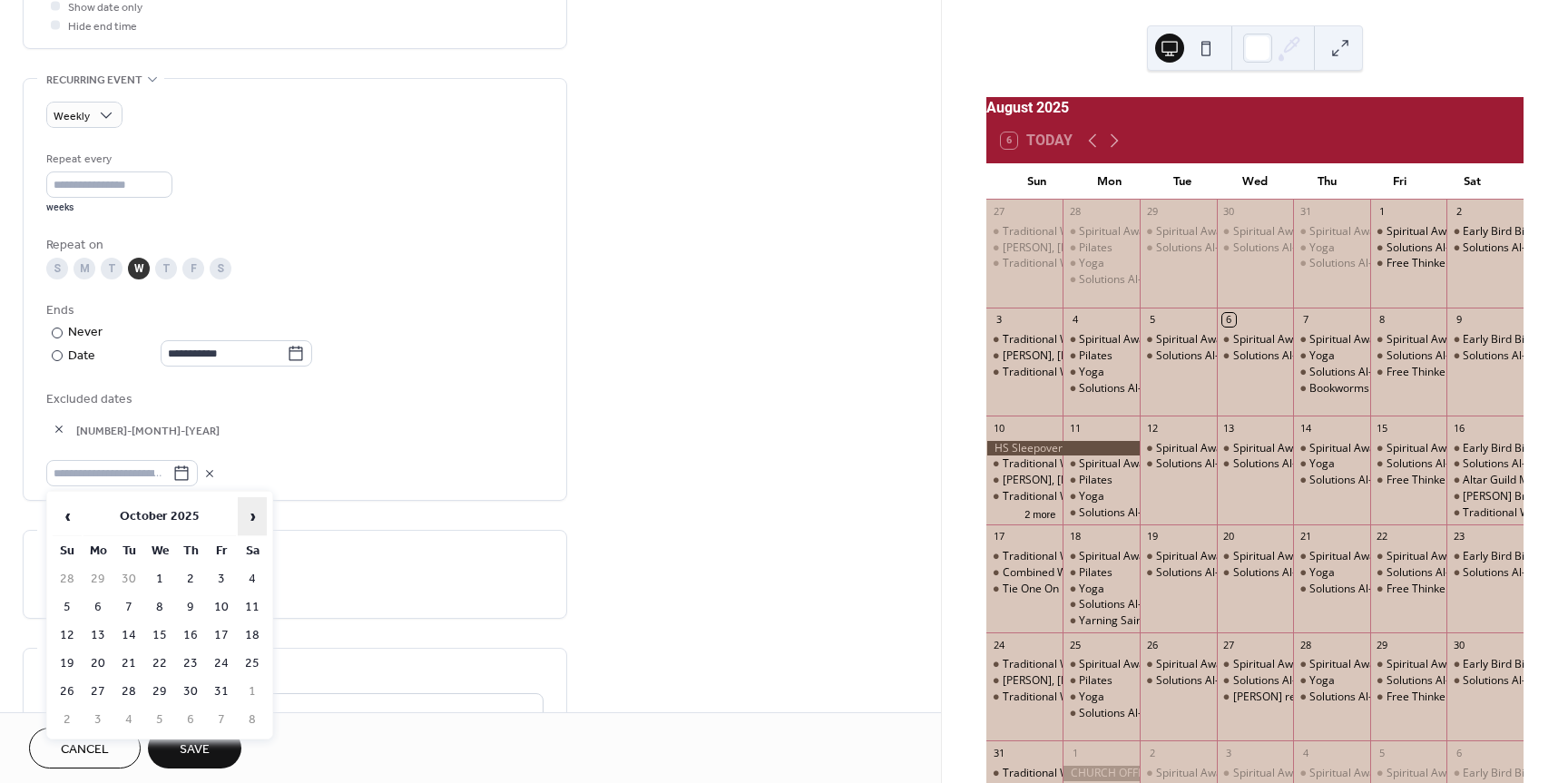 click on "›" at bounding box center [252, 516] 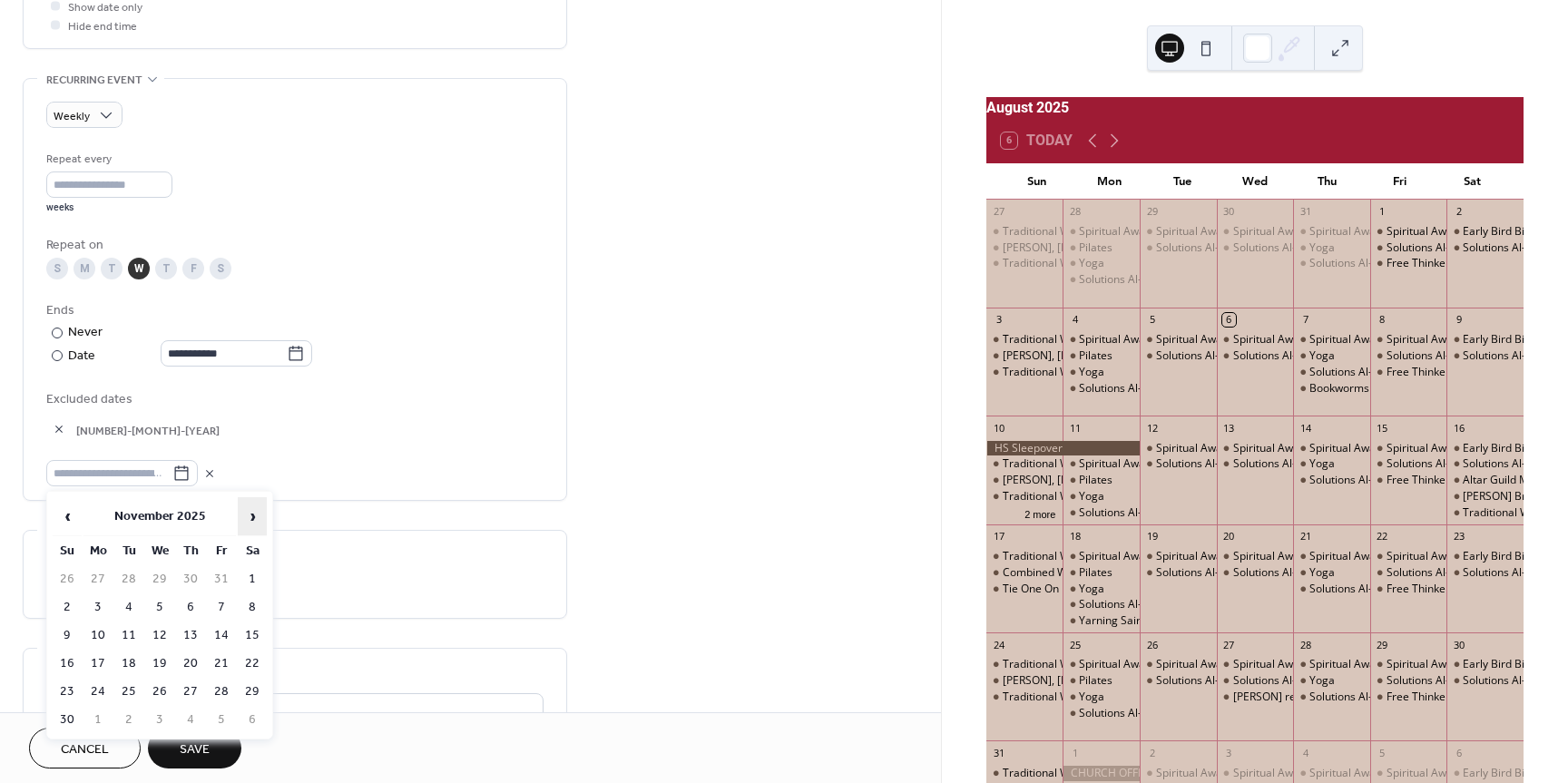 click on "›" at bounding box center [252, 516] 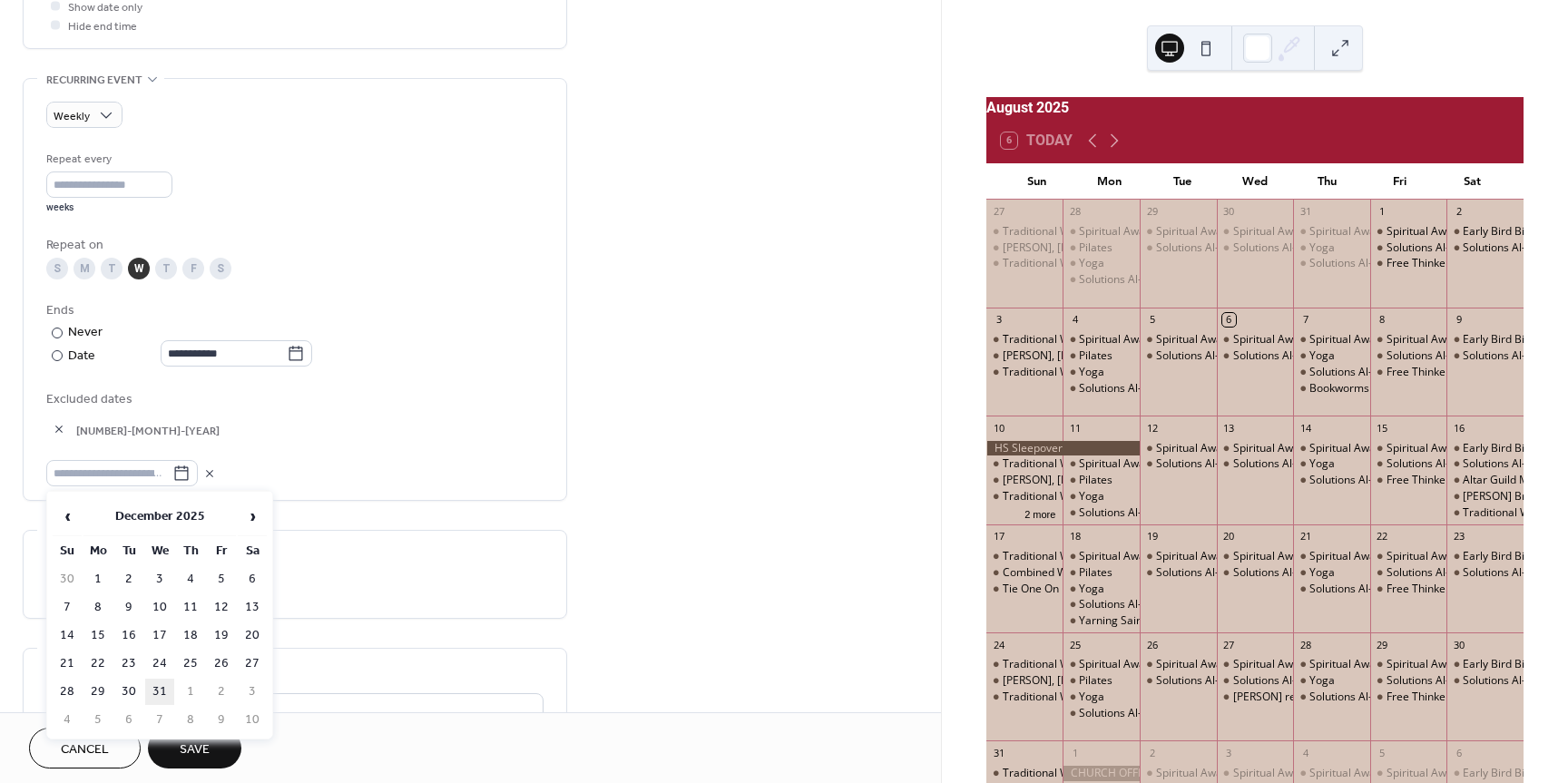 click on "31" at bounding box center [160, 691] 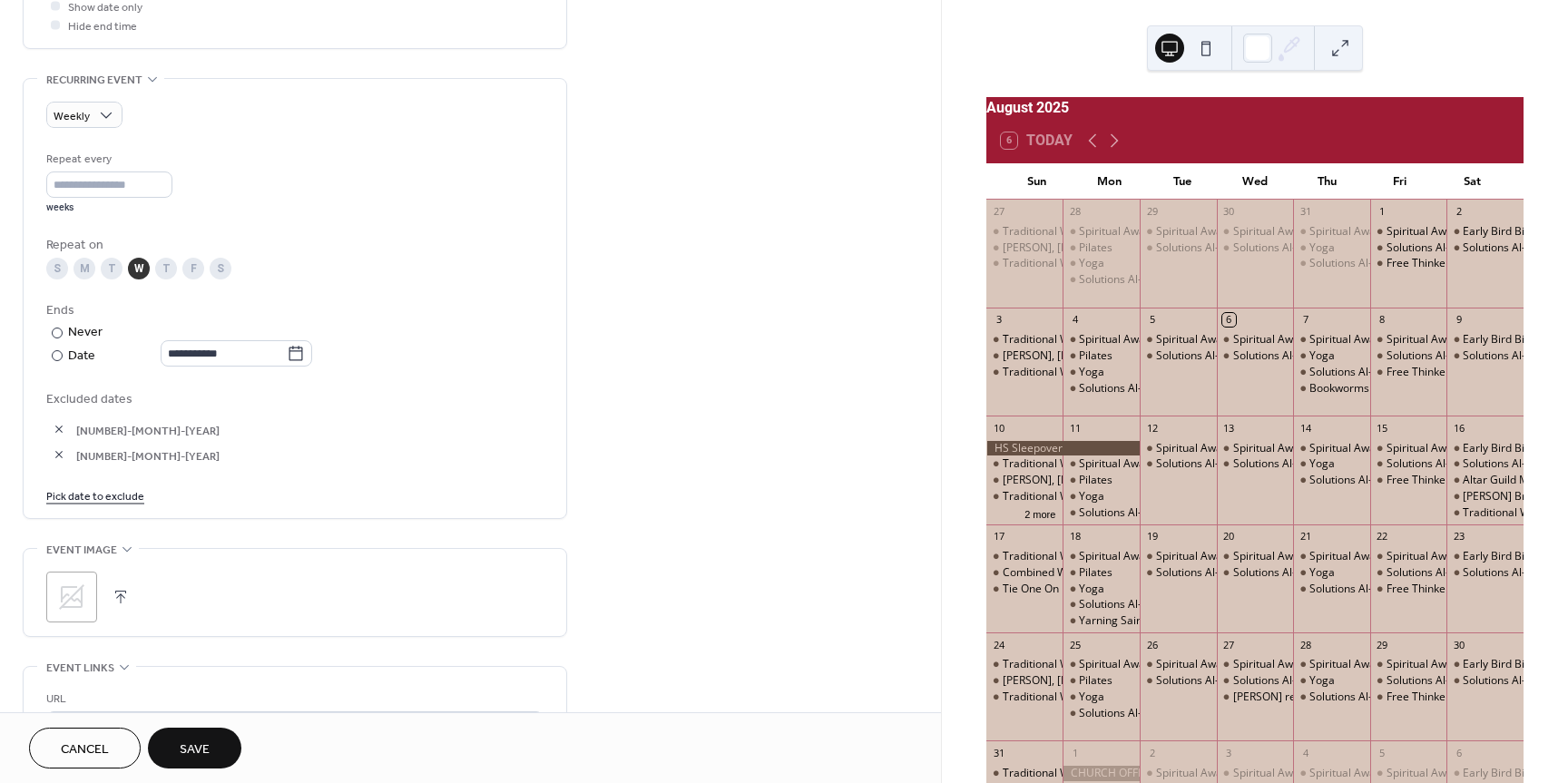click on "Save" at bounding box center [194, 748] 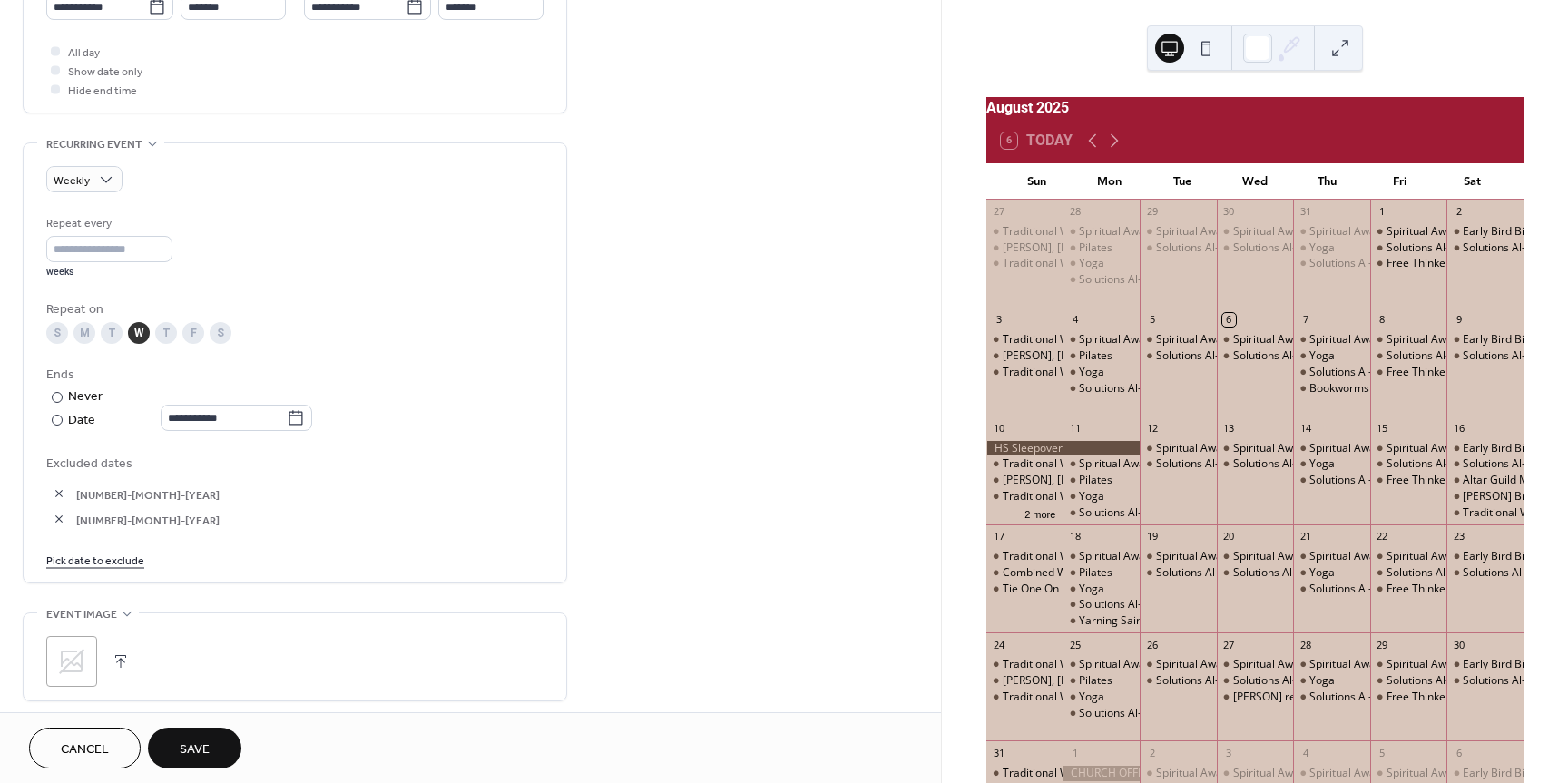 scroll, scrollTop: 790, scrollLeft: 0, axis: vertical 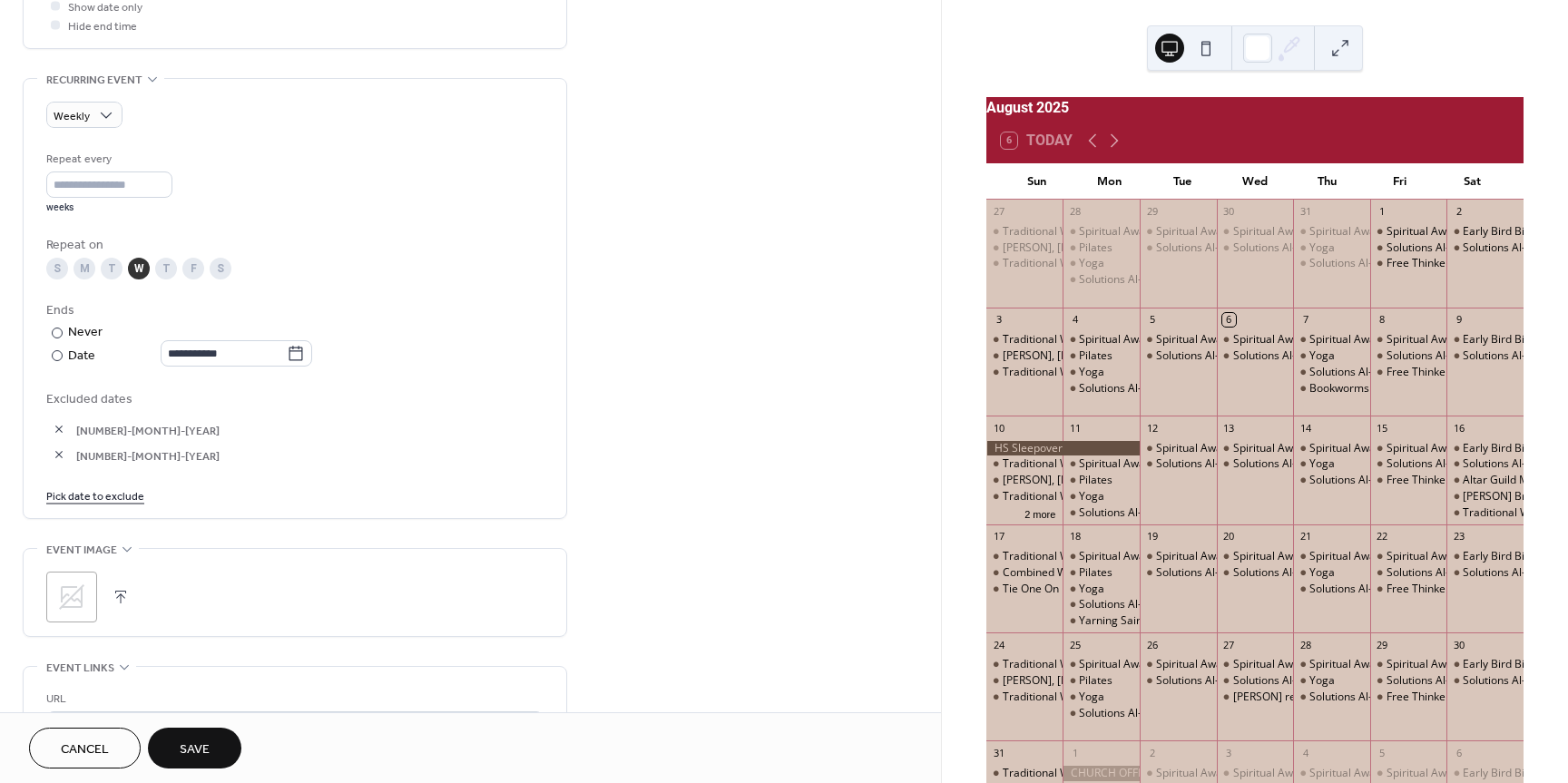 click on "Save" at bounding box center (194, 749) 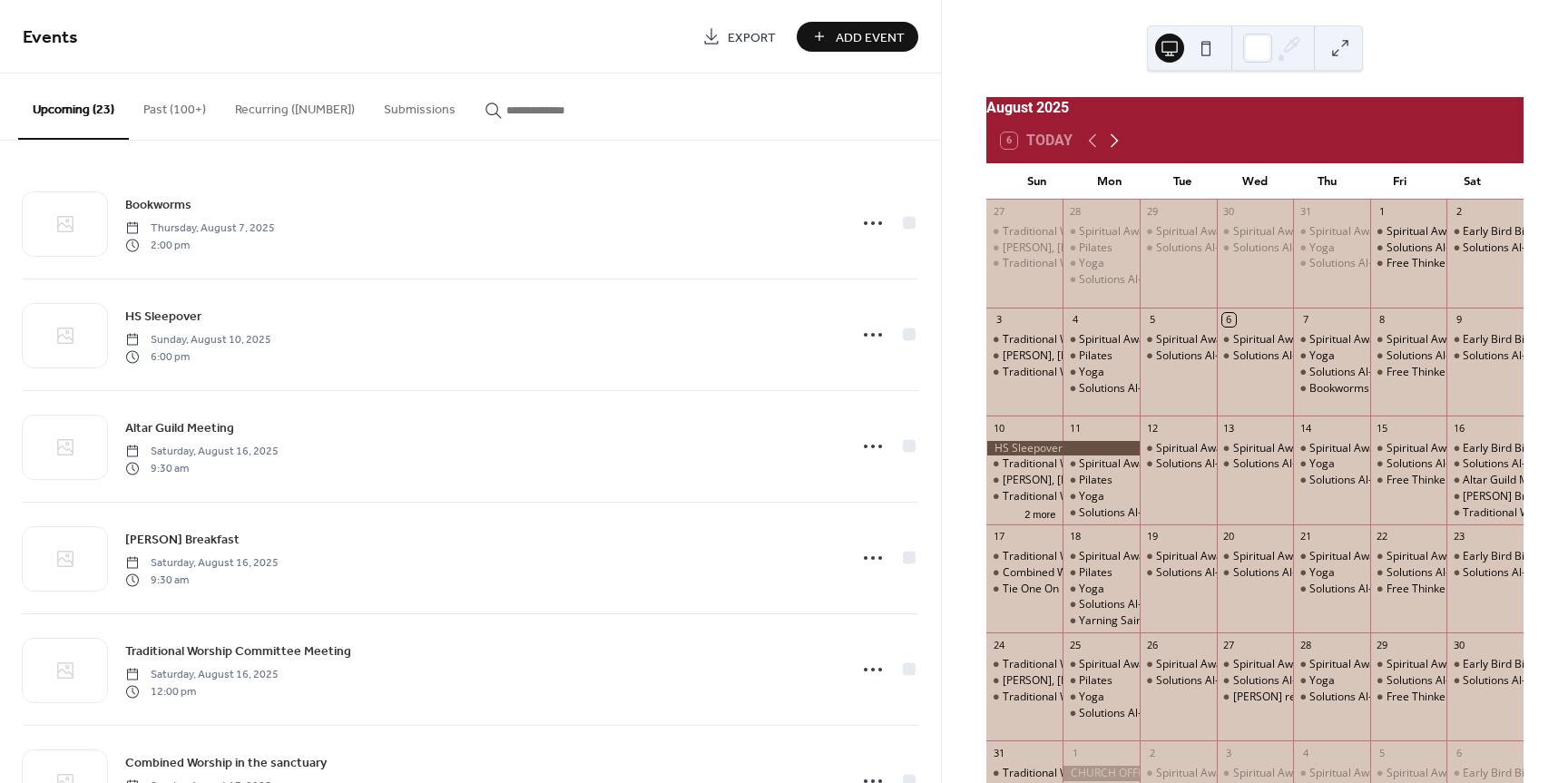 click 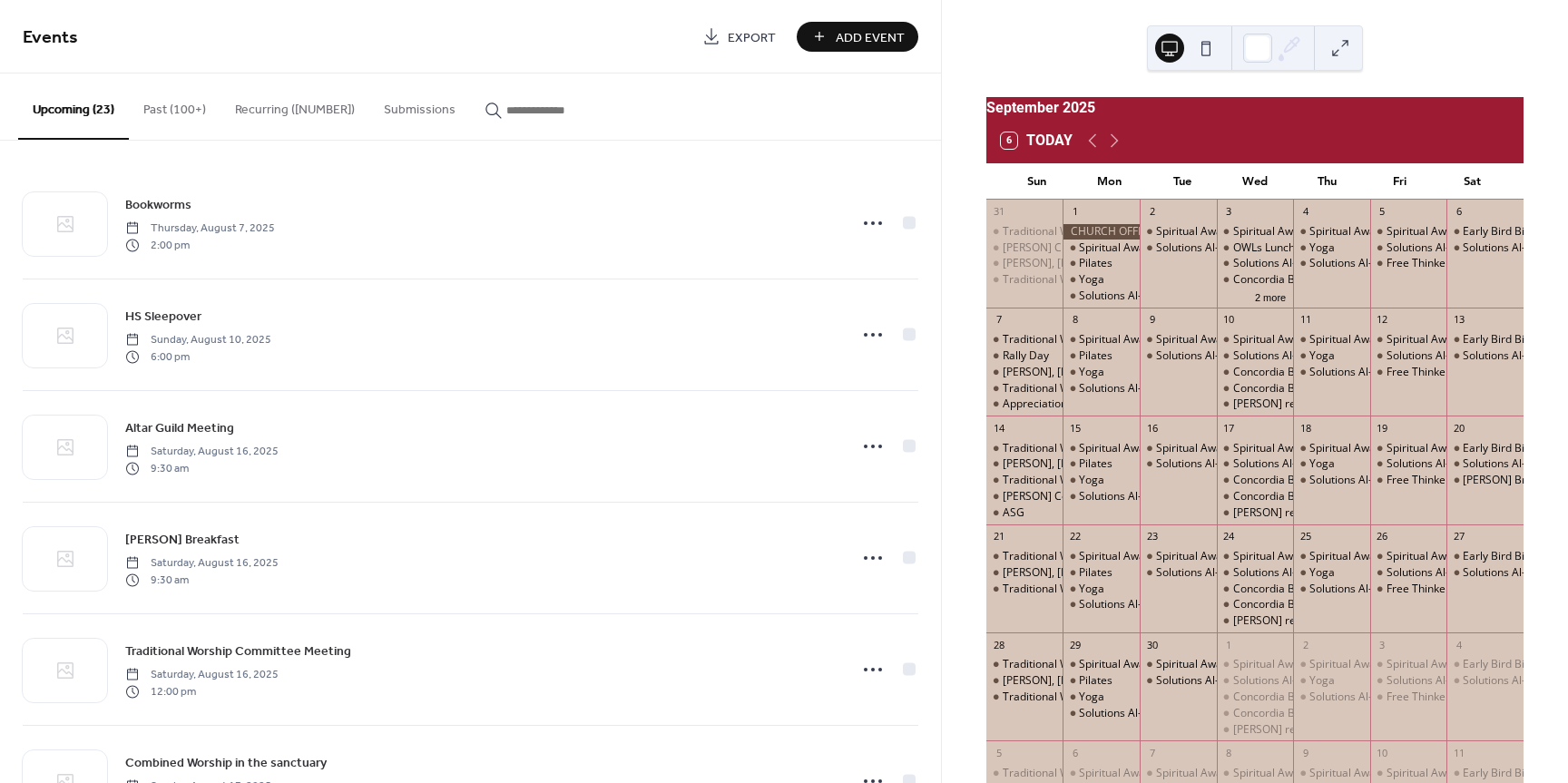 click on "Recurring ([NUMBER])" at bounding box center [295, 105] 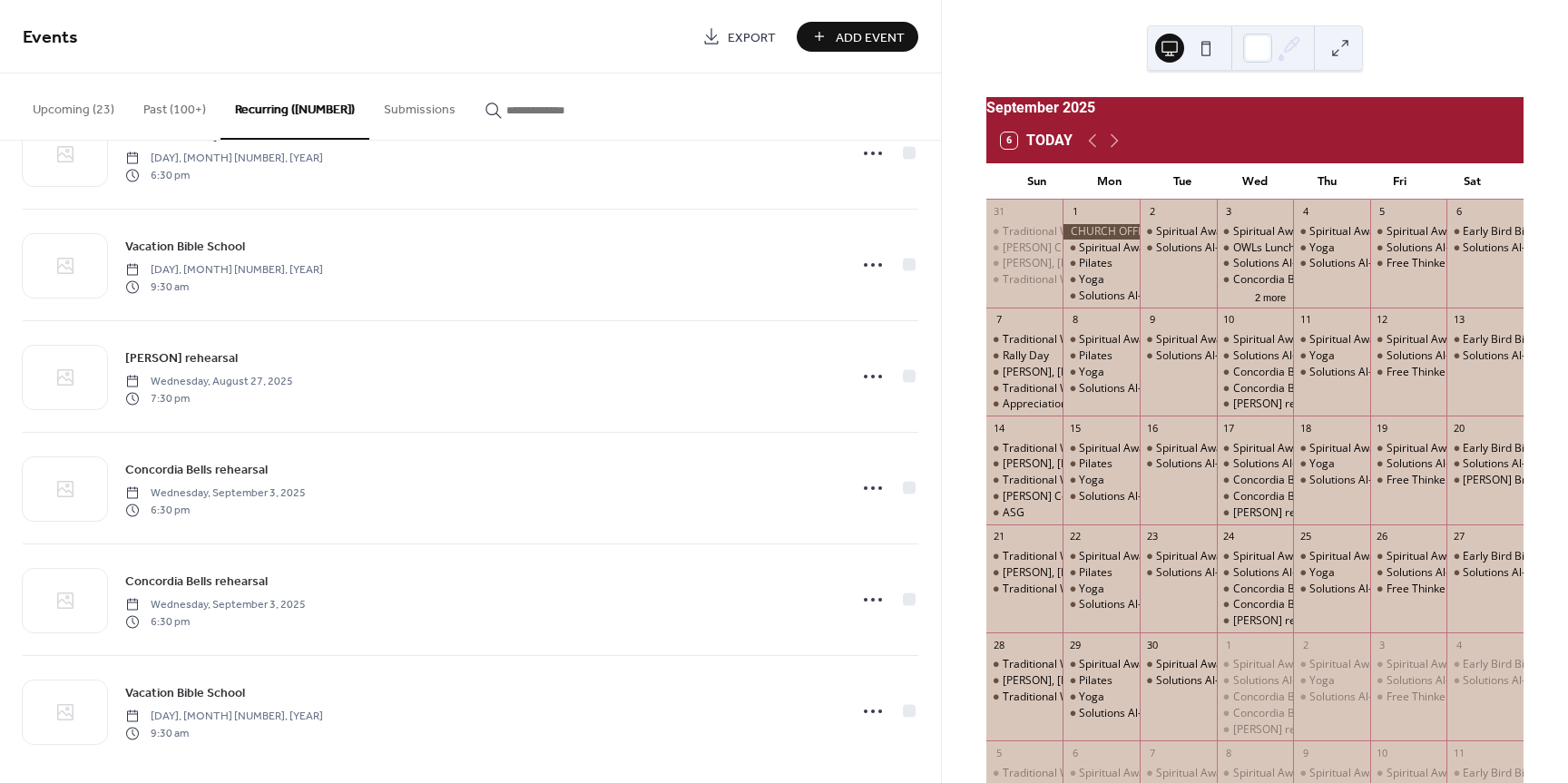 scroll, scrollTop: 3205, scrollLeft: 0, axis: vertical 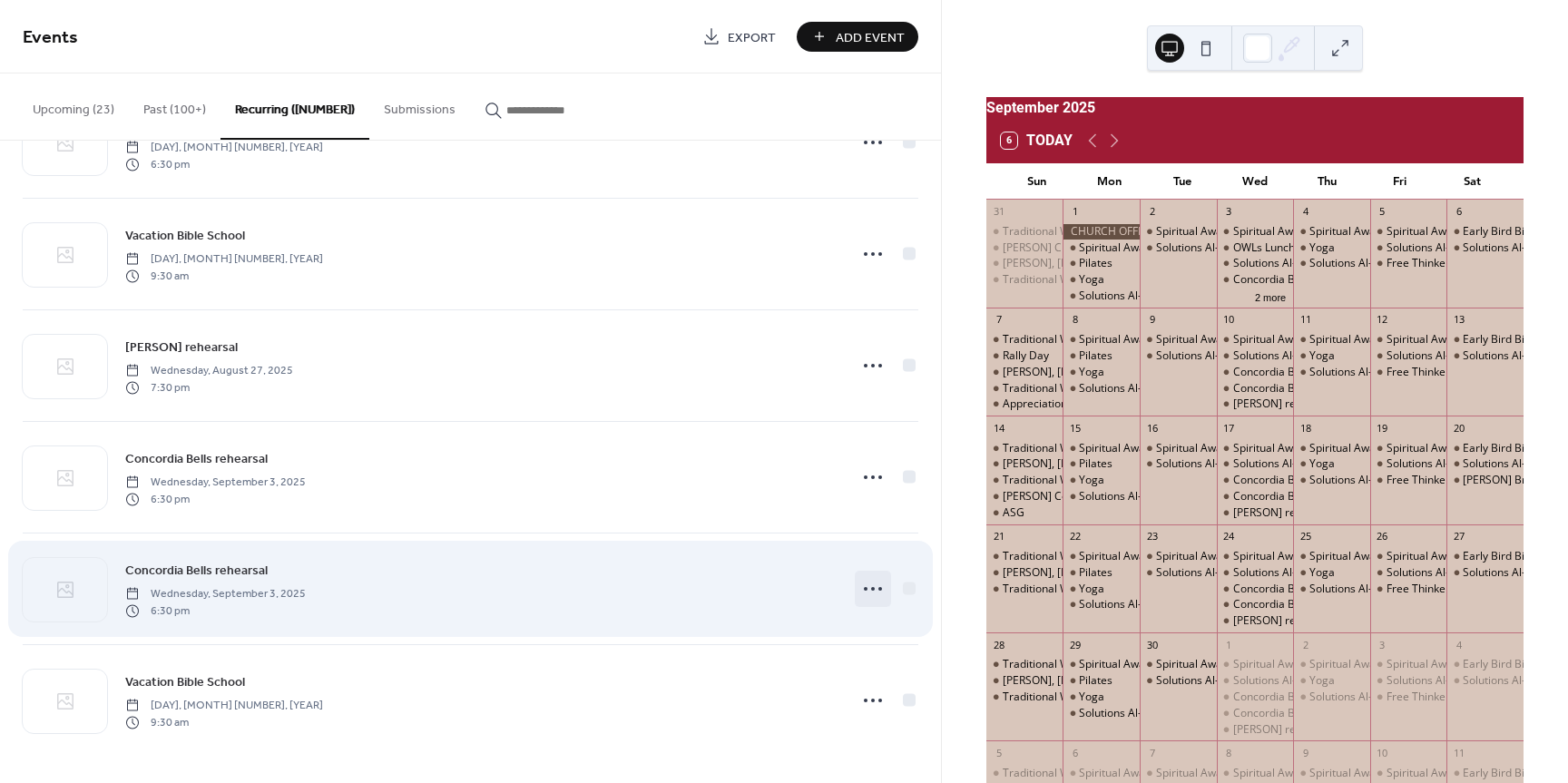 click 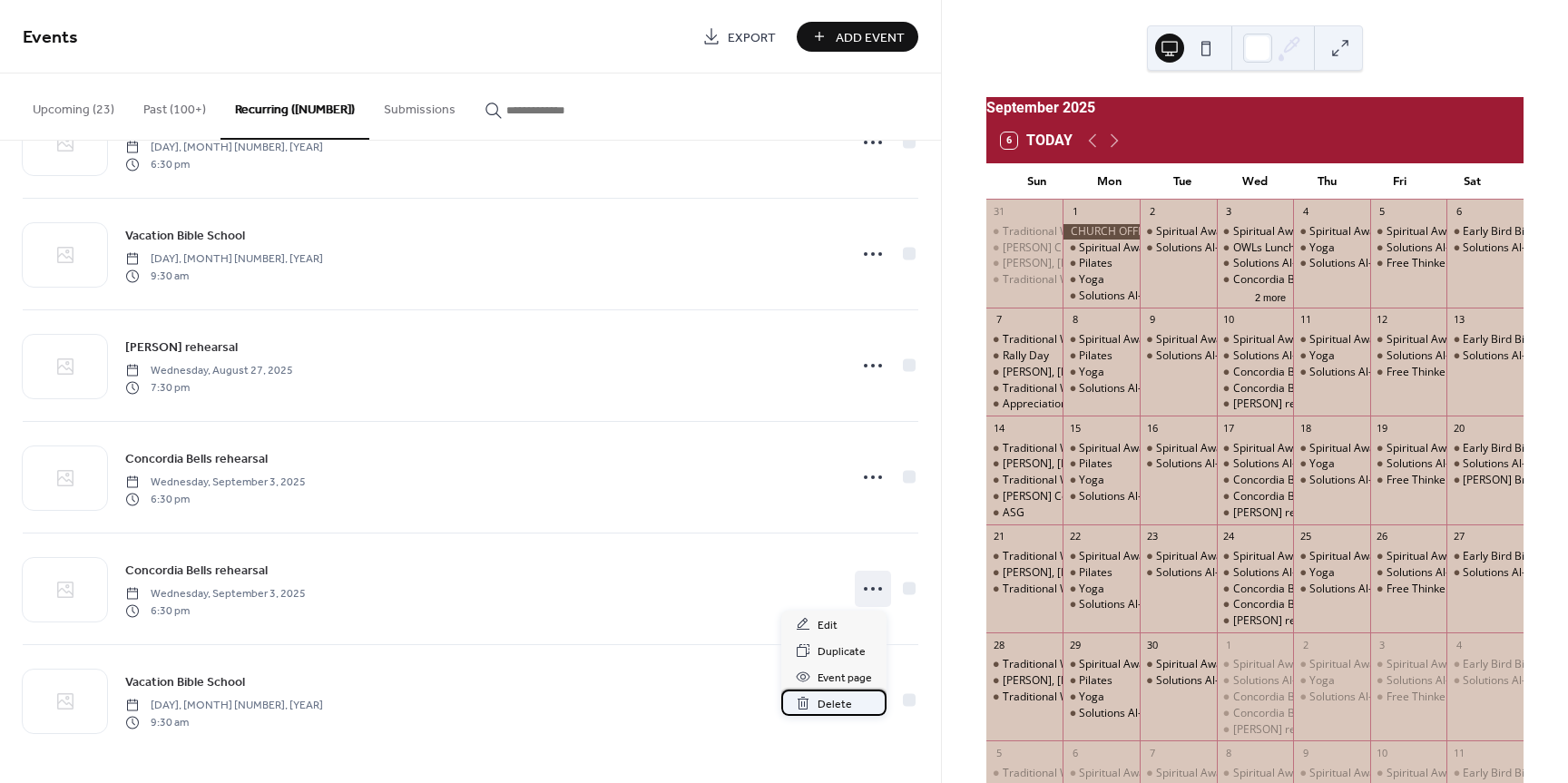 click on "Delete" at bounding box center [835, 704] 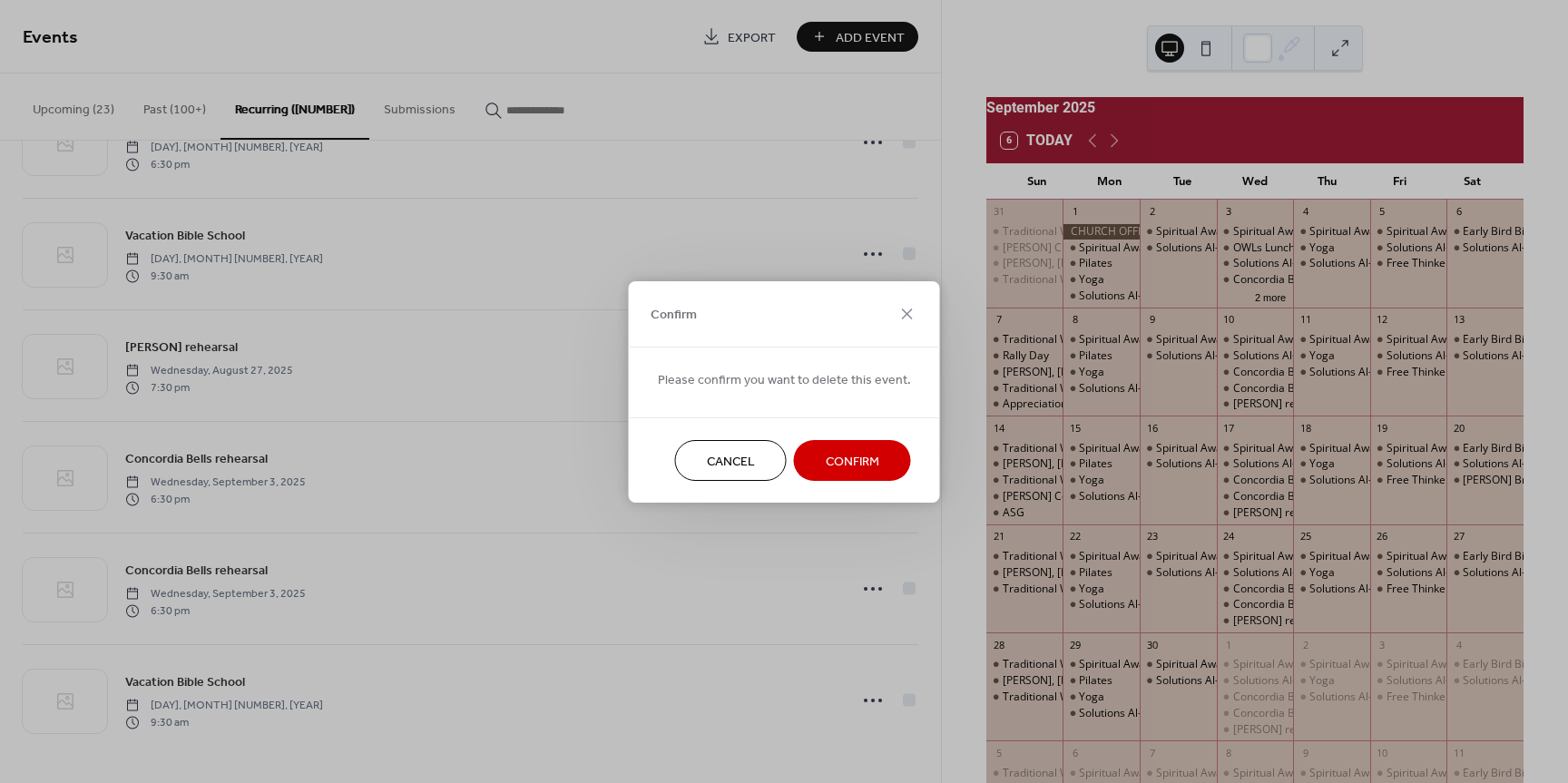 click on "Confirm" at bounding box center (852, 461) 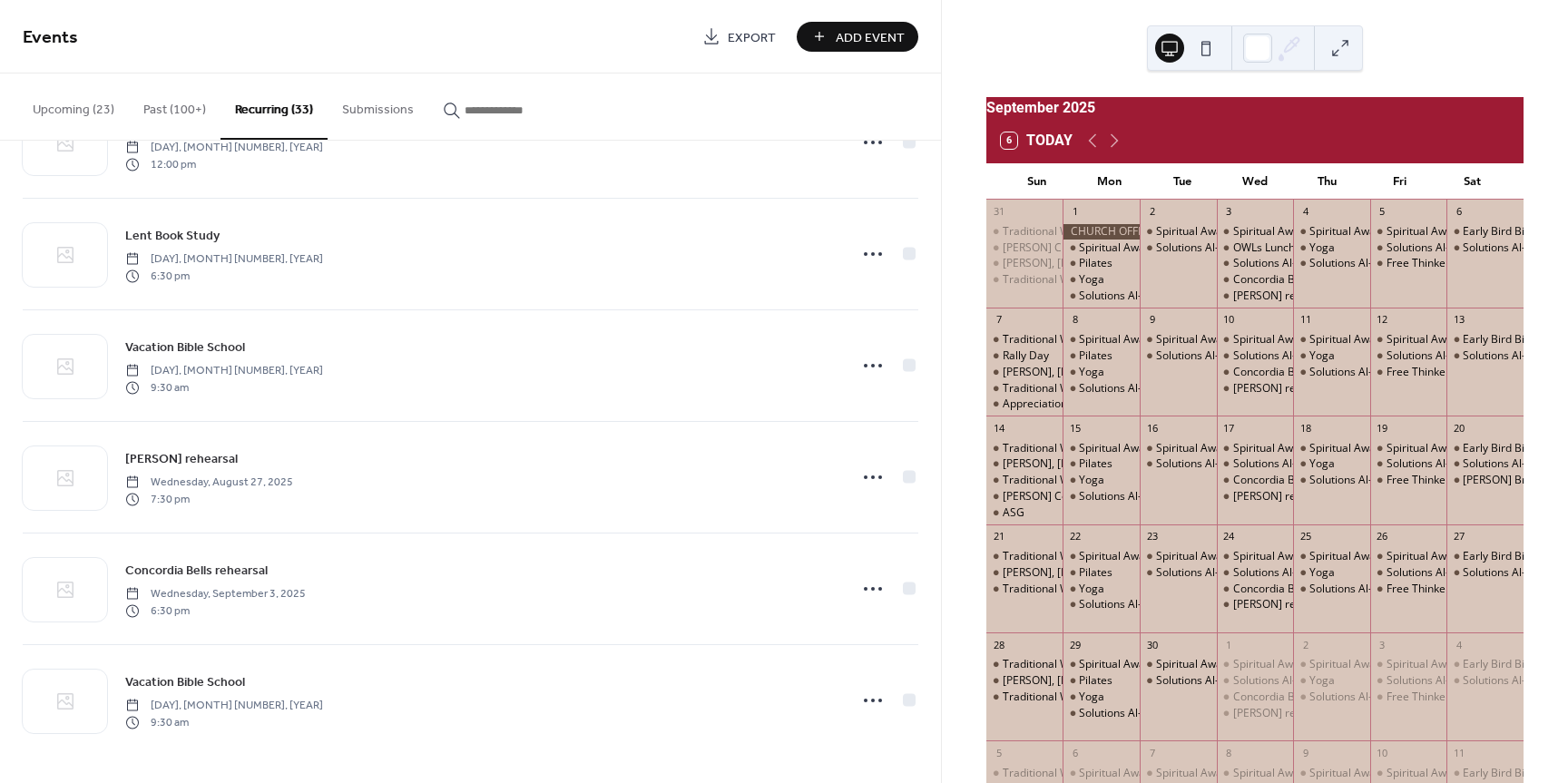 scroll, scrollTop: 3094, scrollLeft: 0, axis: vertical 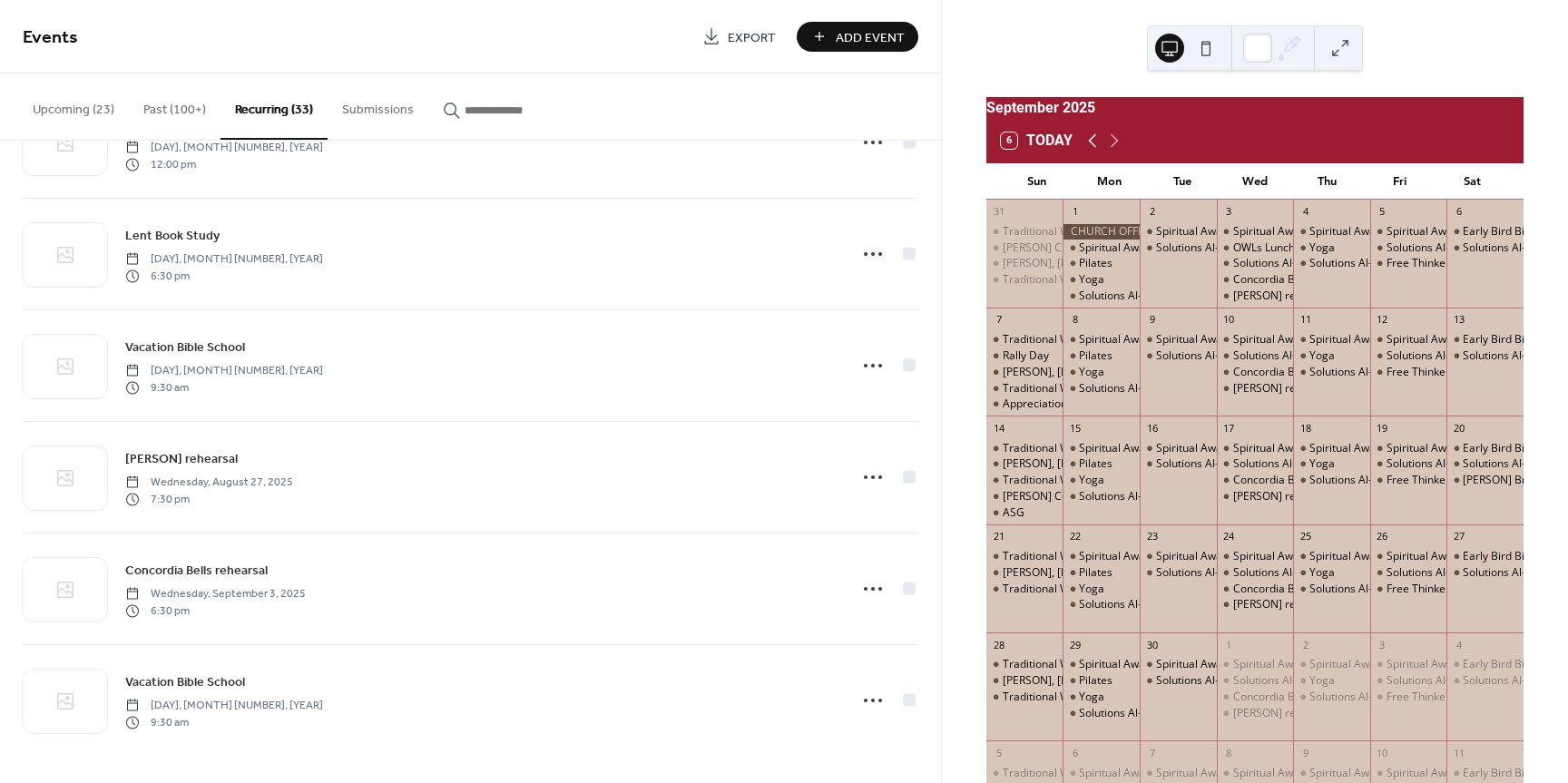 click 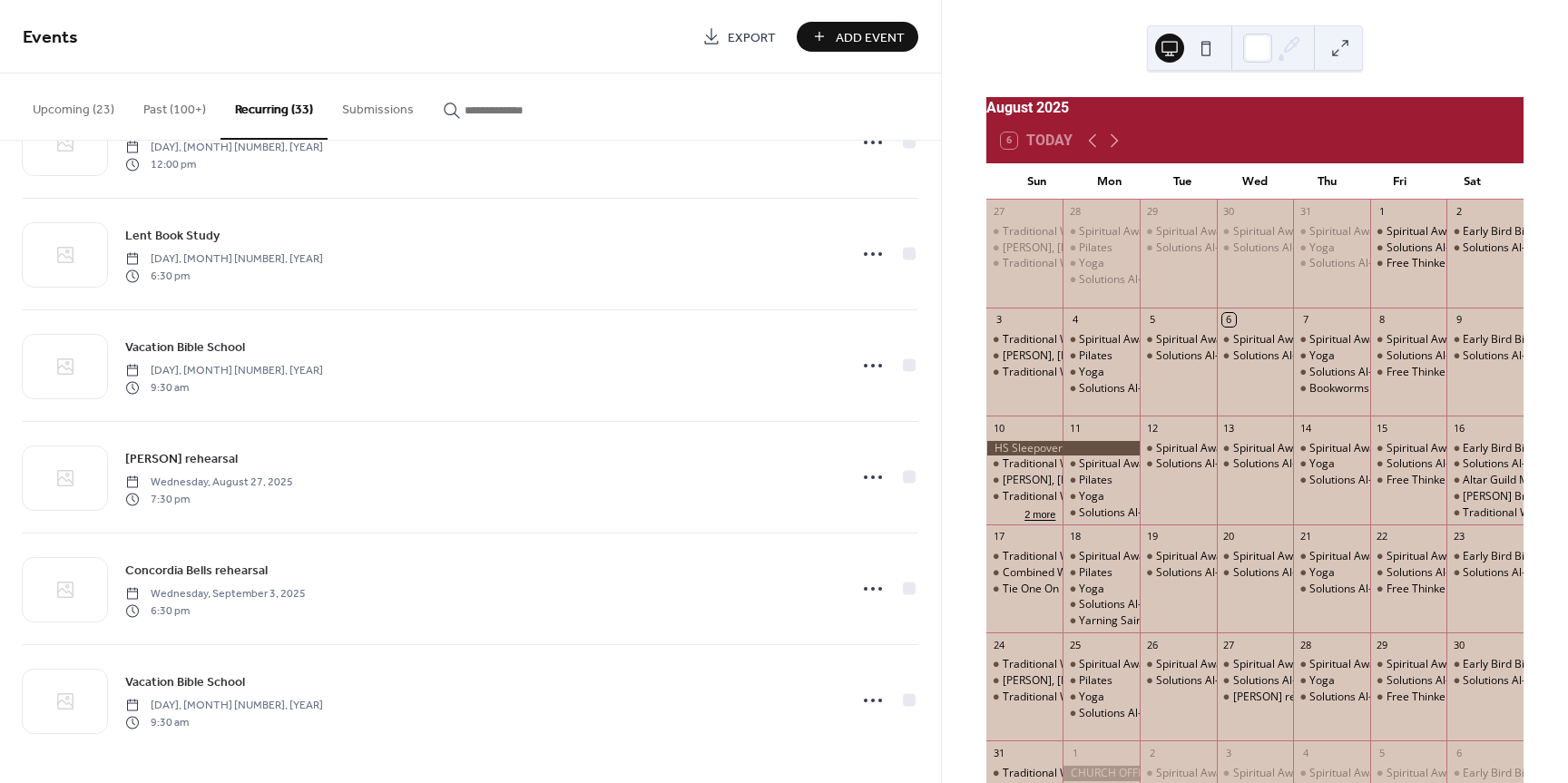 click on "2 more" at bounding box center [1040, 513] 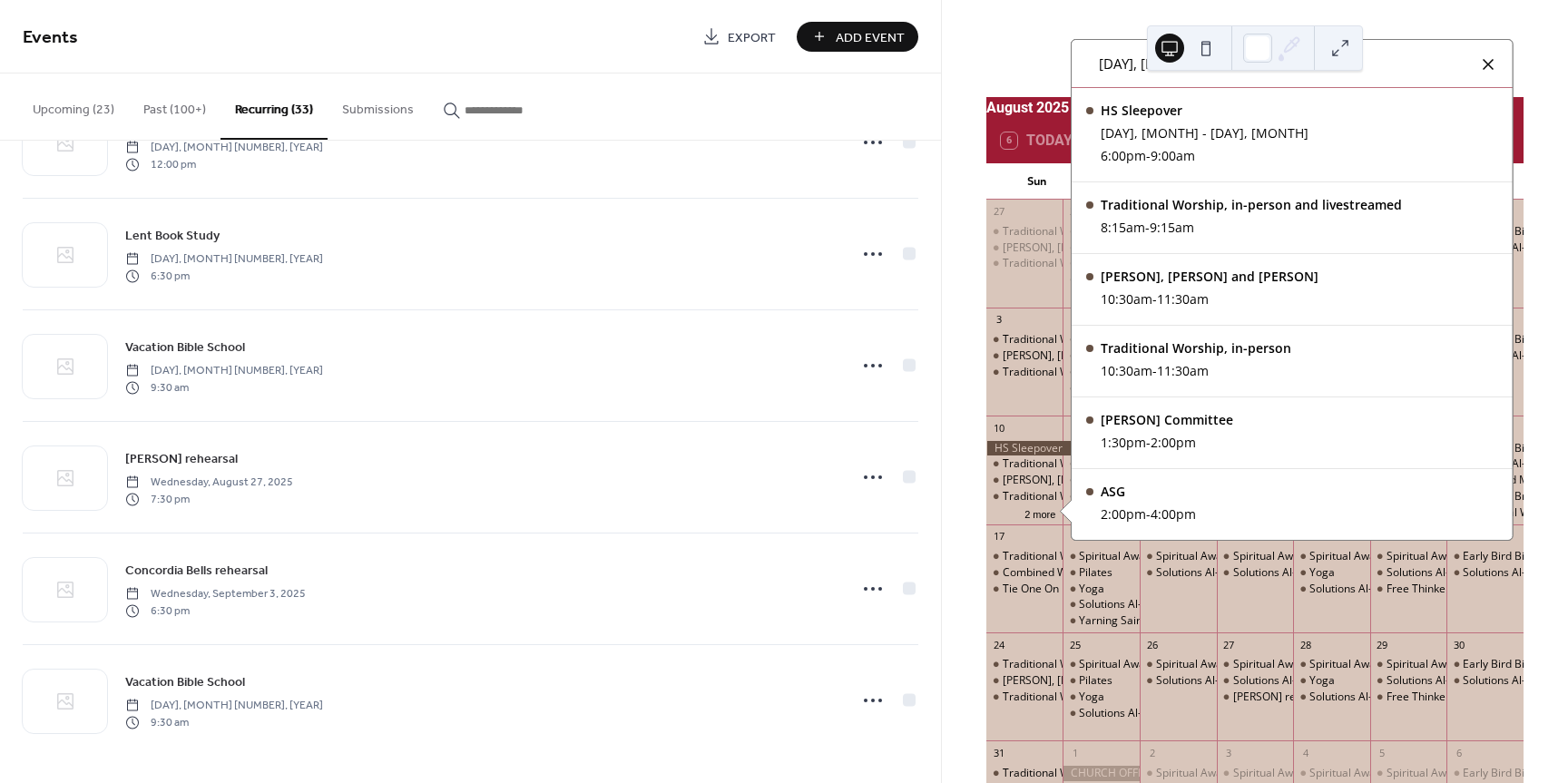 click at bounding box center (1488, 64) 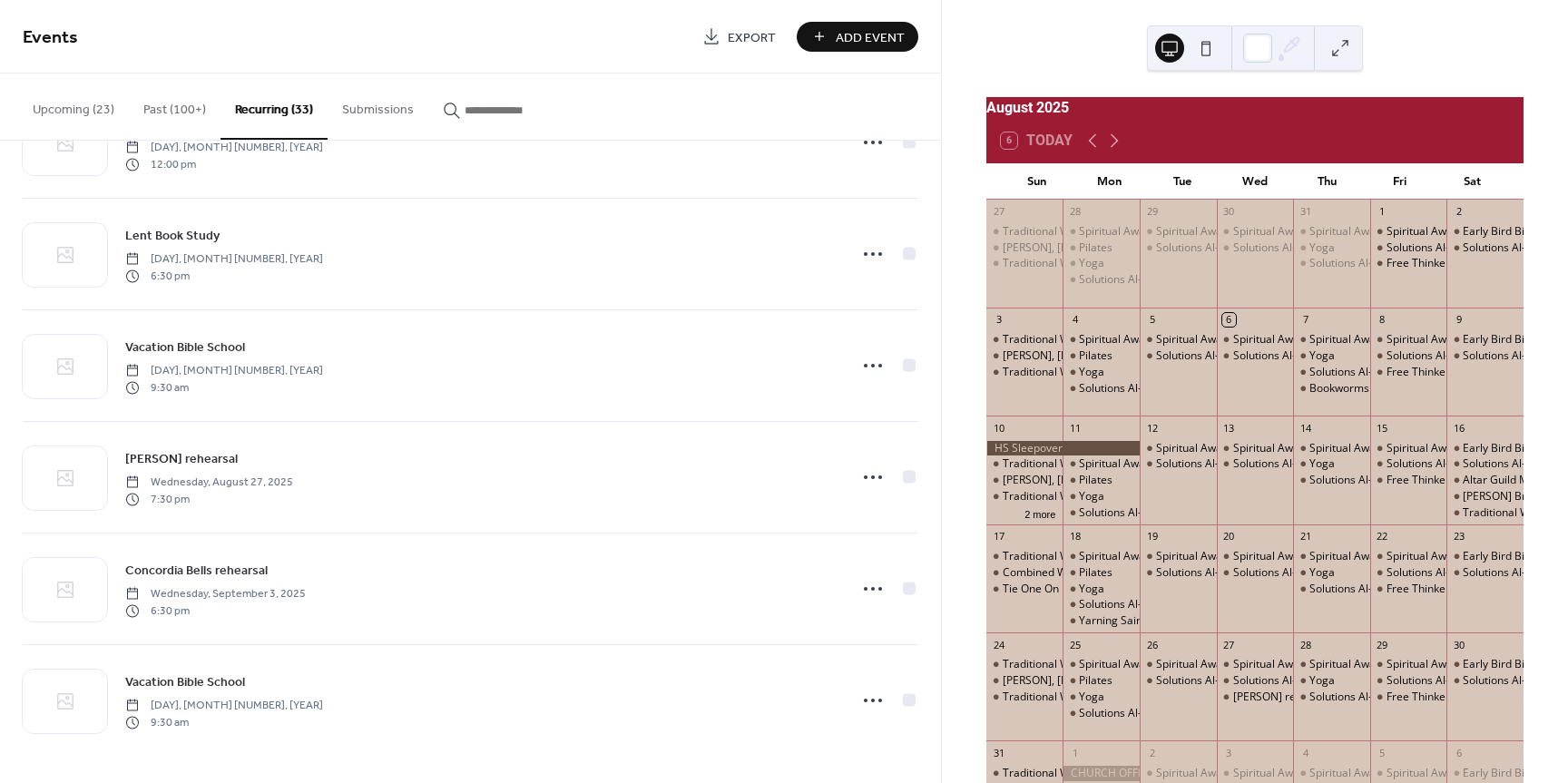 click on "Upcoming (23)" at bounding box center [74, 105] 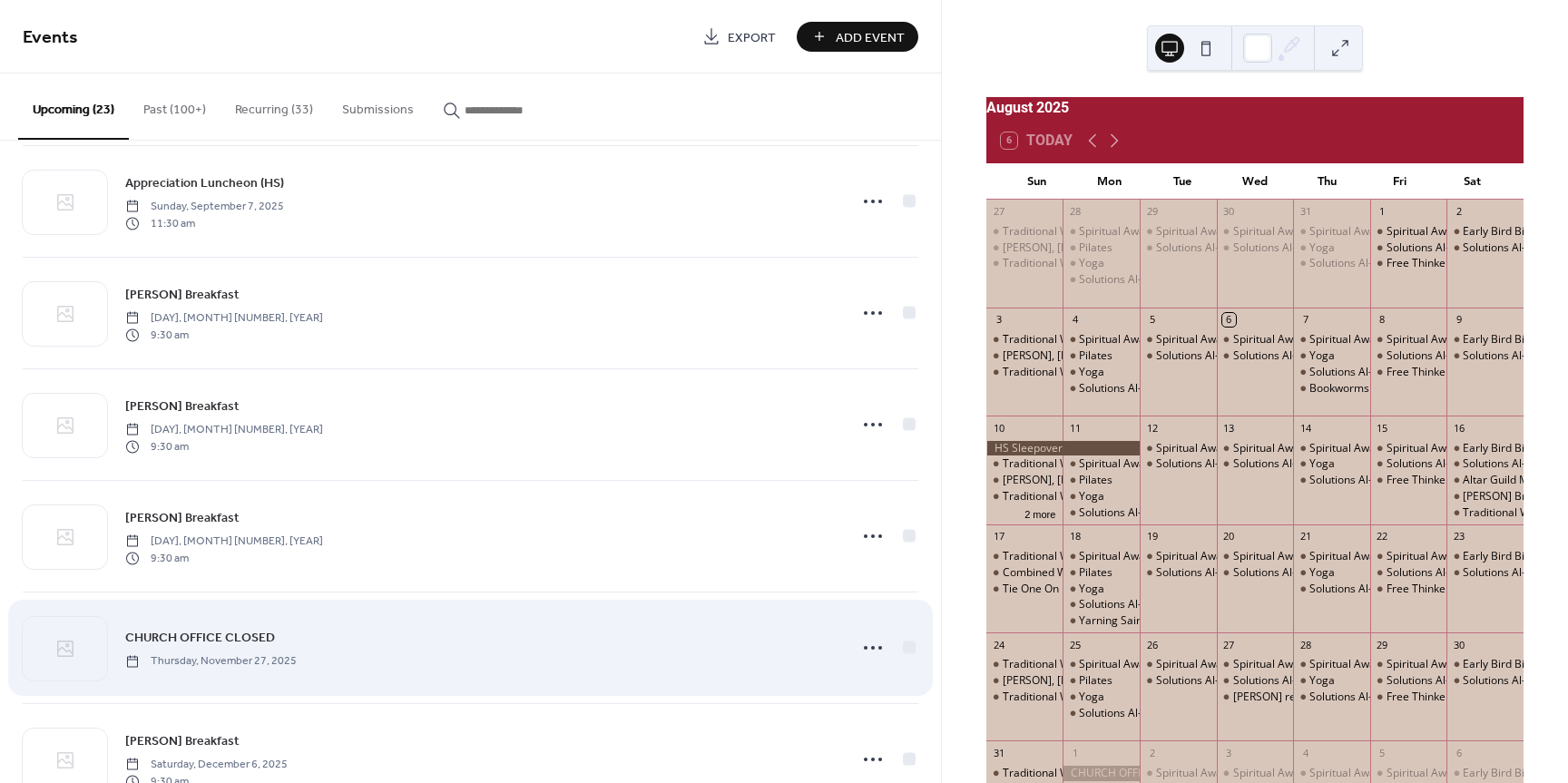scroll, scrollTop: 1270, scrollLeft: 0, axis: vertical 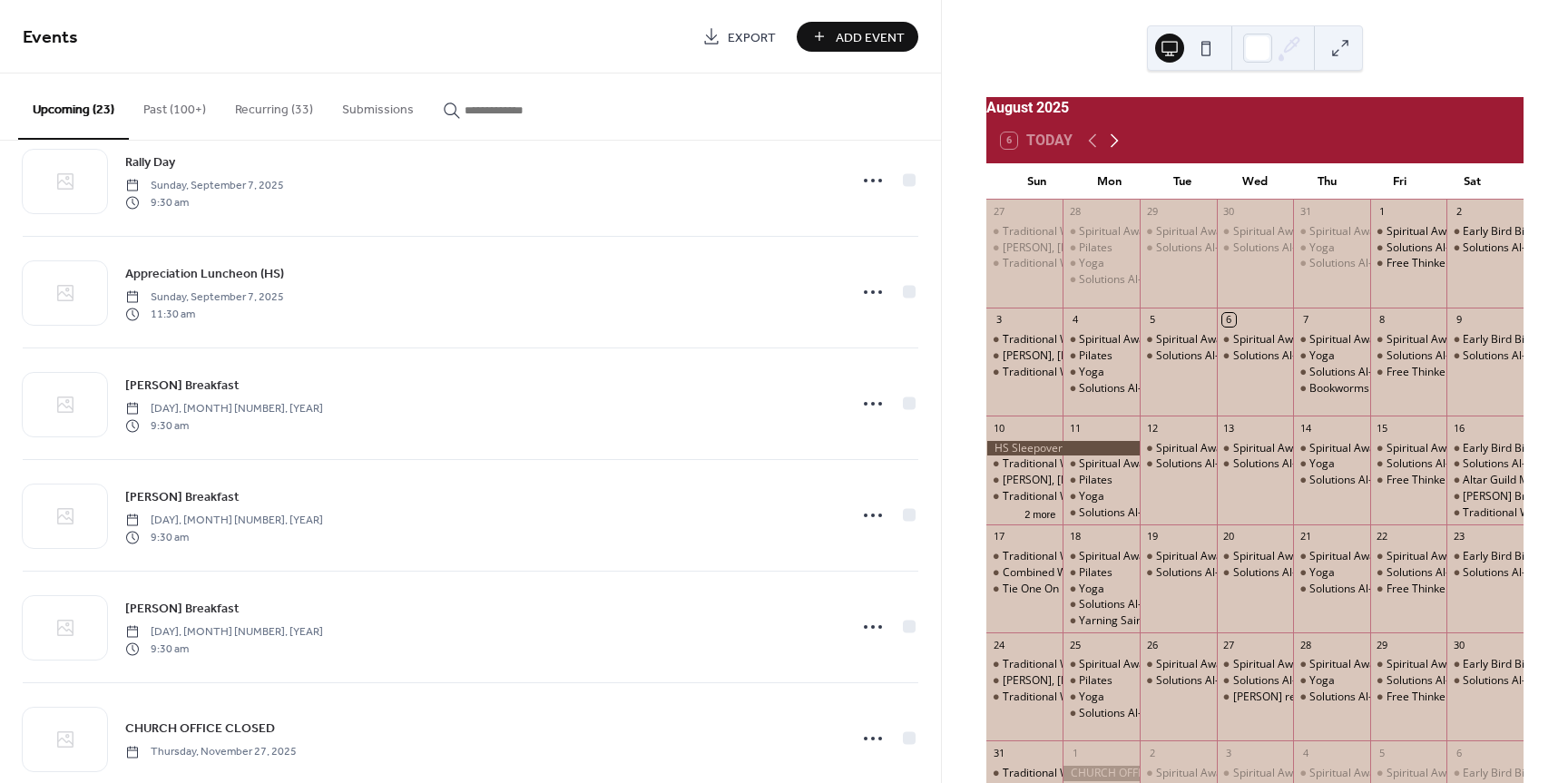 click 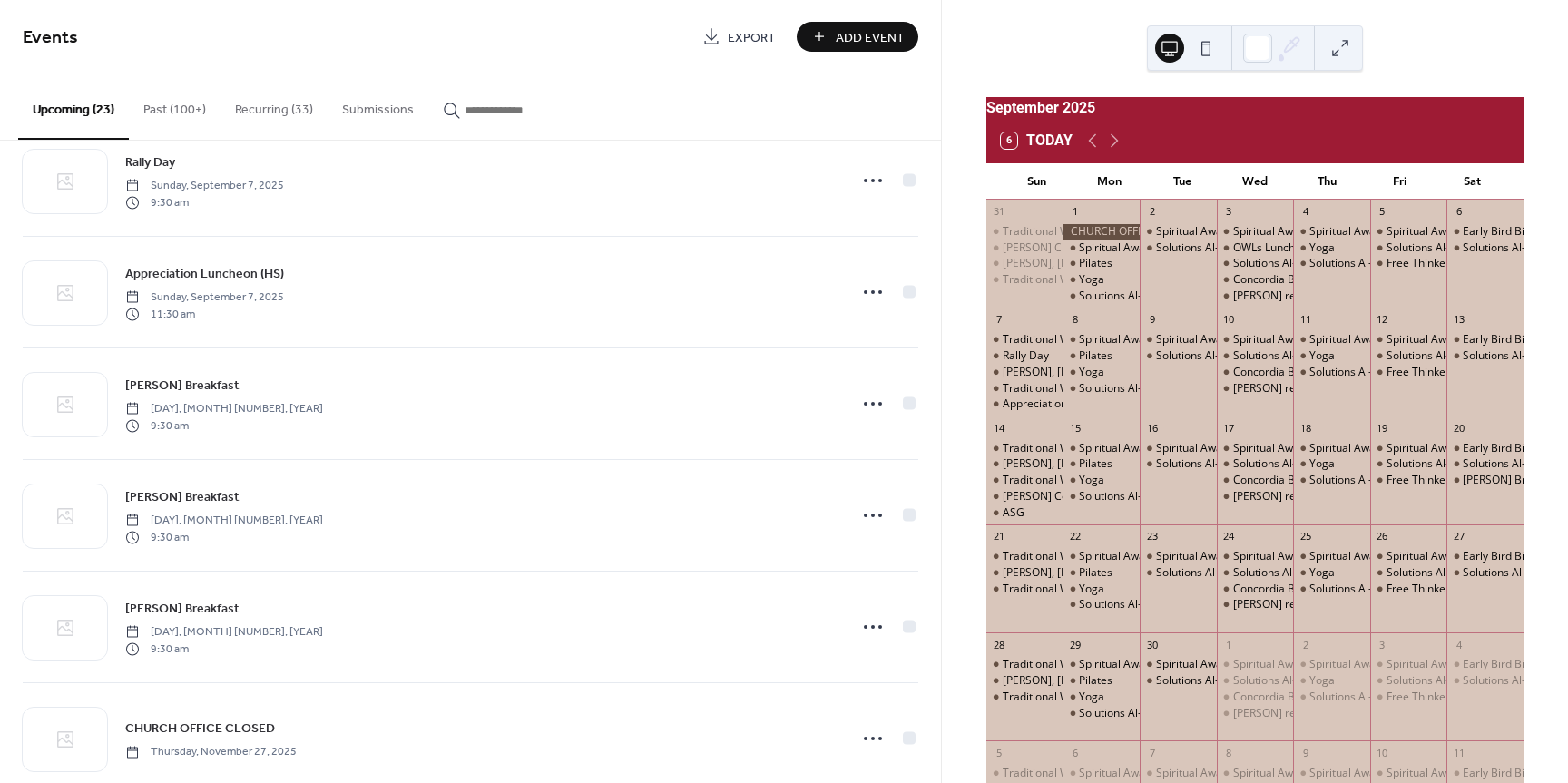 click on "Add Event" at bounding box center (870, 37) 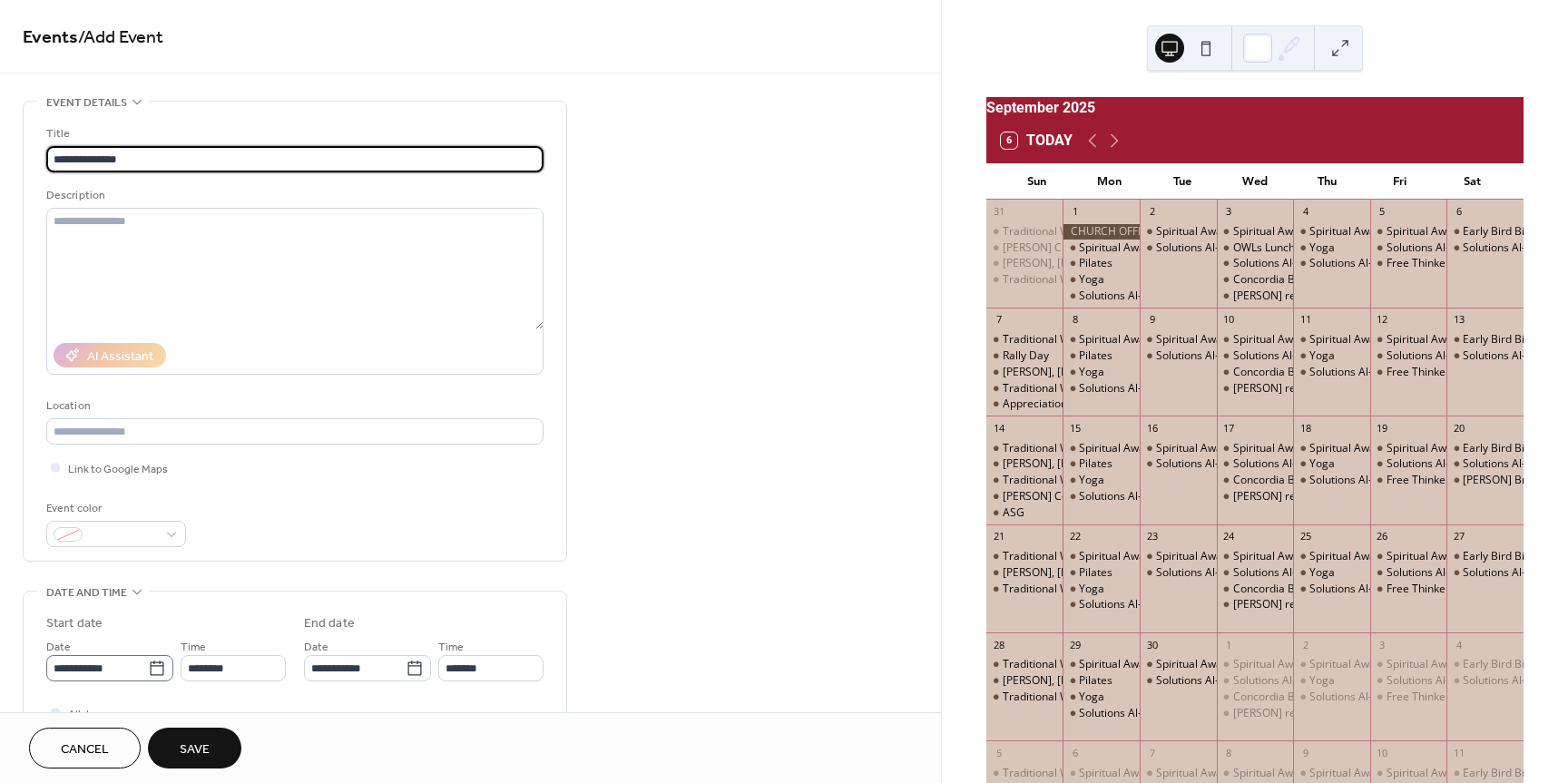 type on "**********" 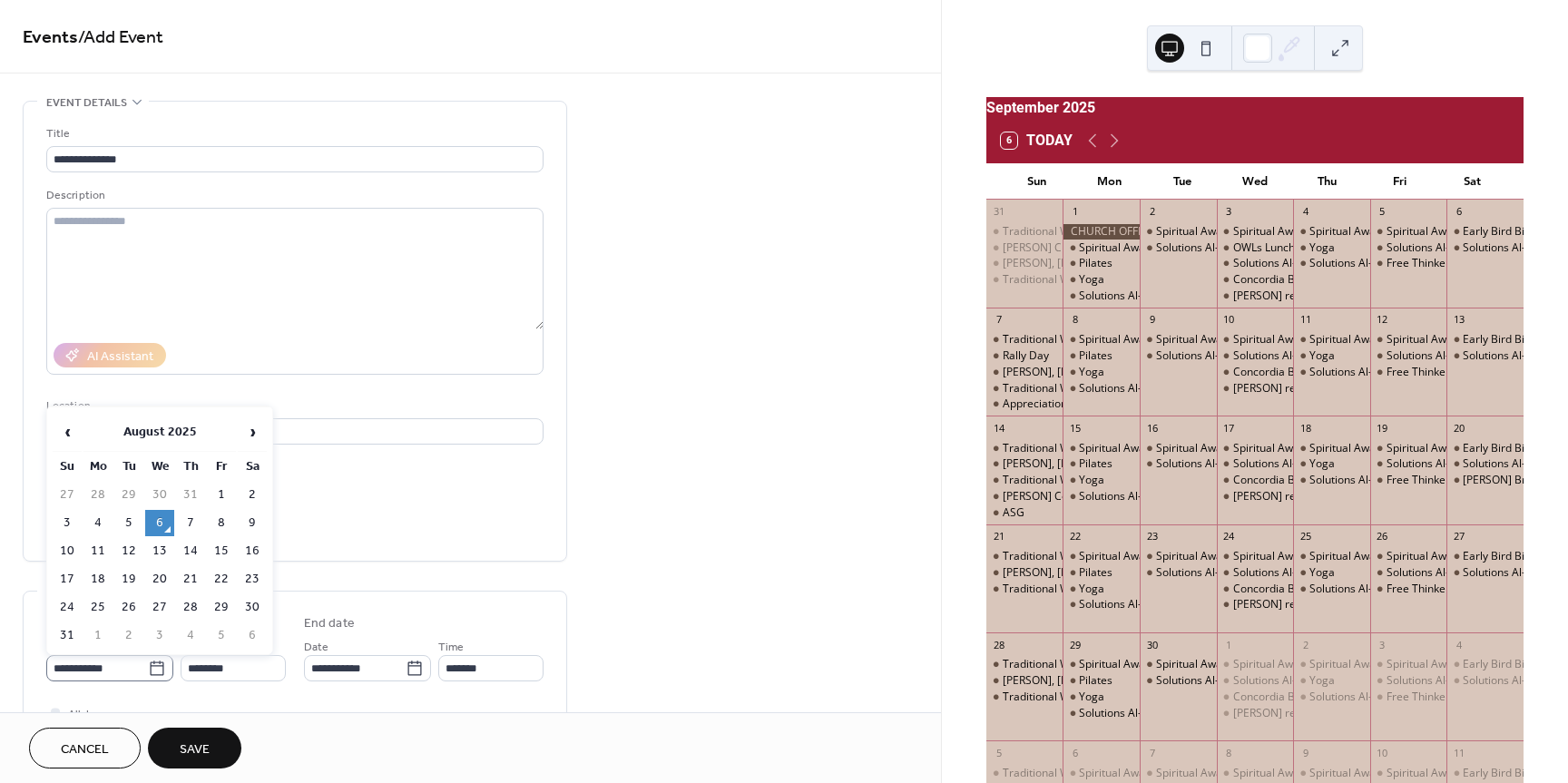 click 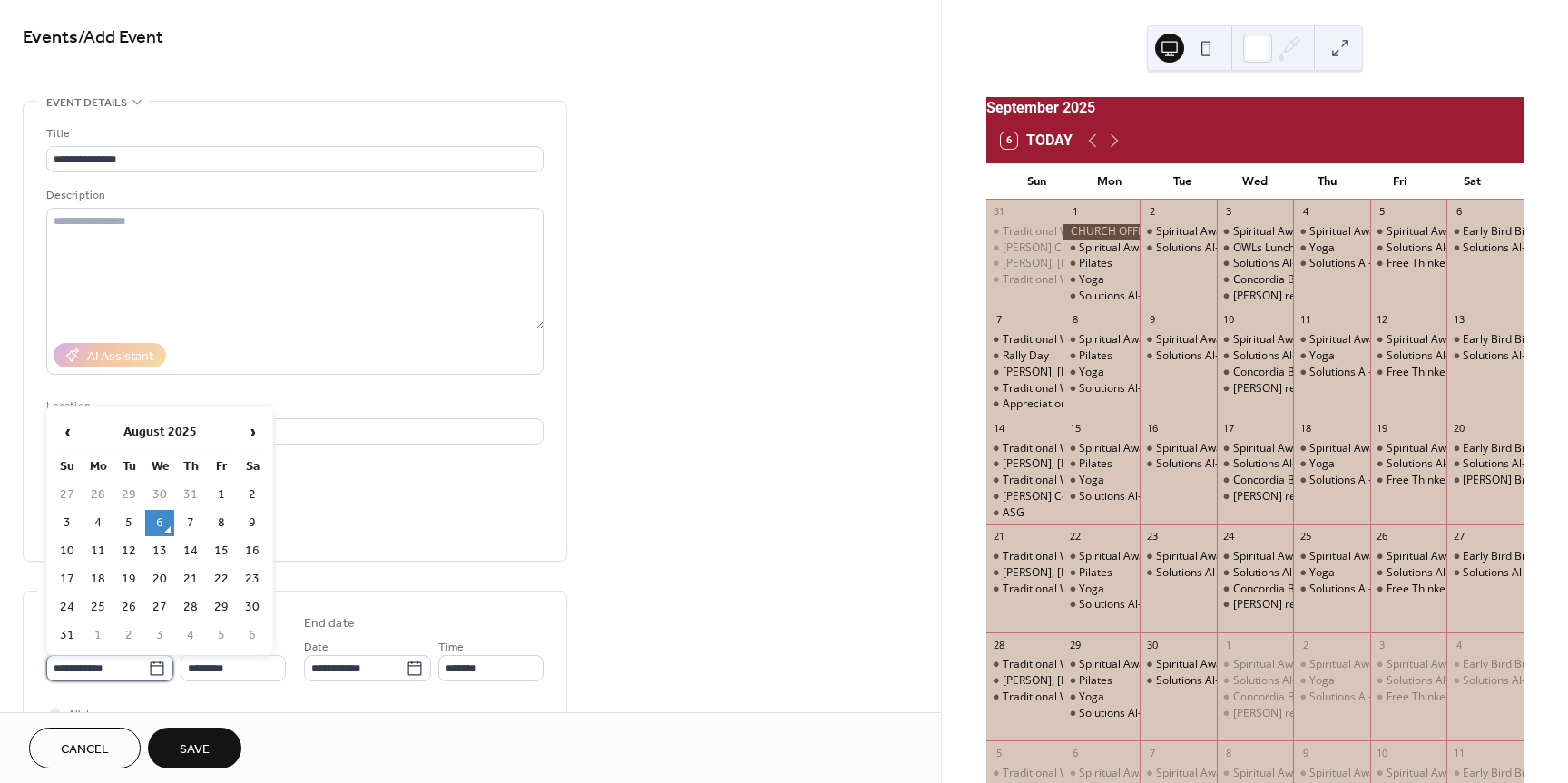 click on "**********" at bounding box center (97, 668) 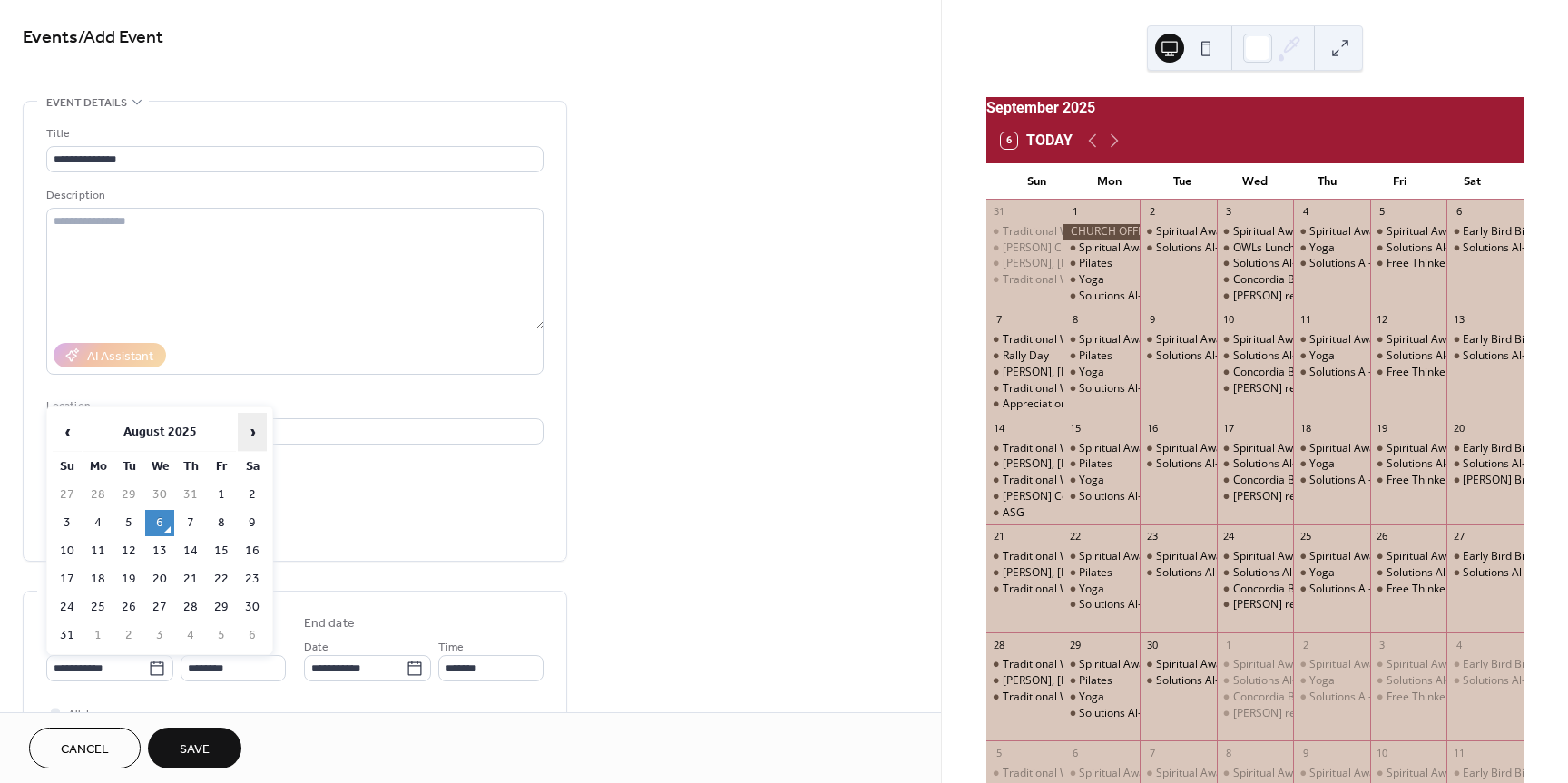 click on "›" at bounding box center (252, 432) 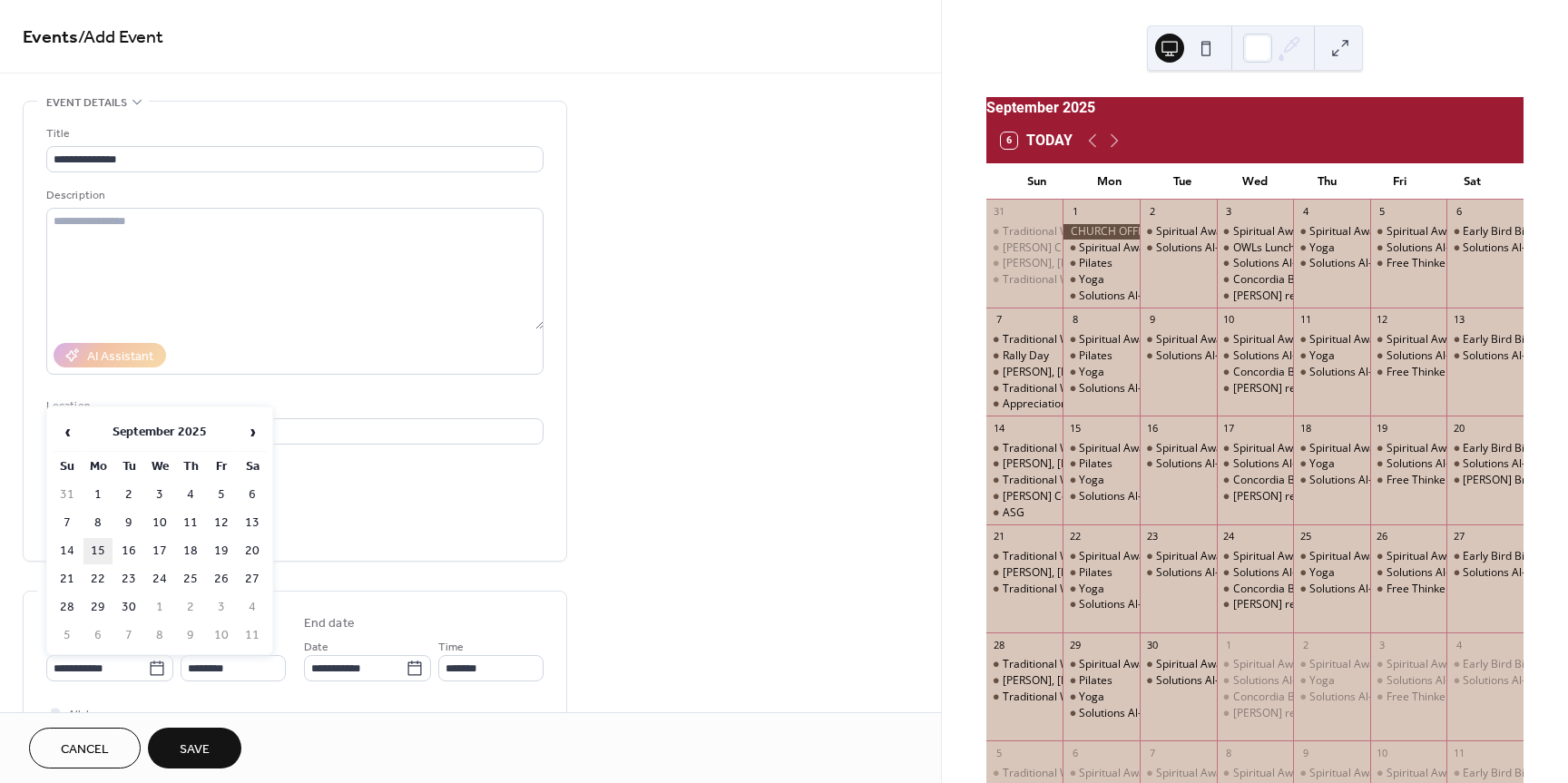 click on "15" at bounding box center [98, 551] 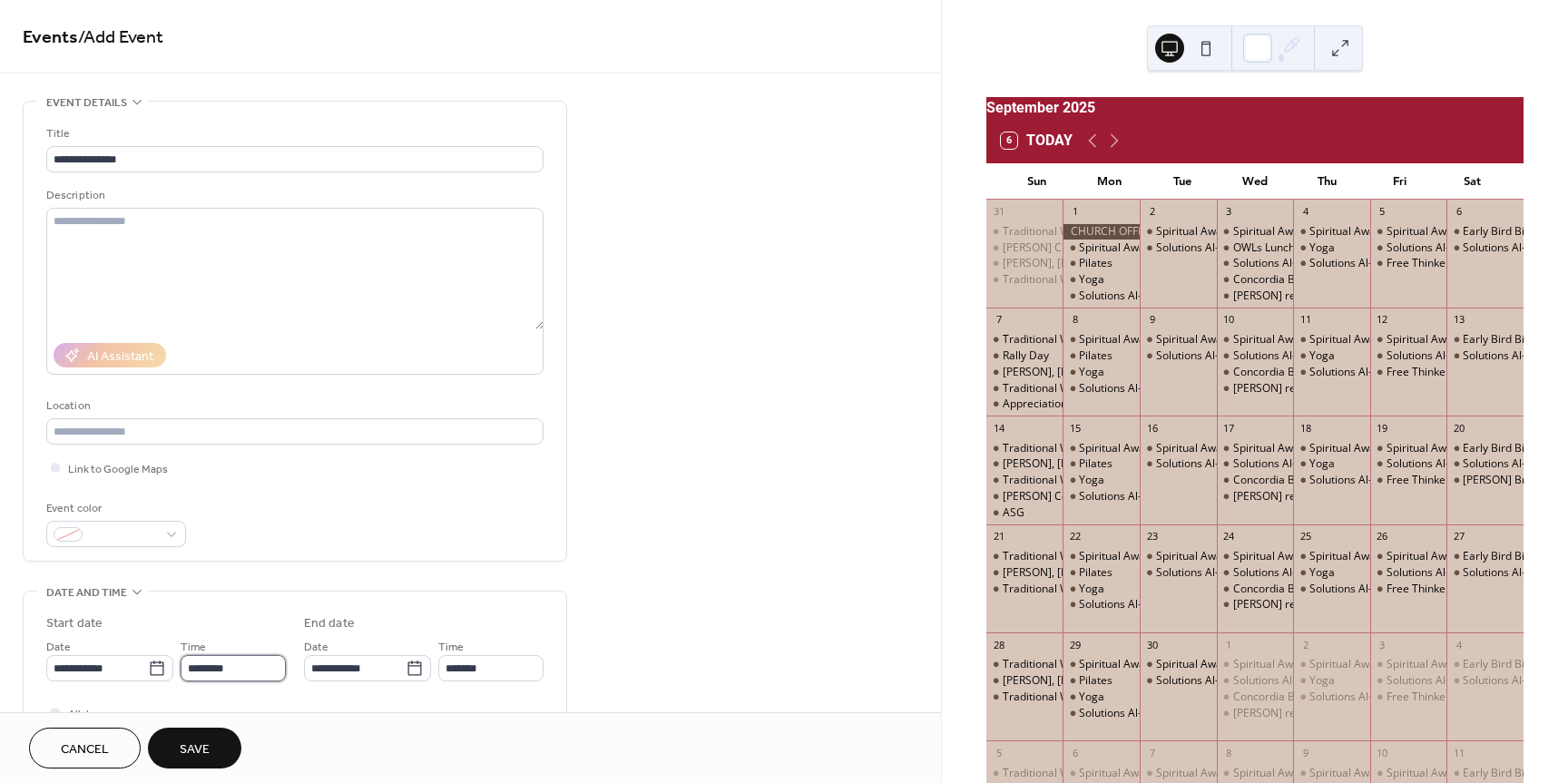 click on "********" at bounding box center [233, 668] 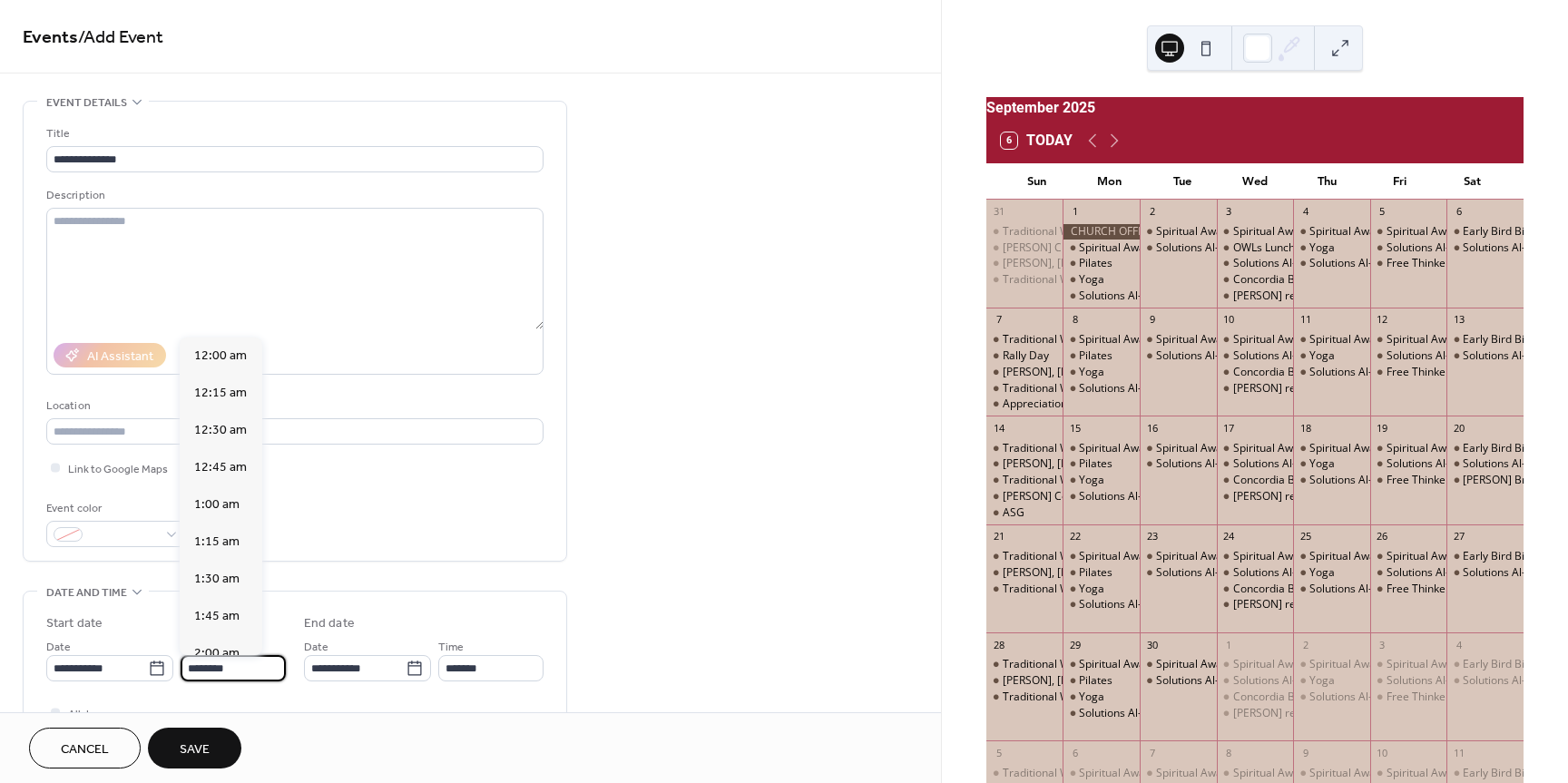 scroll, scrollTop: 1786, scrollLeft: 0, axis: vertical 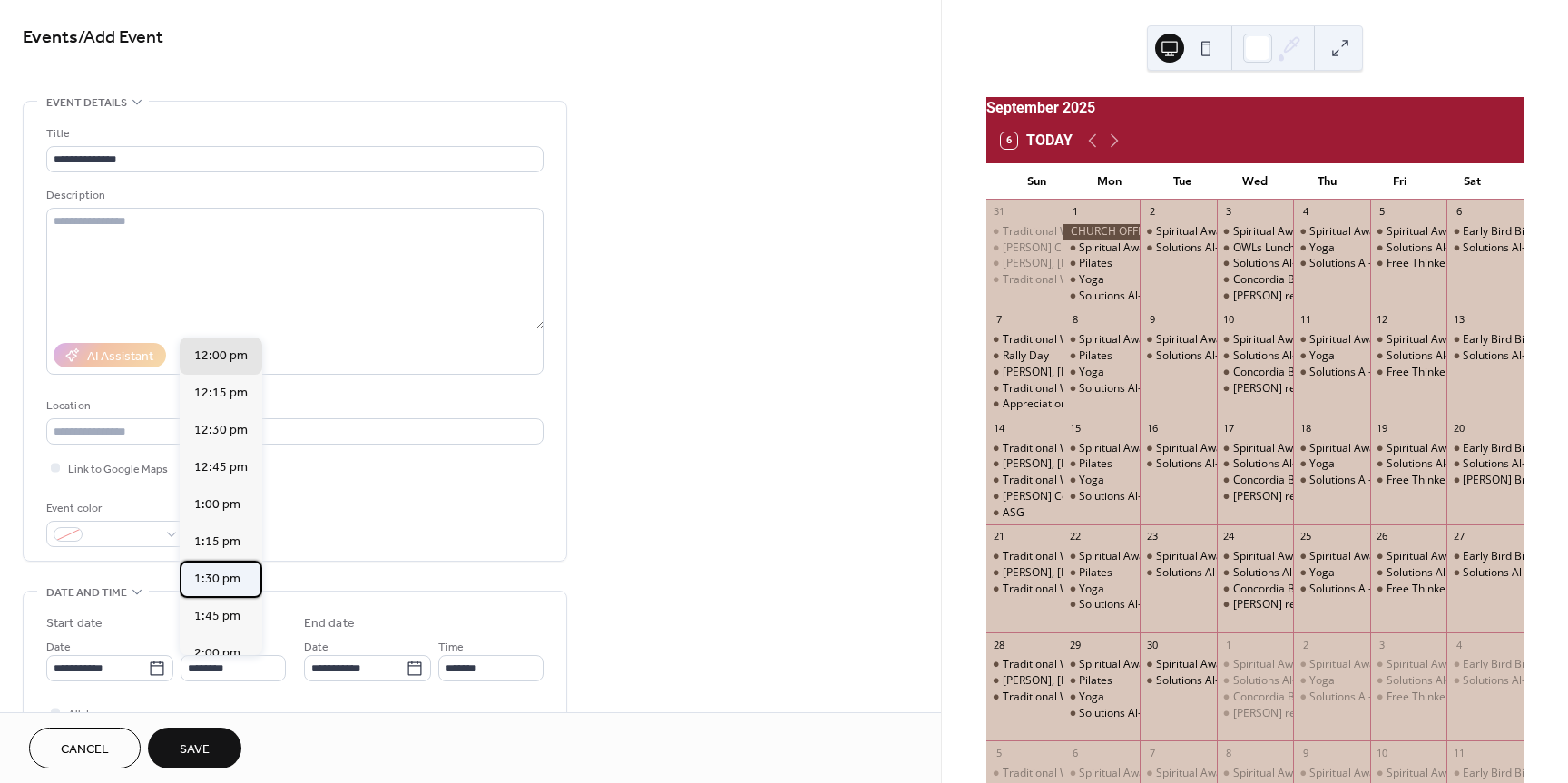 click on "1:30 pm" at bounding box center (217, 579) 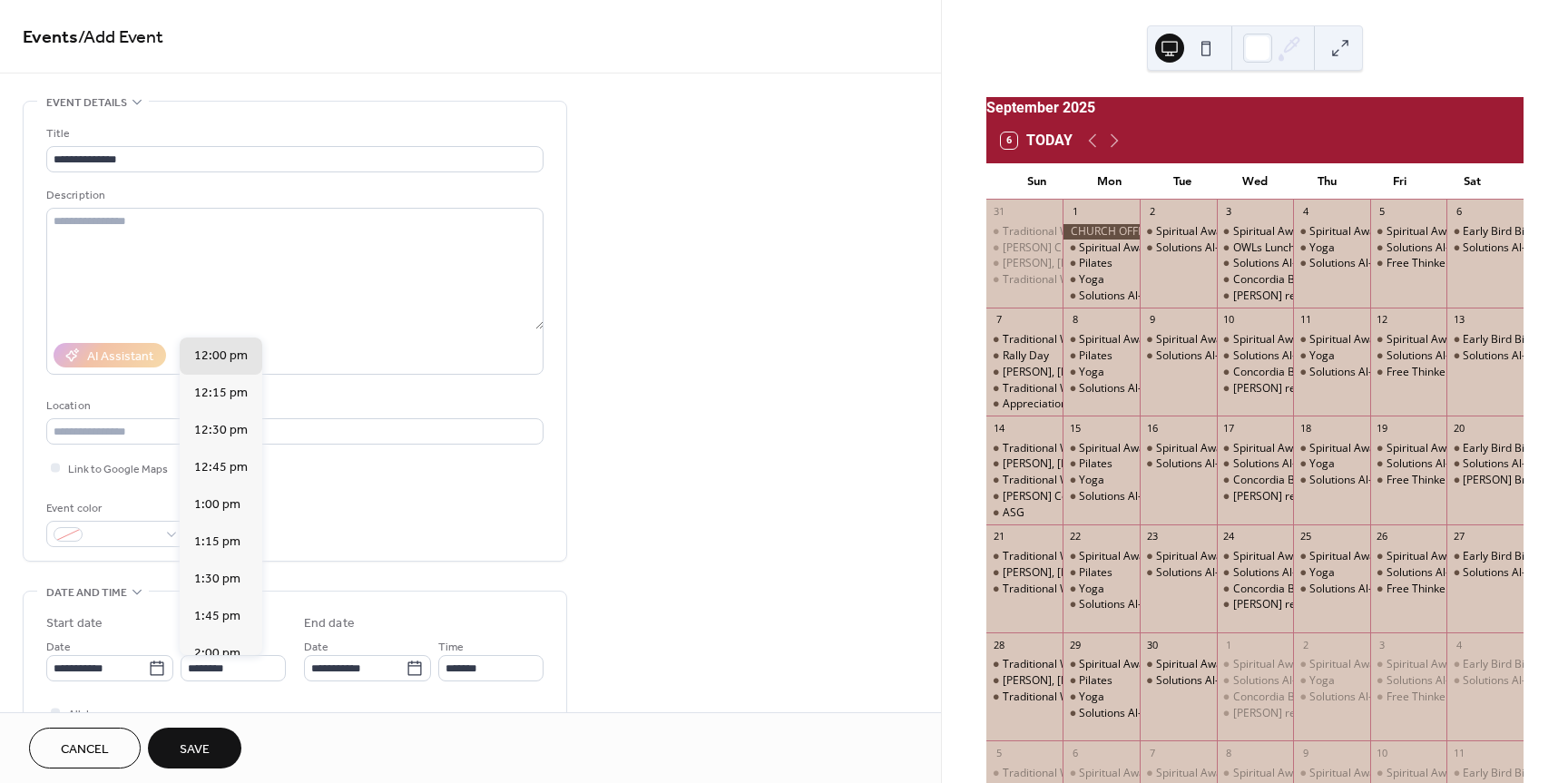 type on "*******" 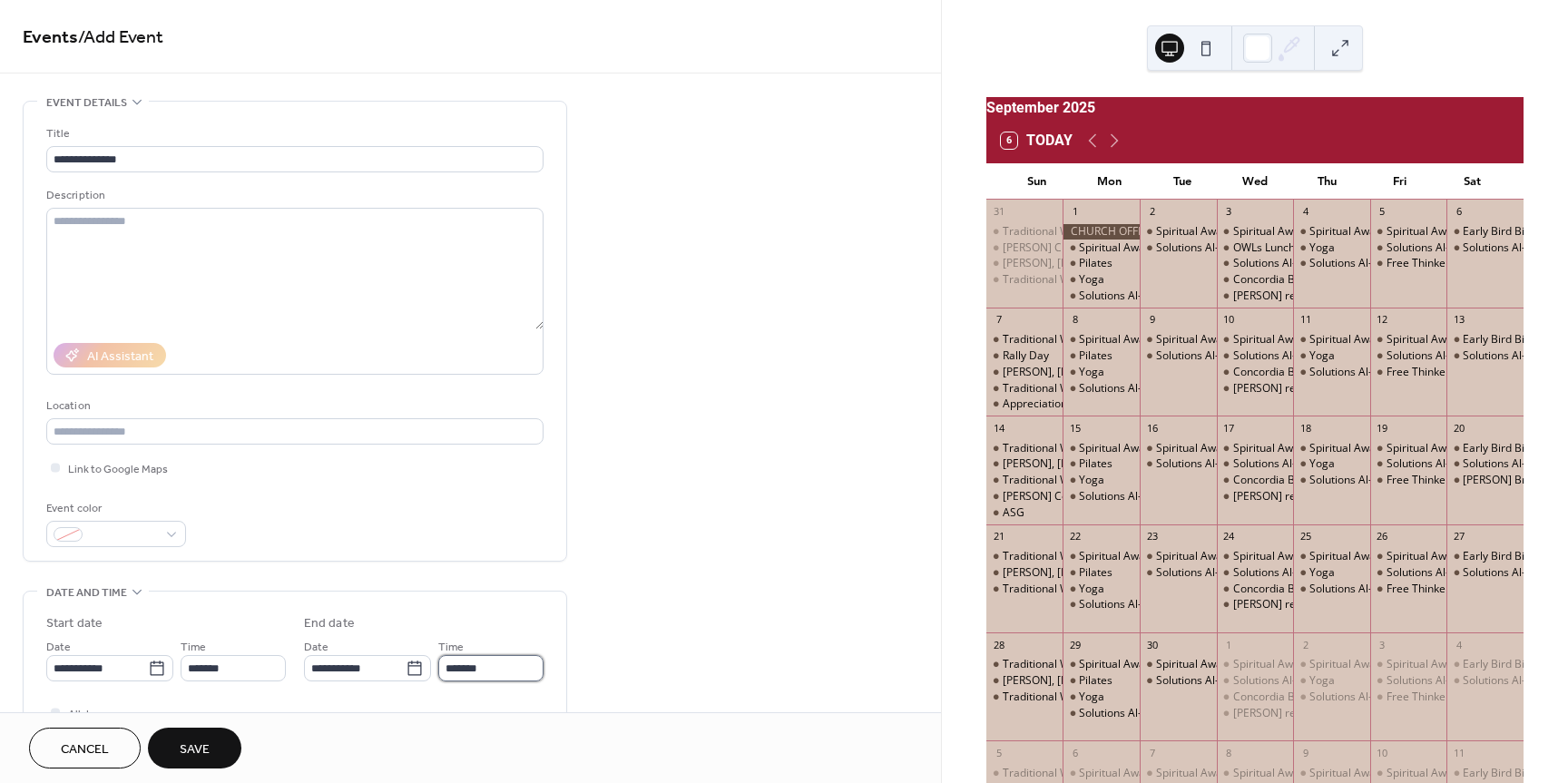 click on "*******" at bounding box center (491, 668) 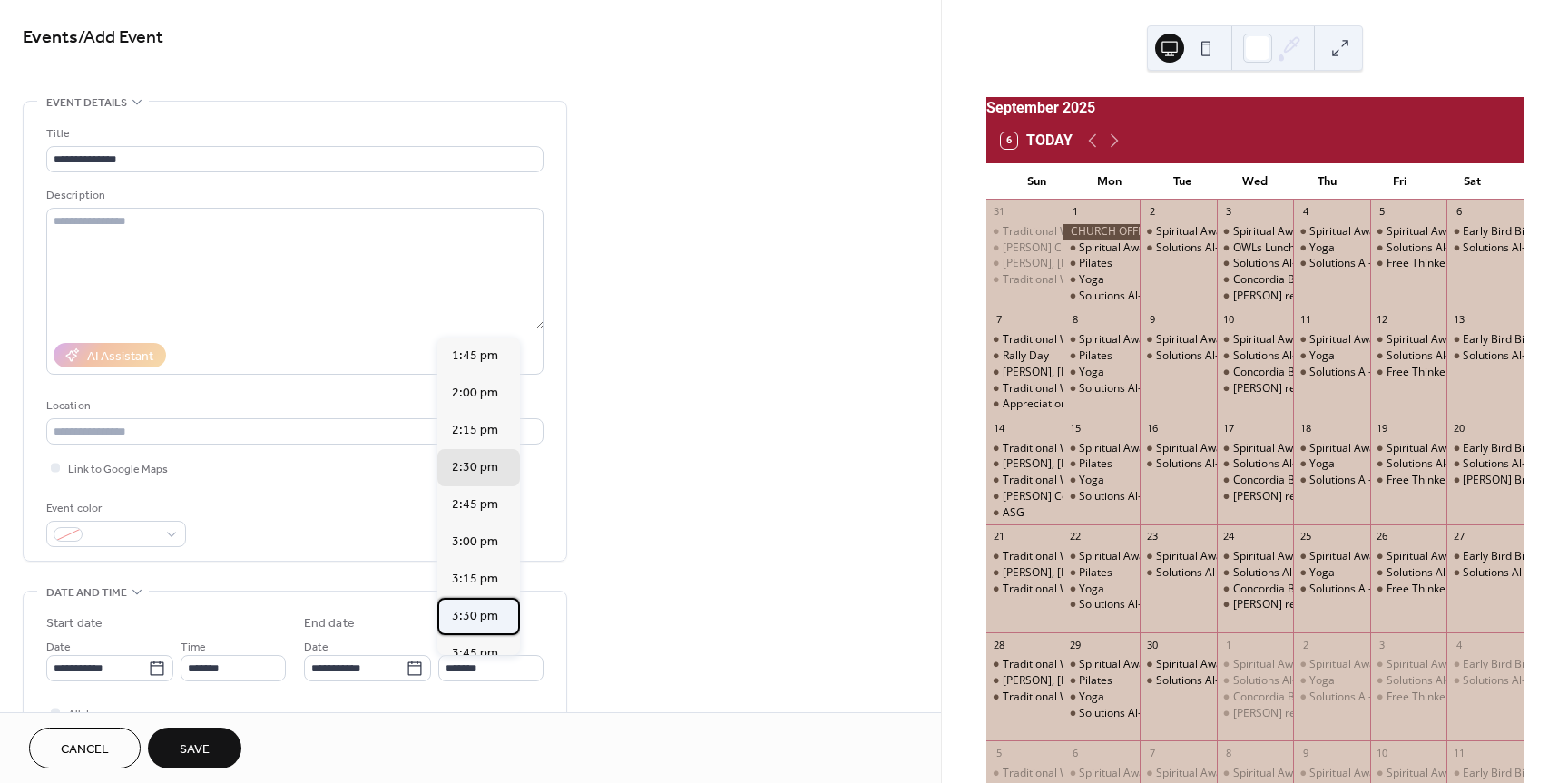 click on "3:30 pm" at bounding box center (475, 616) 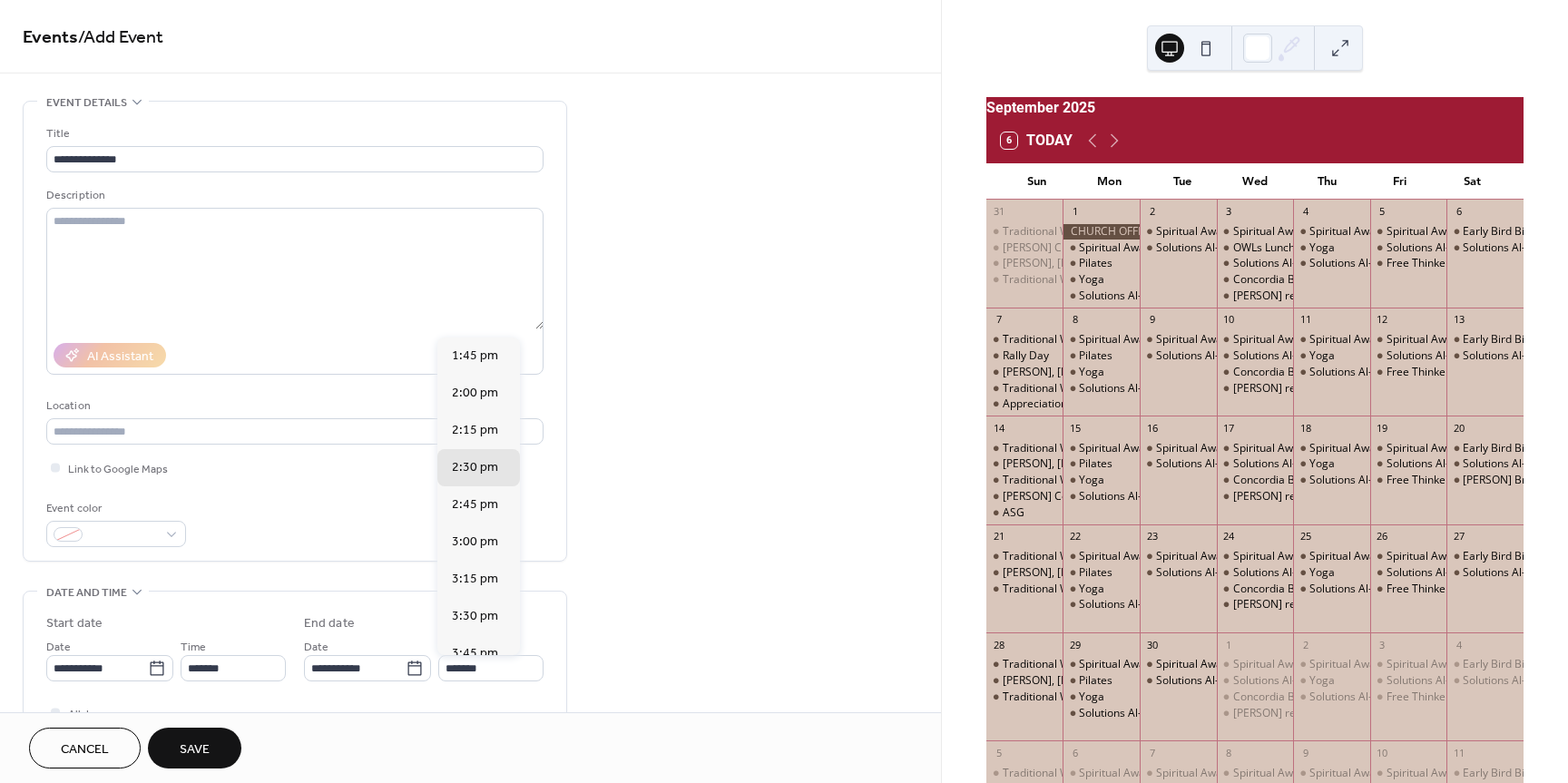 type on "*******" 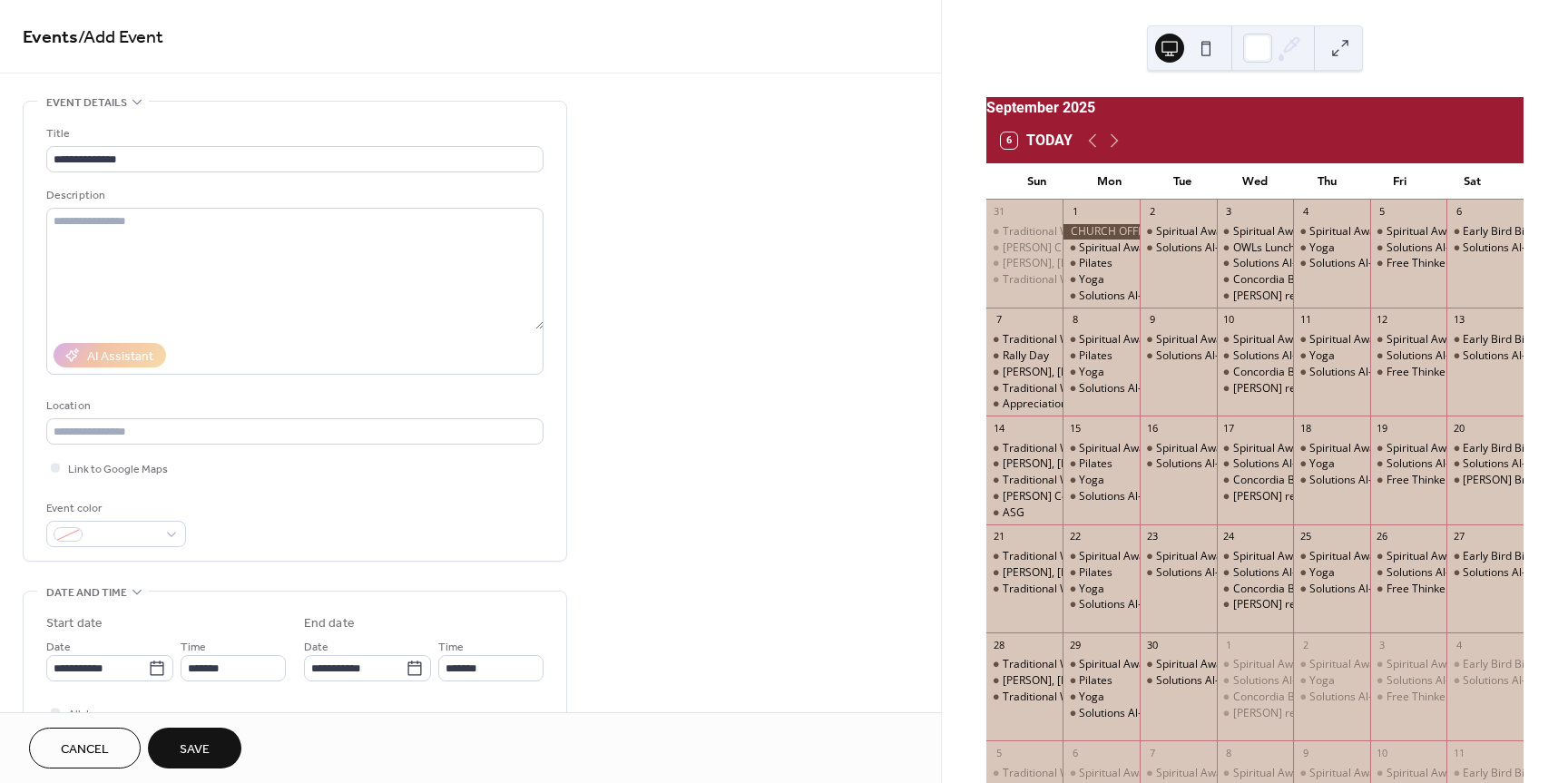 click on "Save" at bounding box center (194, 749) 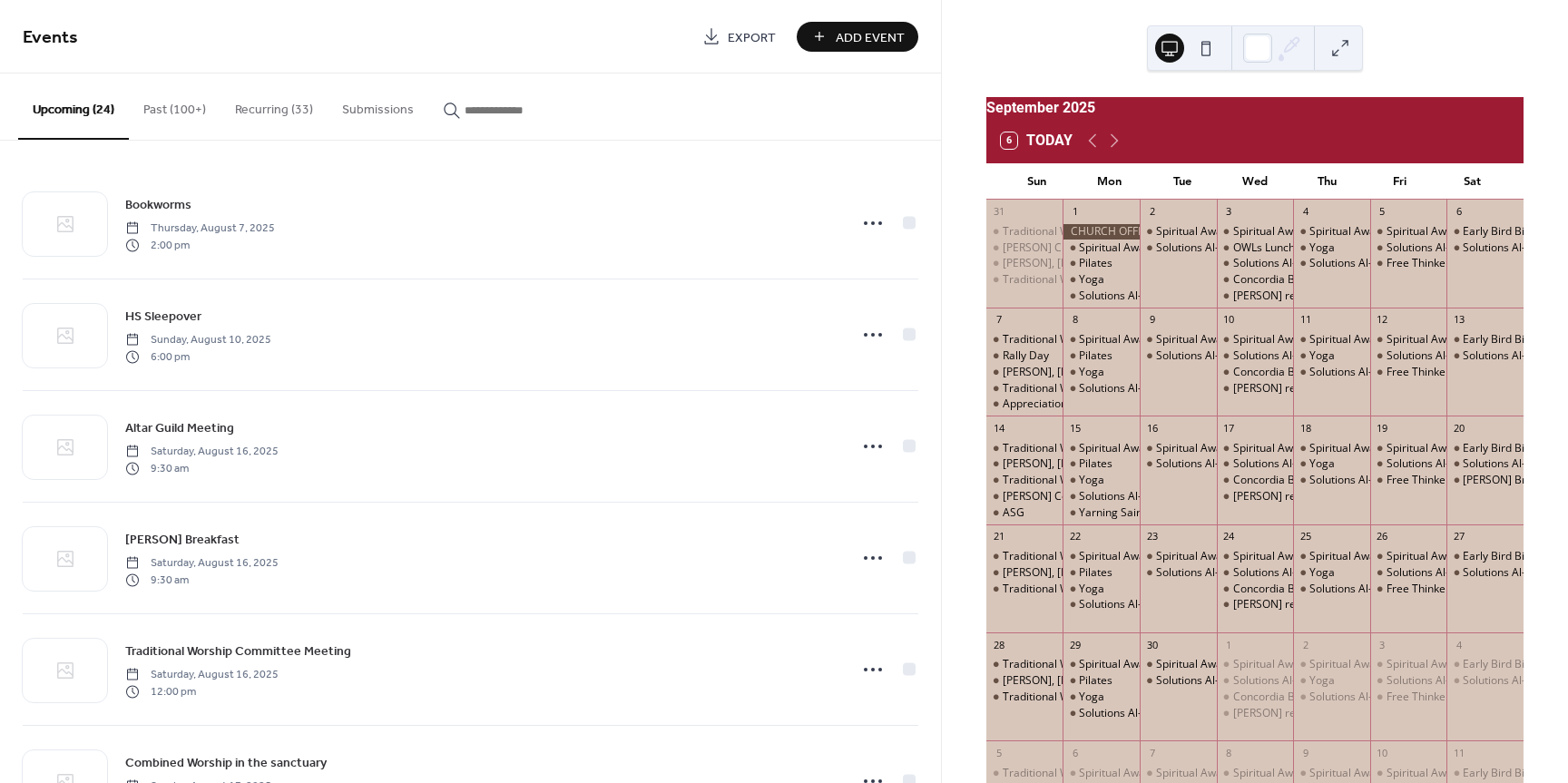 click on "Add Event" at bounding box center (870, 37) 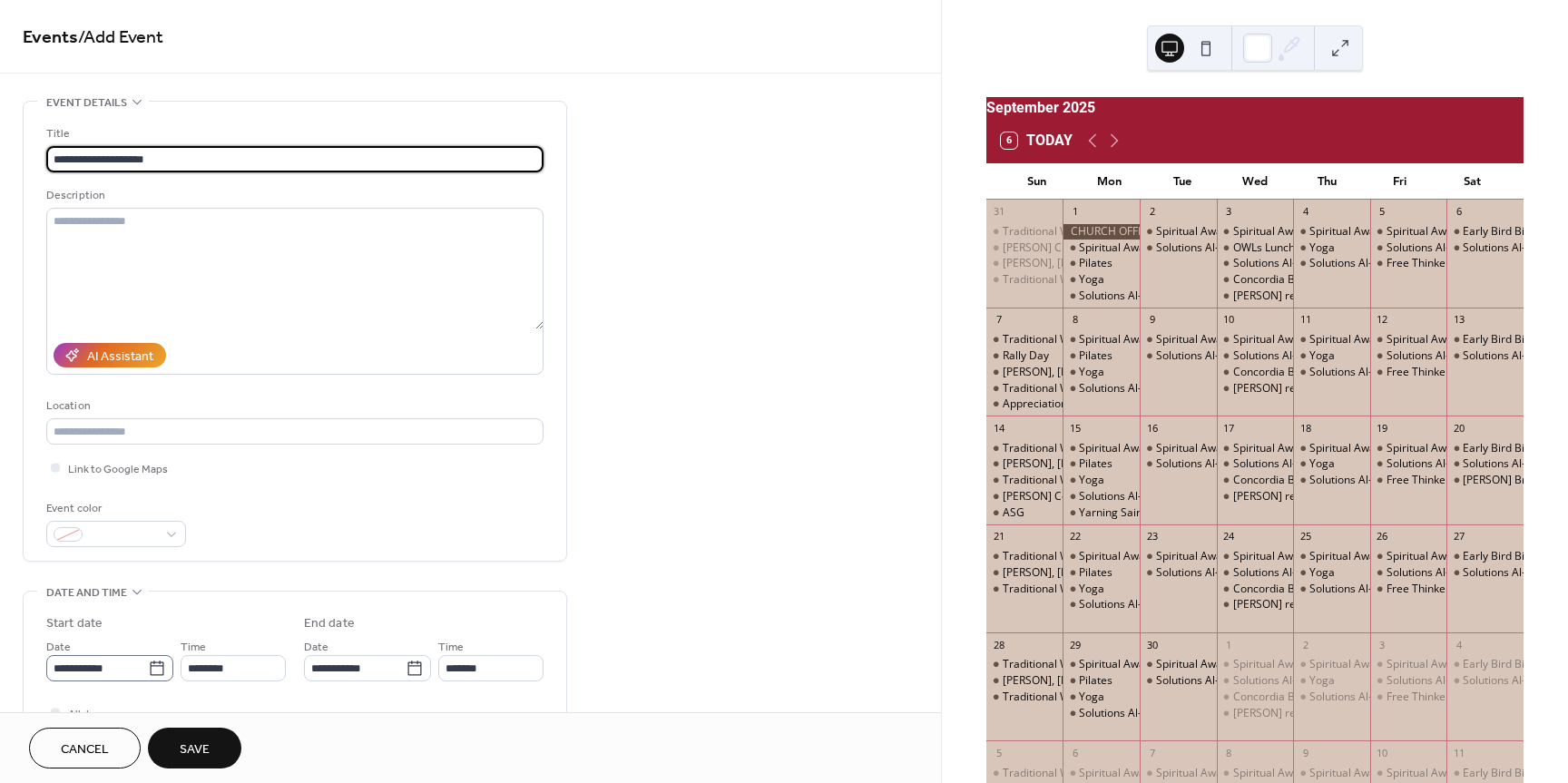 type on "**********" 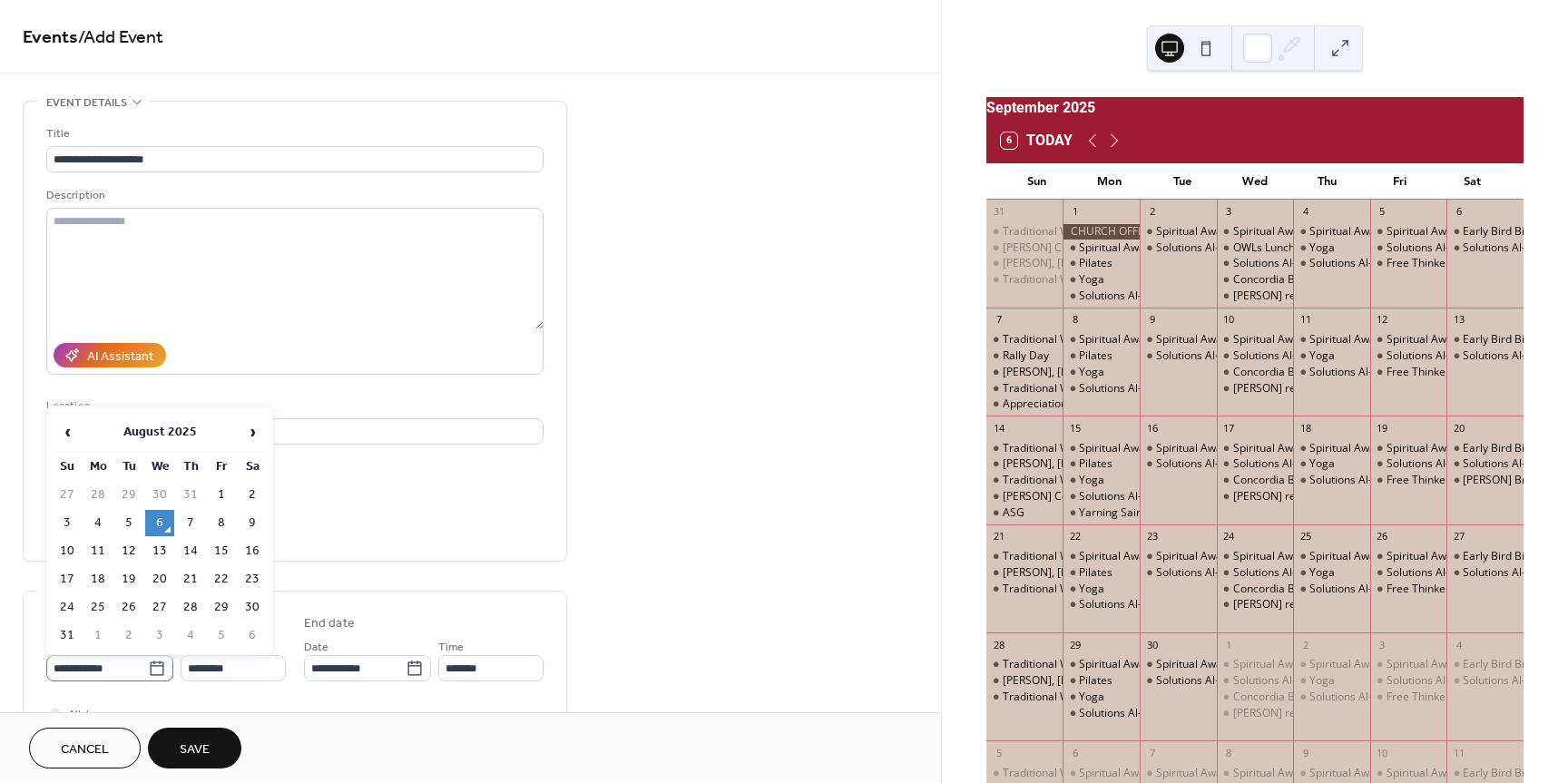 click 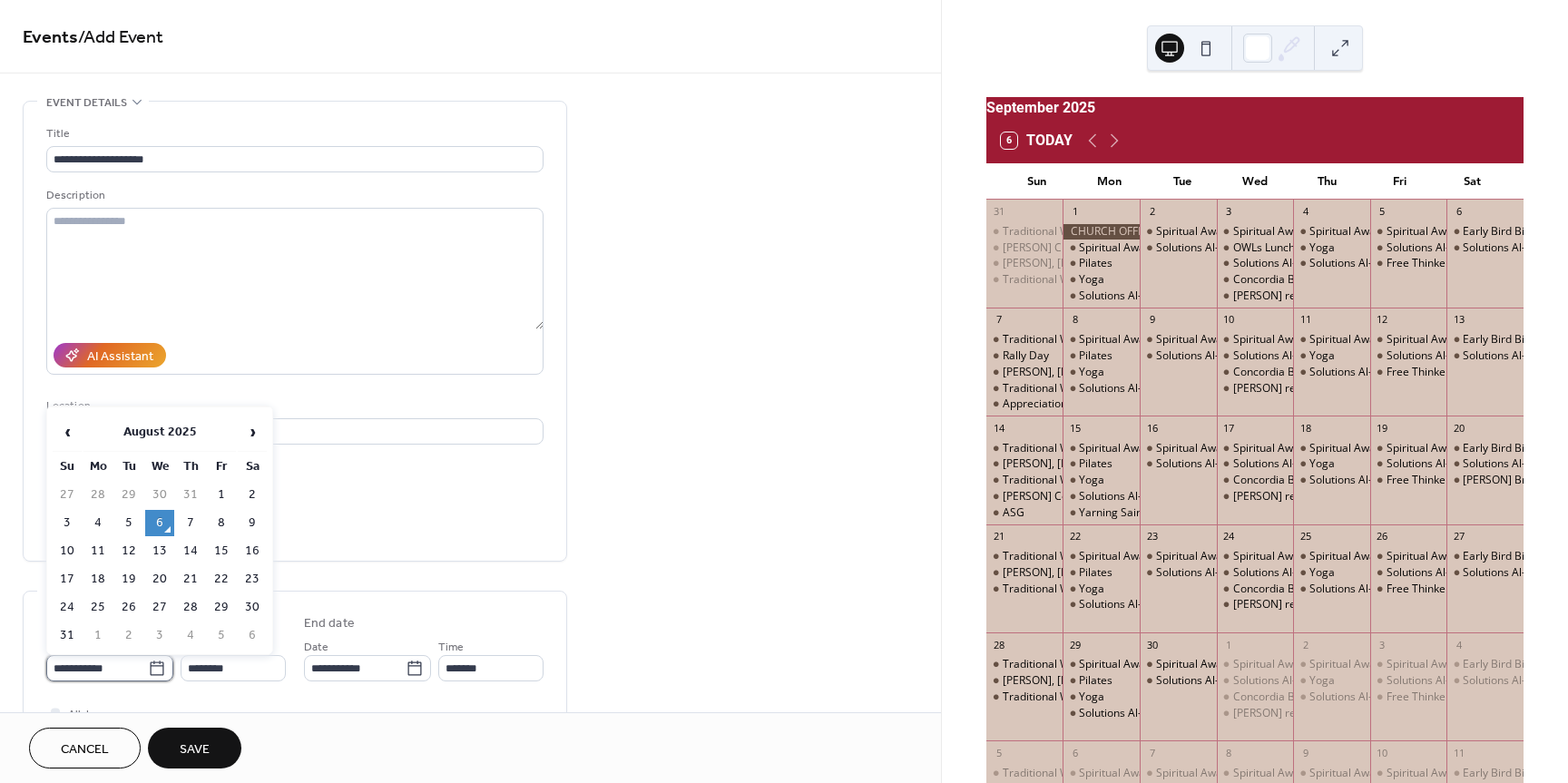 click on "**********" at bounding box center [97, 668] 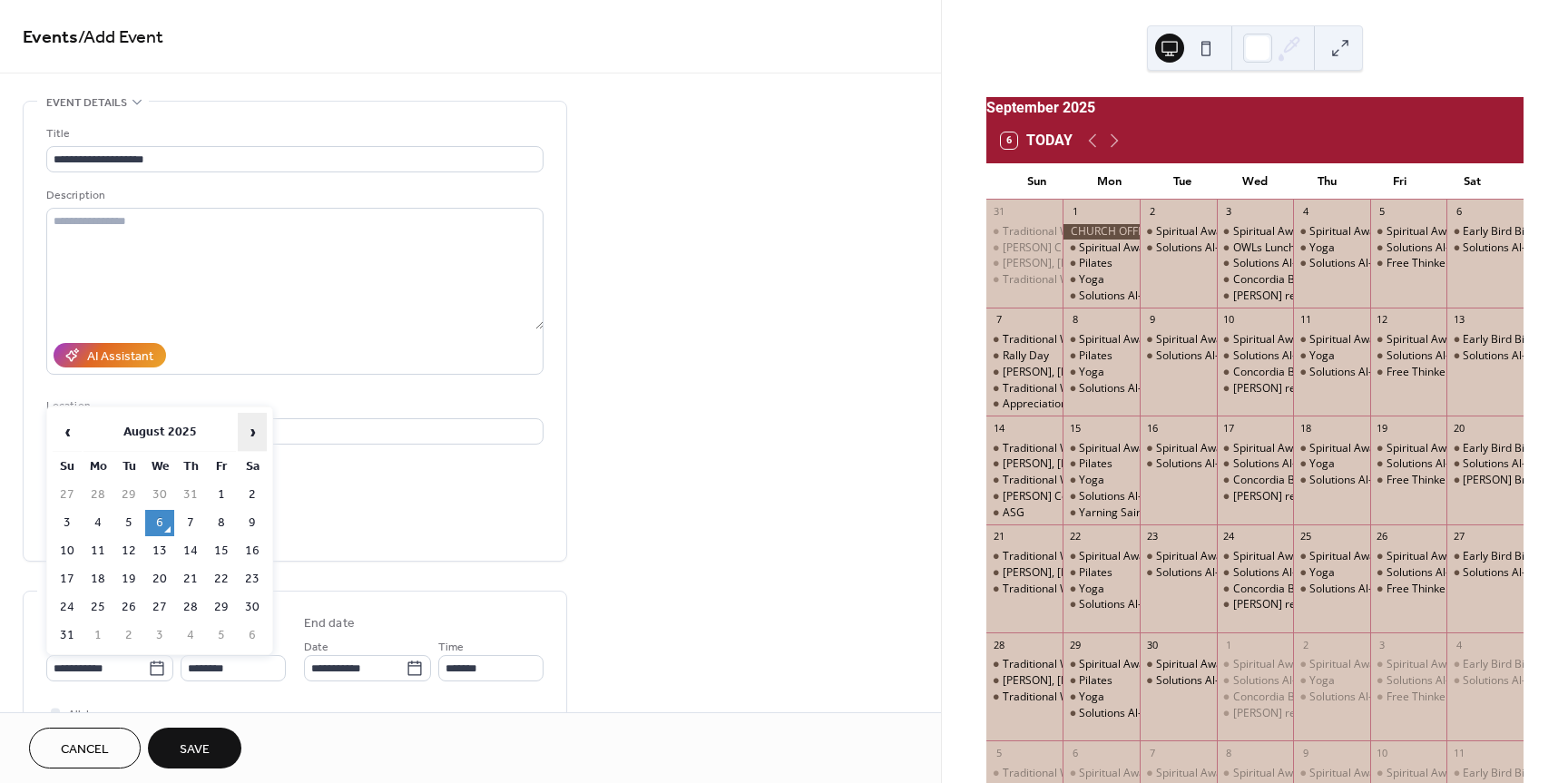 click on "›" at bounding box center [252, 432] 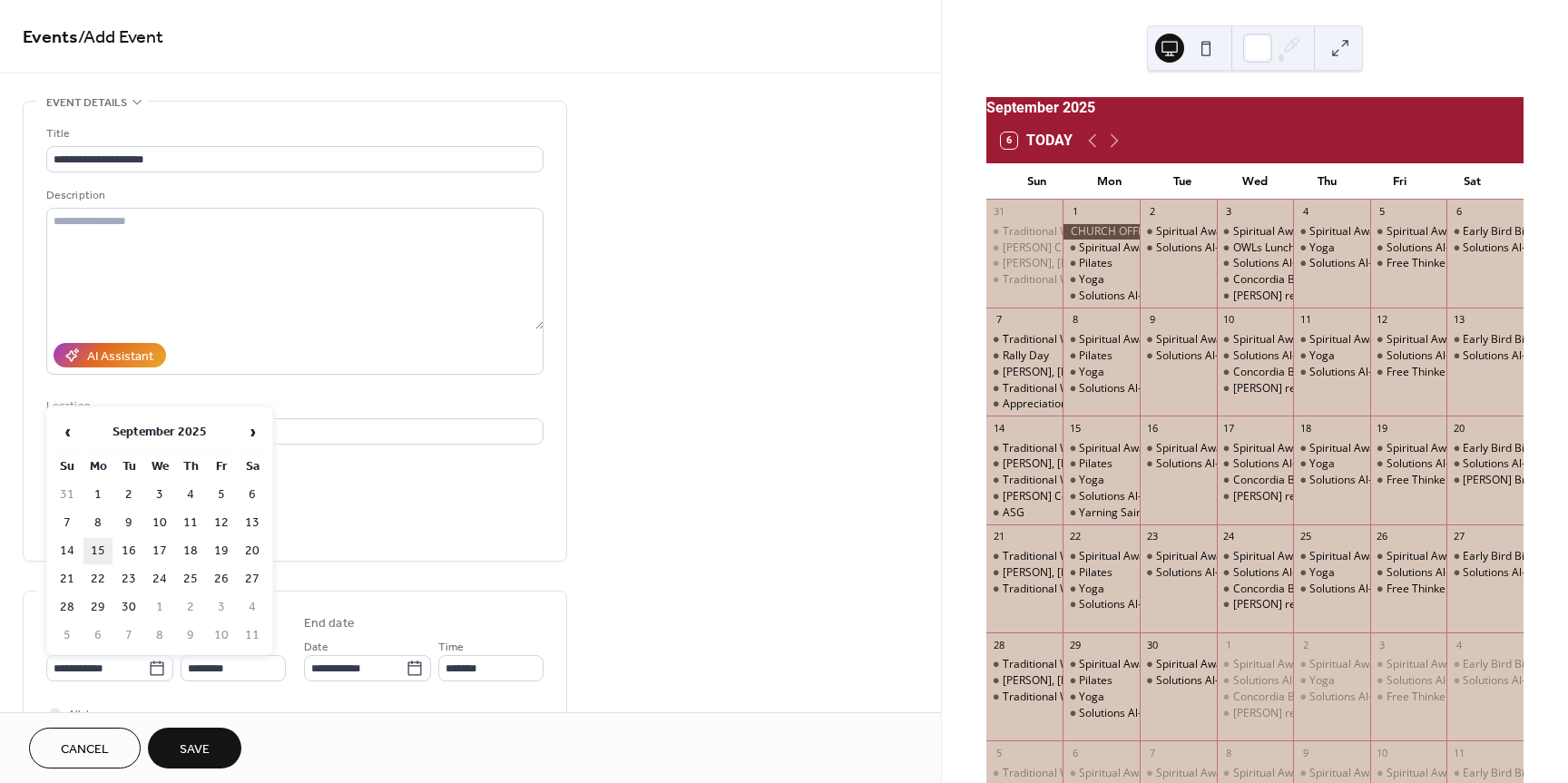 click on "15" at bounding box center [98, 551] 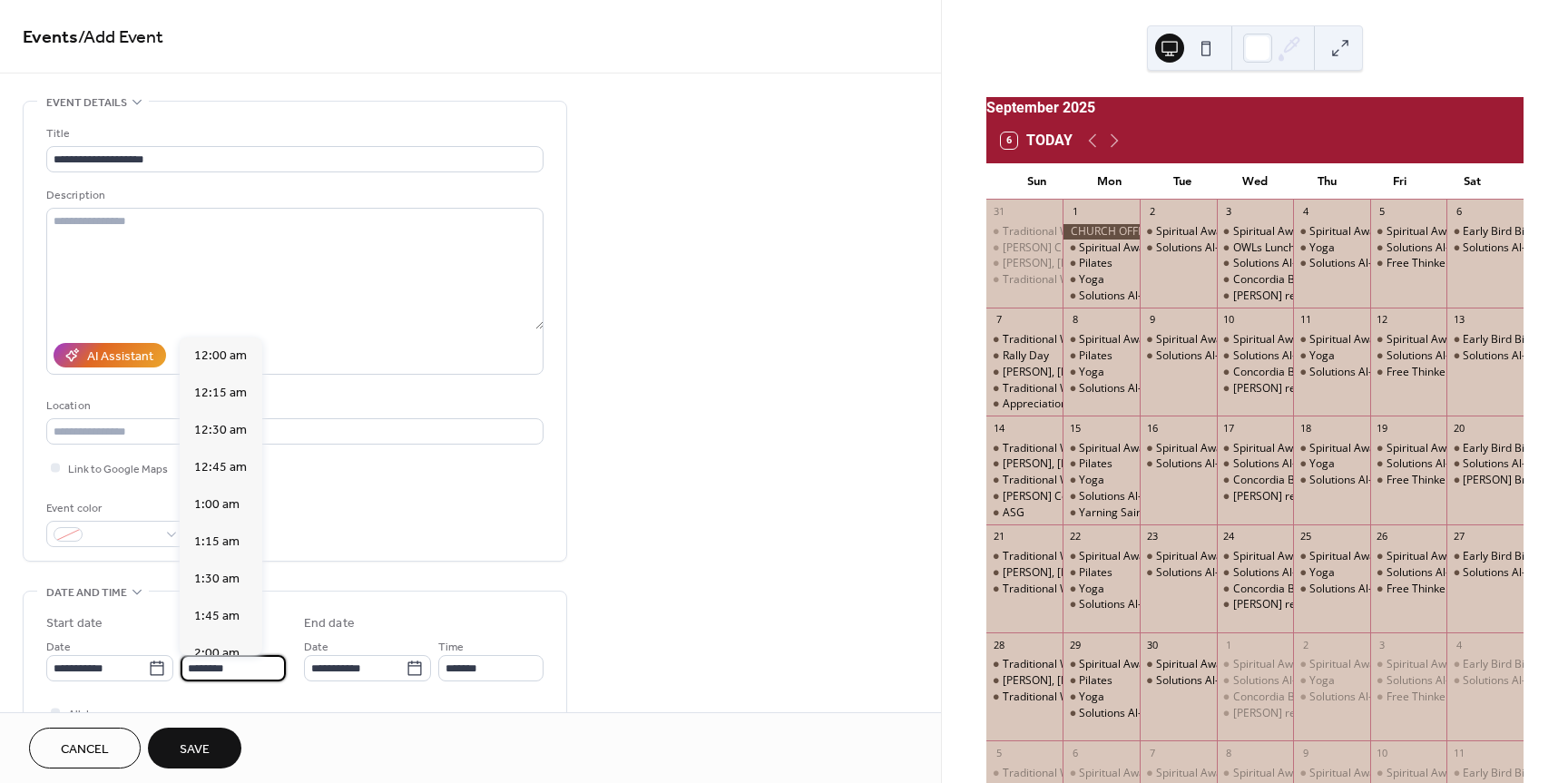 click on "********" at bounding box center (233, 668) 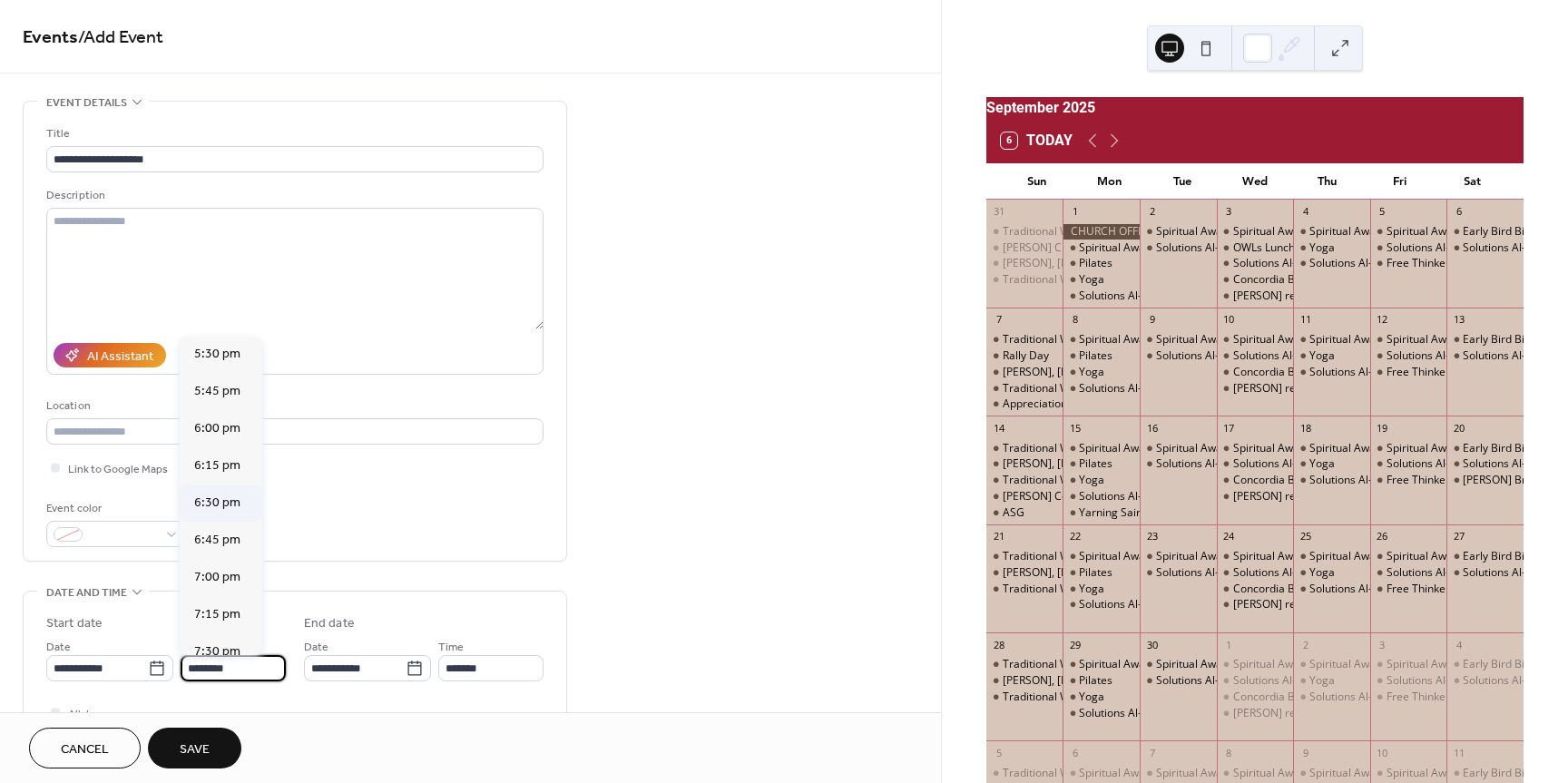 scroll, scrollTop: 2693, scrollLeft: 0, axis: vertical 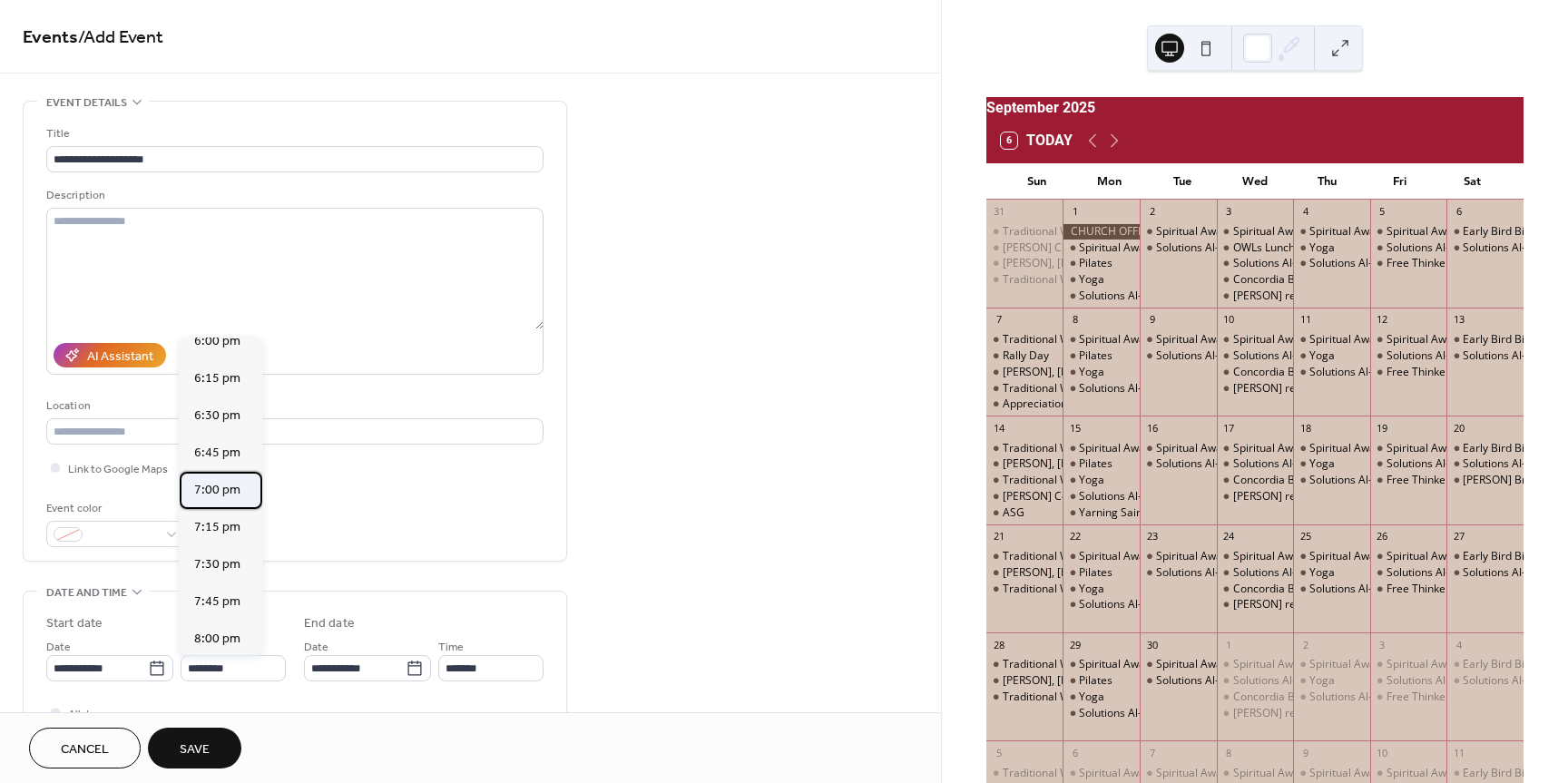 click on "7:00 pm" at bounding box center [217, 490] 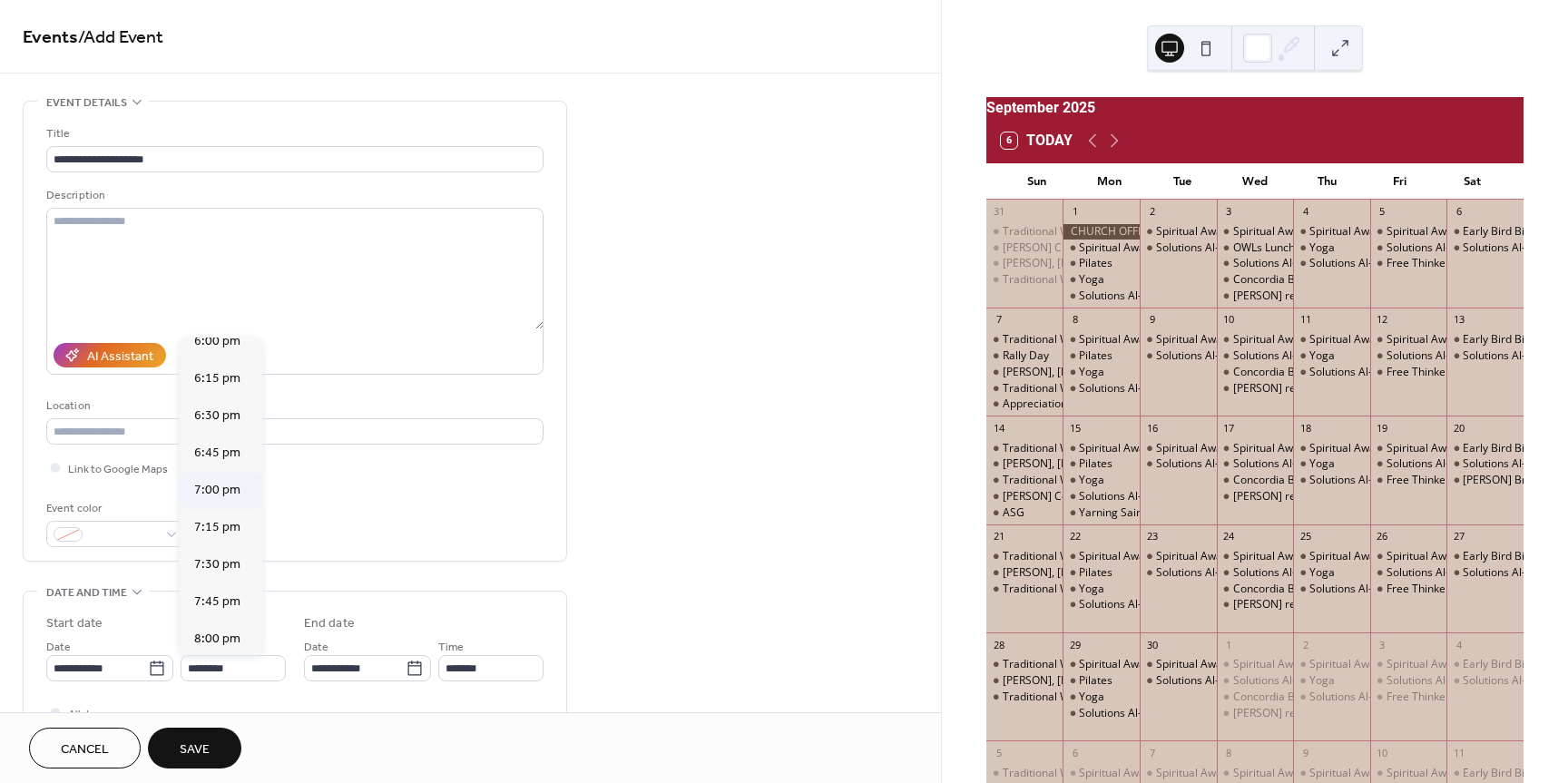type on "*******" 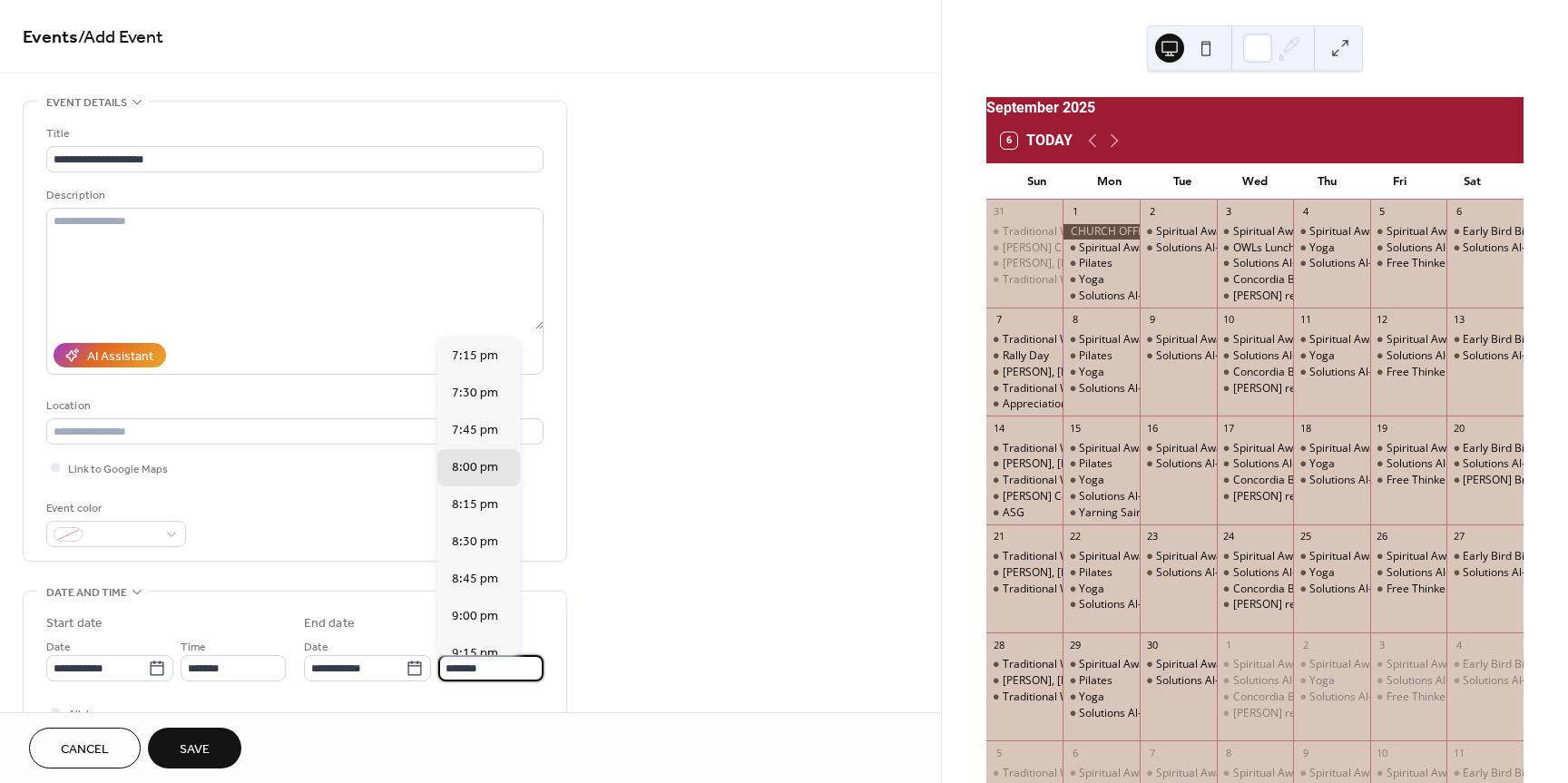 click on "*******" at bounding box center (491, 668) 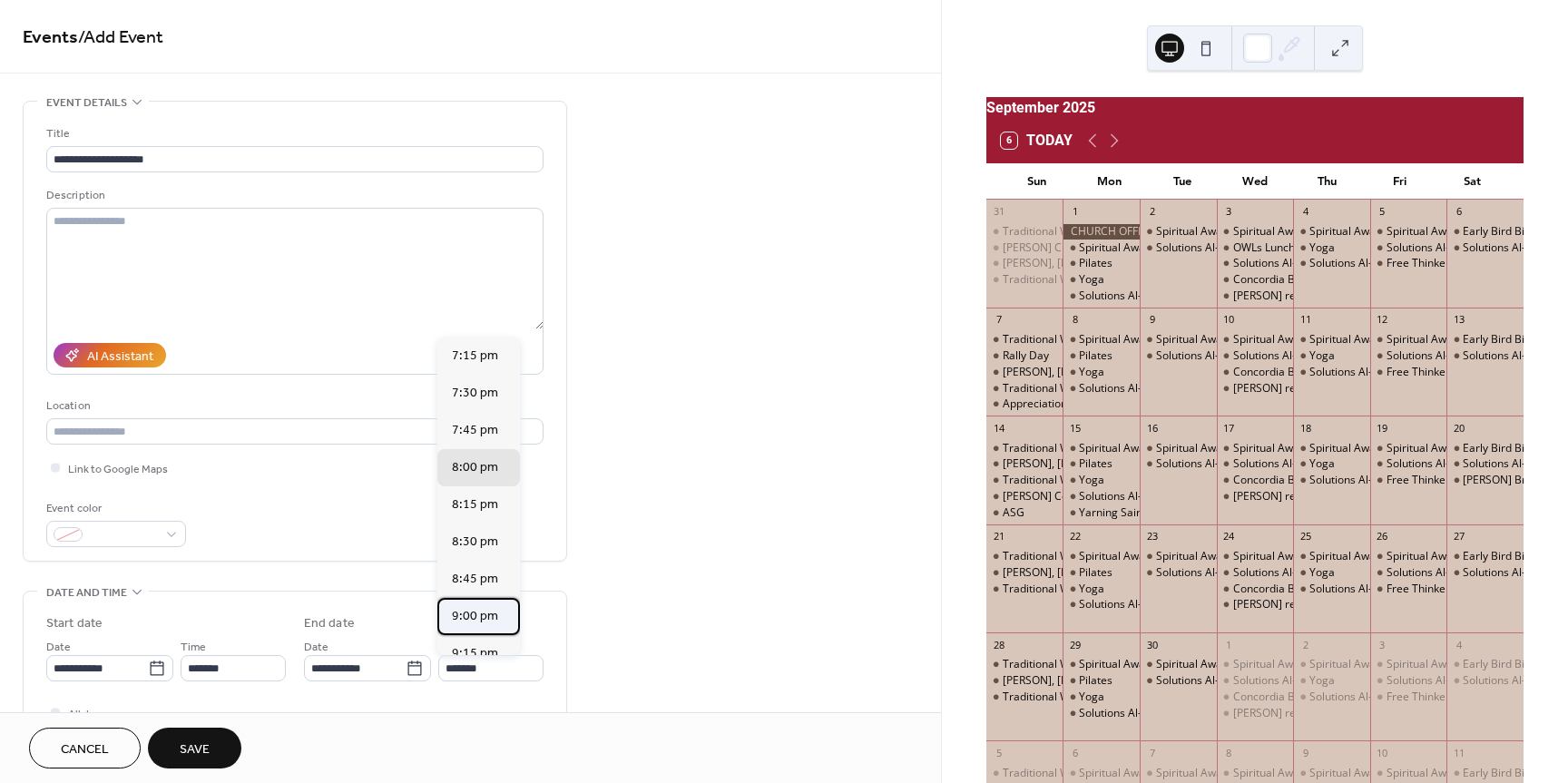 click on "9:00 pm" at bounding box center (475, 616) 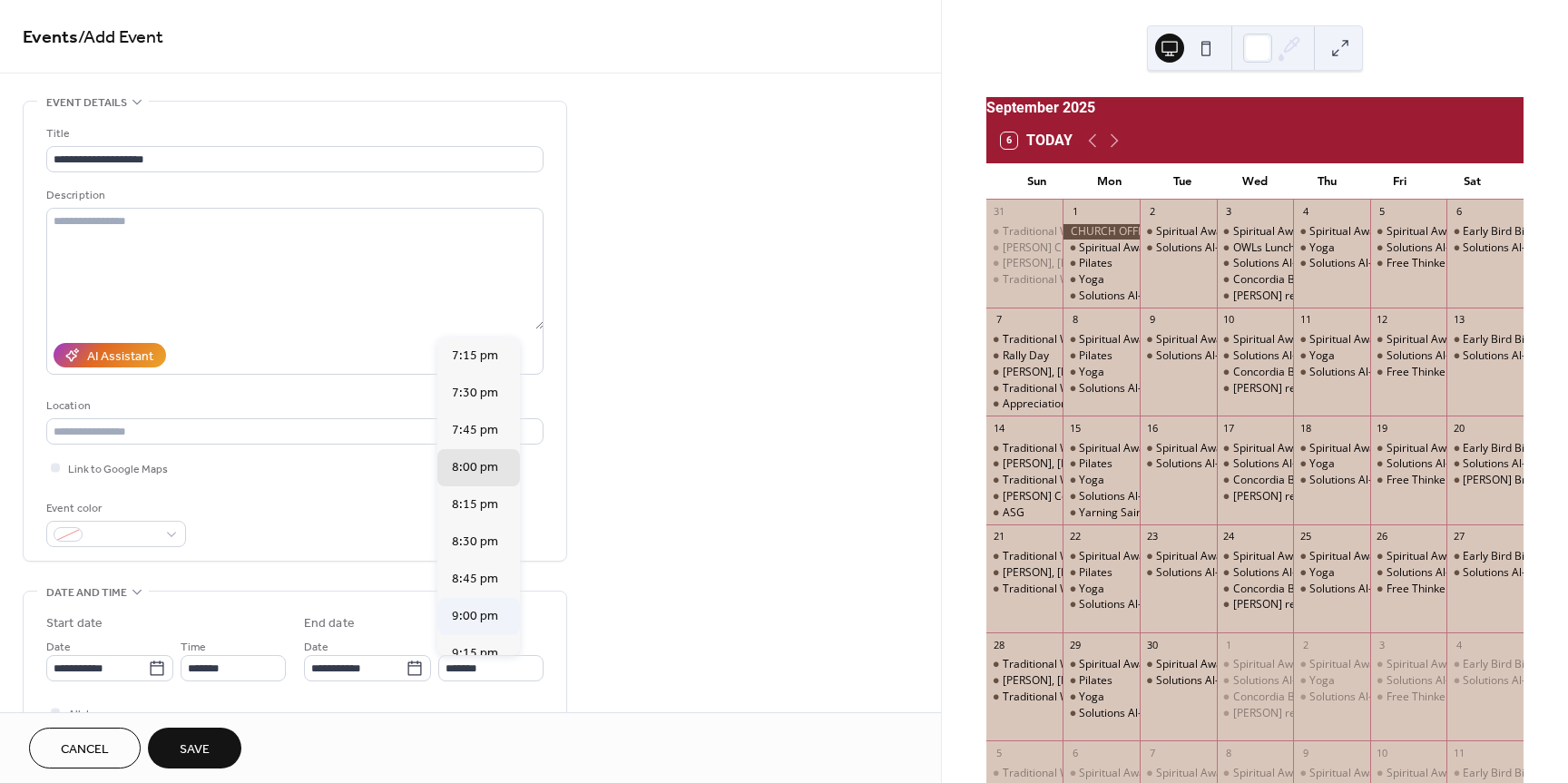 type on "*******" 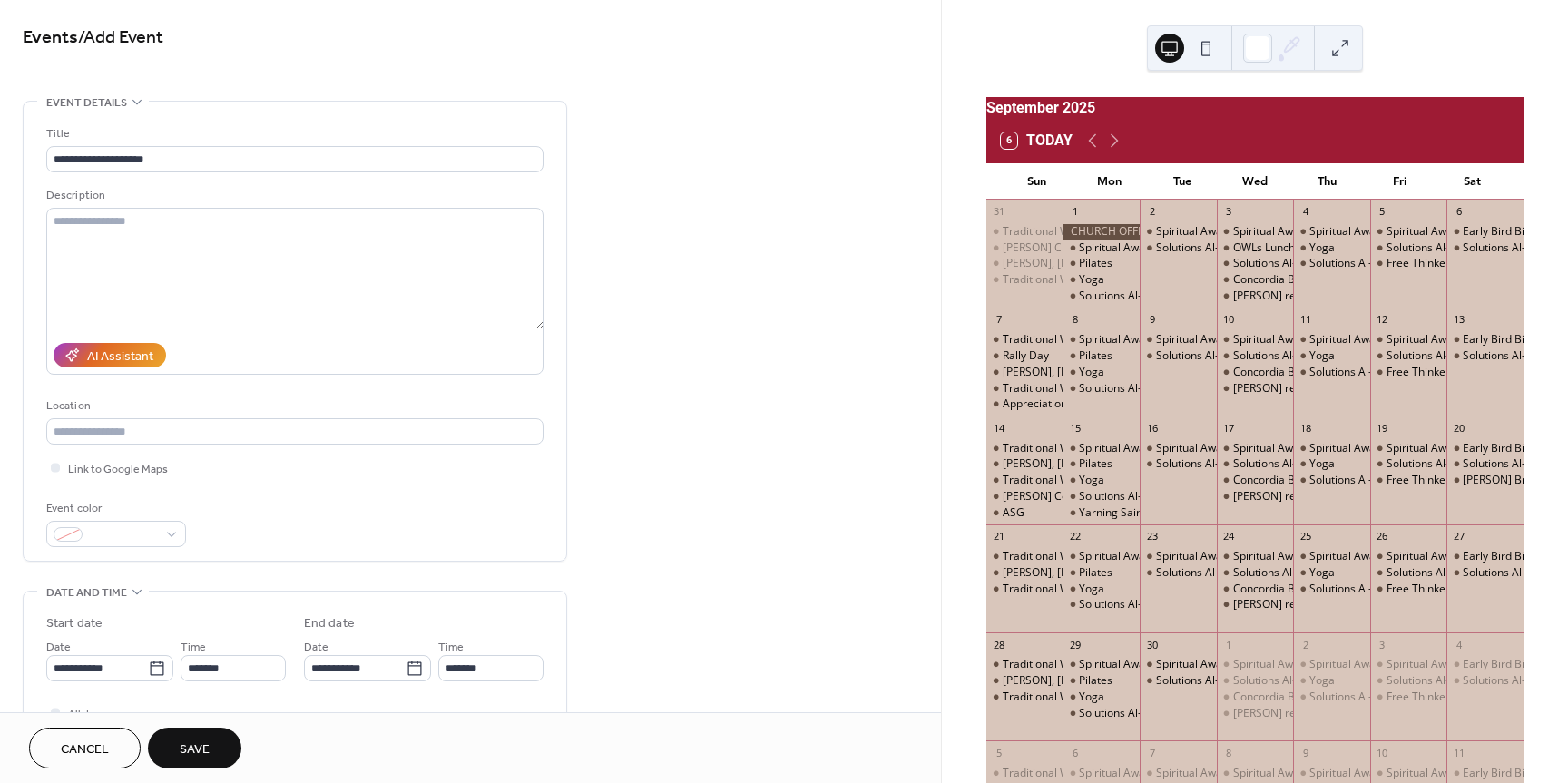 click on "Save" at bounding box center [194, 749] 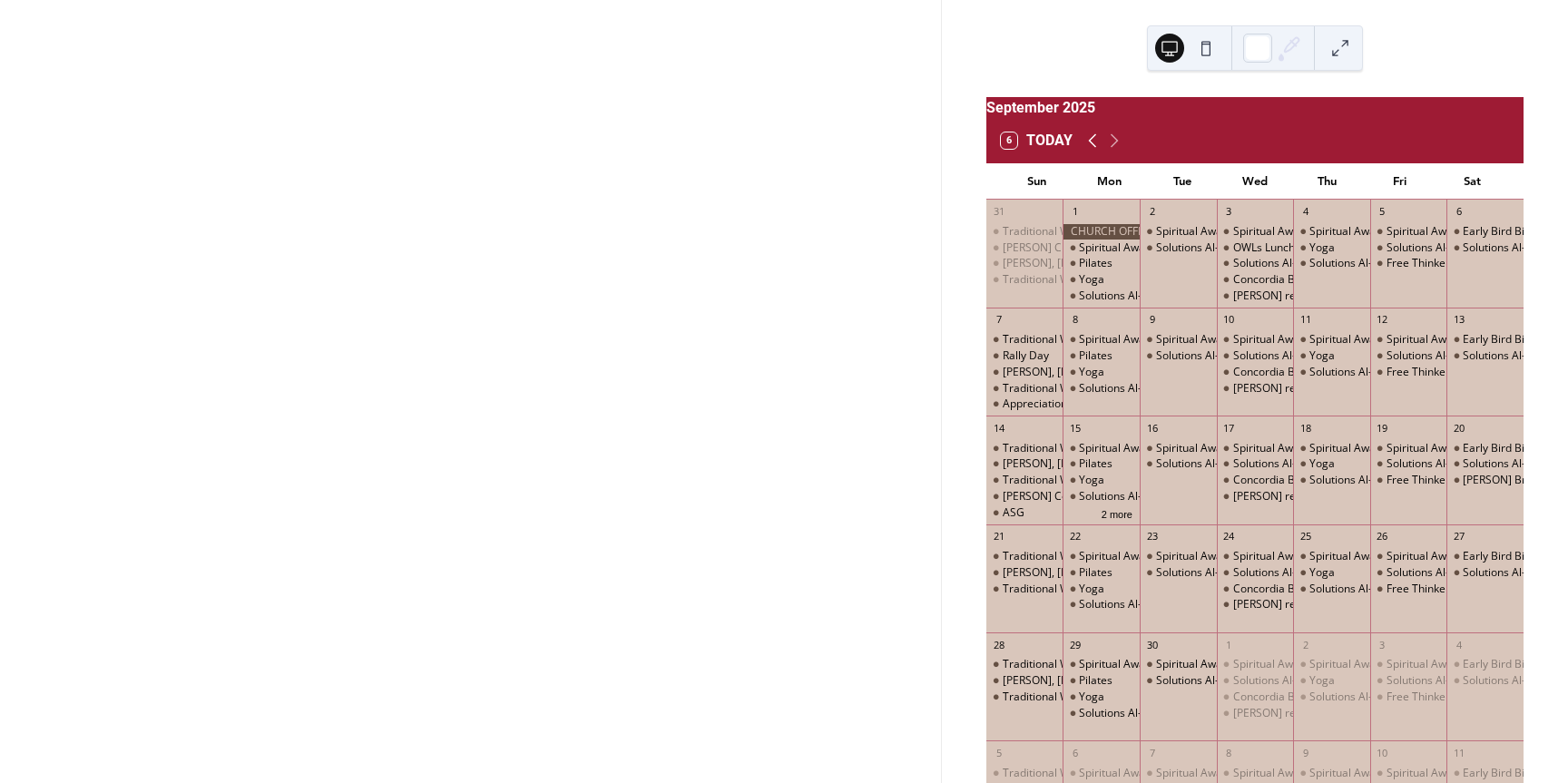 click 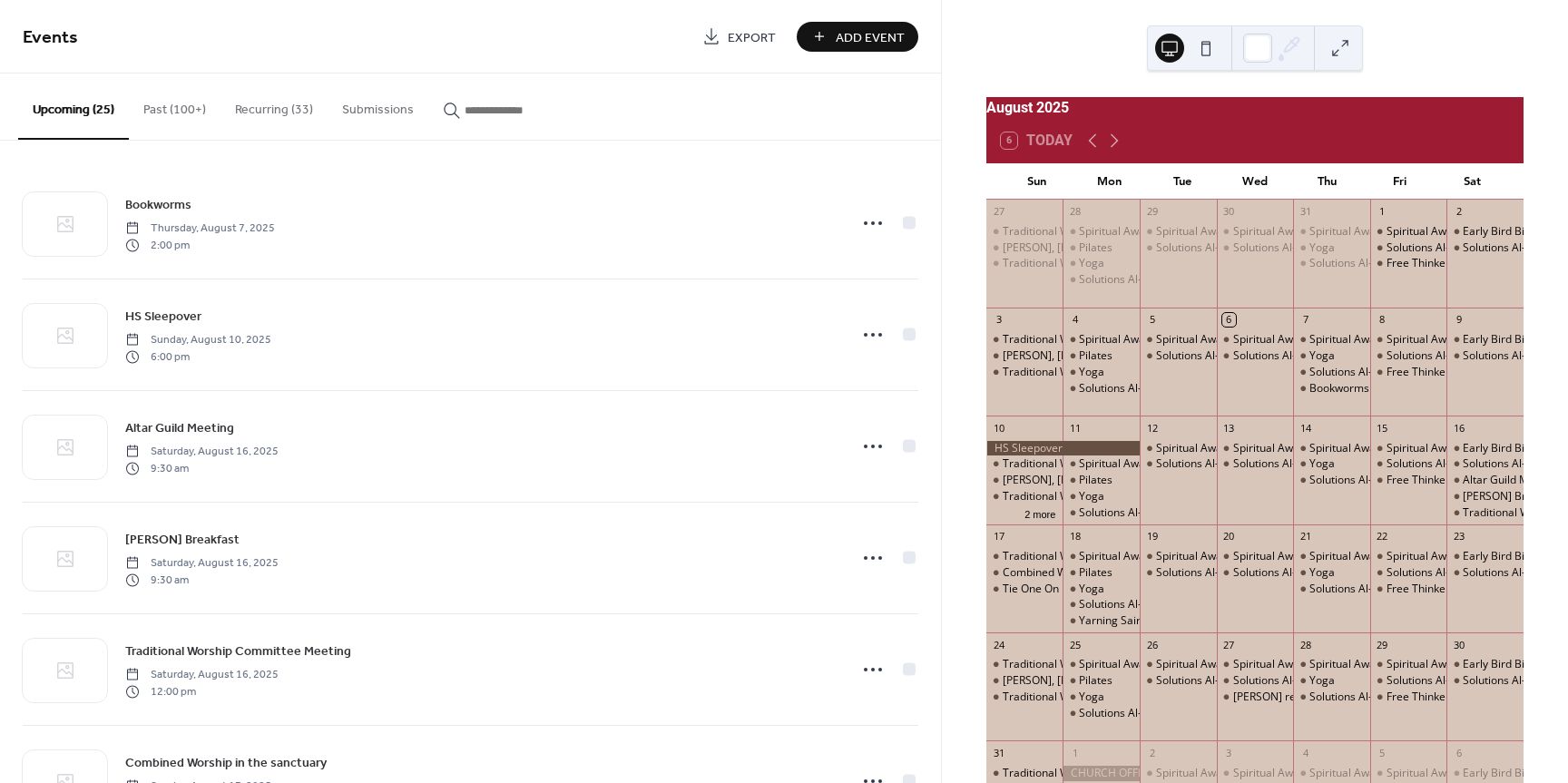 click on "Add Event" at bounding box center [870, 37] 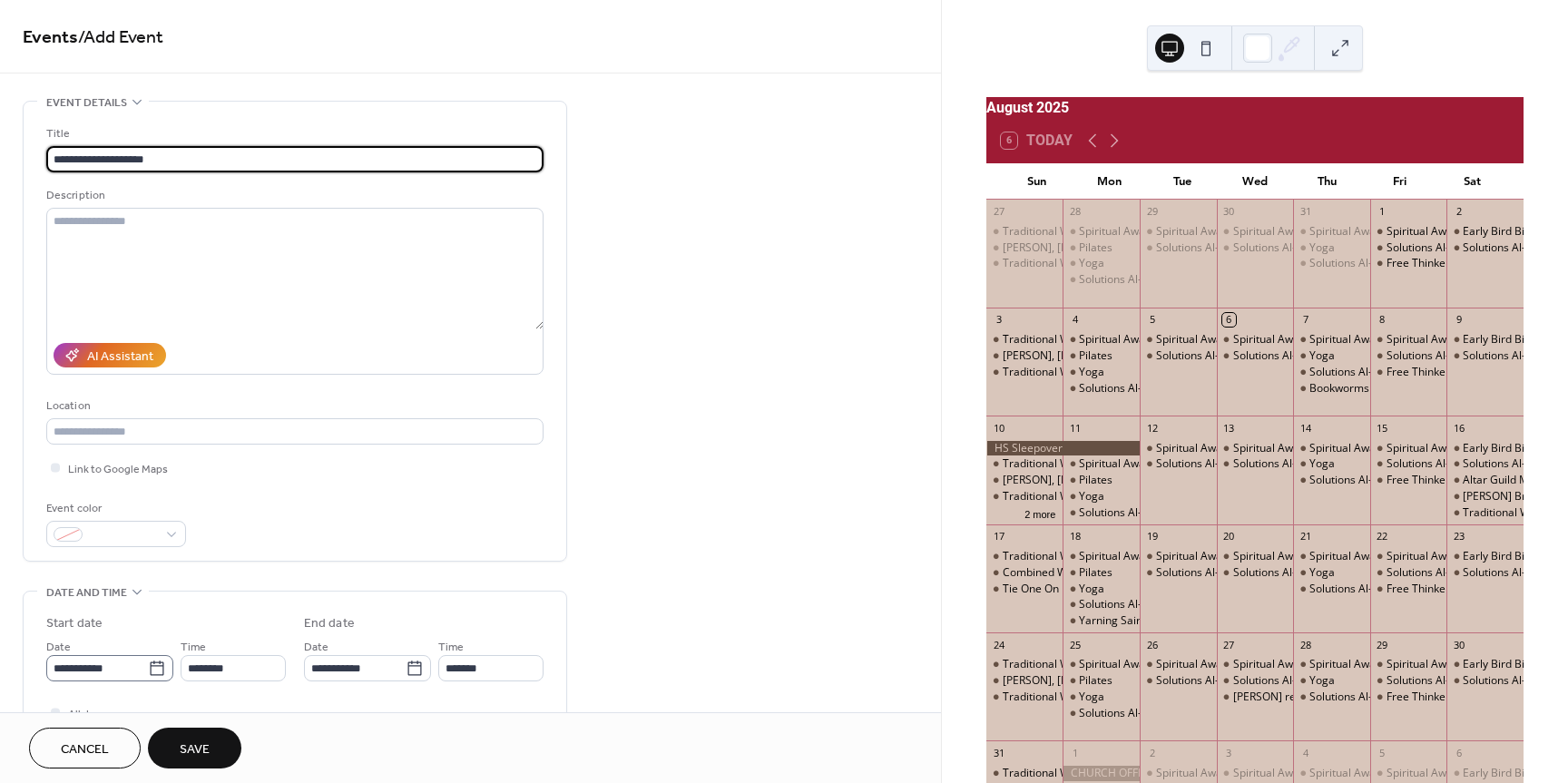 type on "**********" 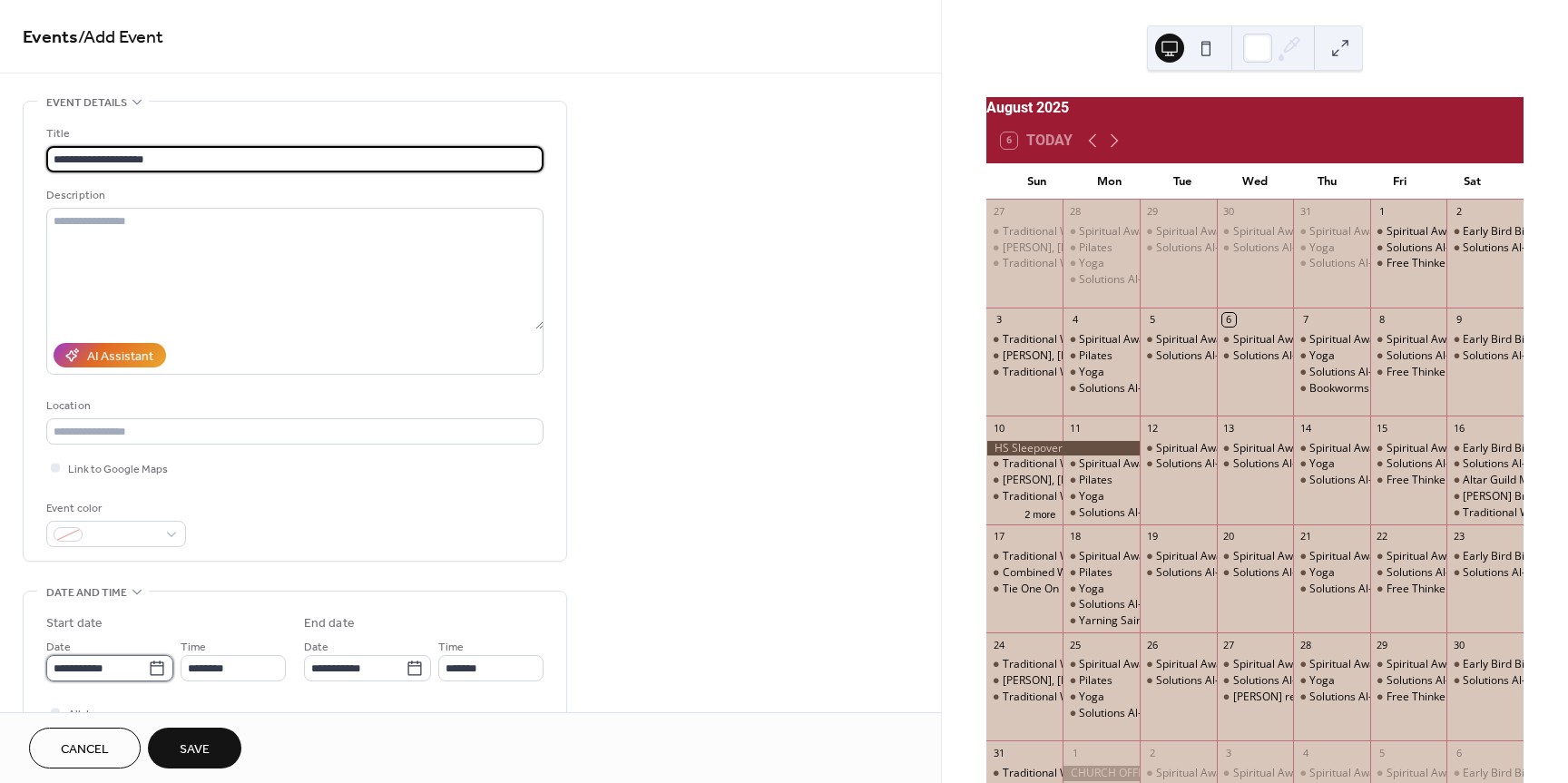 click on "**********" at bounding box center [97, 668] 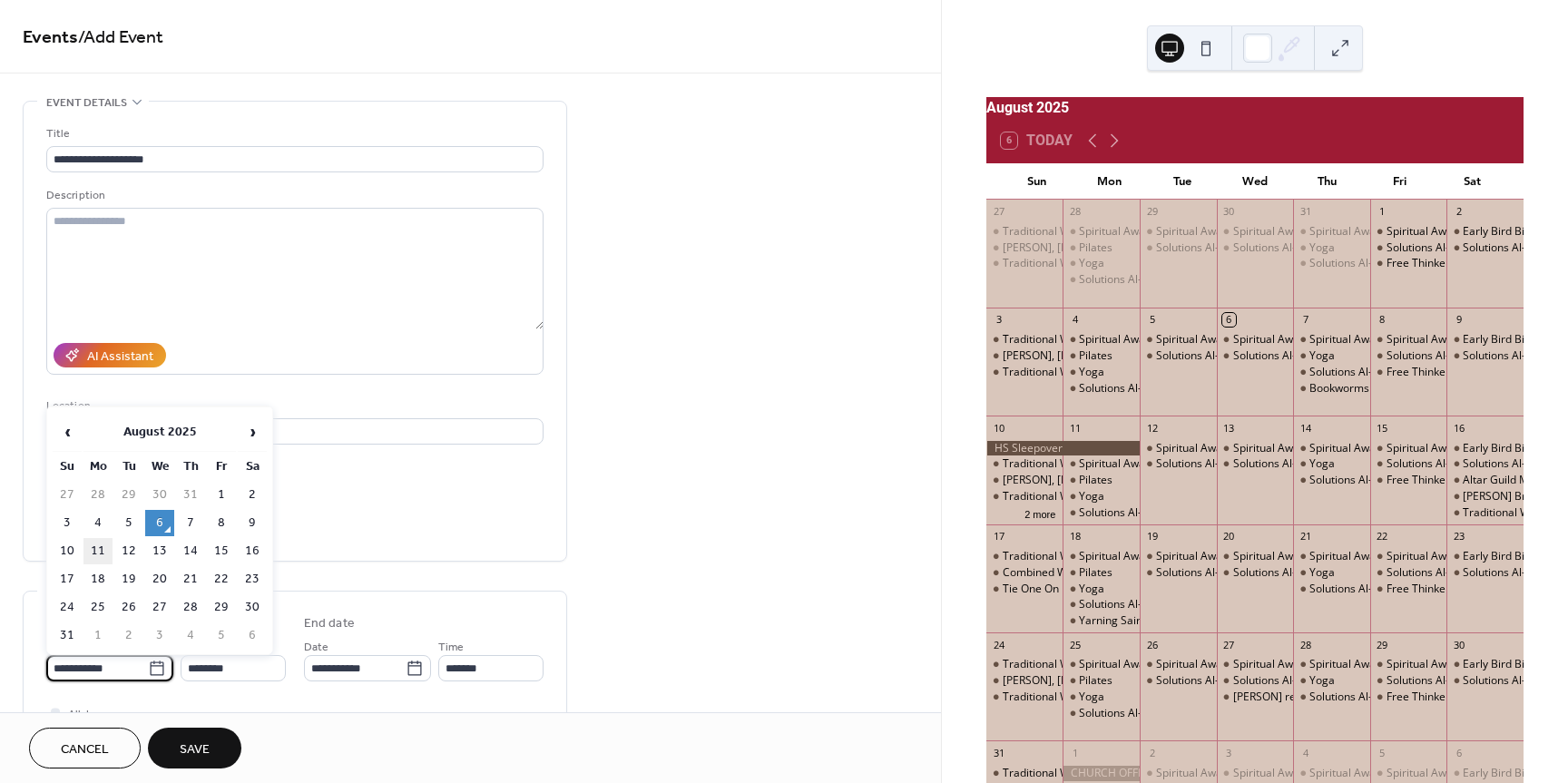click on "11" at bounding box center [98, 551] 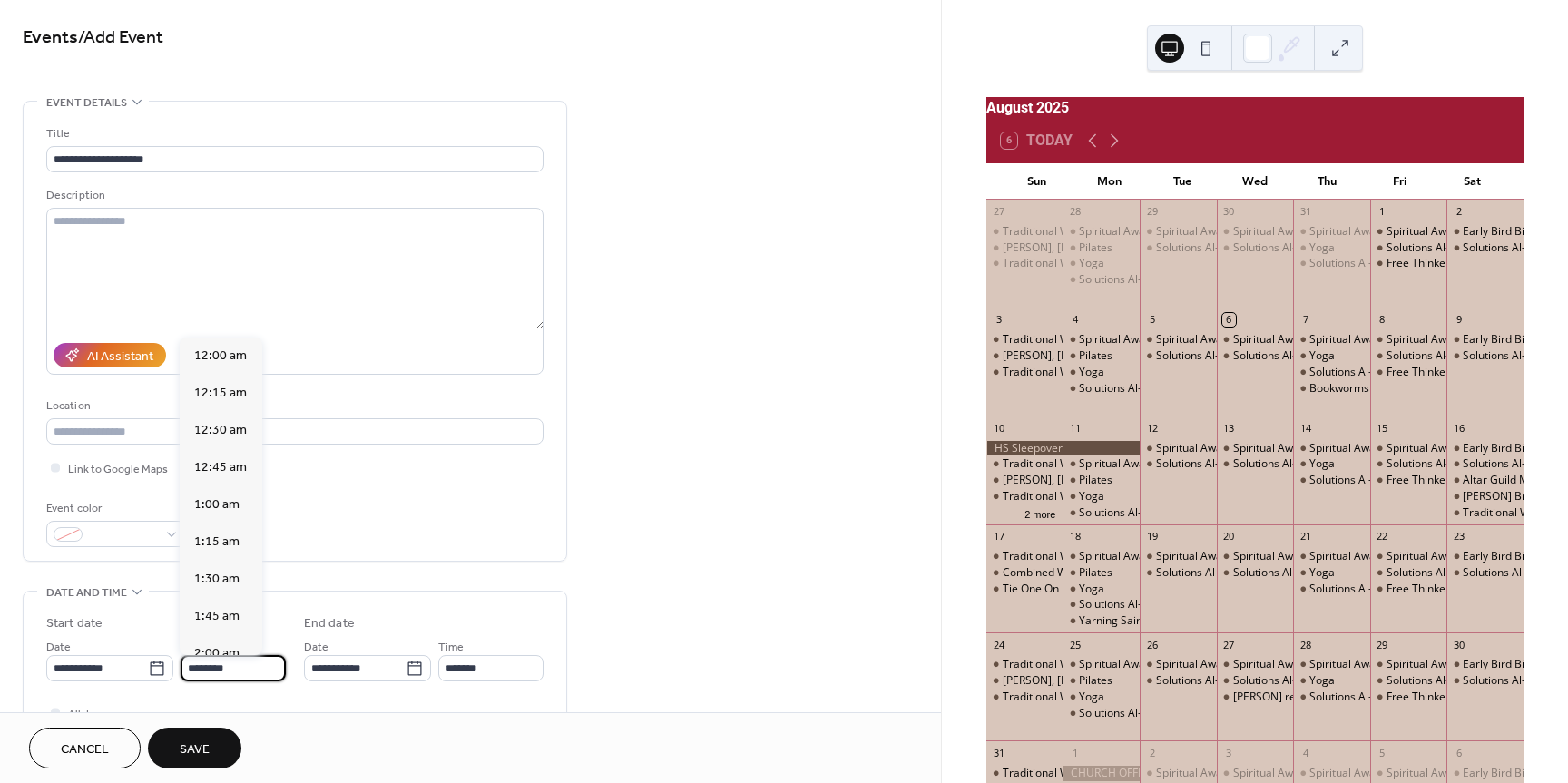 click on "********" at bounding box center (233, 668) 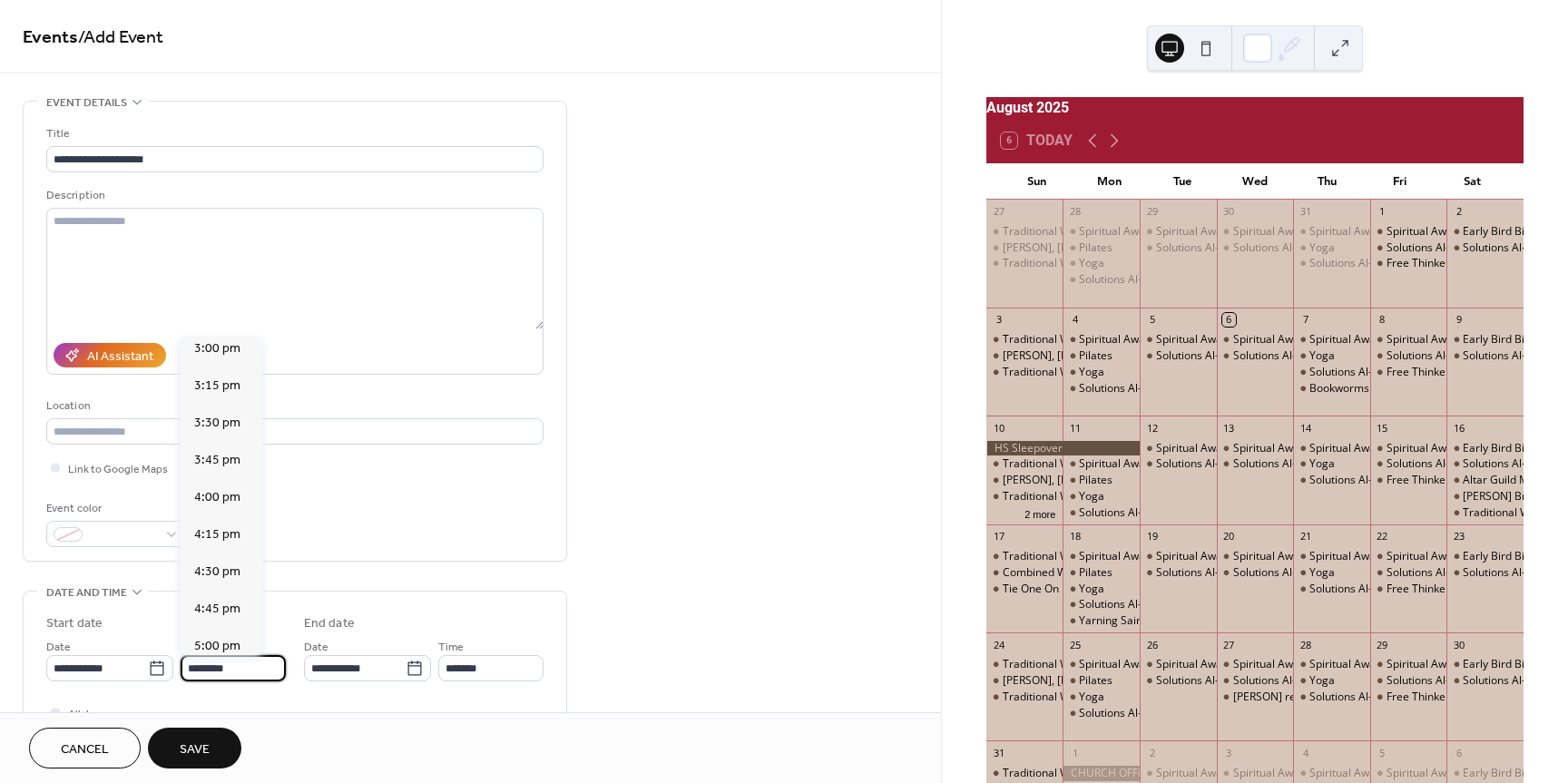 scroll, scrollTop: 2693, scrollLeft: 0, axis: vertical 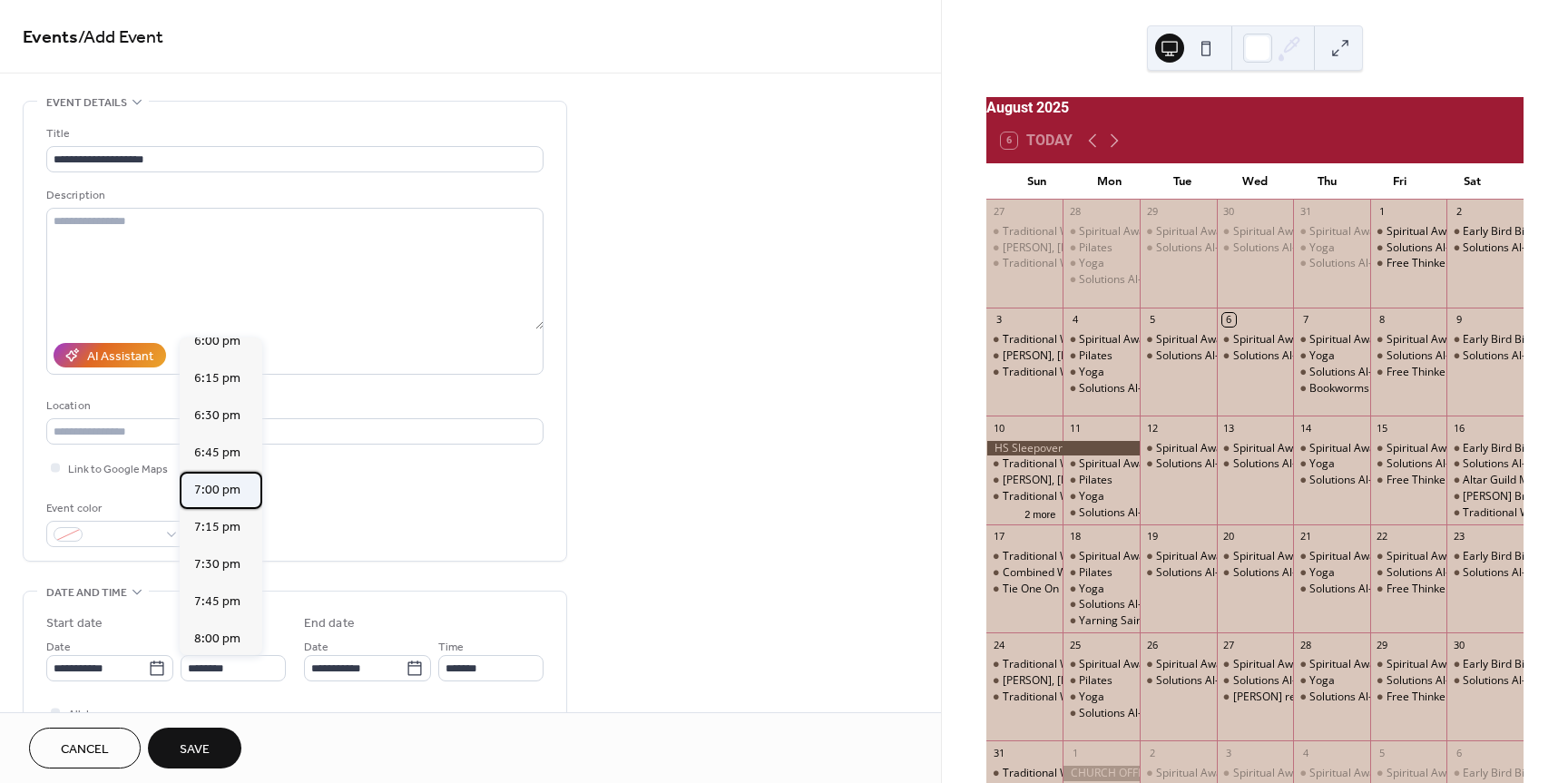 click on "7:00 pm" at bounding box center (217, 490) 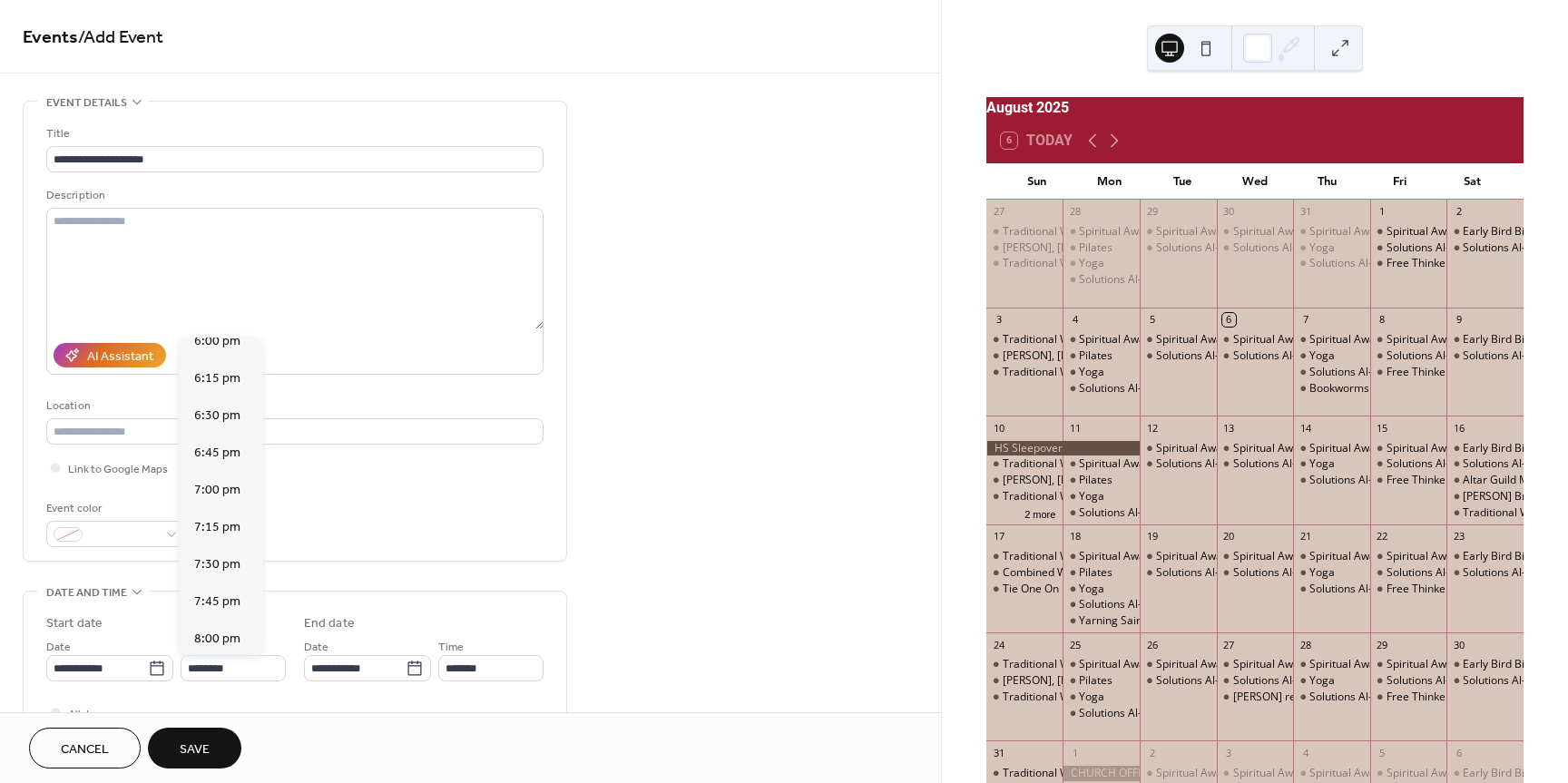 type on "*******" 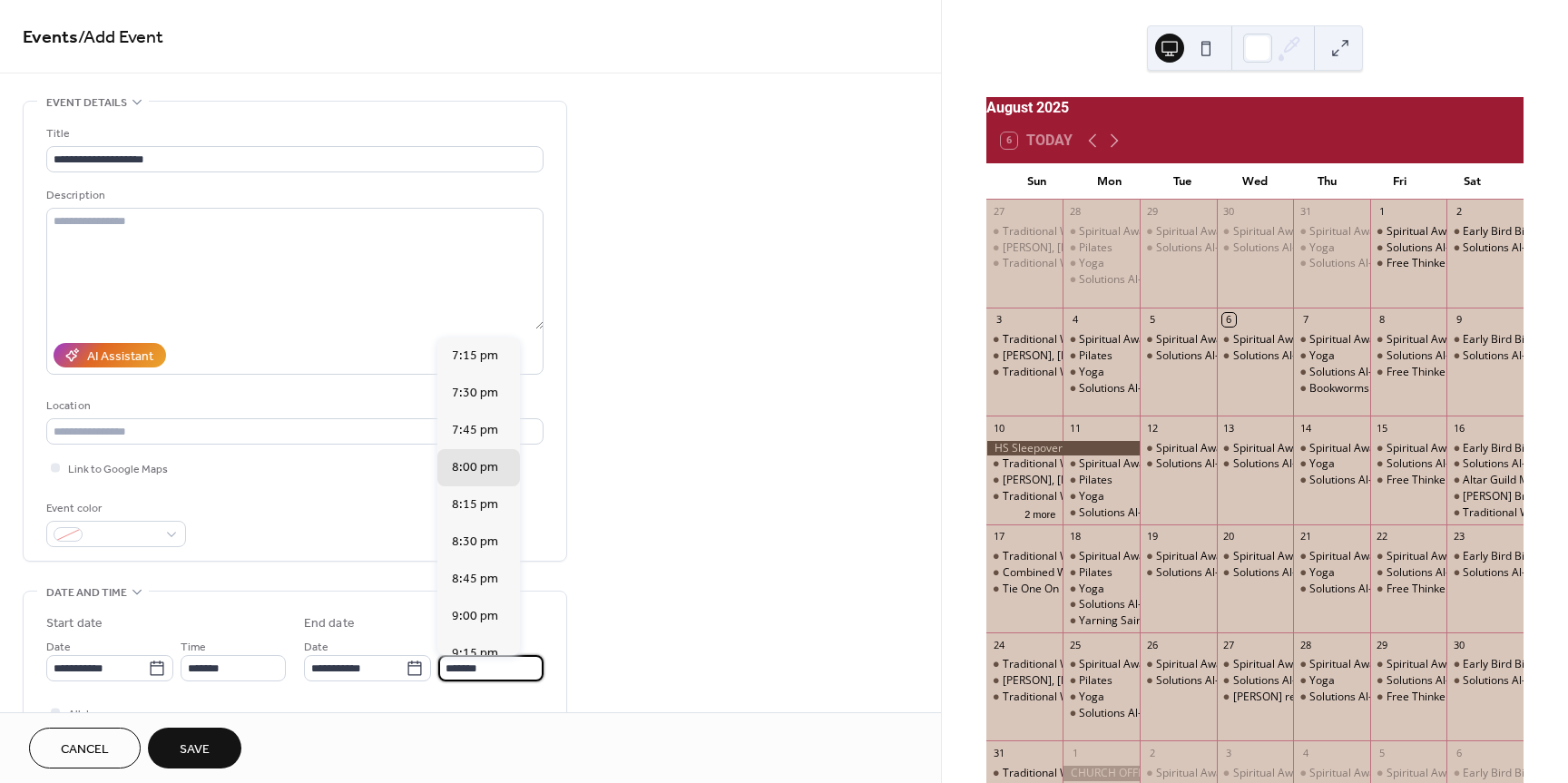 click on "*******" at bounding box center [491, 668] 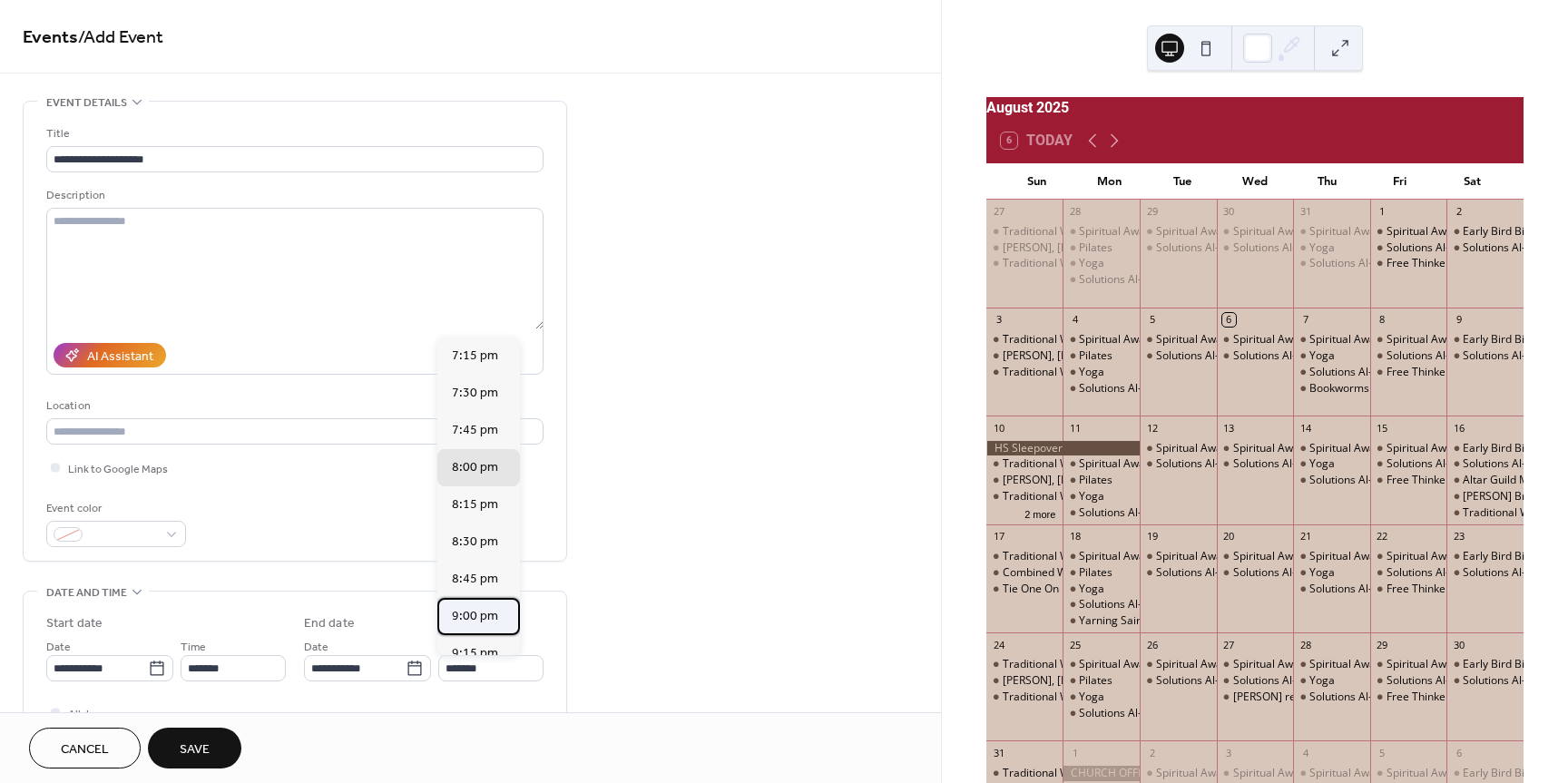 click on "9:00 pm" at bounding box center (475, 616) 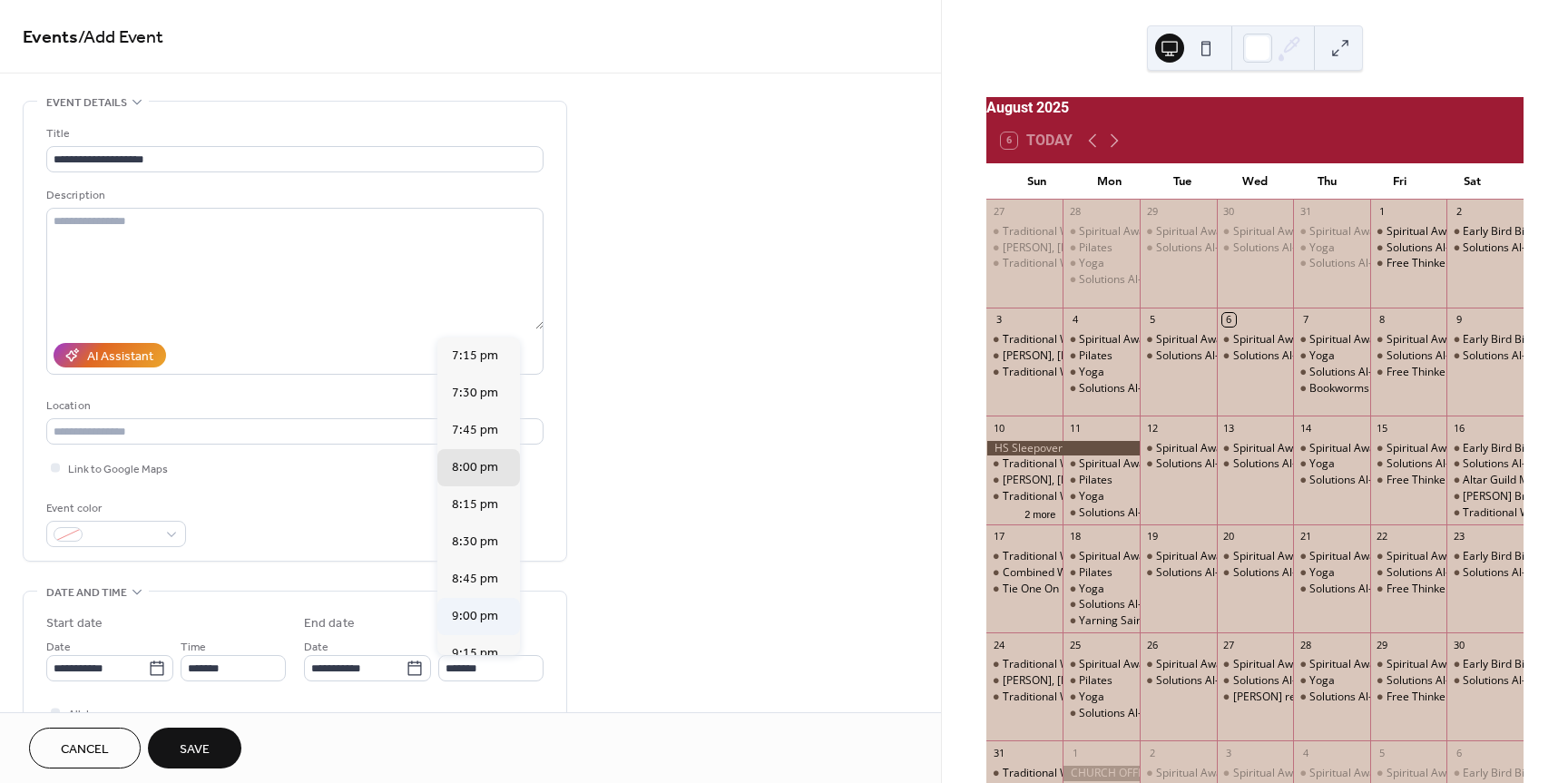 type on "*******" 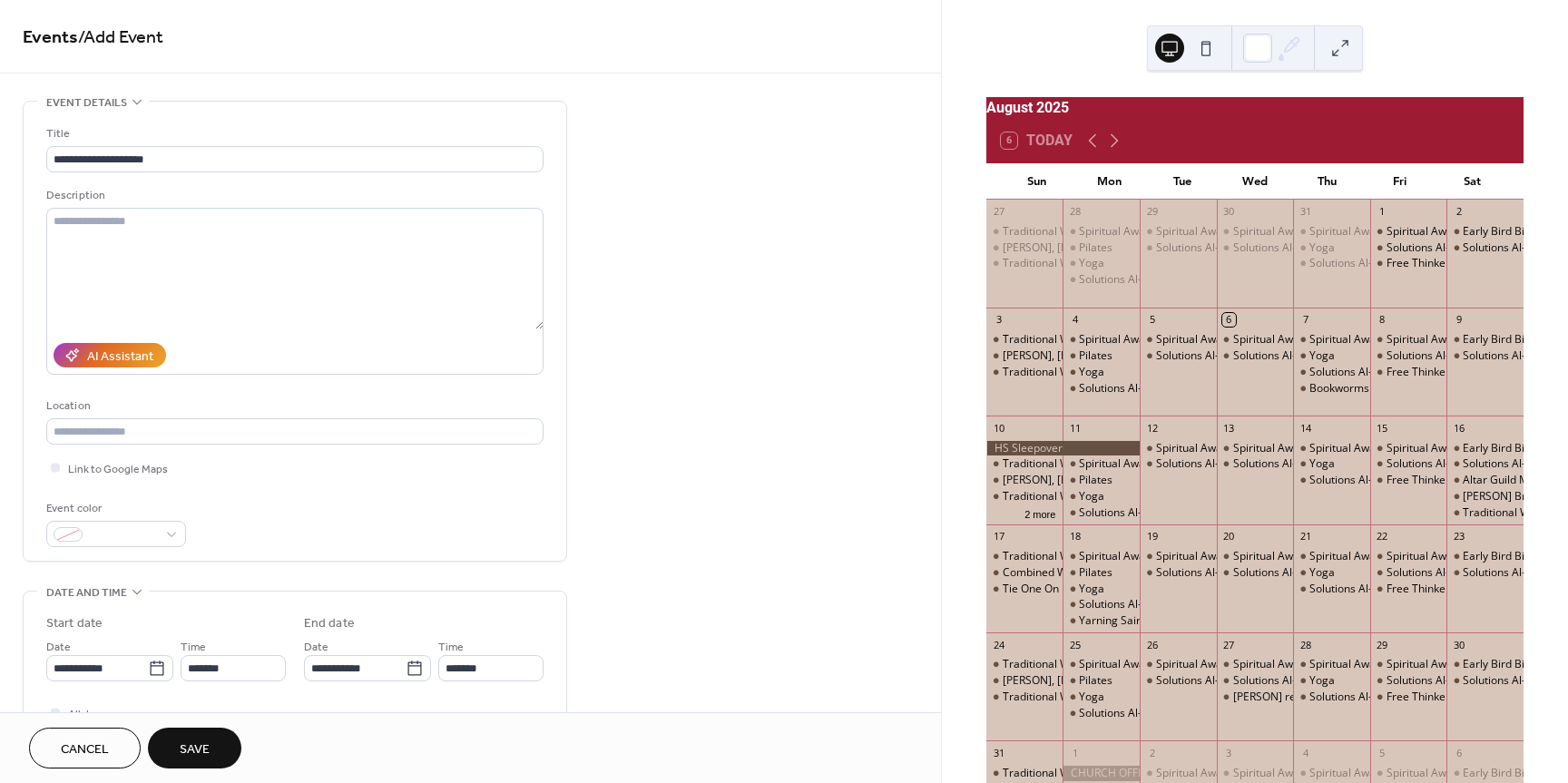 click on "Save" at bounding box center (194, 749) 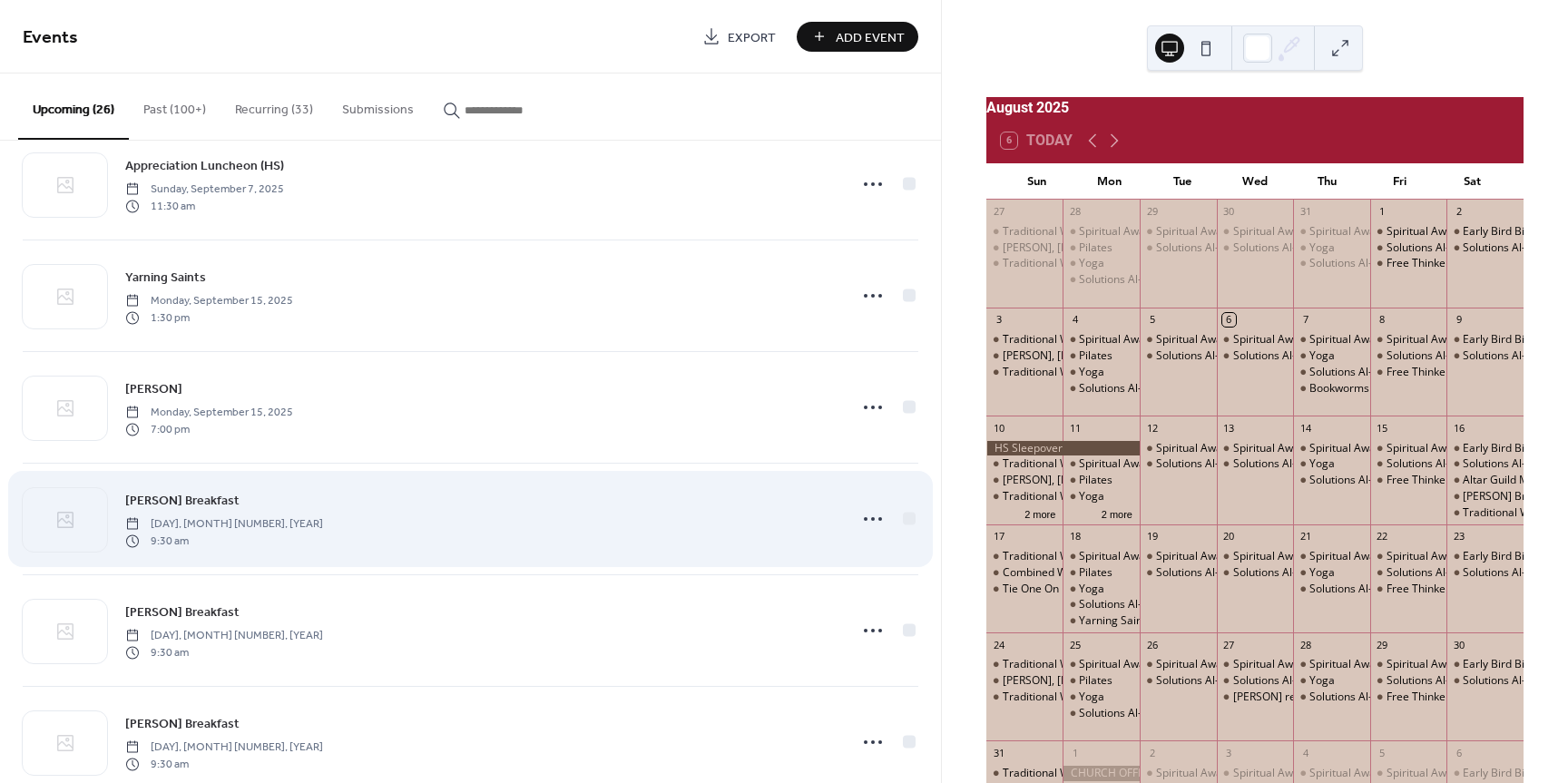 scroll, scrollTop: 1452, scrollLeft: 0, axis: vertical 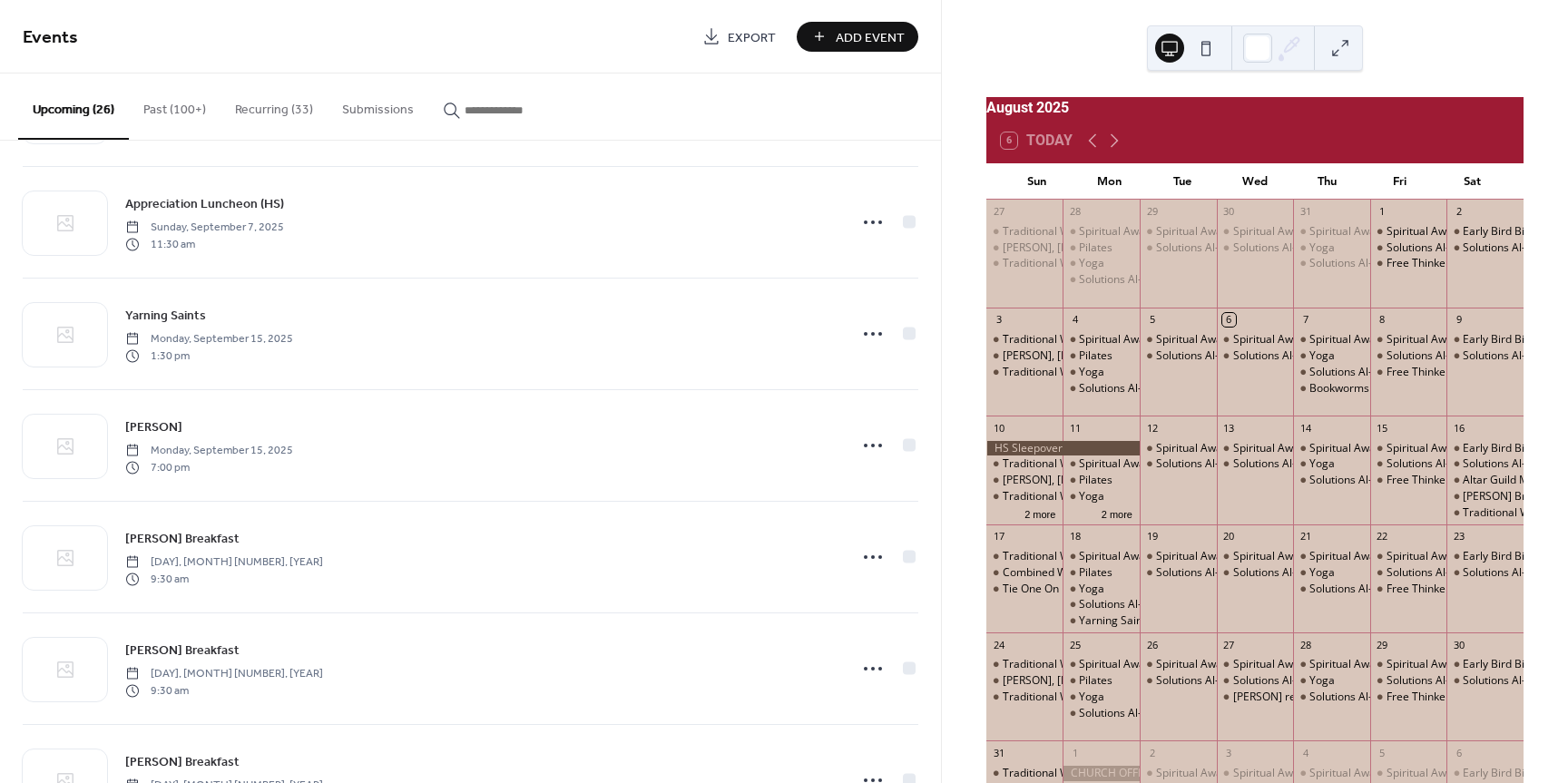 click on "Add Event" at bounding box center [870, 37] 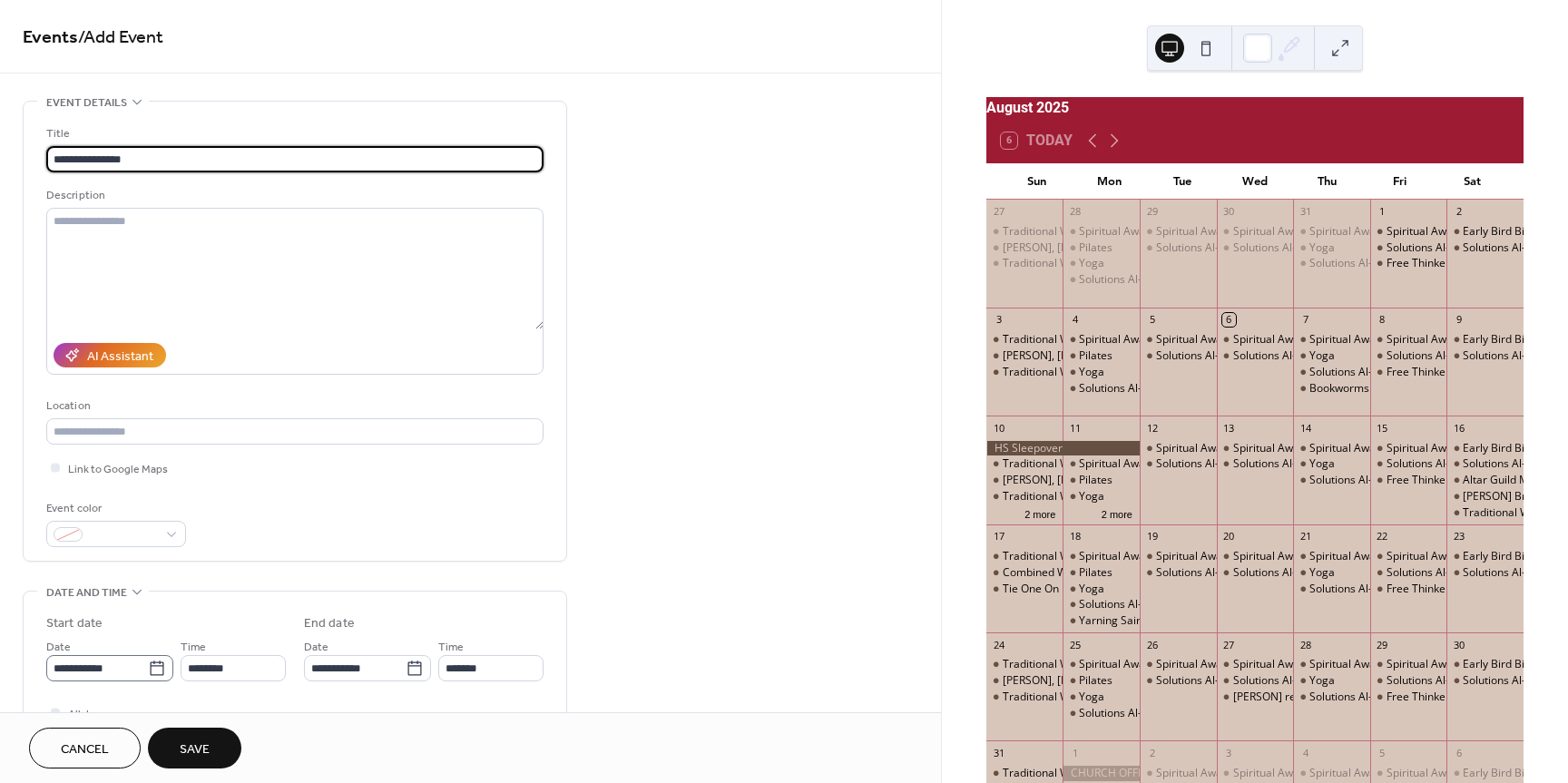 type on "**********" 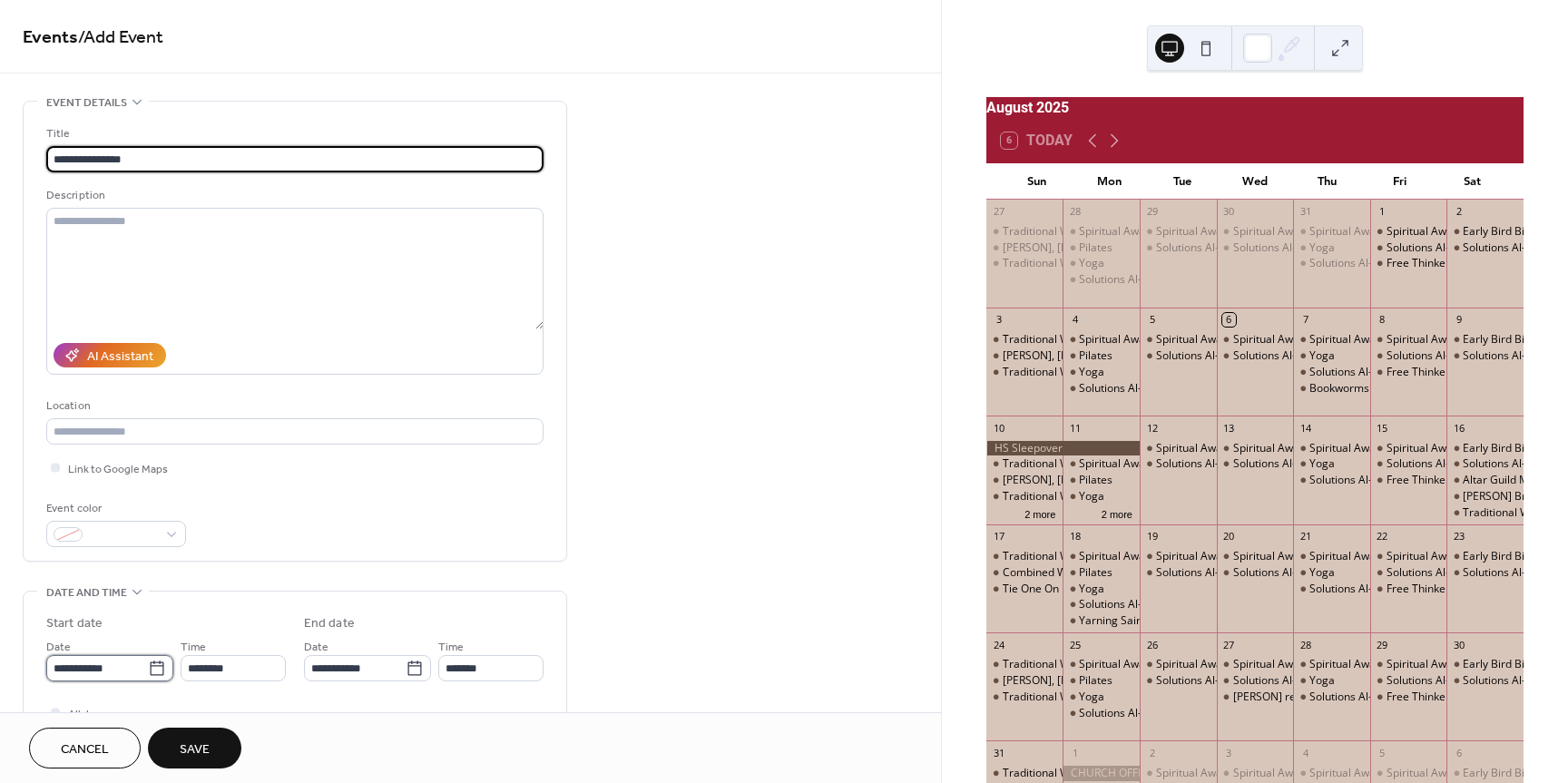 click on "**********" at bounding box center [97, 668] 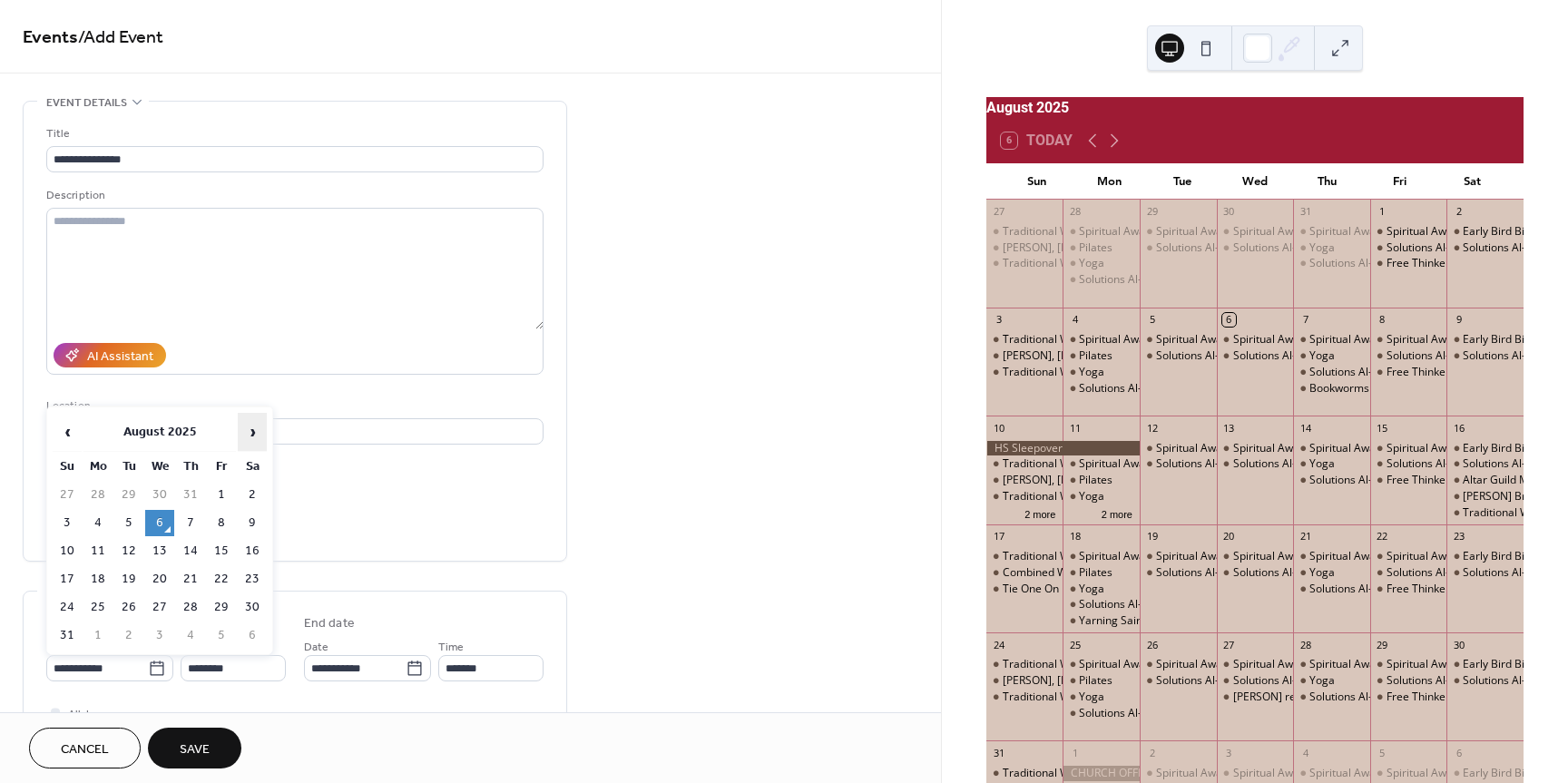 click on "›" at bounding box center [252, 432] 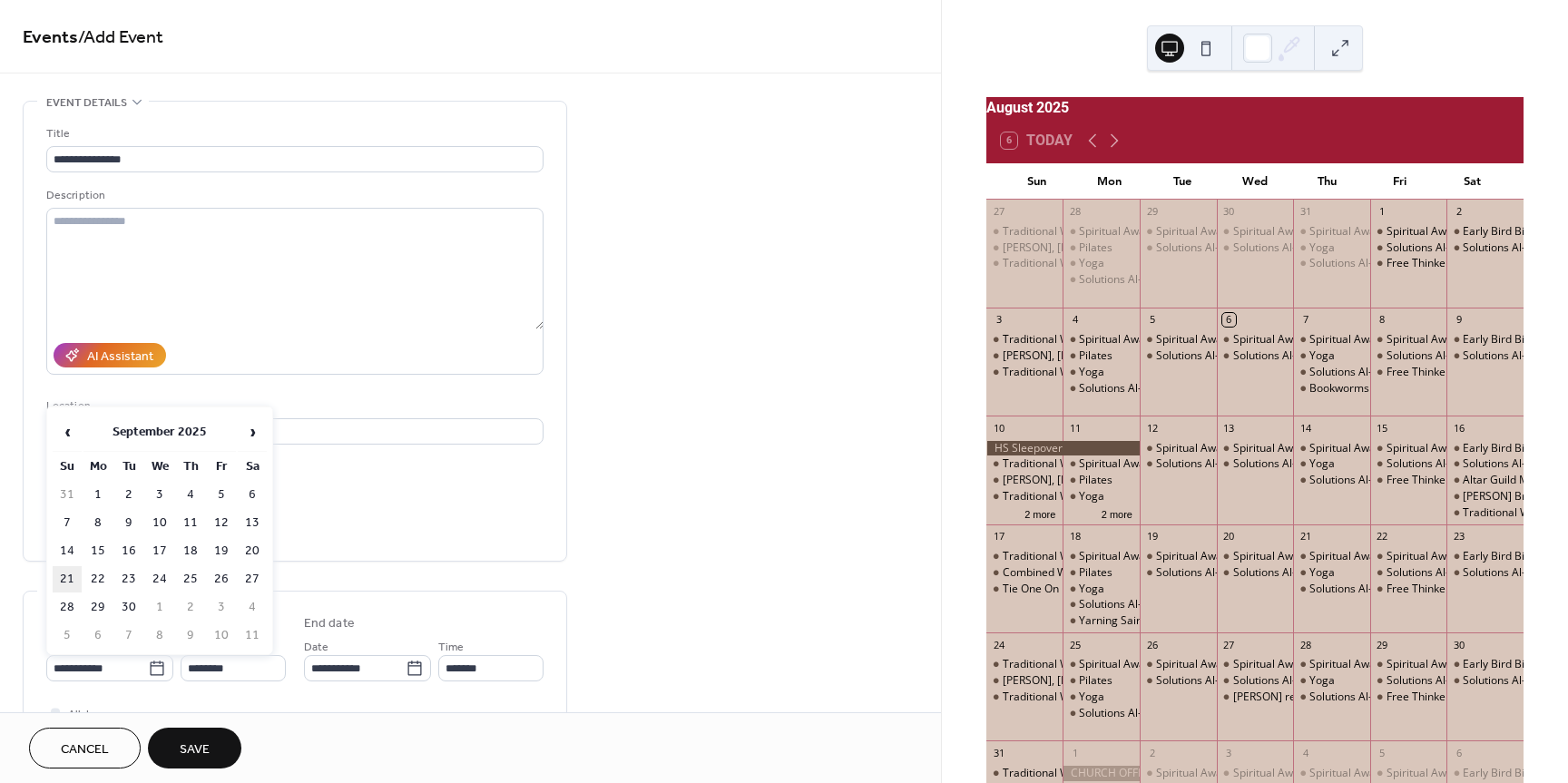 click on "21" at bounding box center [67, 579] 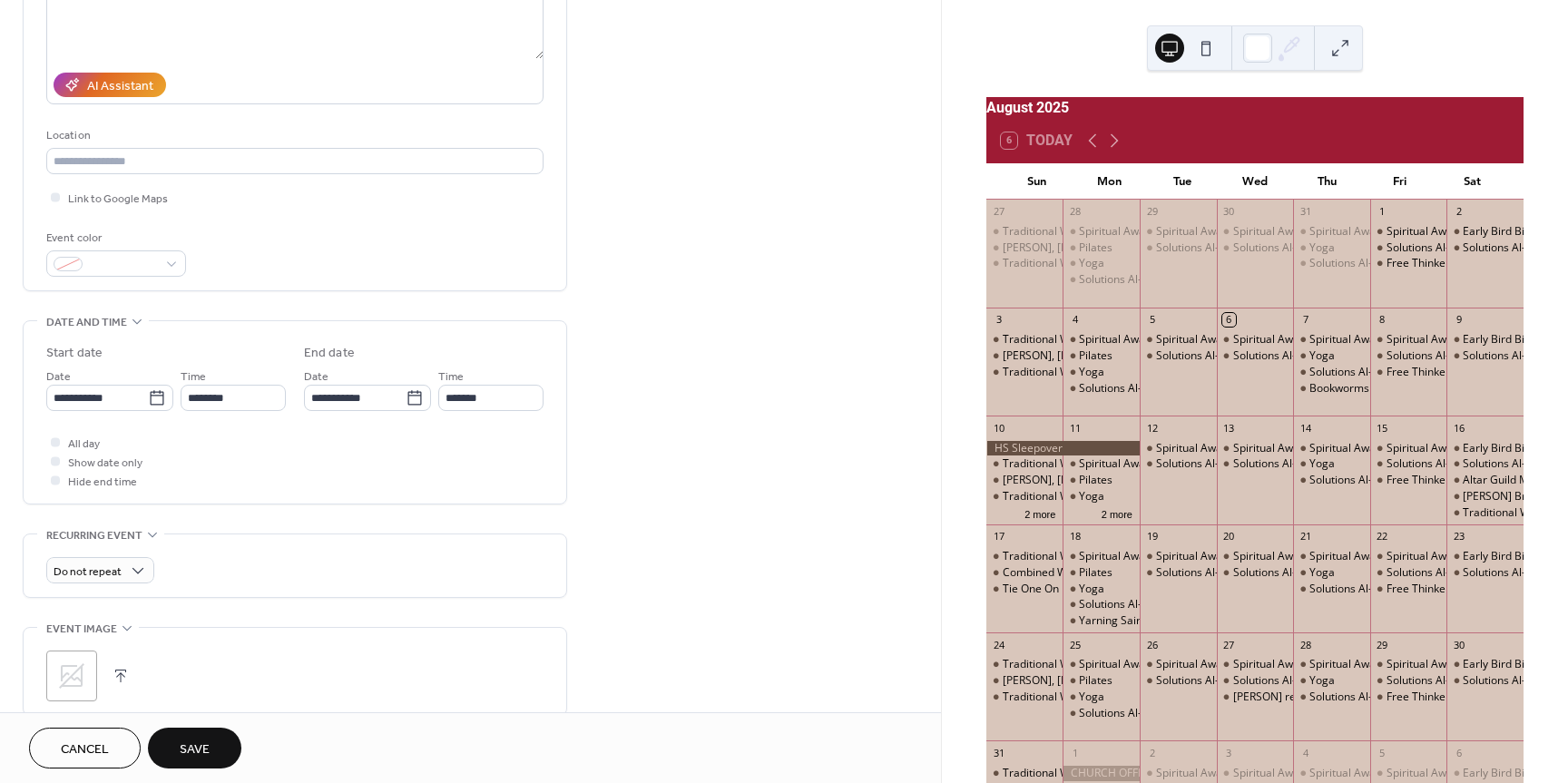 scroll, scrollTop: 272, scrollLeft: 0, axis: vertical 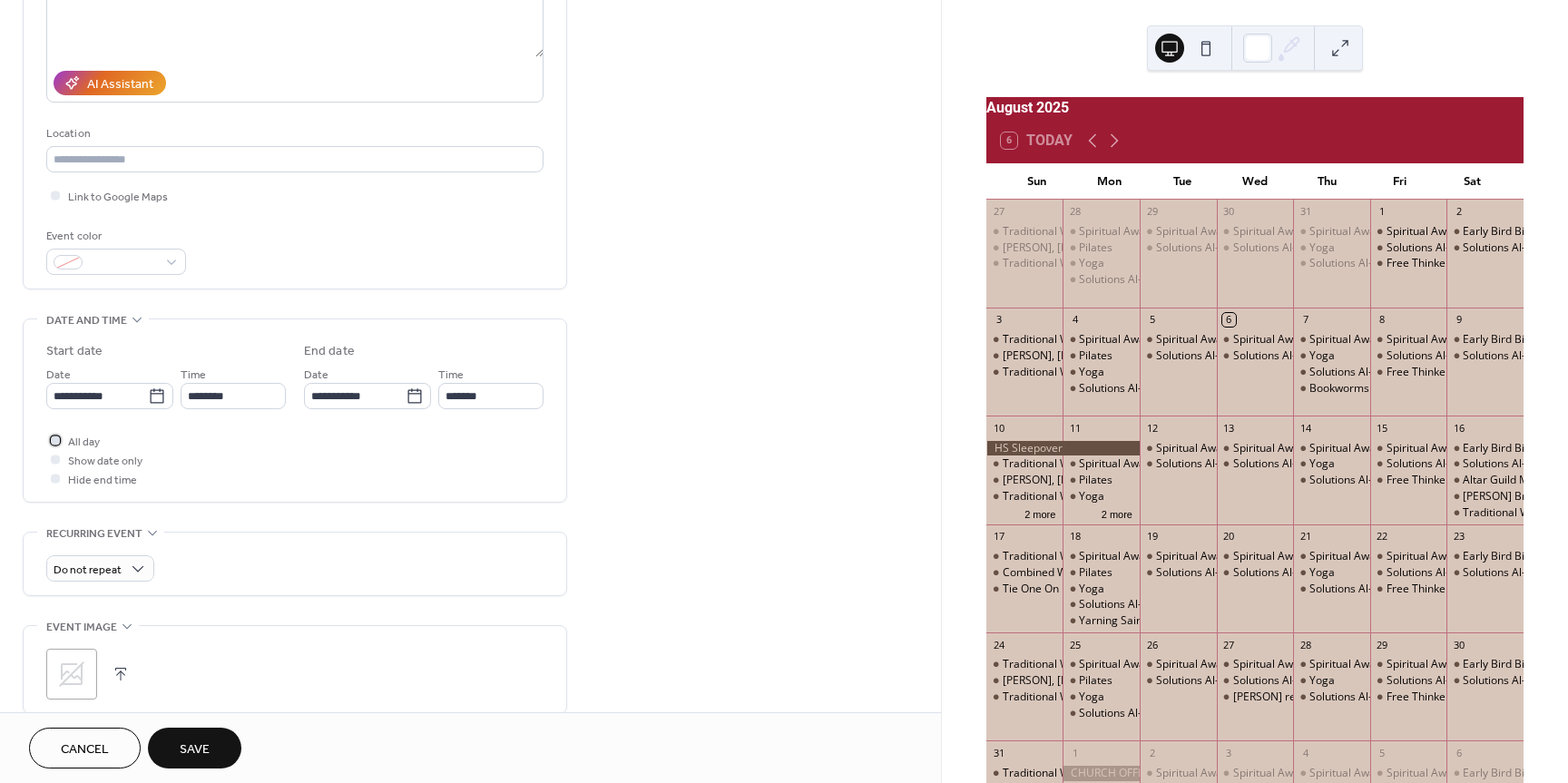 click at bounding box center (55, 440) 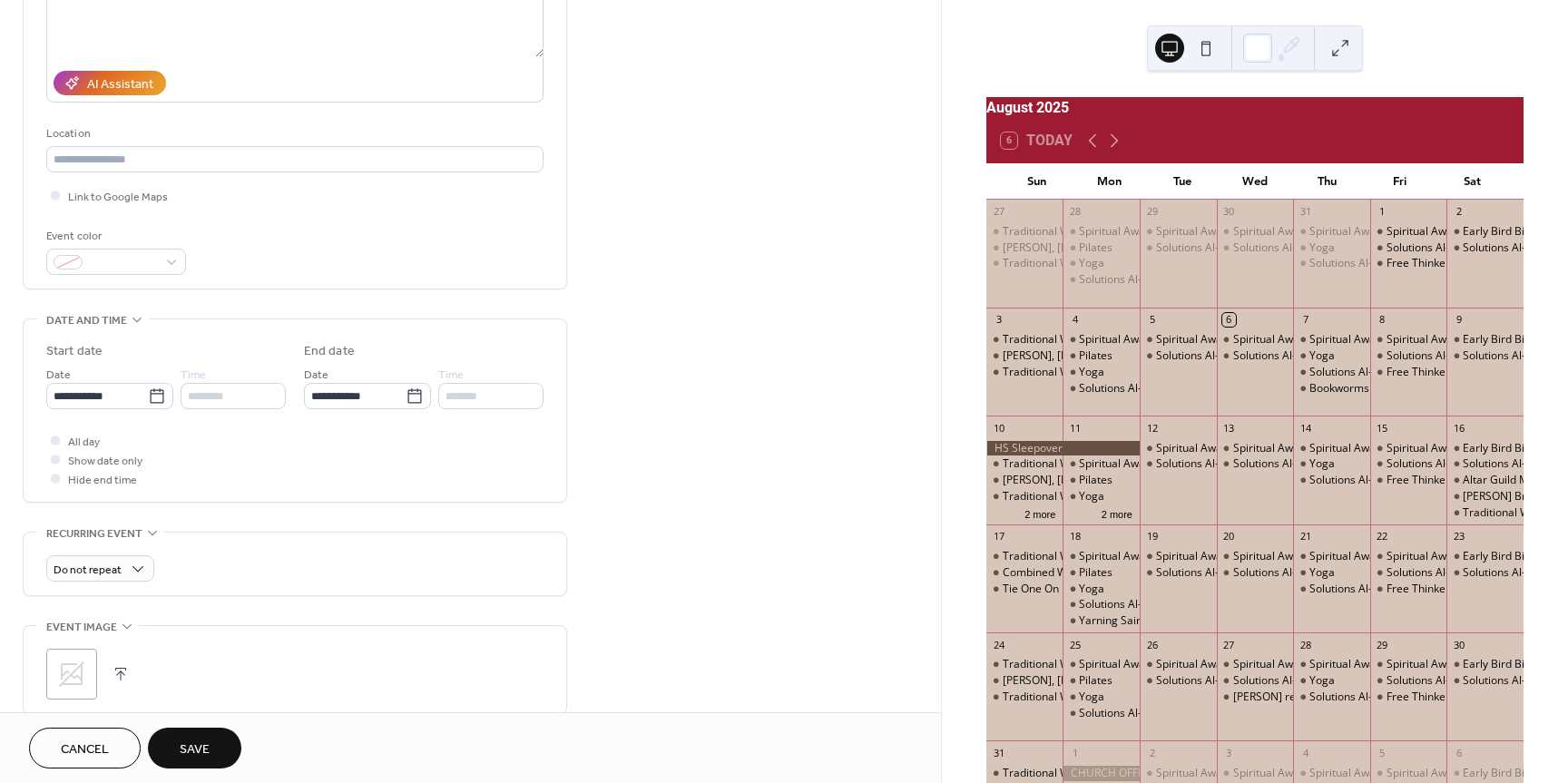 click on "Save" at bounding box center [194, 749] 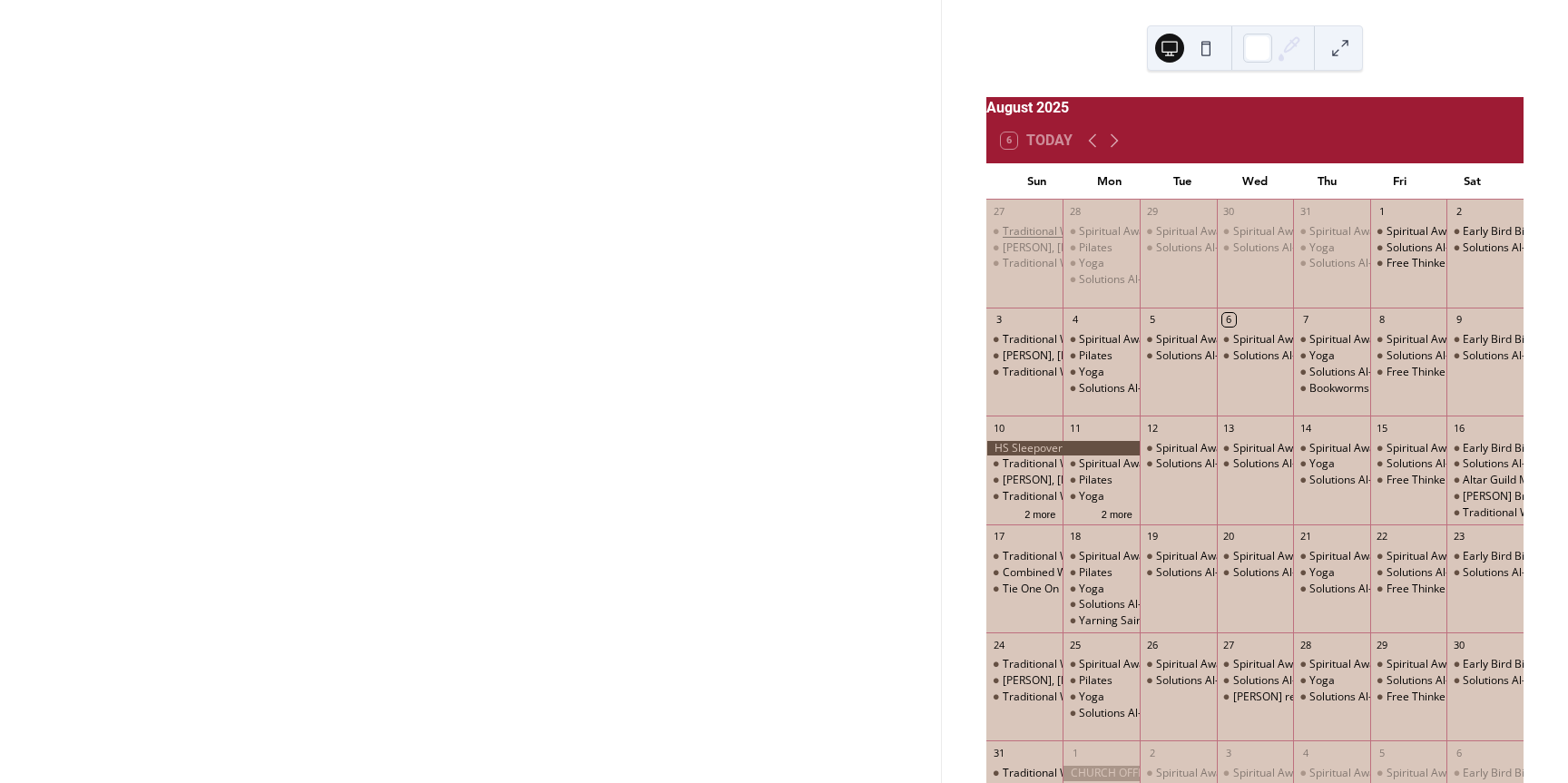 click 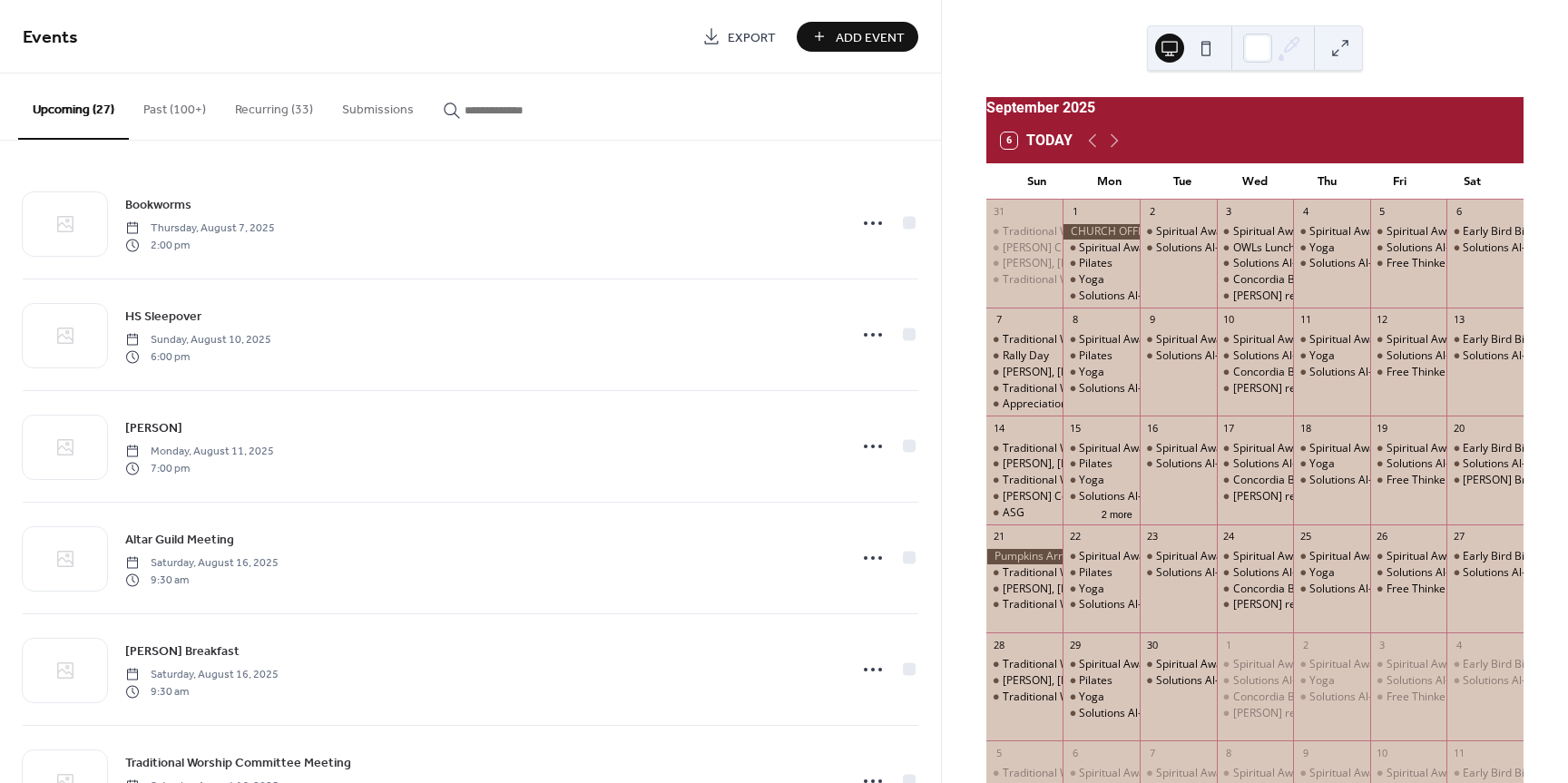 click on "Add Event" at bounding box center (870, 37) 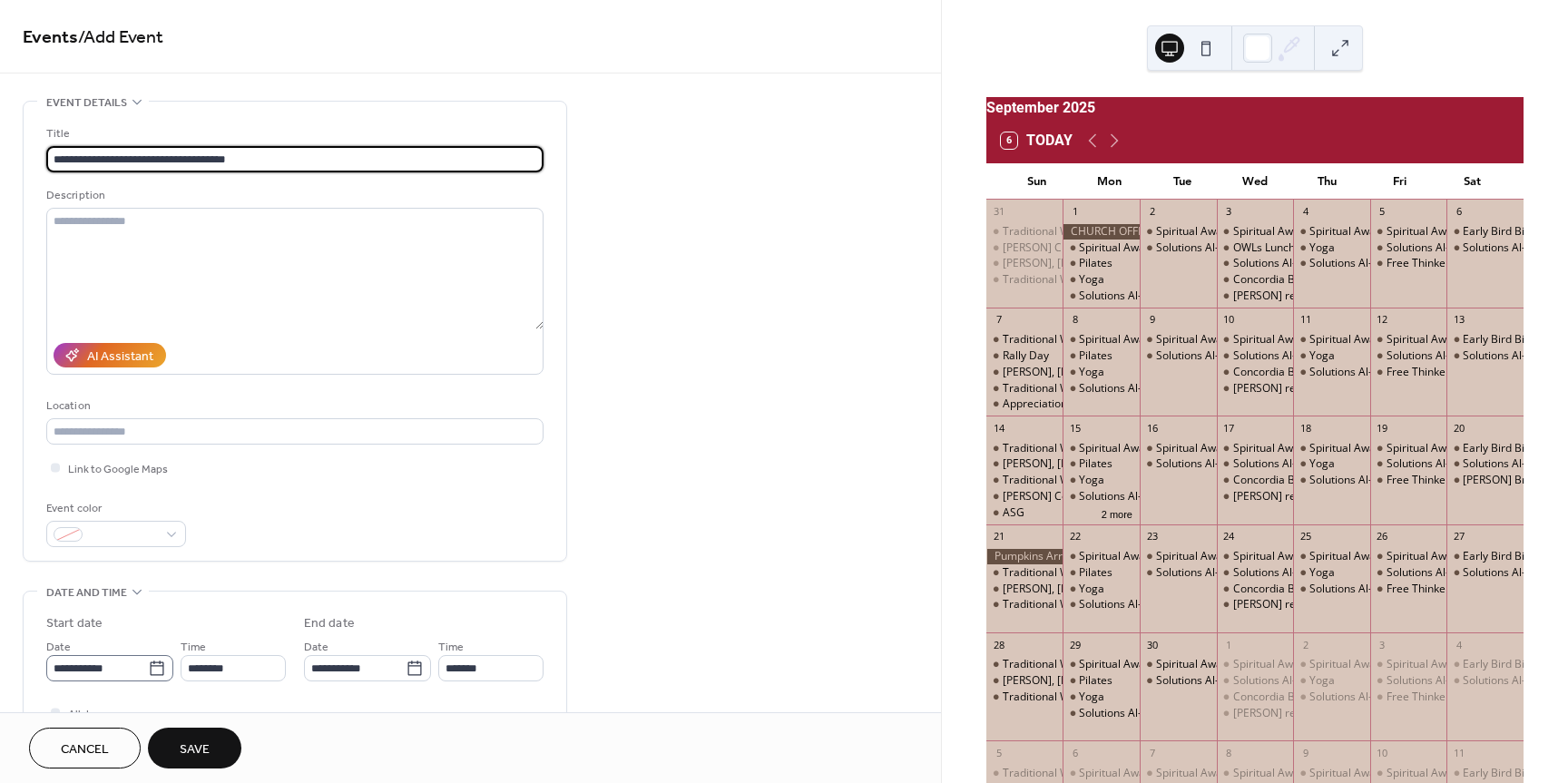 type on "**********" 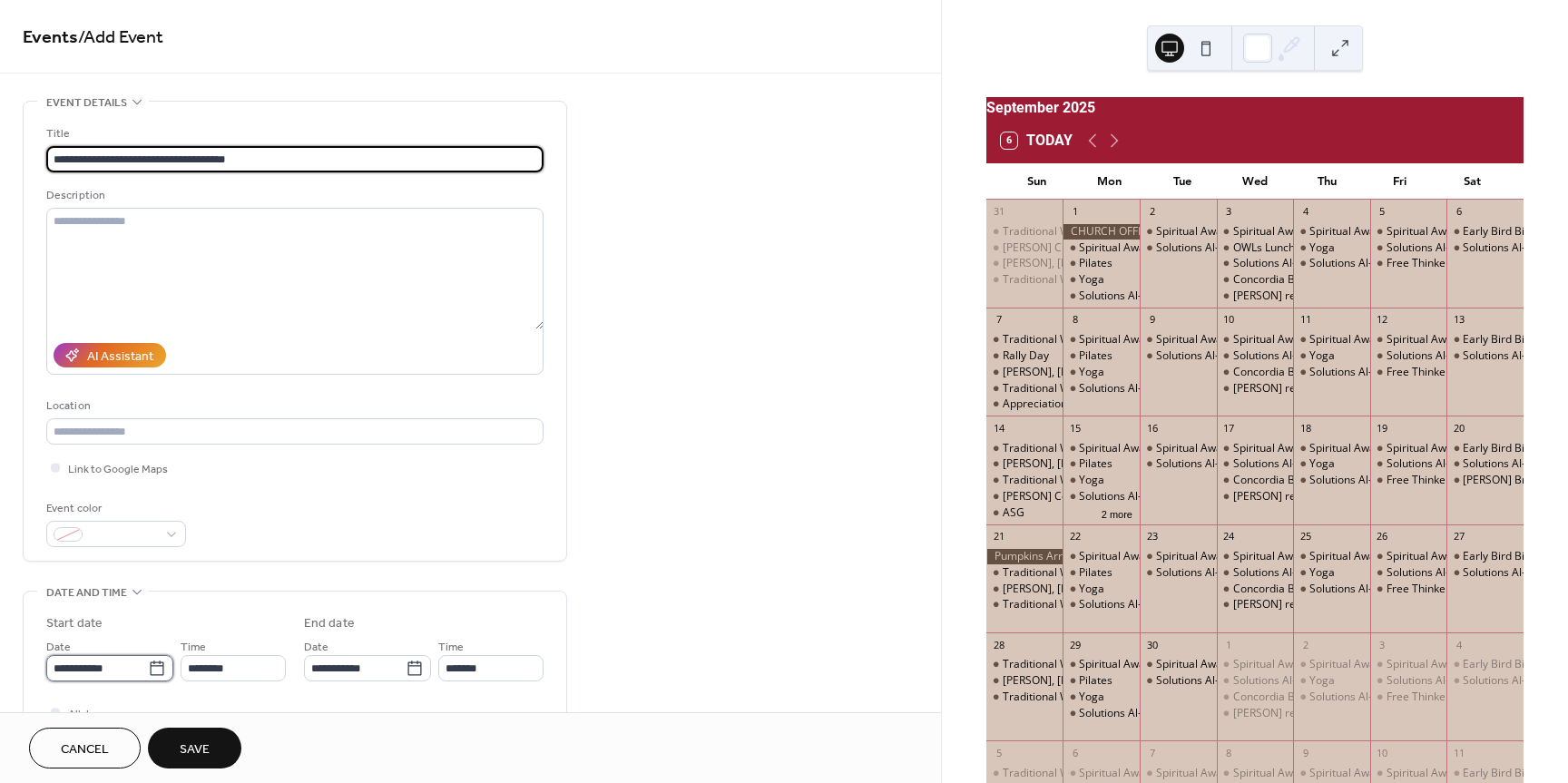 click on "**********" at bounding box center [97, 668] 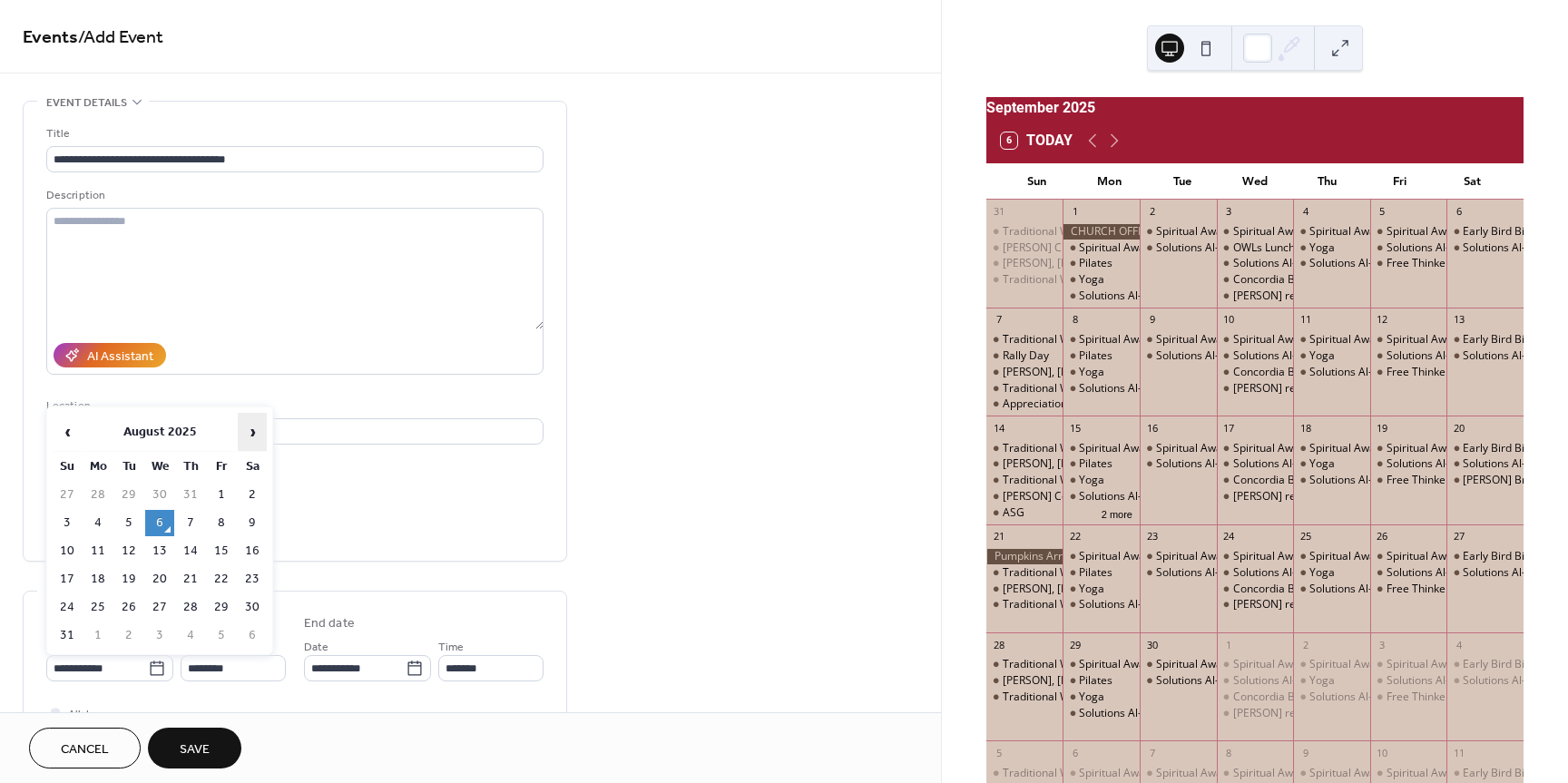 click on "›" at bounding box center (252, 432) 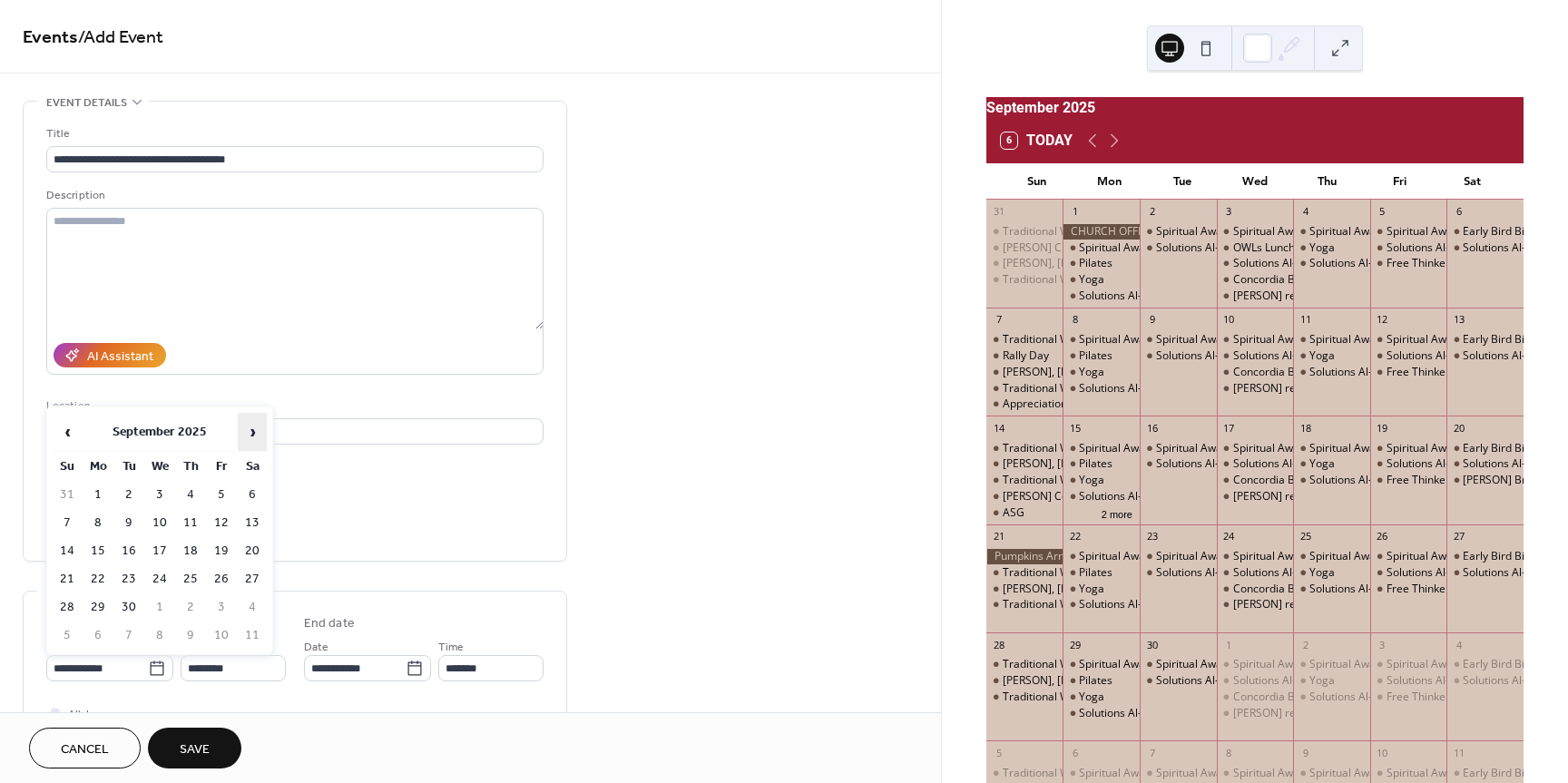click on "›" at bounding box center (252, 432) 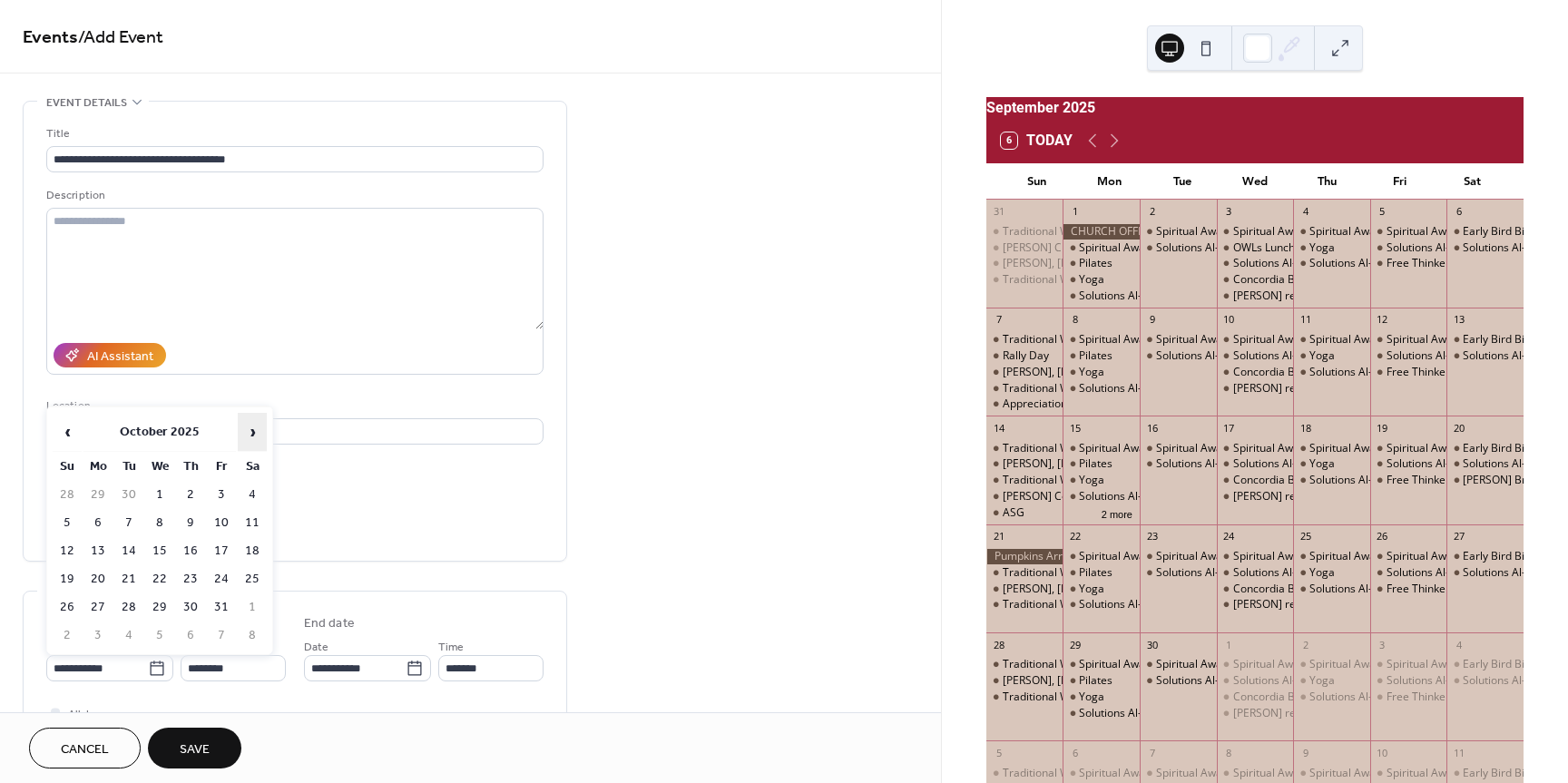 click on "›" at bounding box center [252, 432] 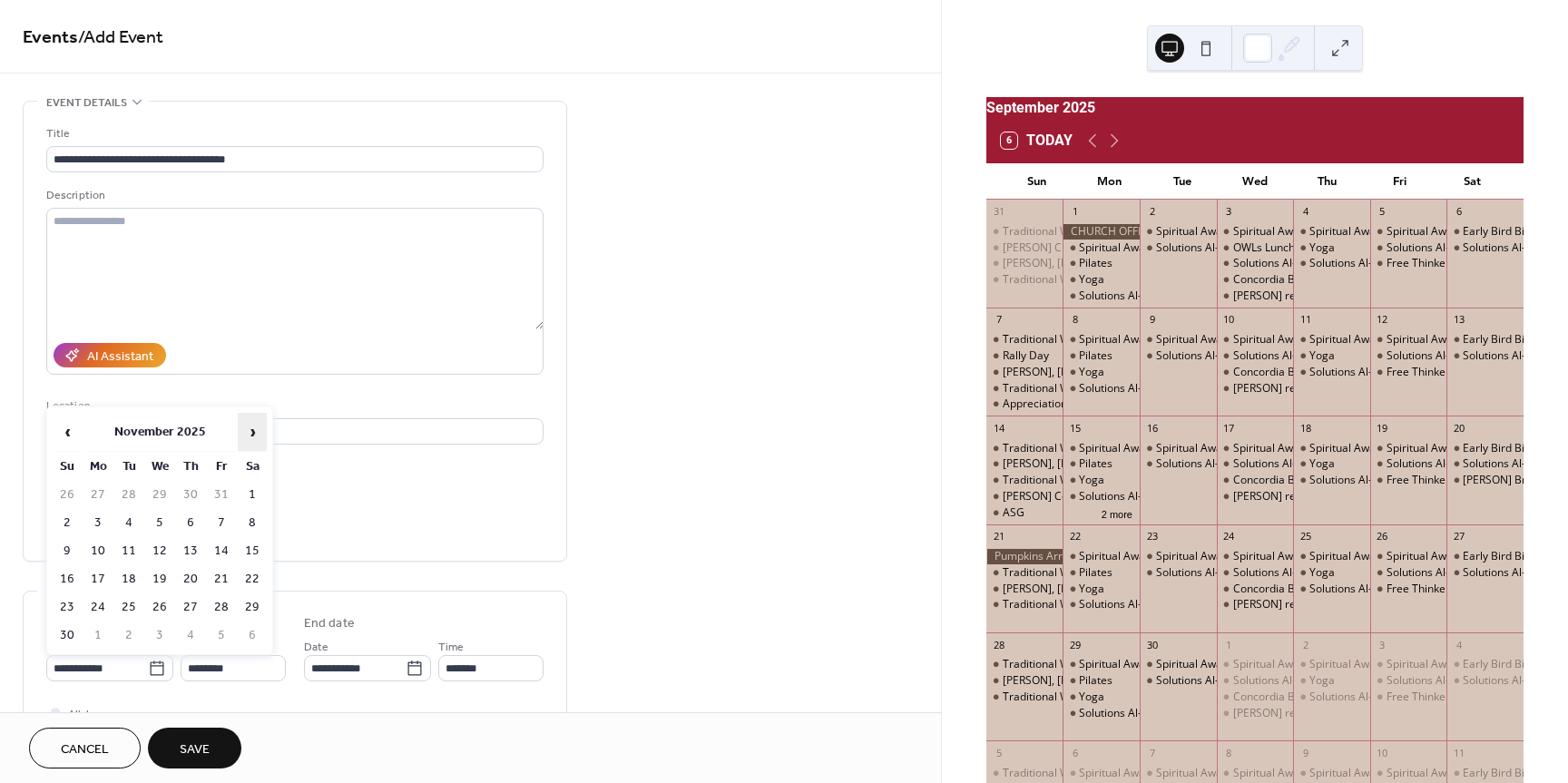 click on "›" at bounding box center [252, 432] 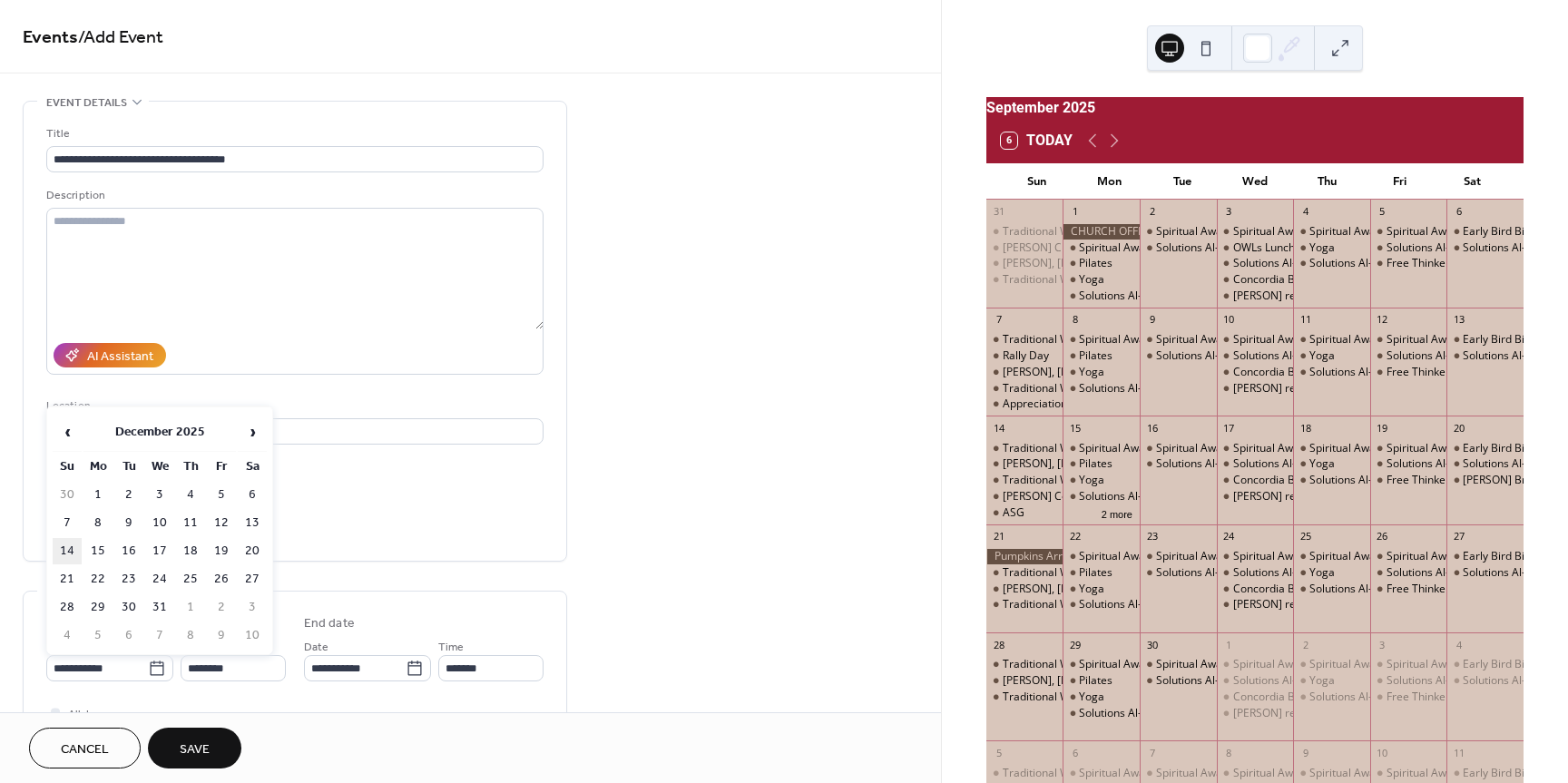 click on "14" at bounding box center (67, 551) 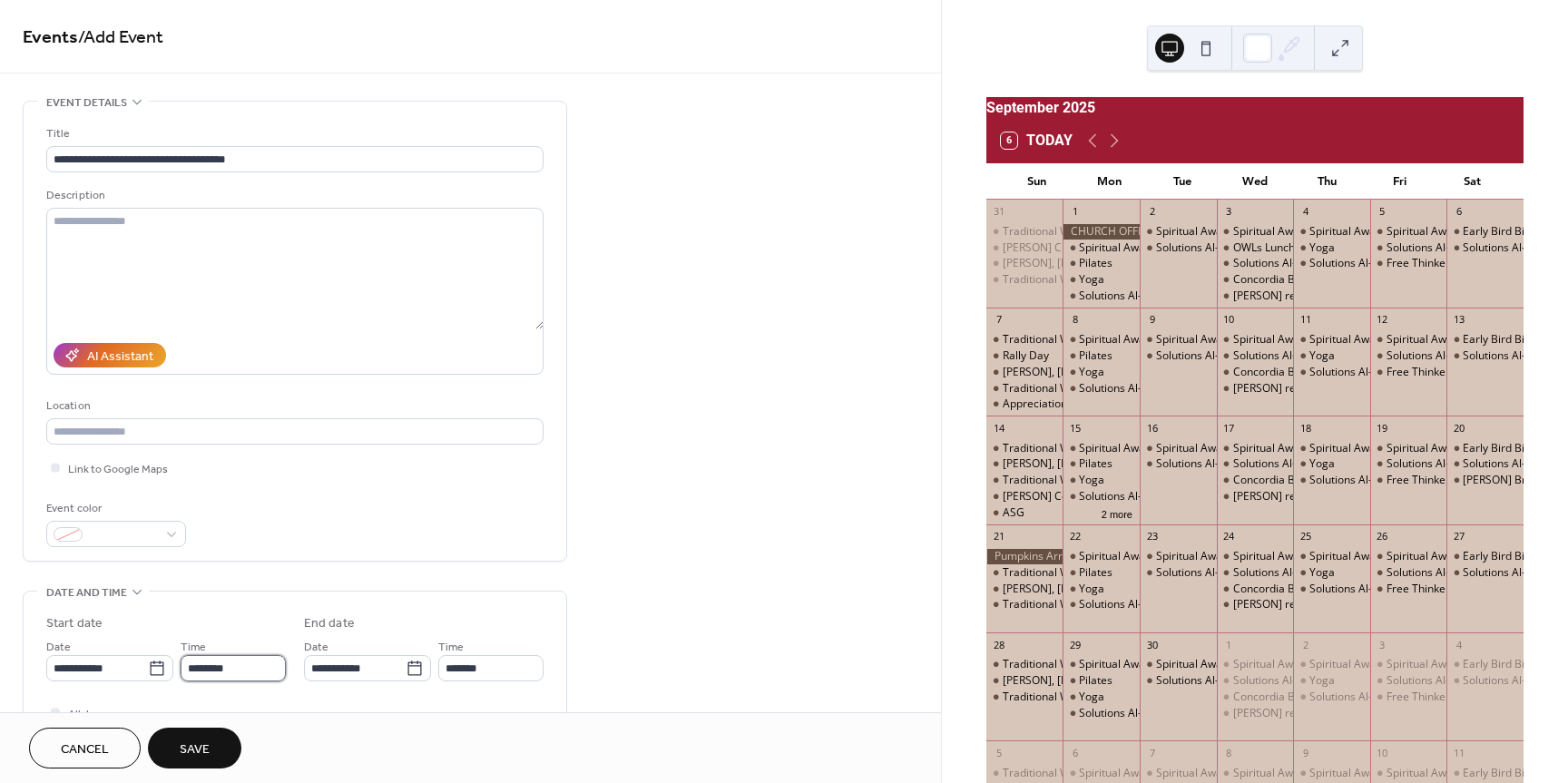 click on "********" at bounding box center (233, 668) 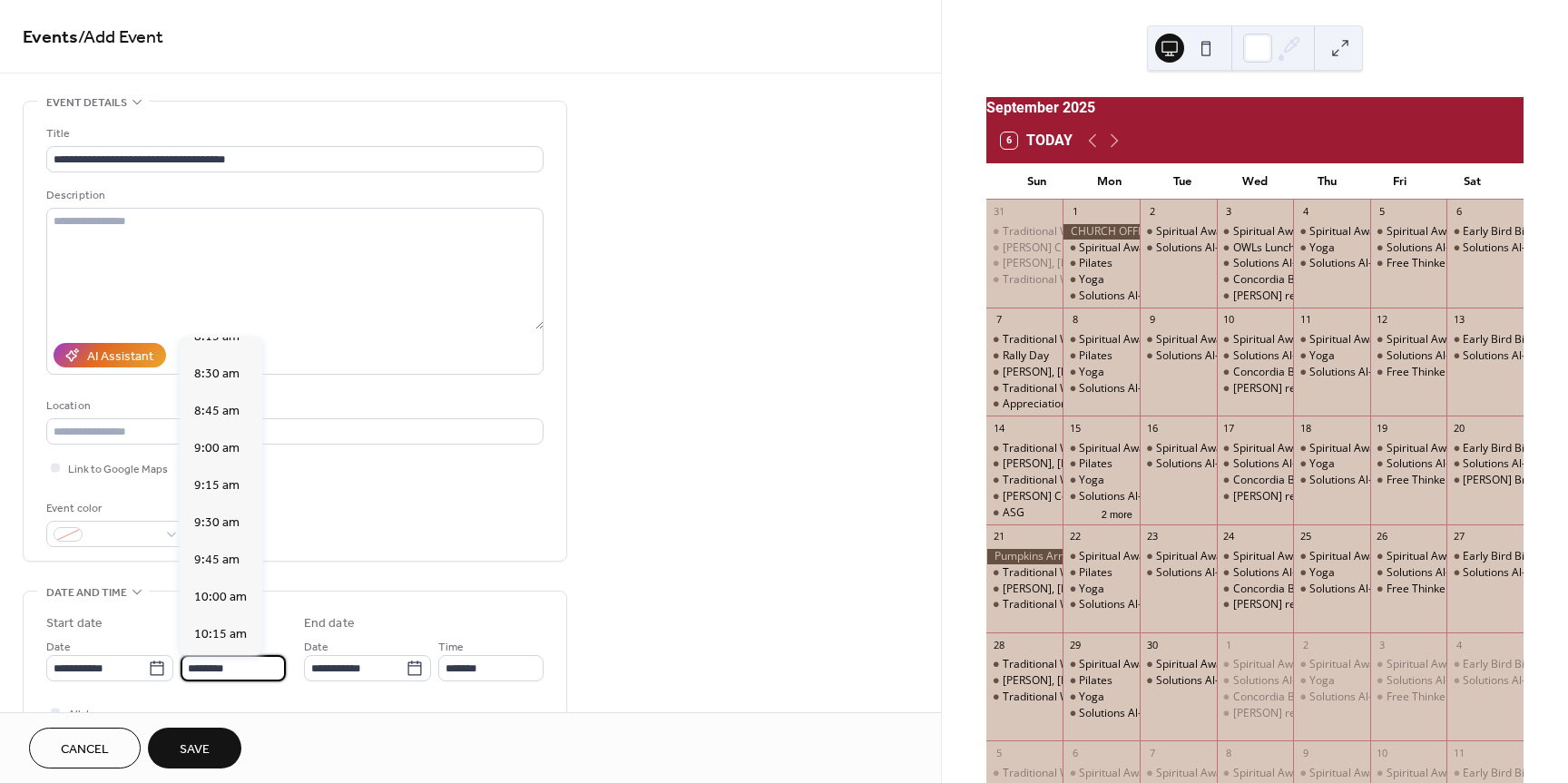 scroll, scrollTop: 1150, scrollLeft: 0, axis: vertical 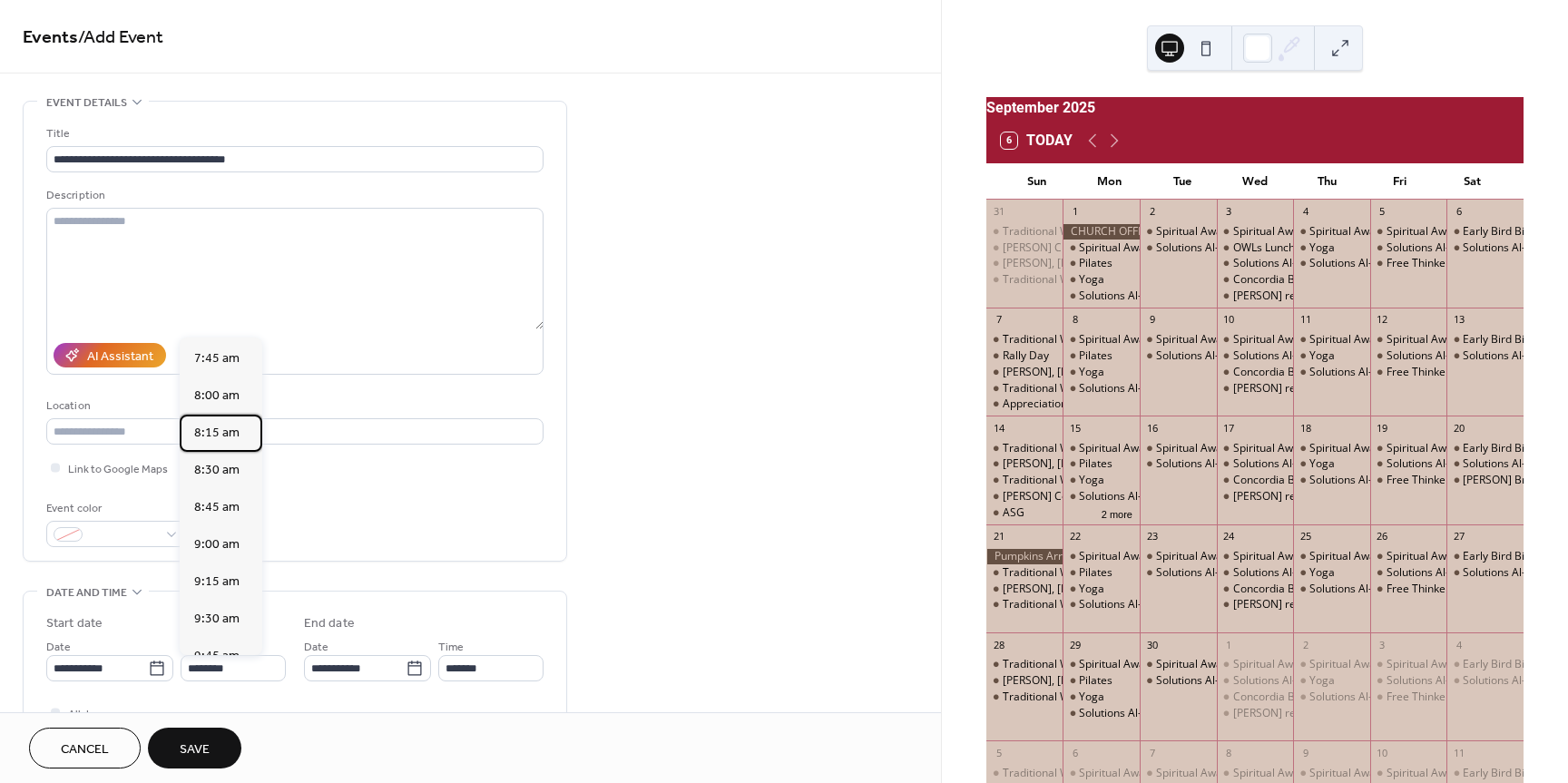 click on "8:15 am" at bounding box center [217, 433] 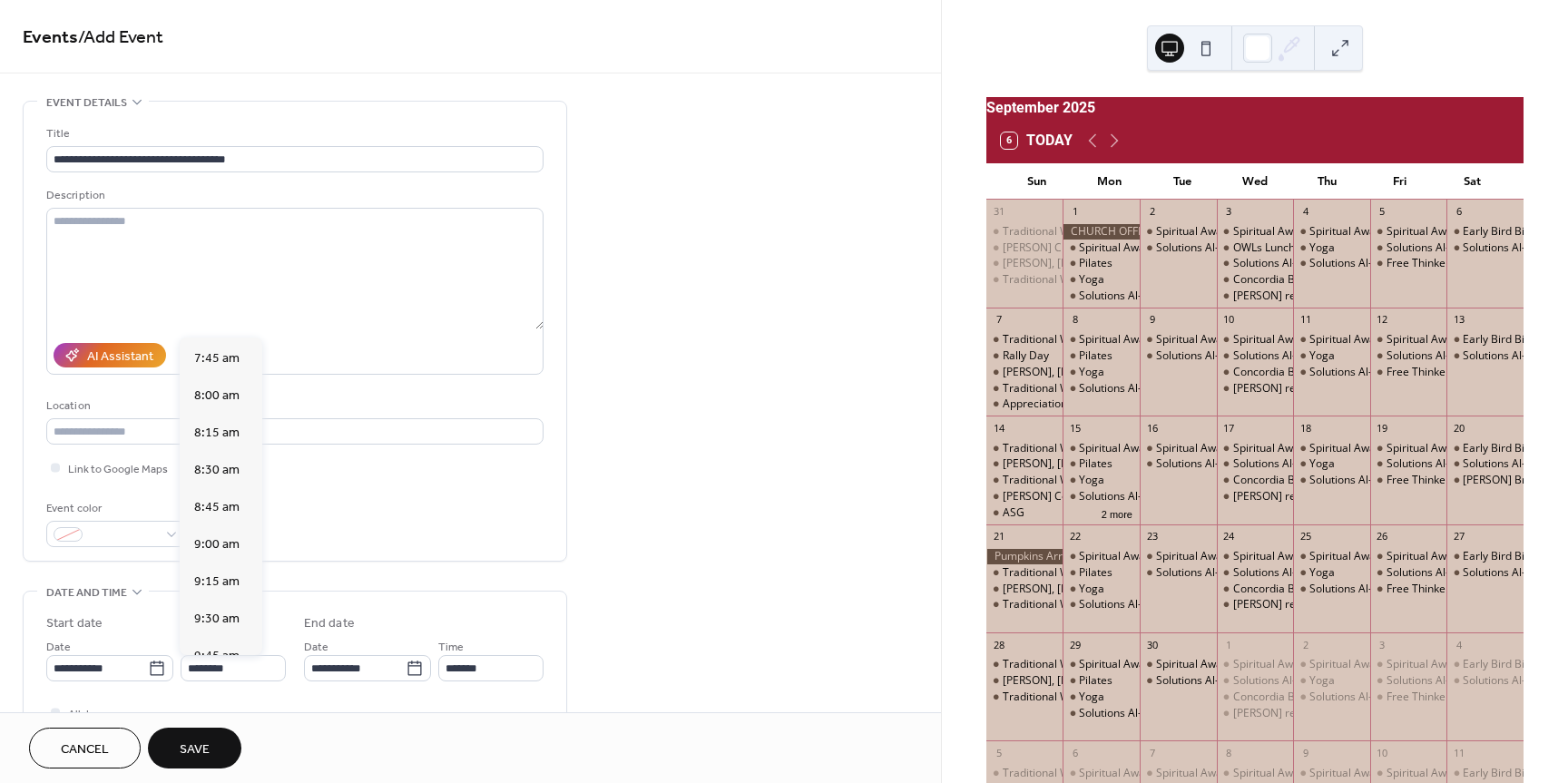 type on "*******" 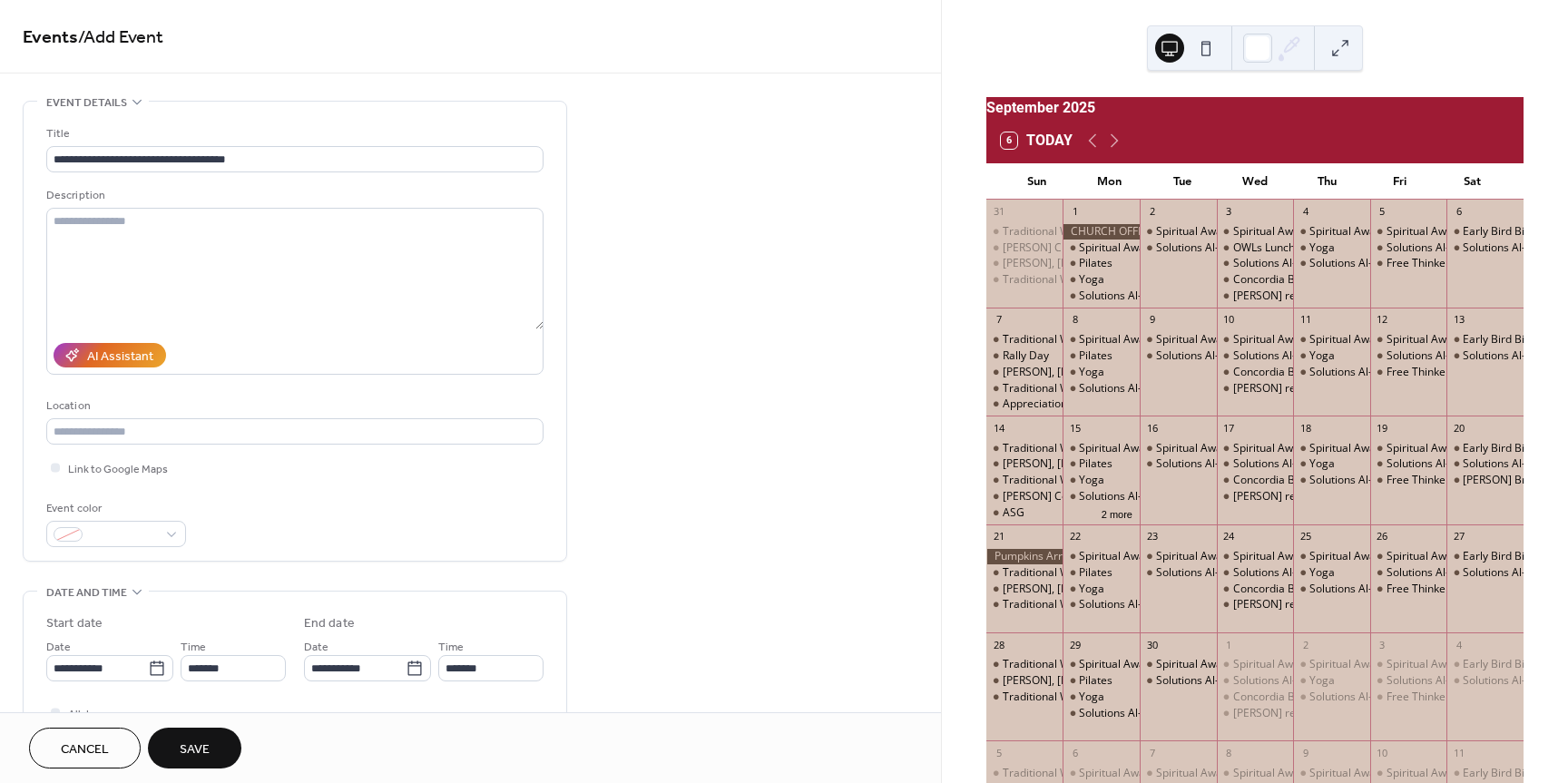 click on "Save" at bounding box center (194, 749) 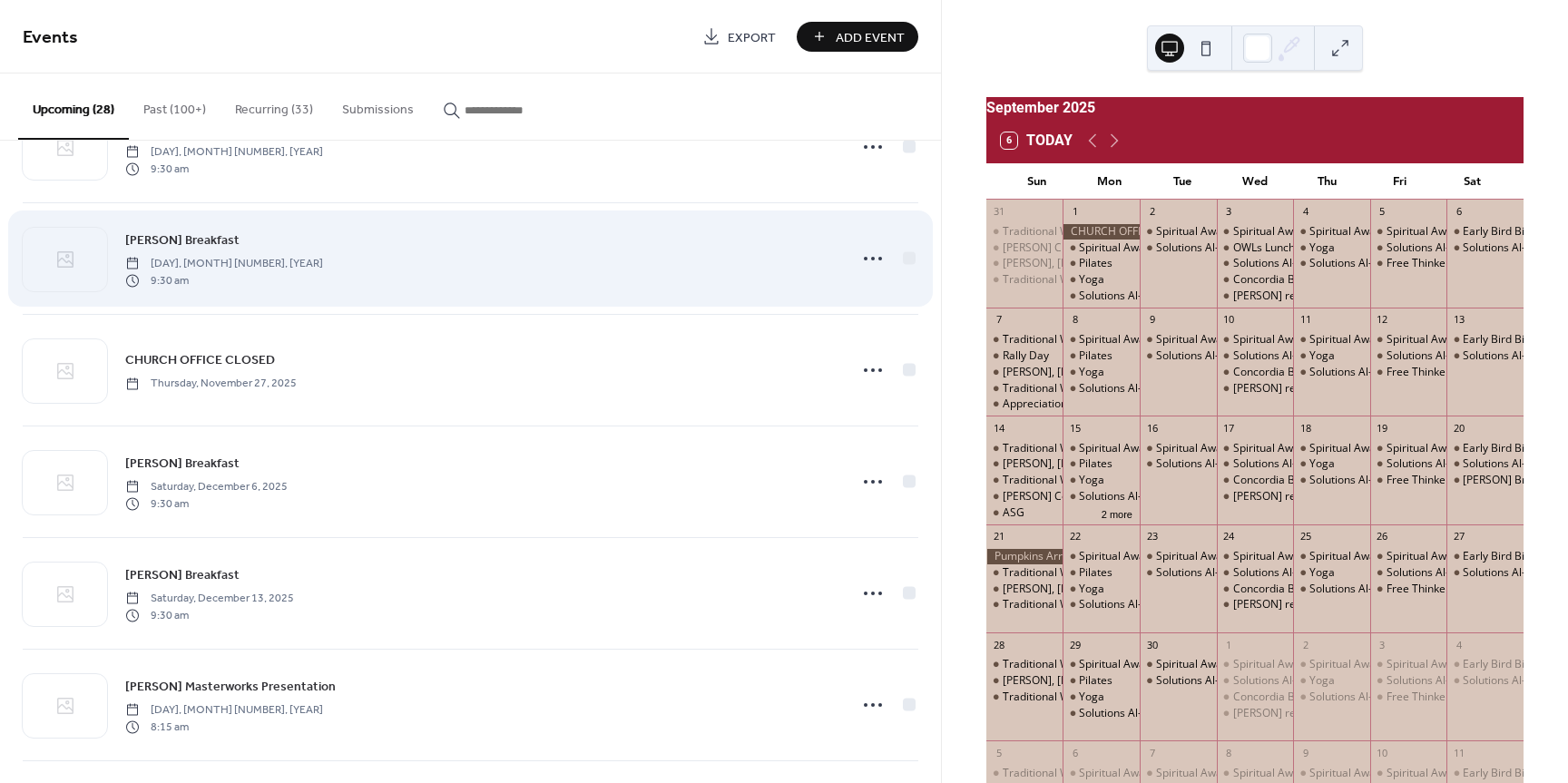 scroll, scrollTop: 2178, scrollLeft: 0, axis: vertical 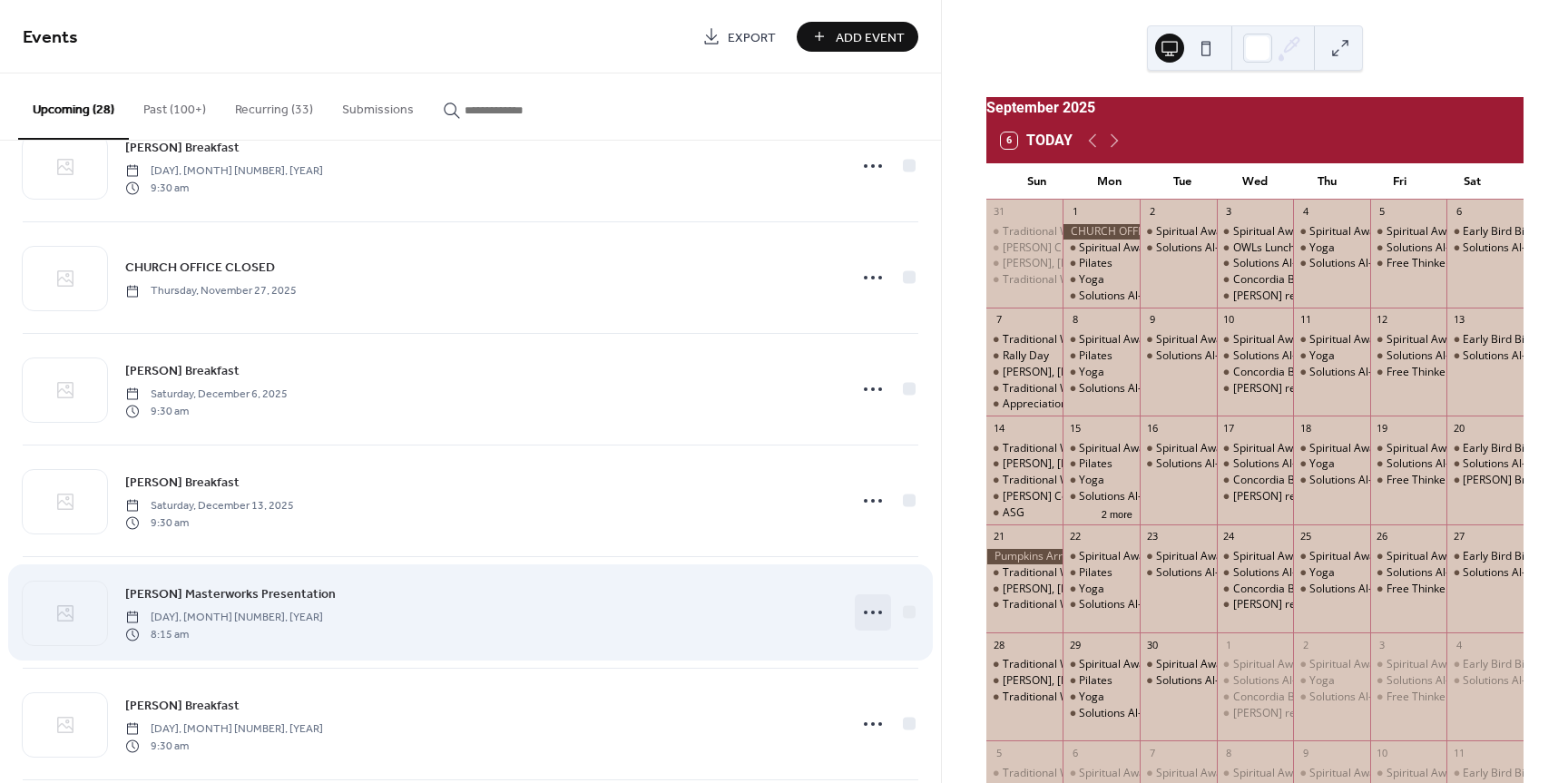 click 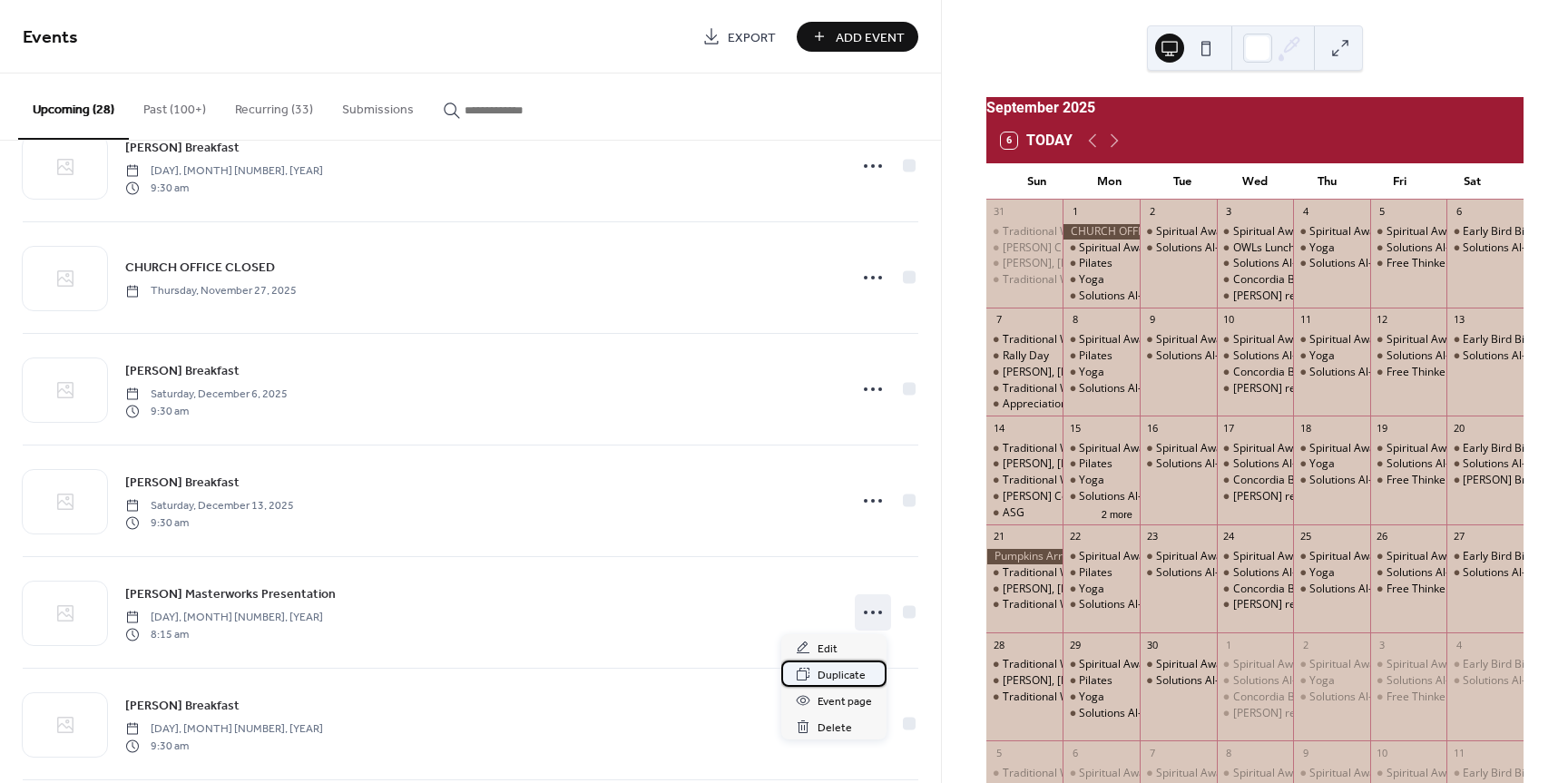 click on "Duplicate" at bounding box center [841, 675] 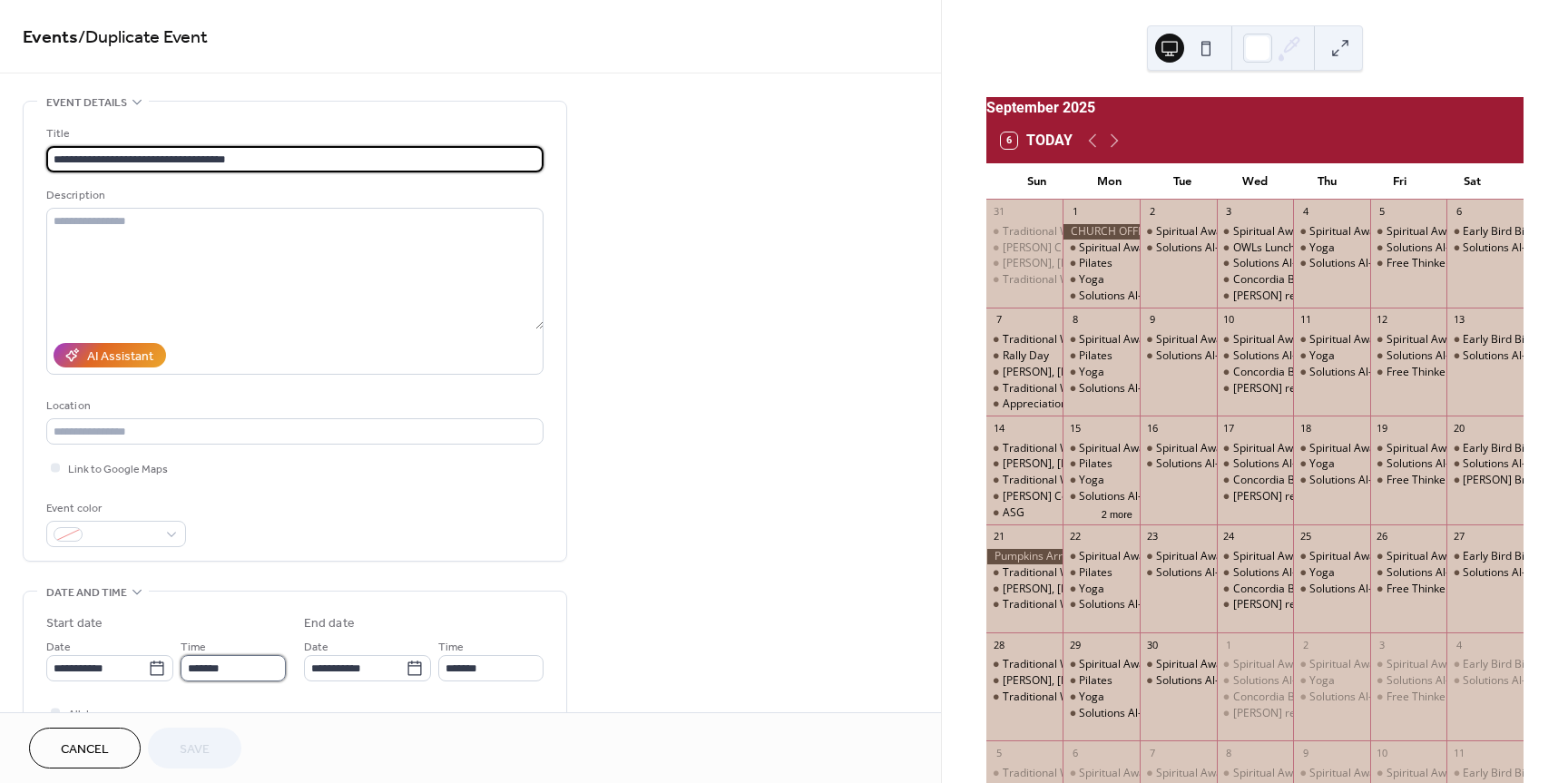 click on "*******" at bounding box center (233, 668) 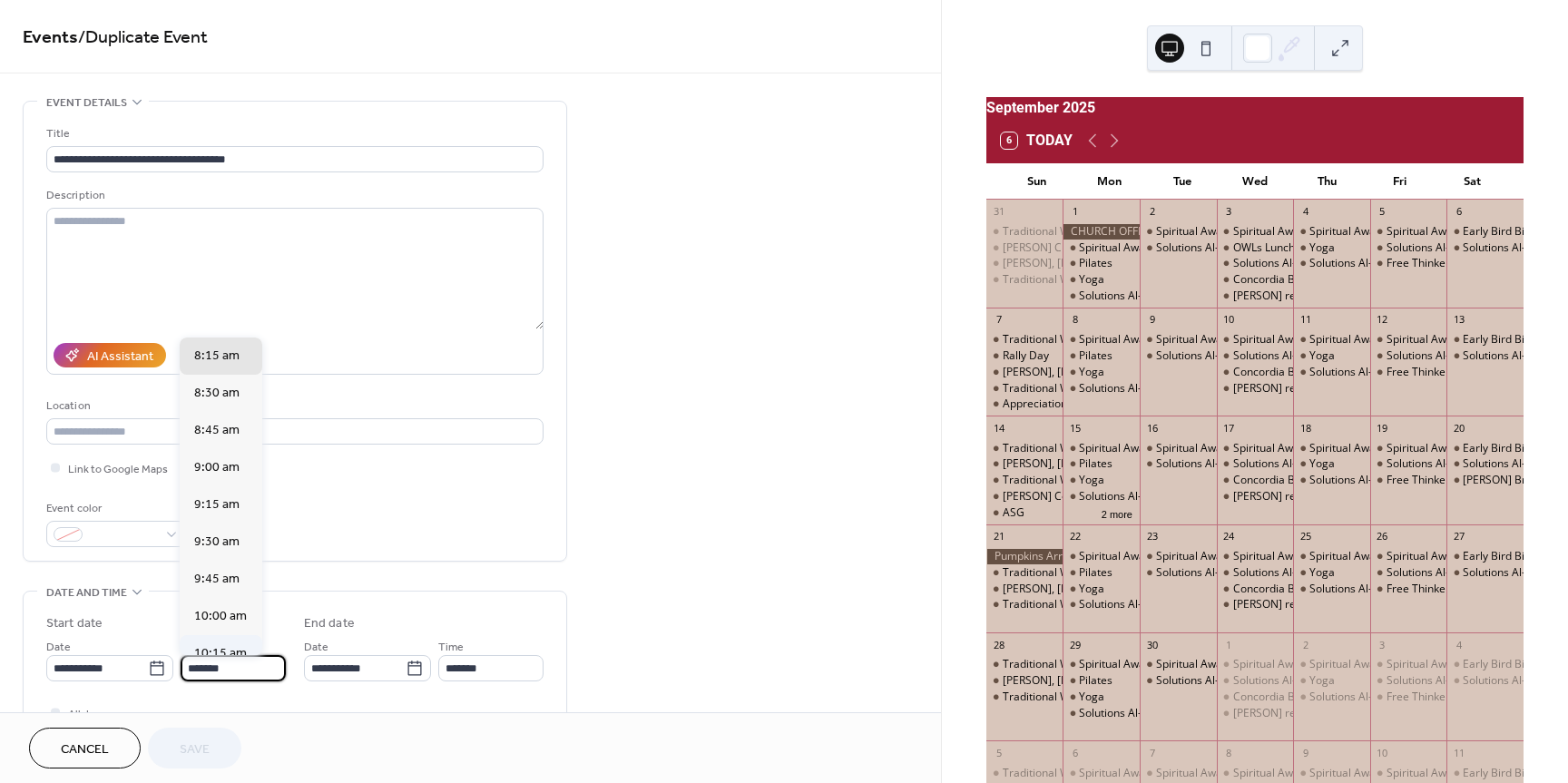 scroll, scrollTop: 1500, scrollLeft: 0, axis: vertical 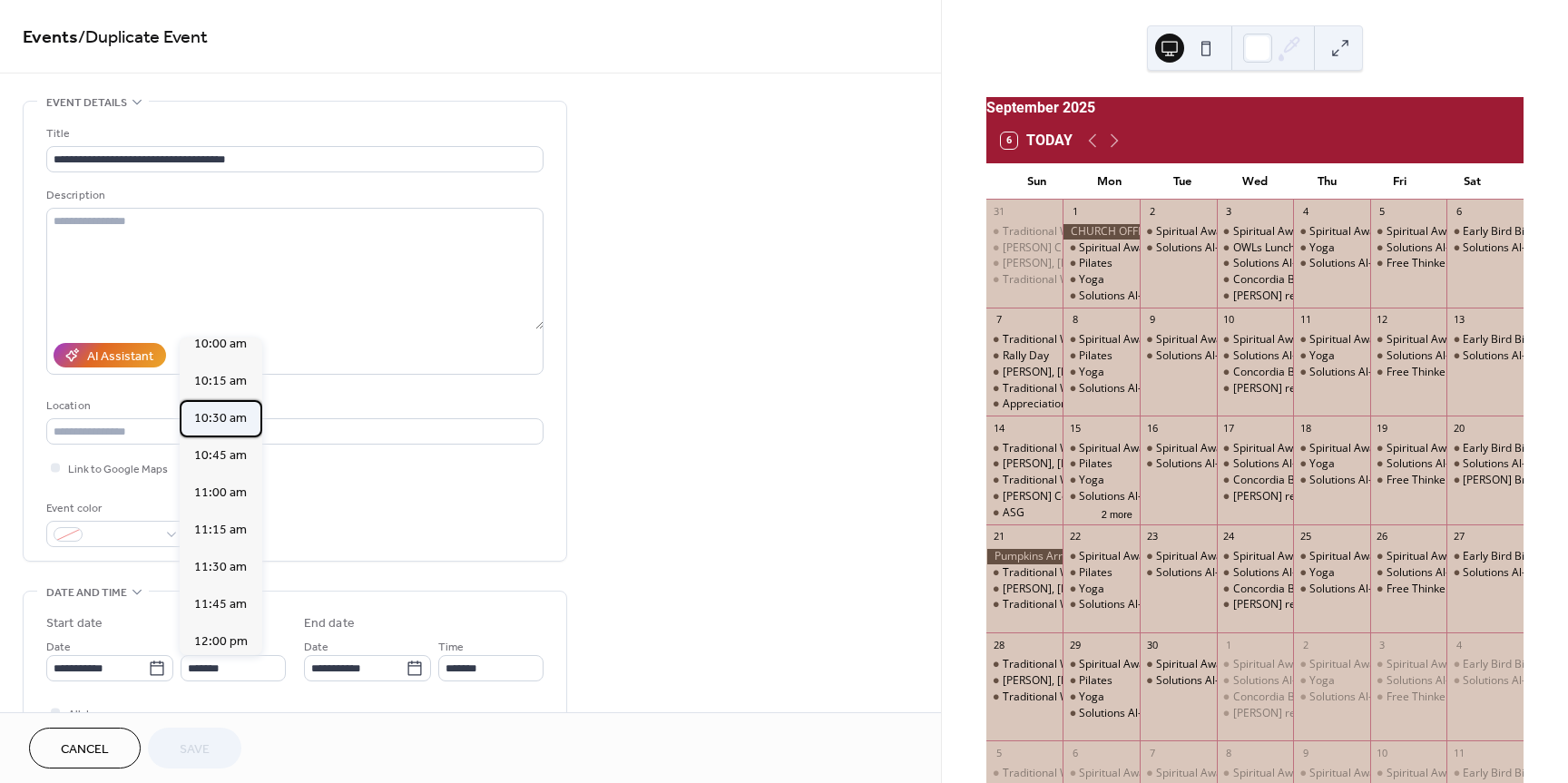 click on "10:30 am" at bounding box center [220, 418] 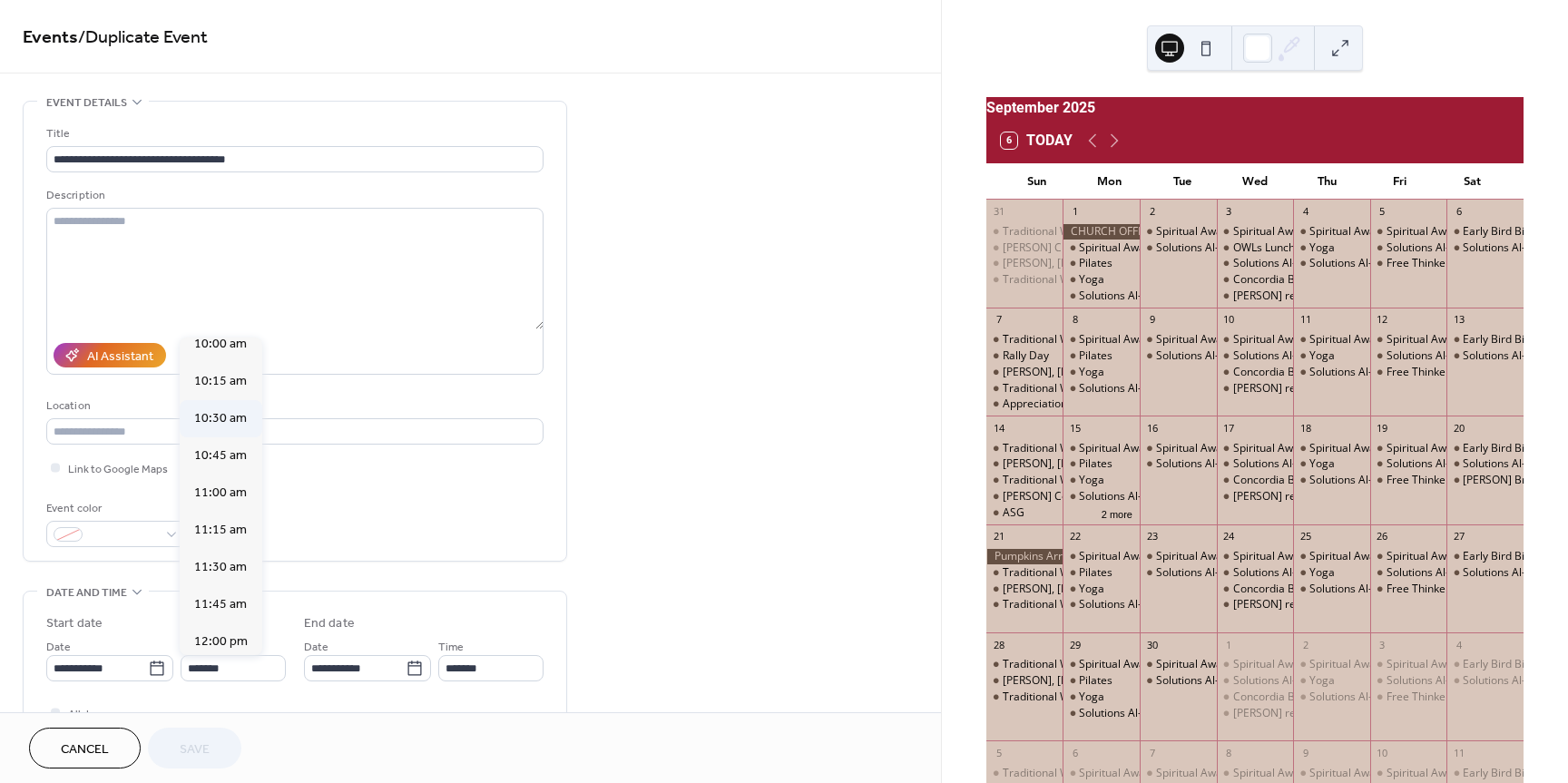 type on "********" 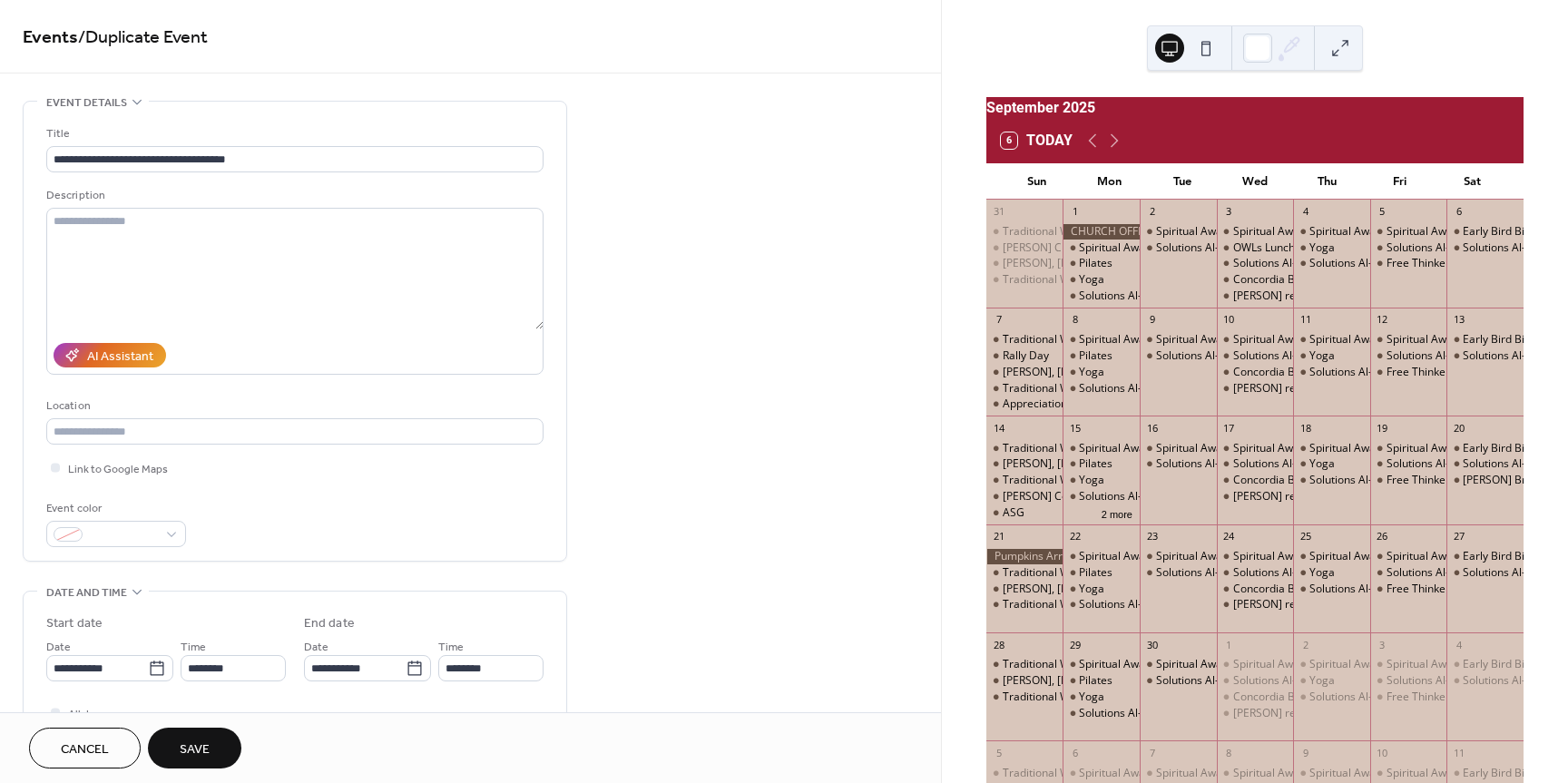 click on "Save" at bounding box center [194, 749] 